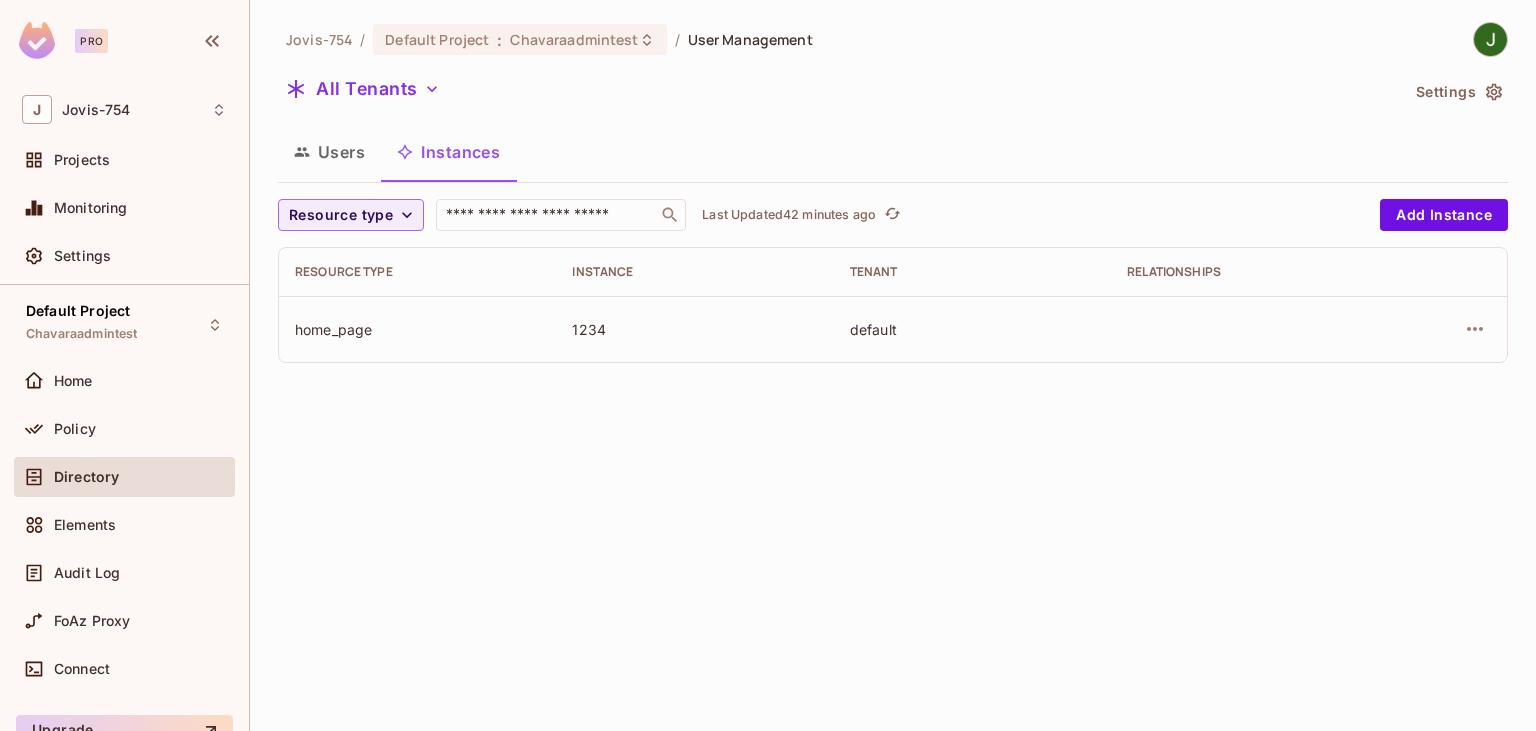 scroll, scrollTop: 0, scrollLeft: 0, axis: both 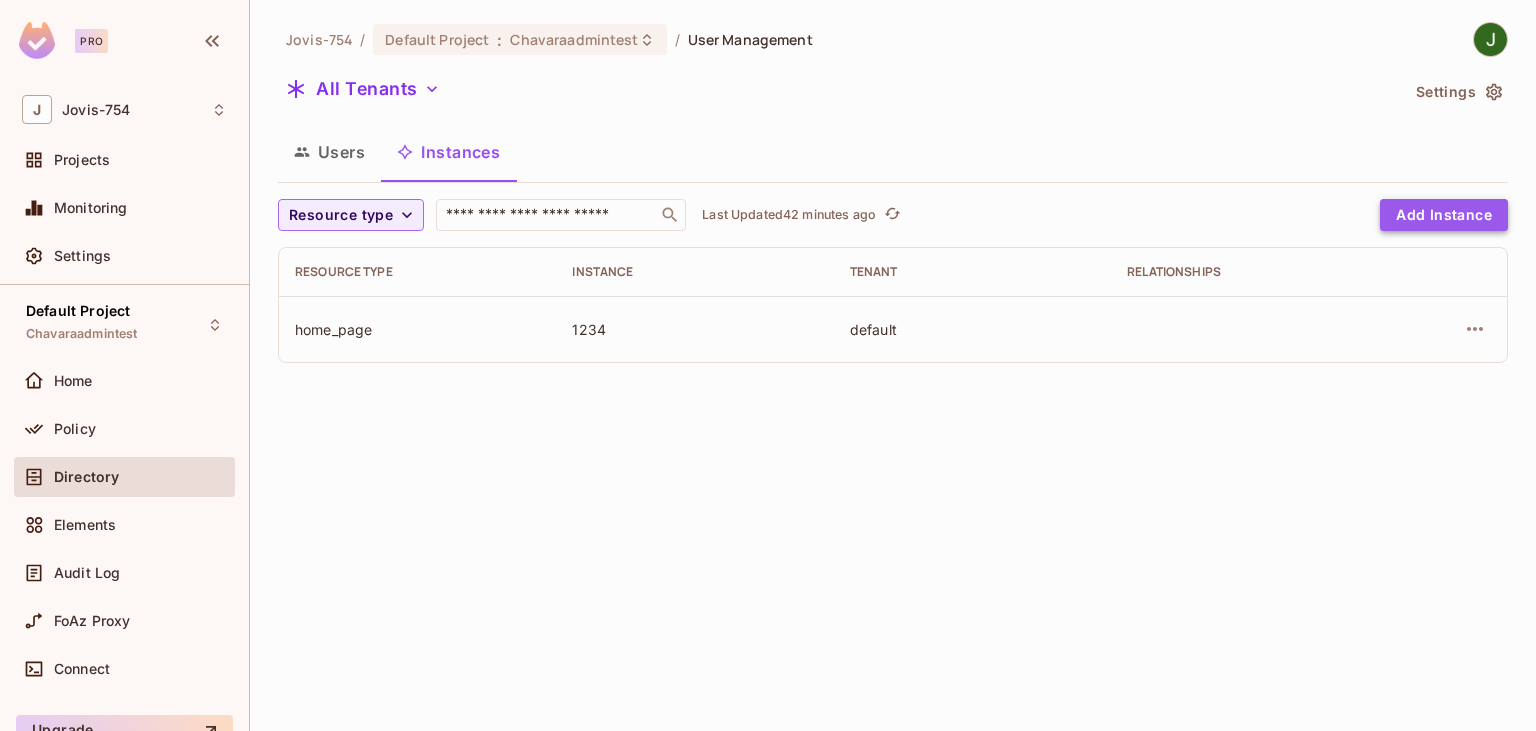 click on "Add Instance" at bounding box center [1444, 215] 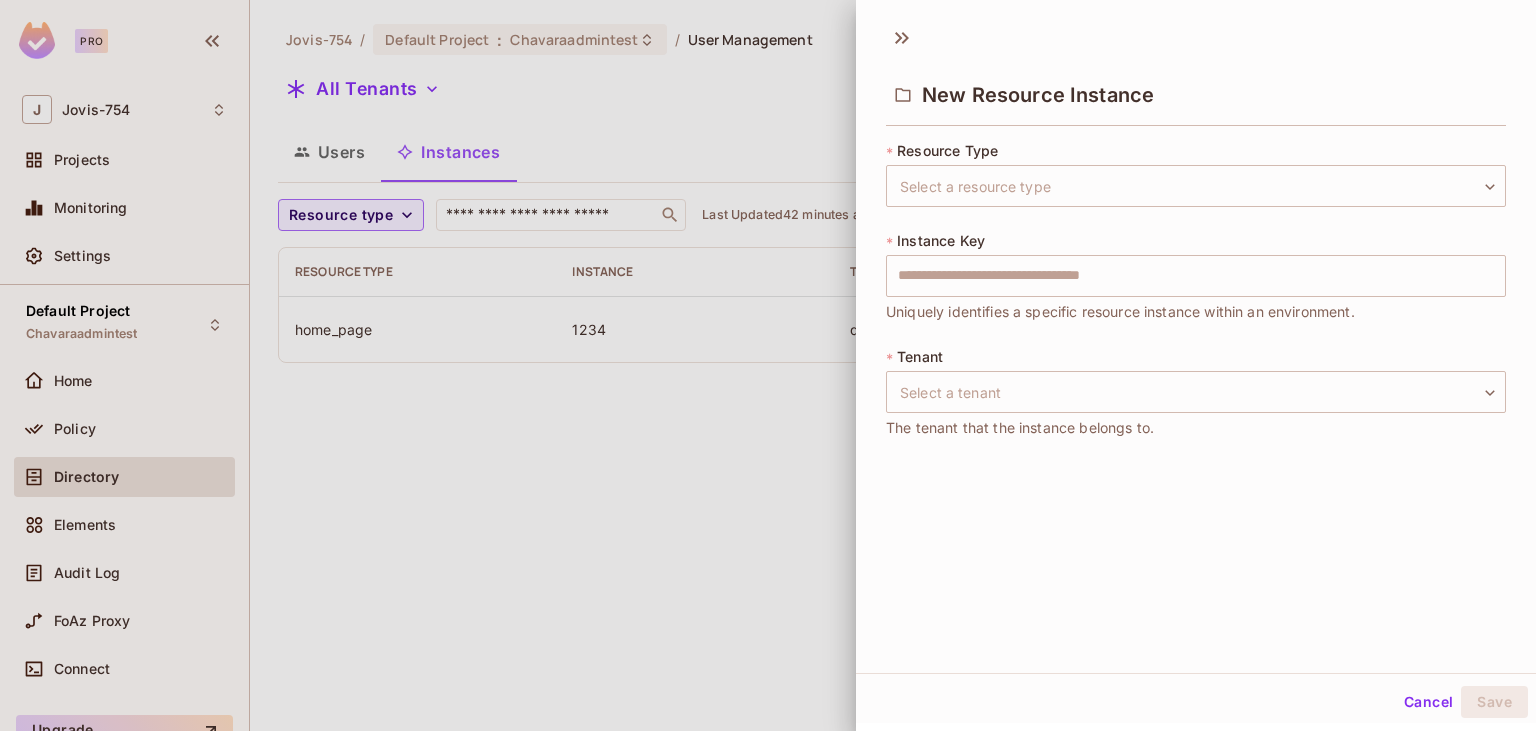 drag, startPoint x: 636, startPoint y: 534, endPoint x: 628, endPoint y: 525, distance: 12.0415945 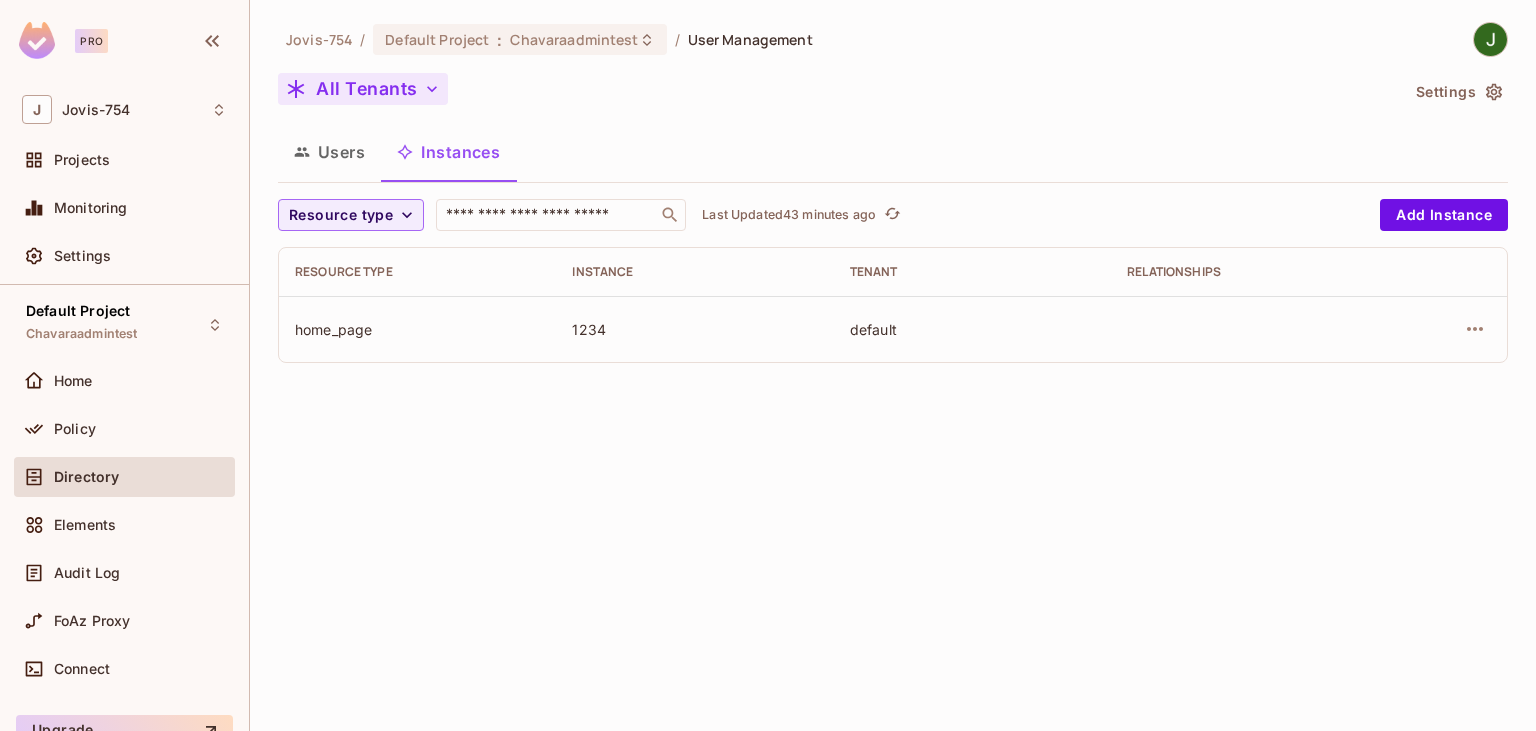 click 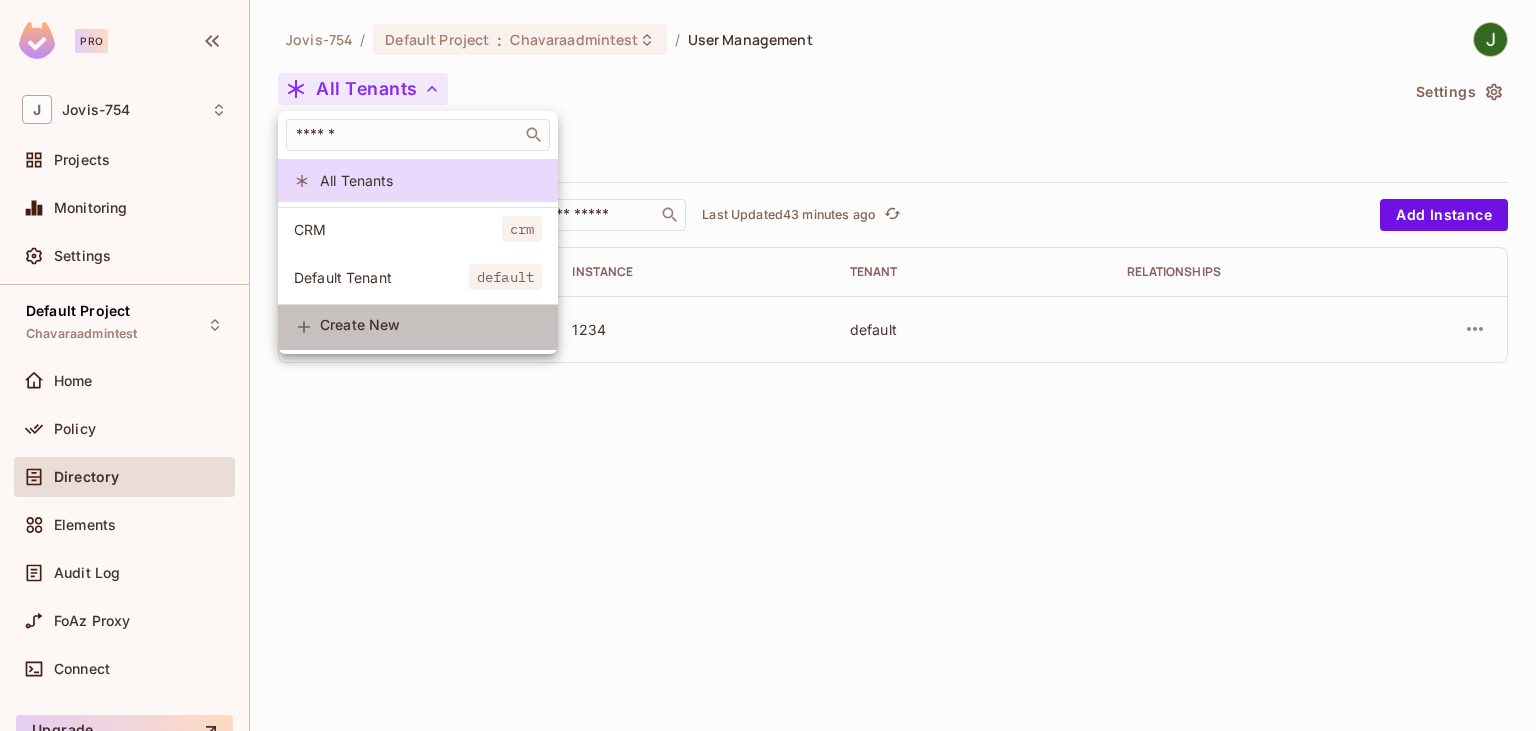 click on "Create New" at bounding box center (431, 327) 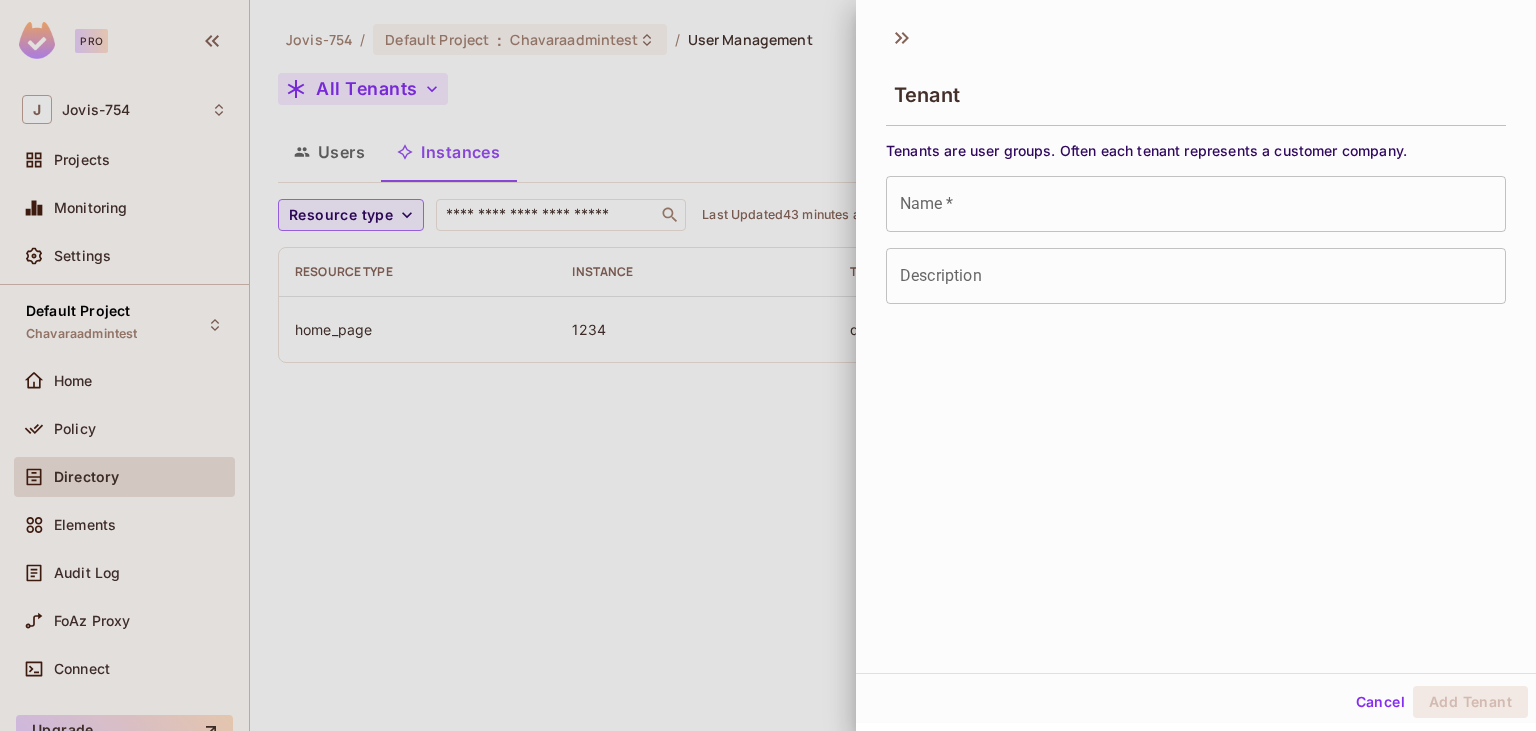 click at bounding box center [768, 365] 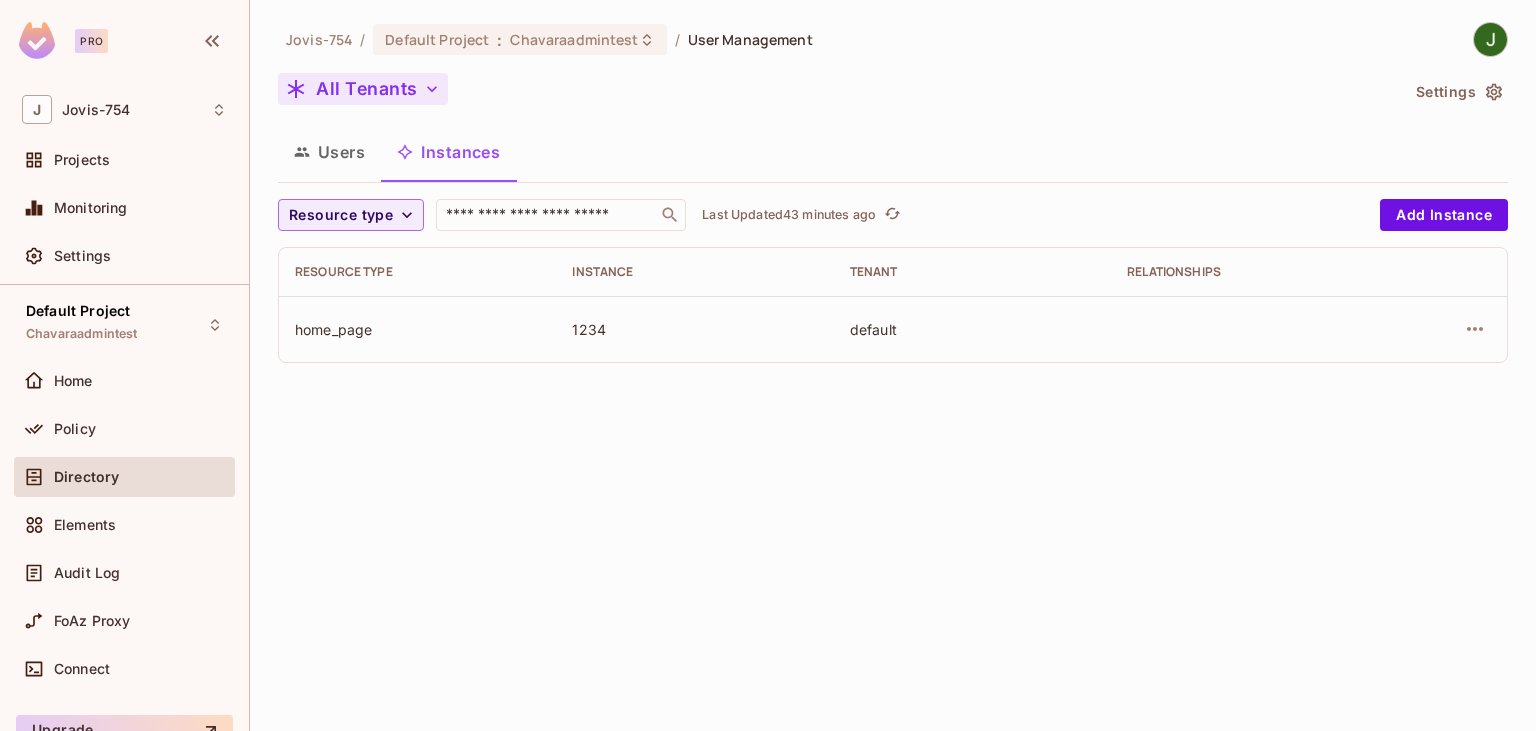 click 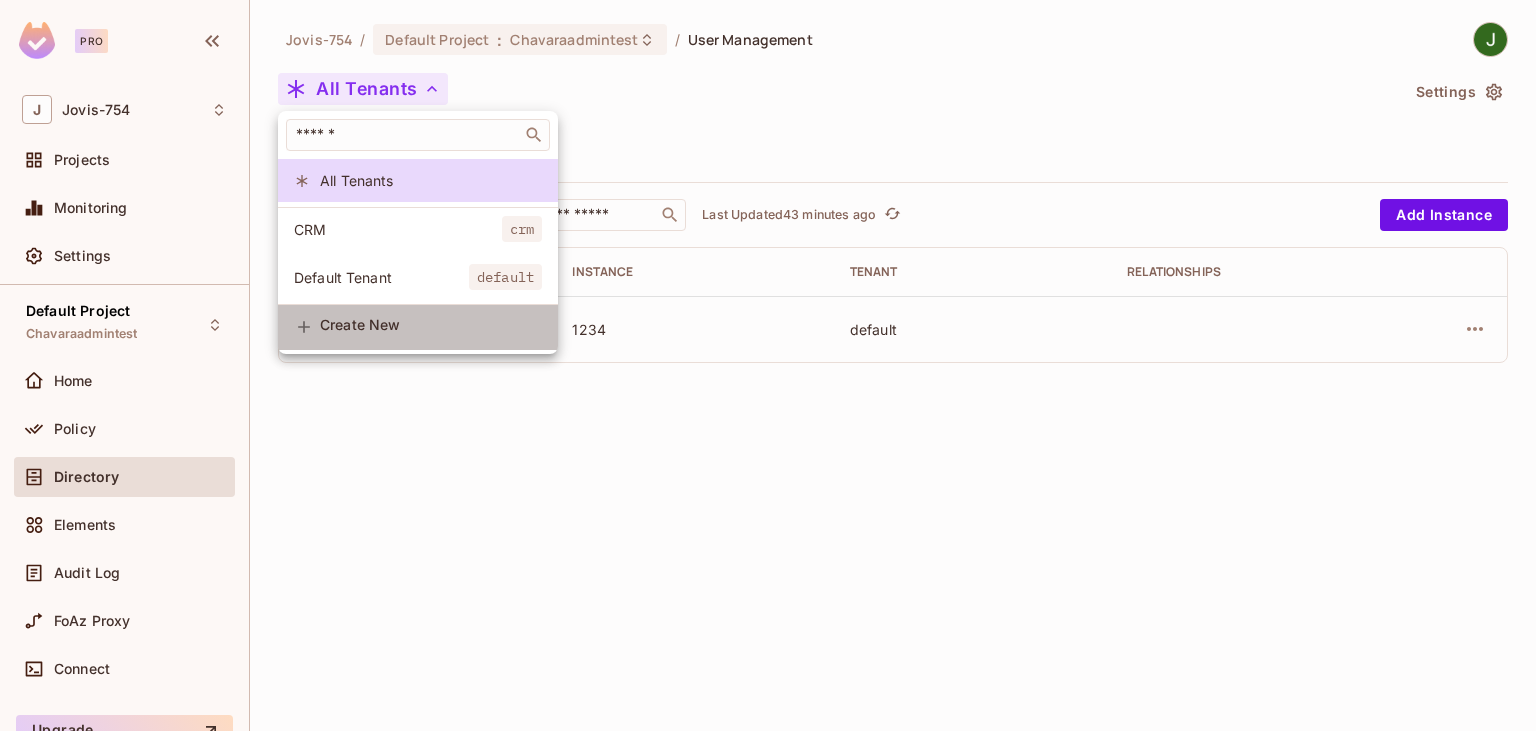 click on "Create New" at bounding box center (431, 325) 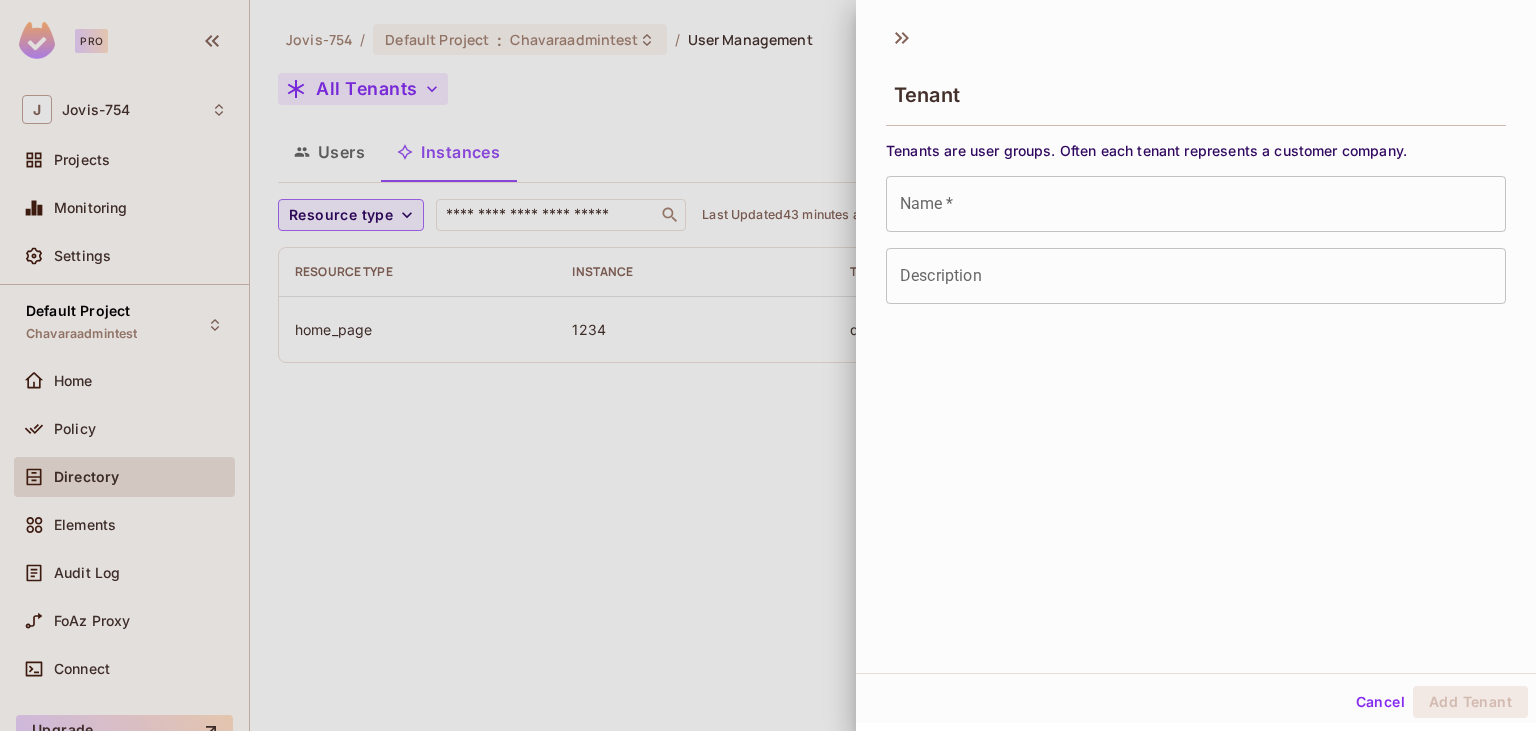 click at bounding box center [768, 365] 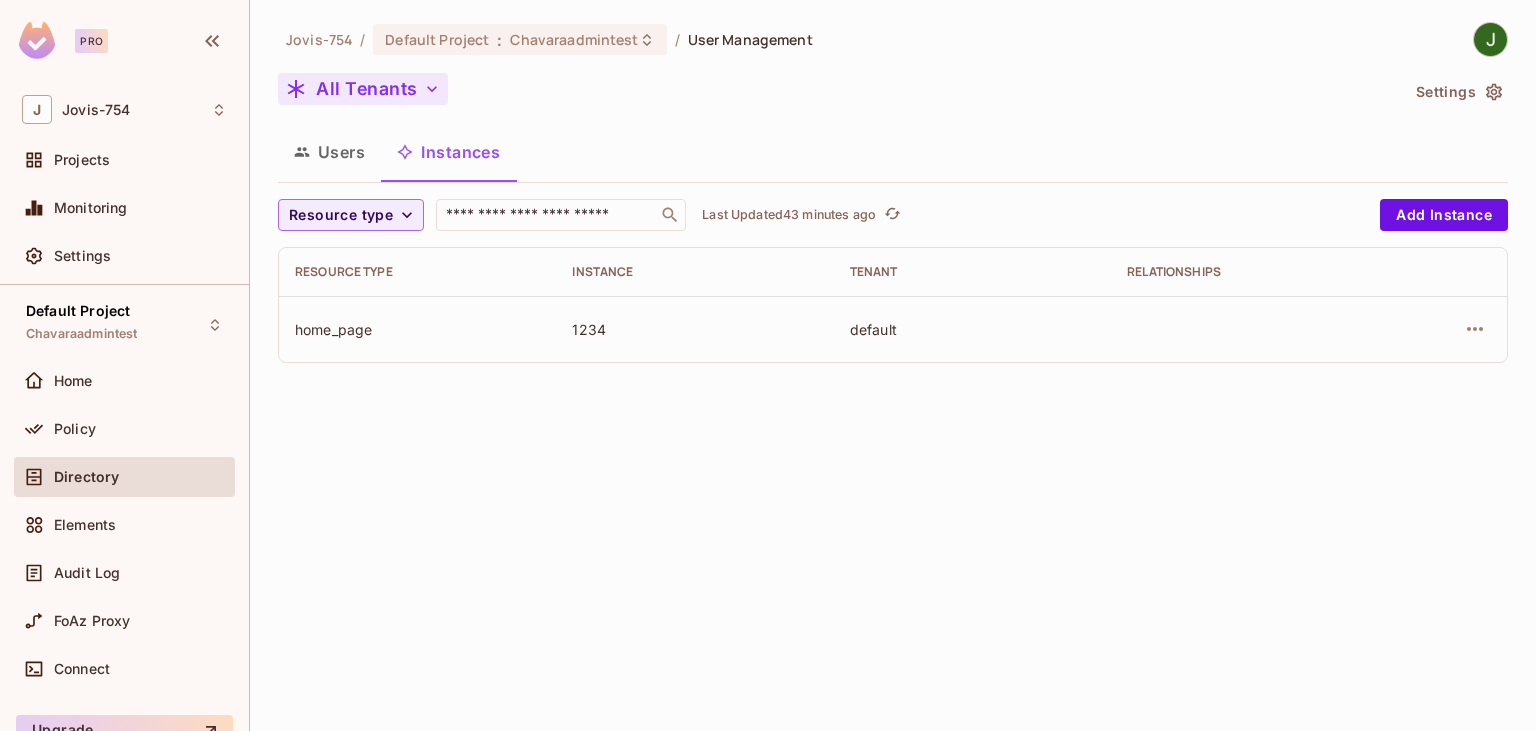 click on "Instances" at bounding box center [448, 152] 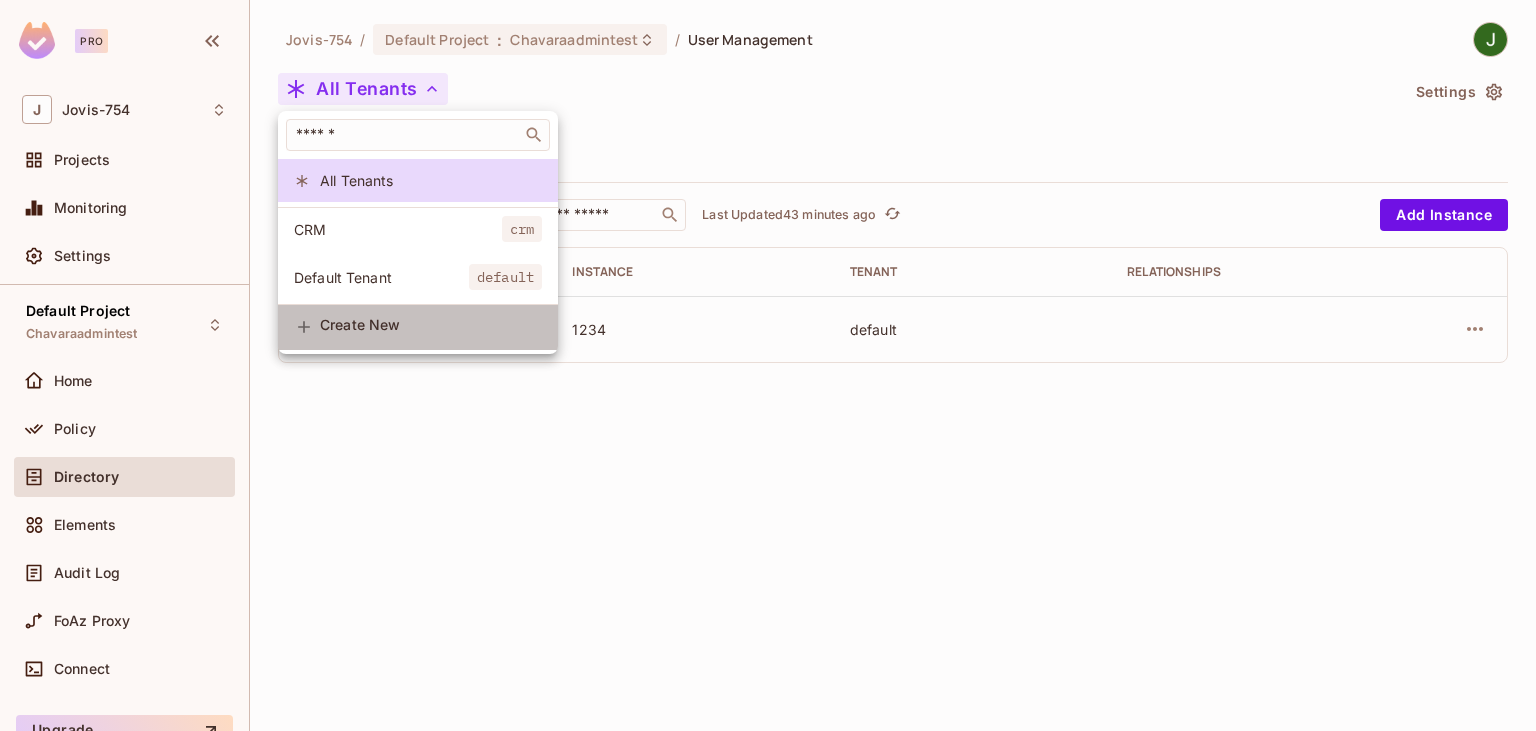 click on "Create New" at bounding box center [431, 325] 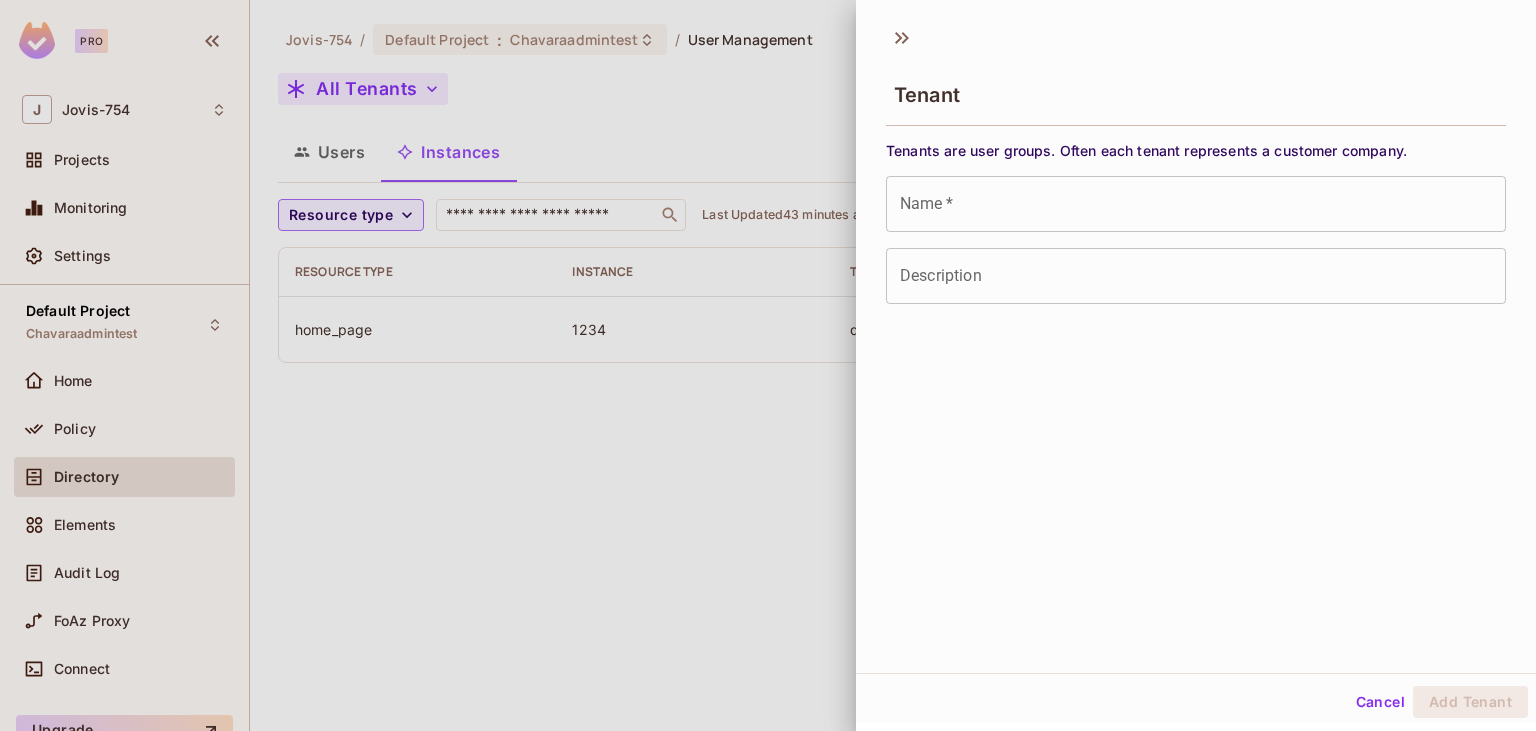 click on "Name   *" at bounding box center (1196, 204) 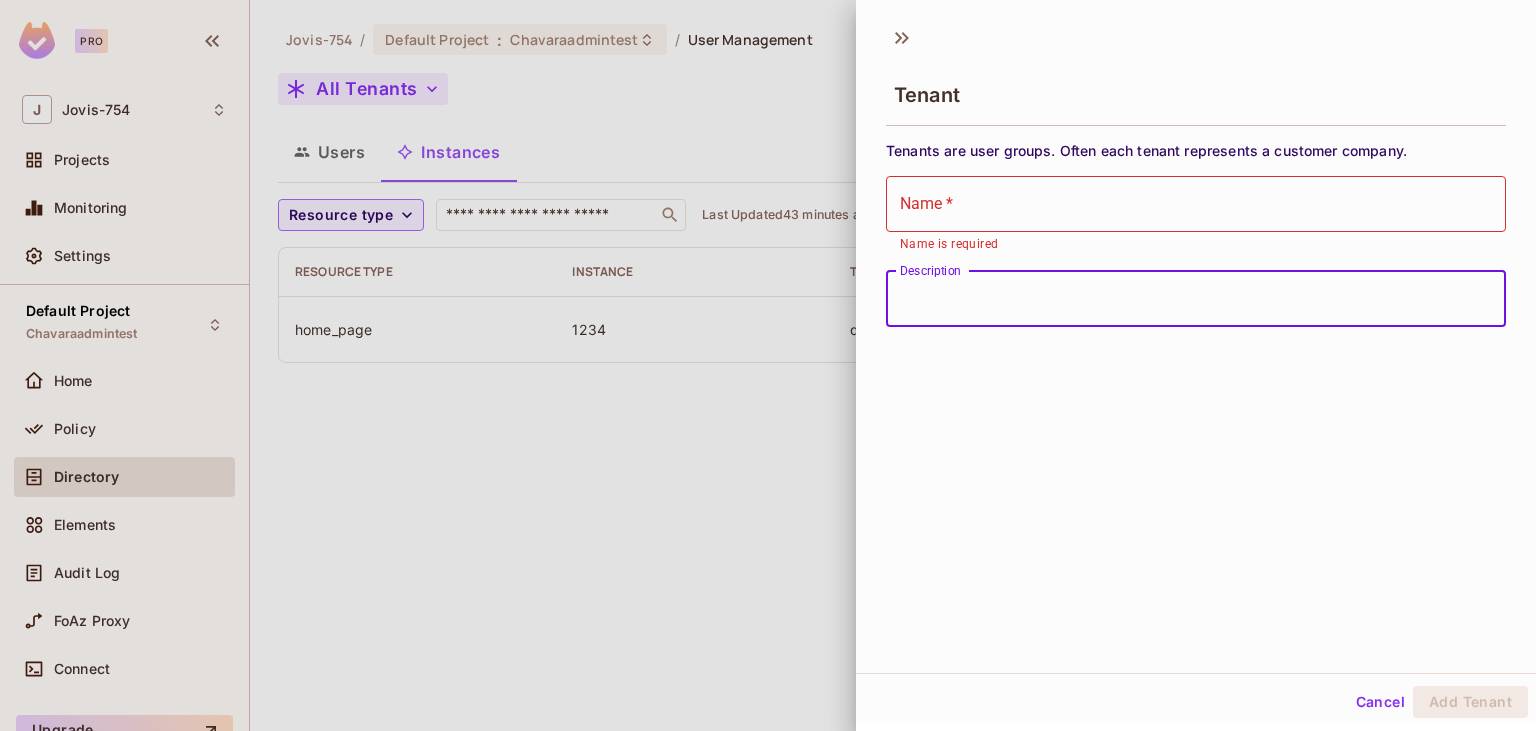 click on "Description" at bounding box center [1196, 299] 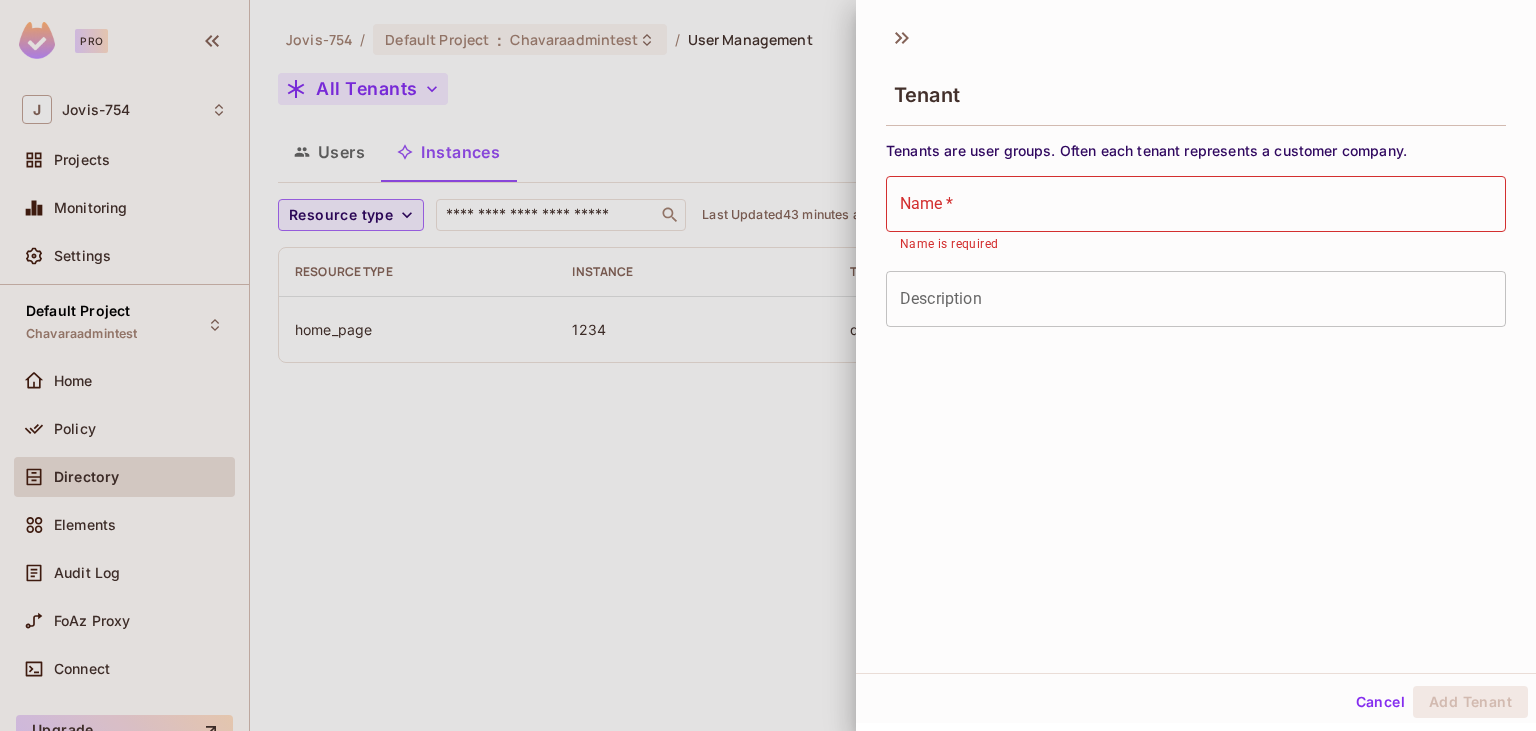 click at bounding box center [768, 365] 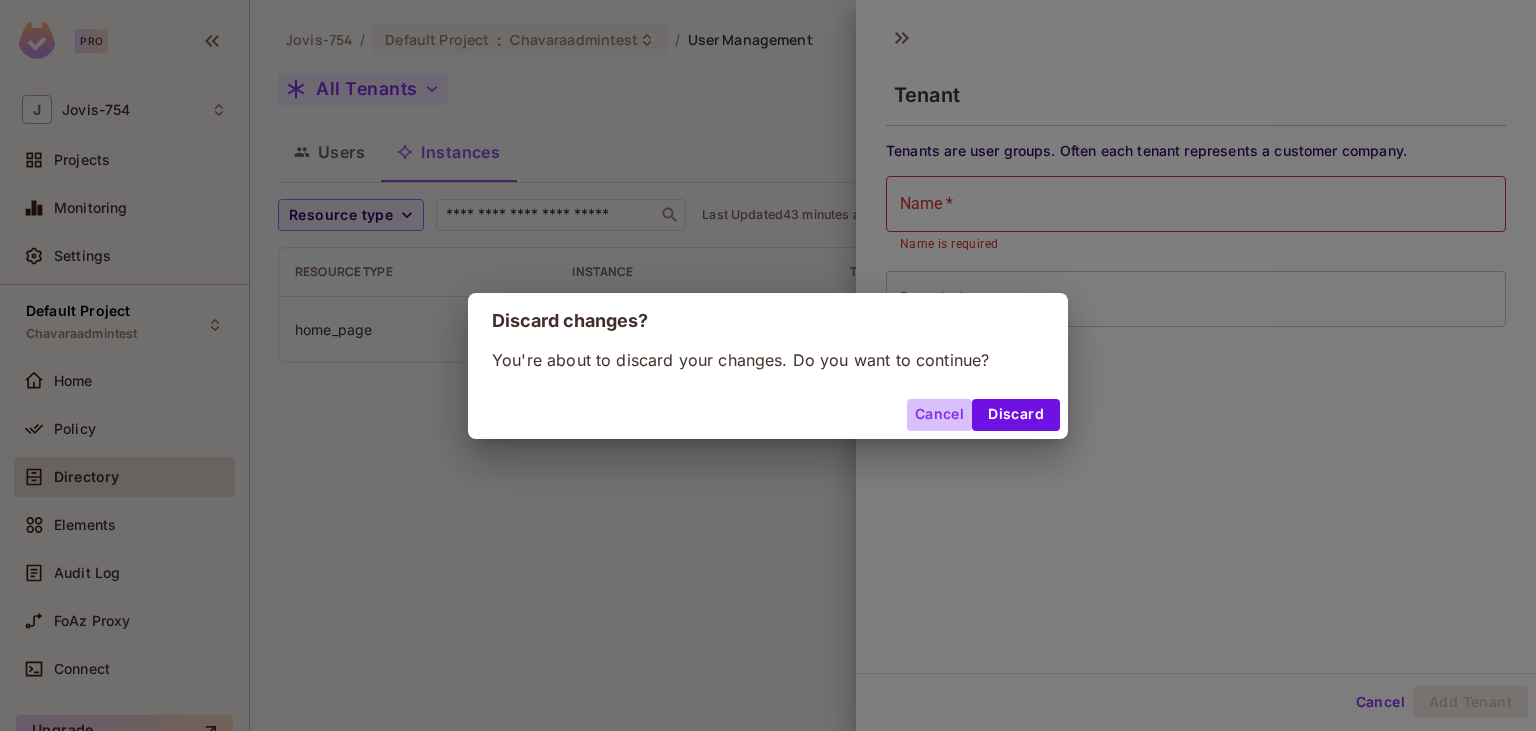 click on "Cancel" at bounding box center [939, 415] 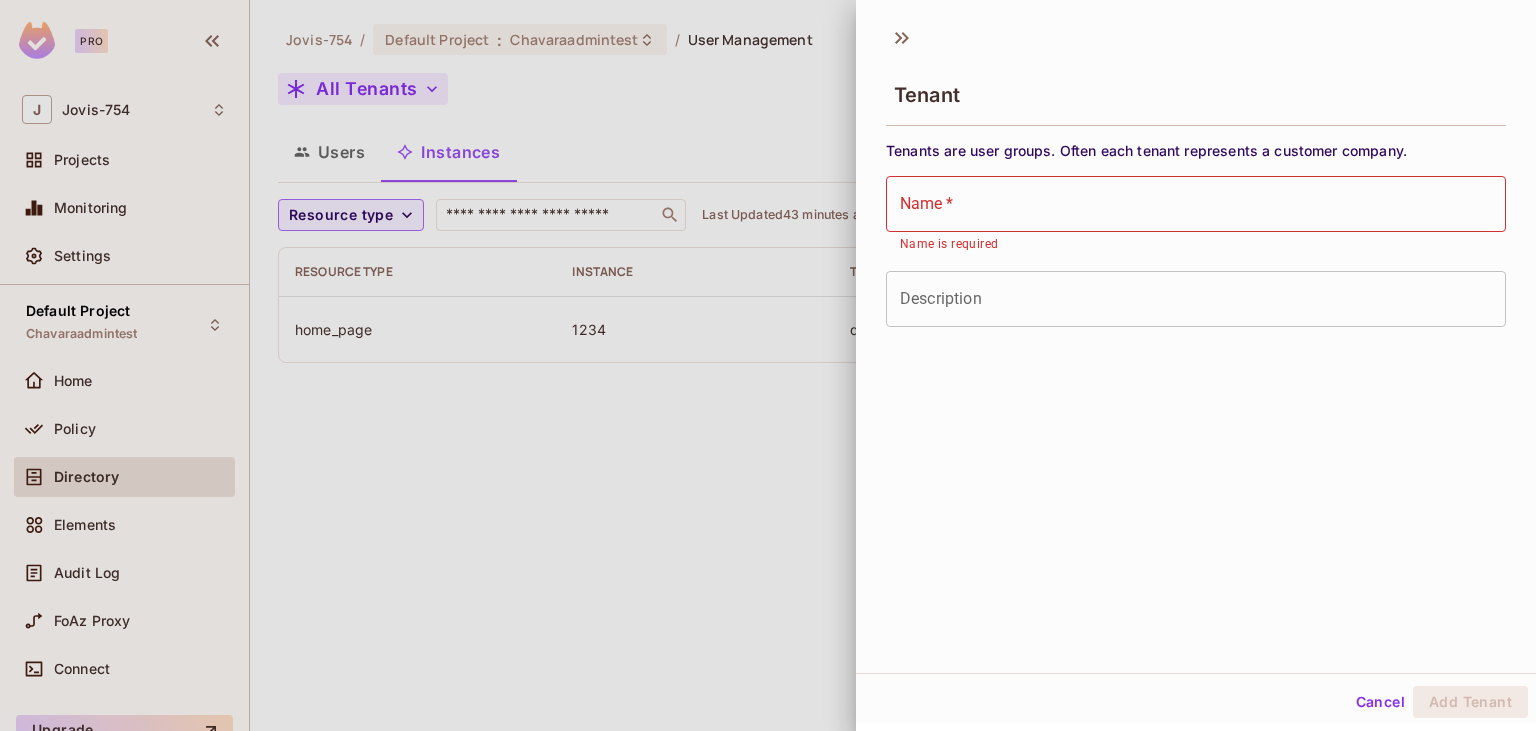 click at bounding box center [768, 365] 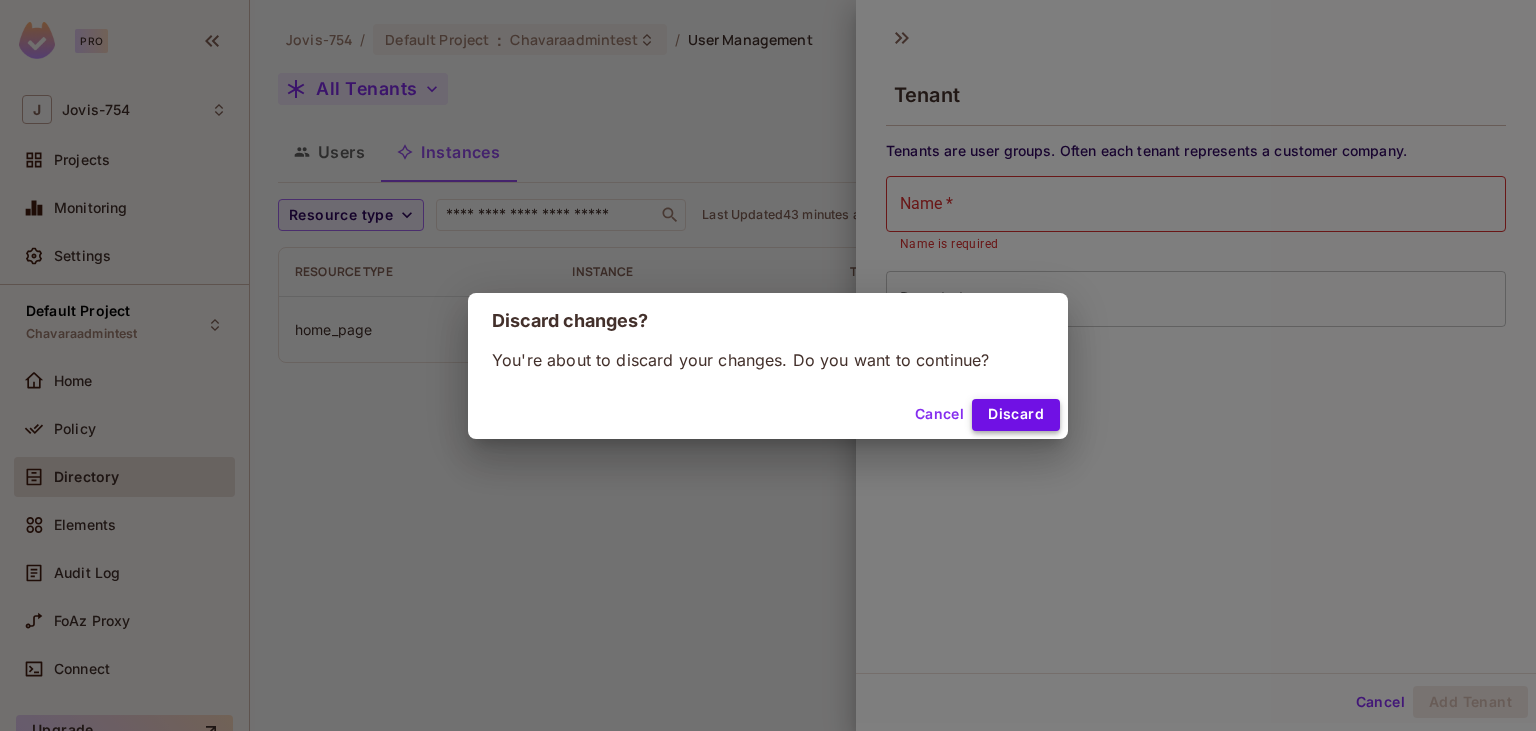 click on "Discard" at bounding box center [1016, 415] 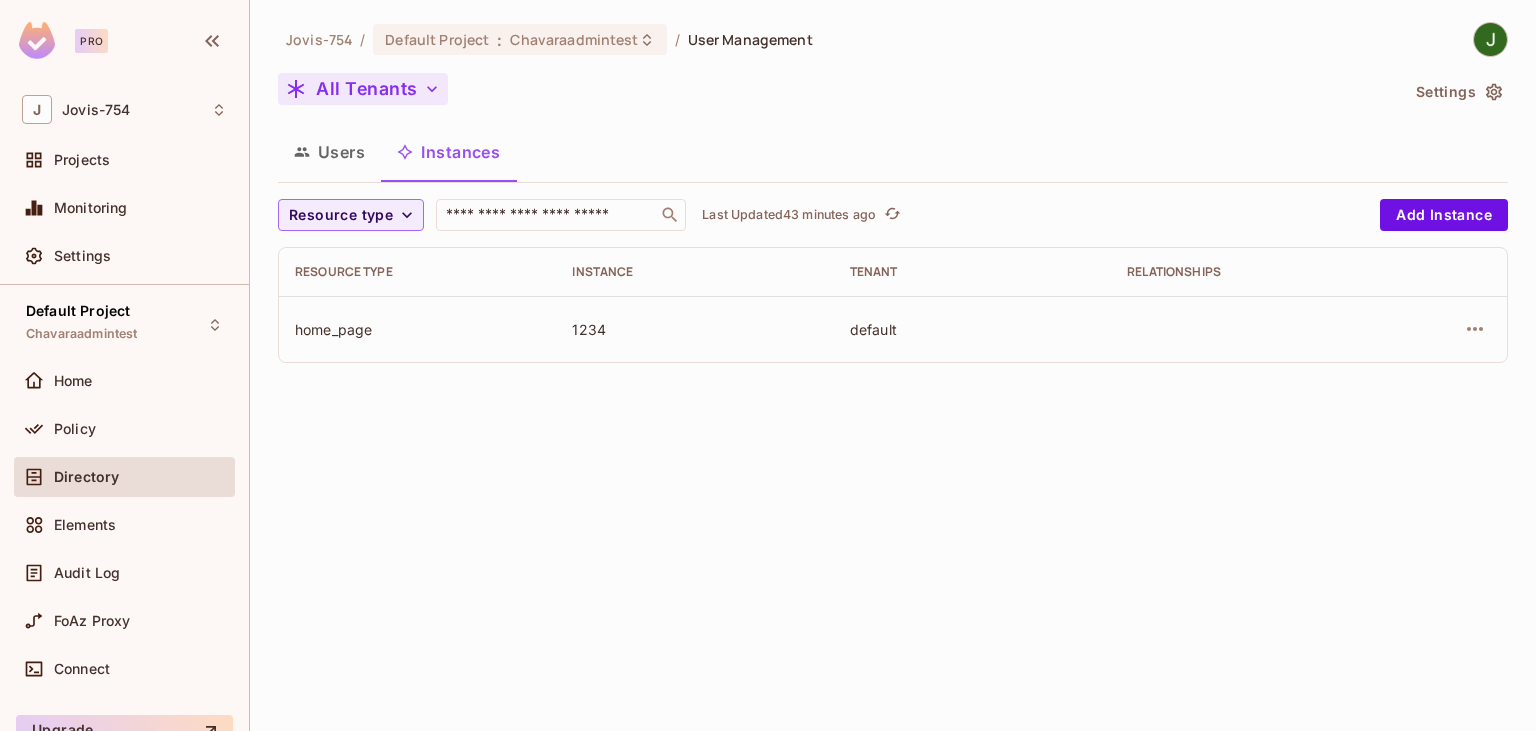 click on "All Tenants" at bounding box center (363, 89) 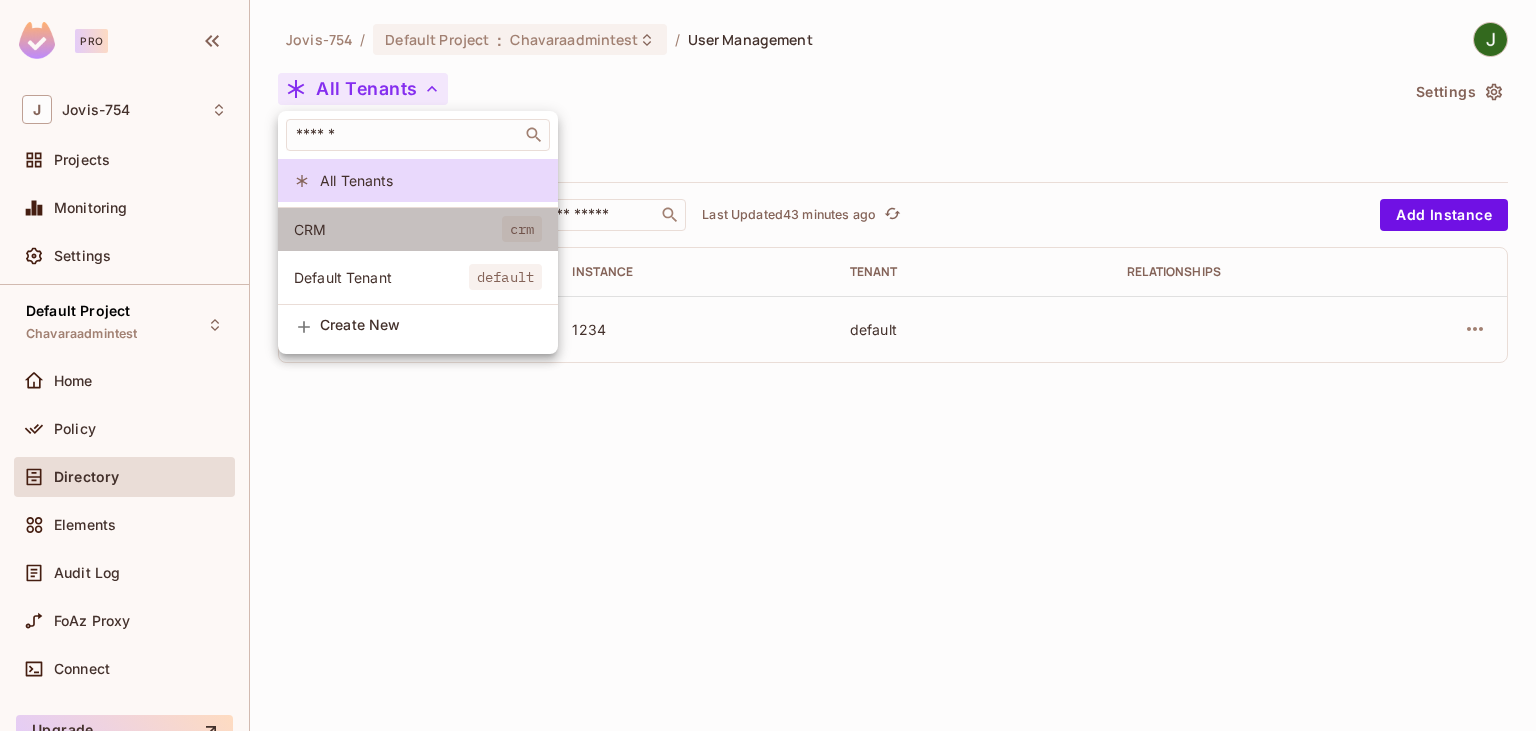 click on "CRM" at bounding box center (398, 229) 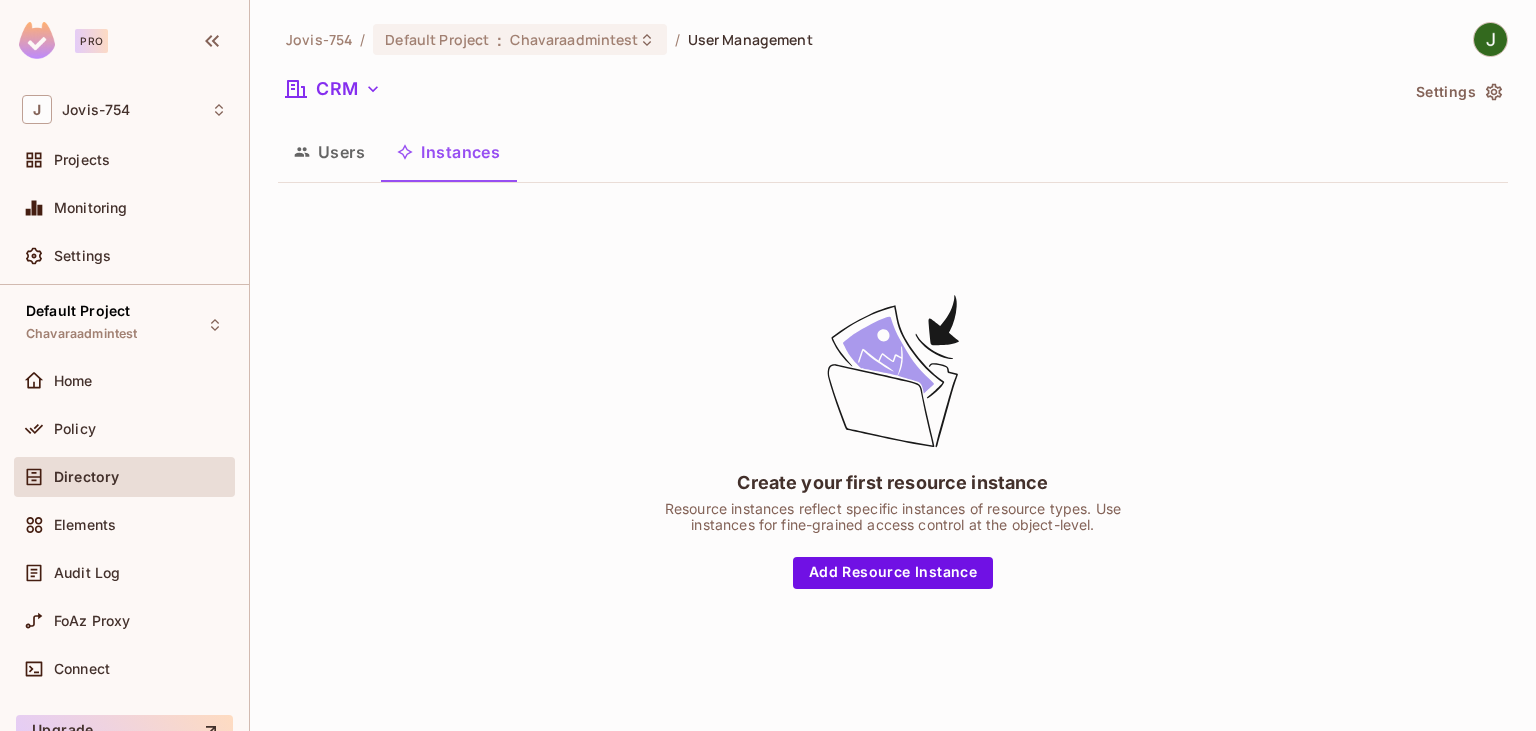 click on "Users" at bounding box center (329, 152) 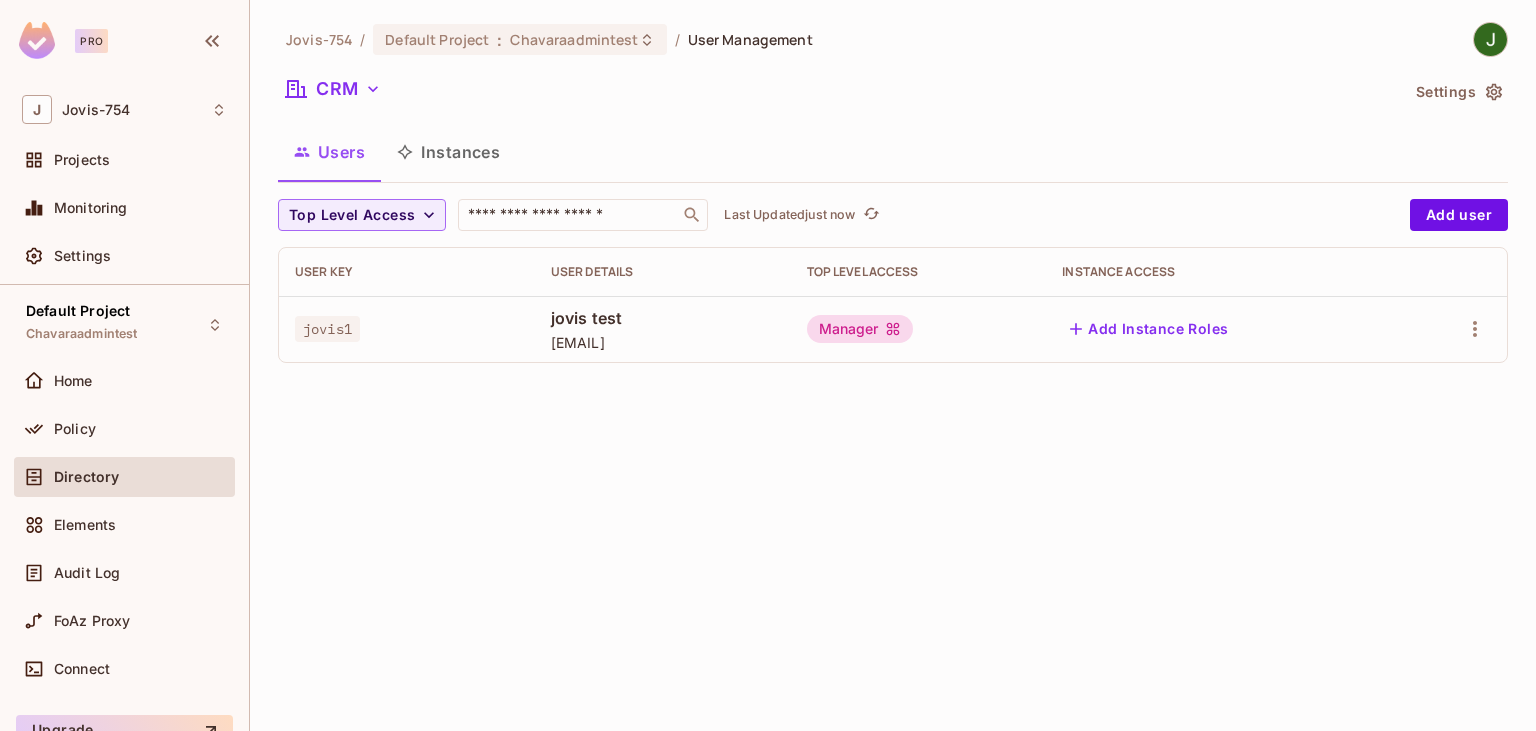 click on "Instances" at bounding box center (448, 152) 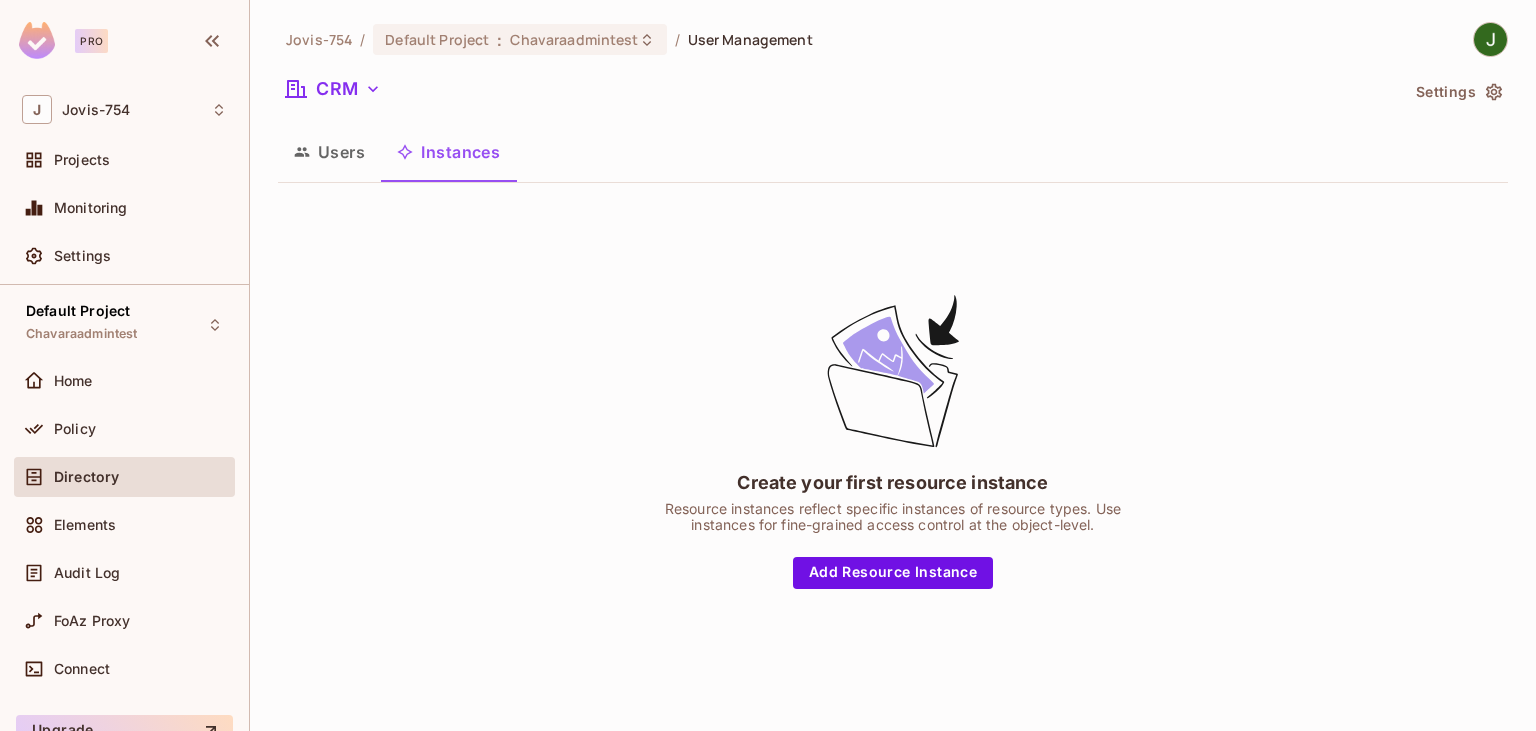 click 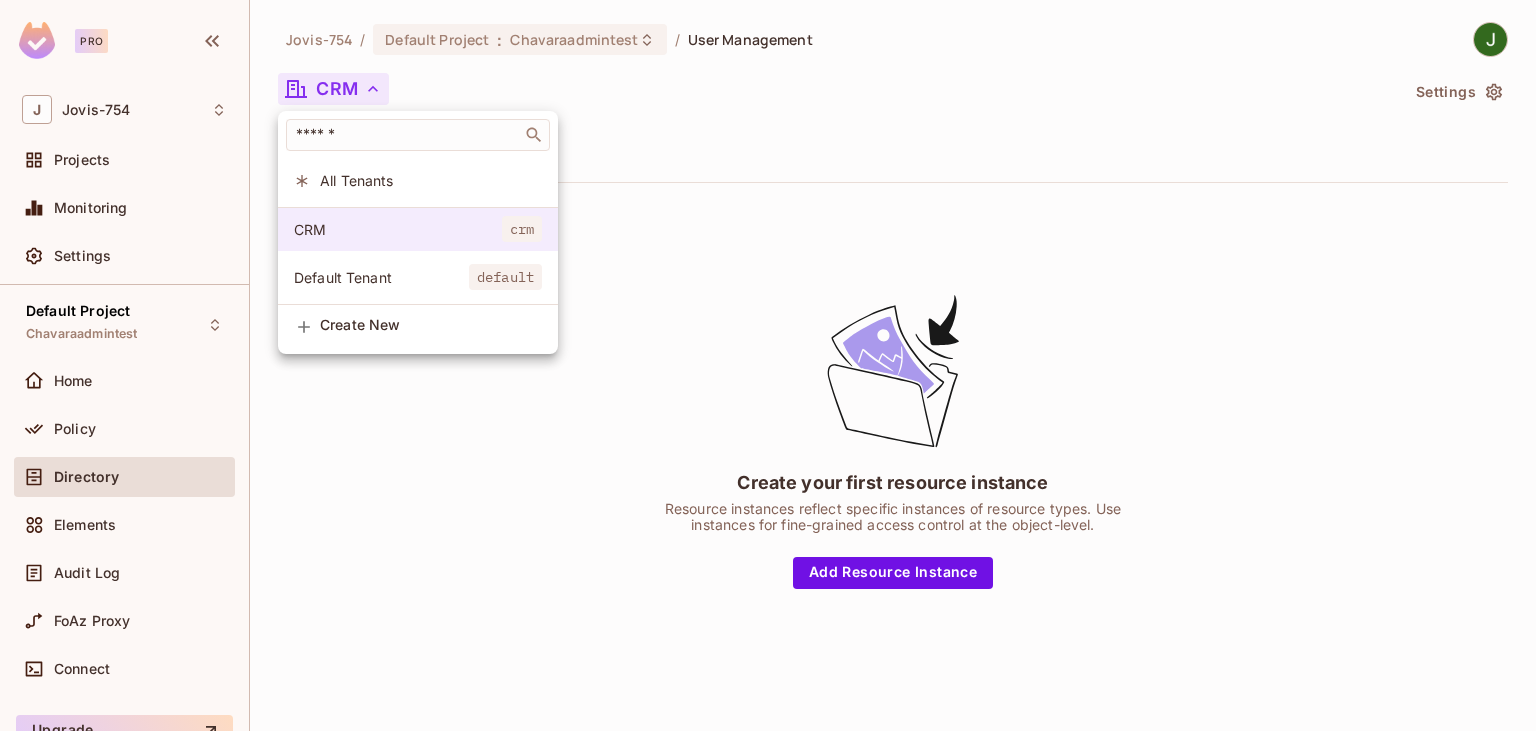 click on "CRM" at bounding box center (398, 229) 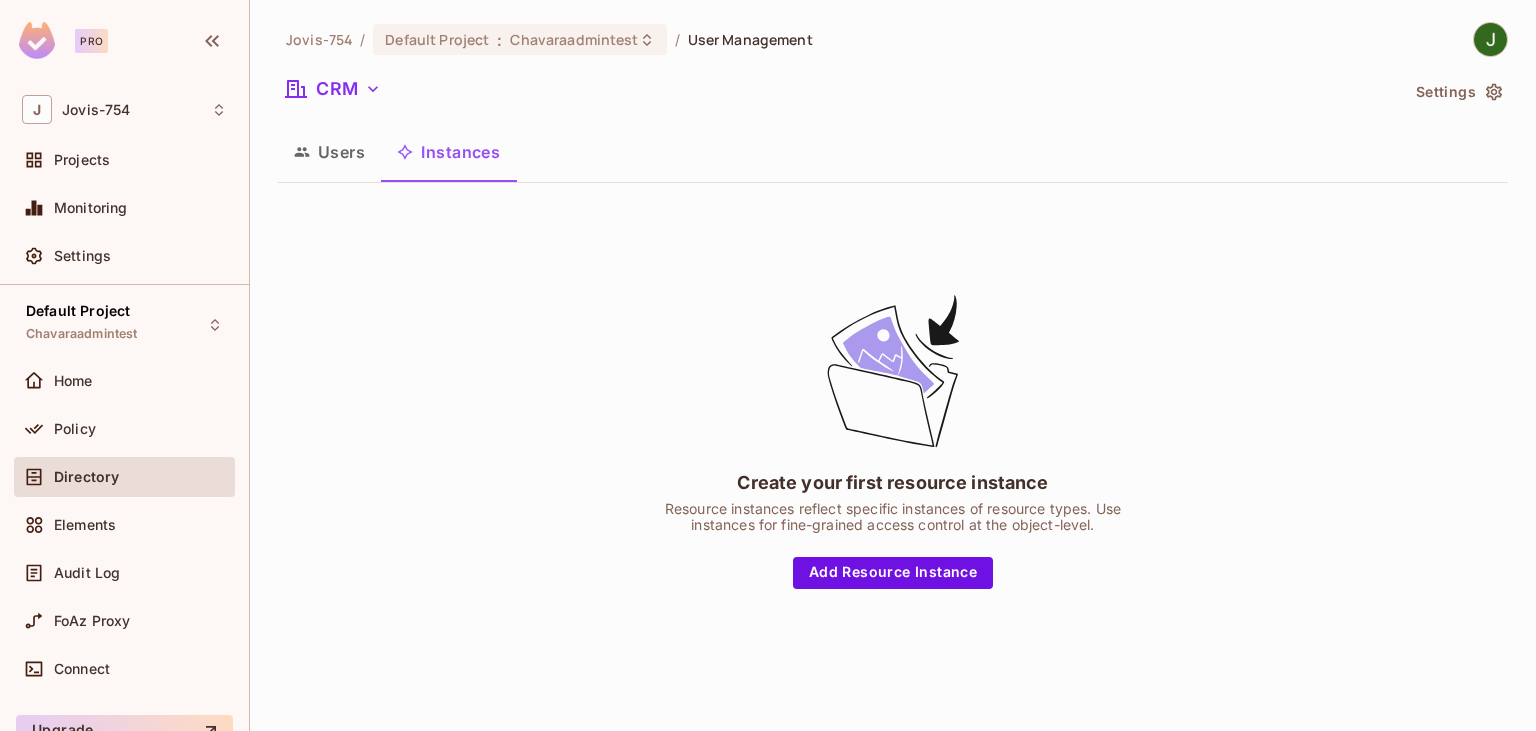 click 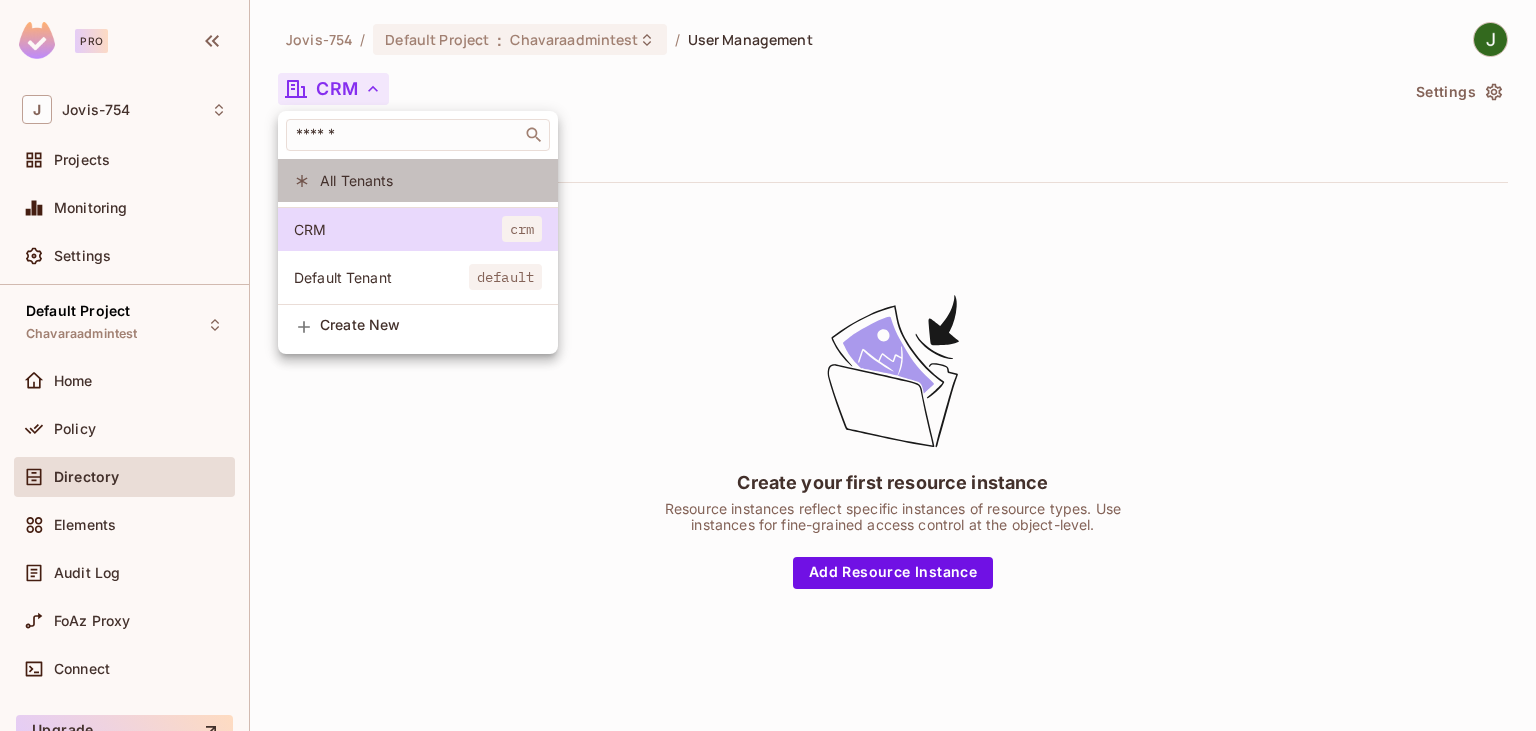 click on "All Tenants" at bounding box center (431, 180) 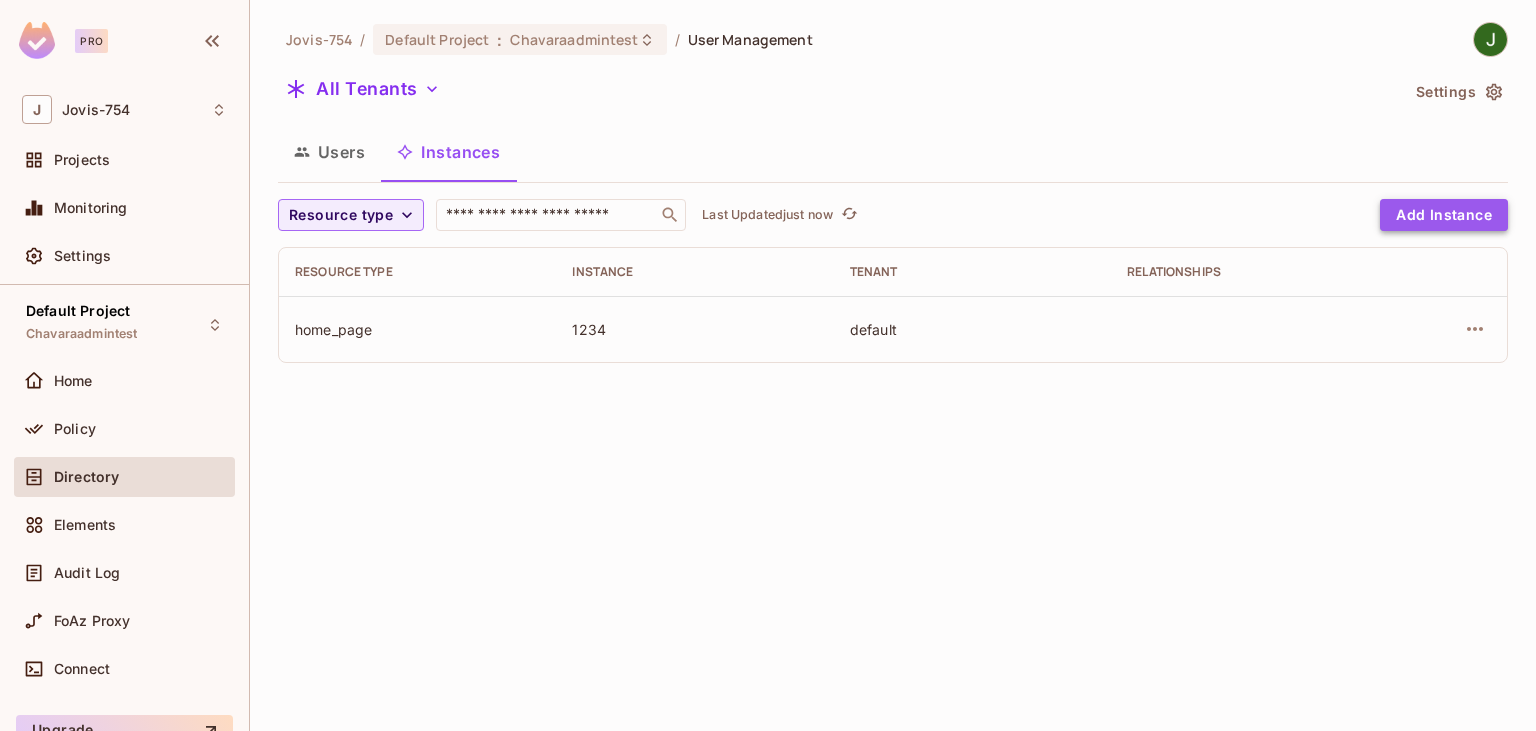 click on "Add Instance" at bounding box center [1444, 215] 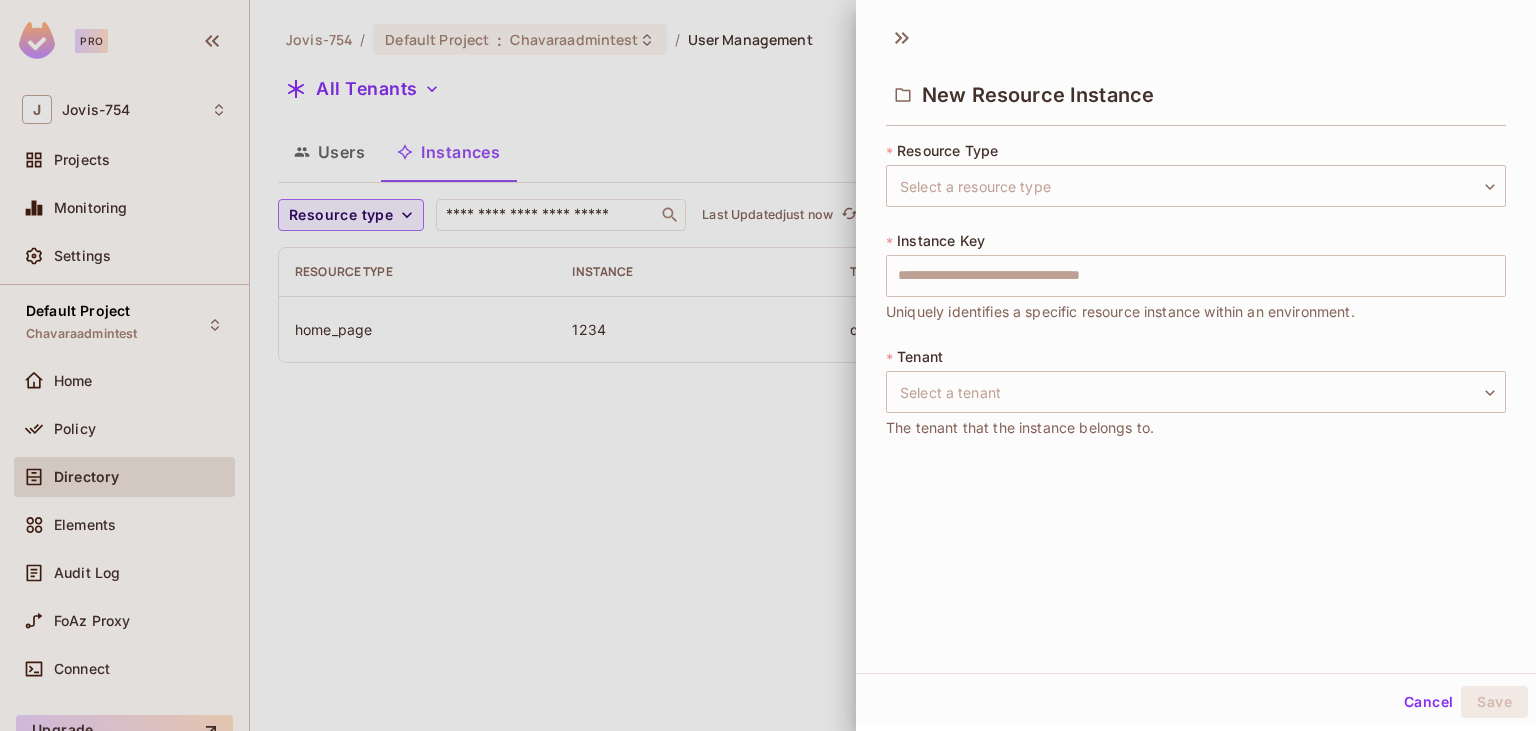 click at bounding box center [768, 365] 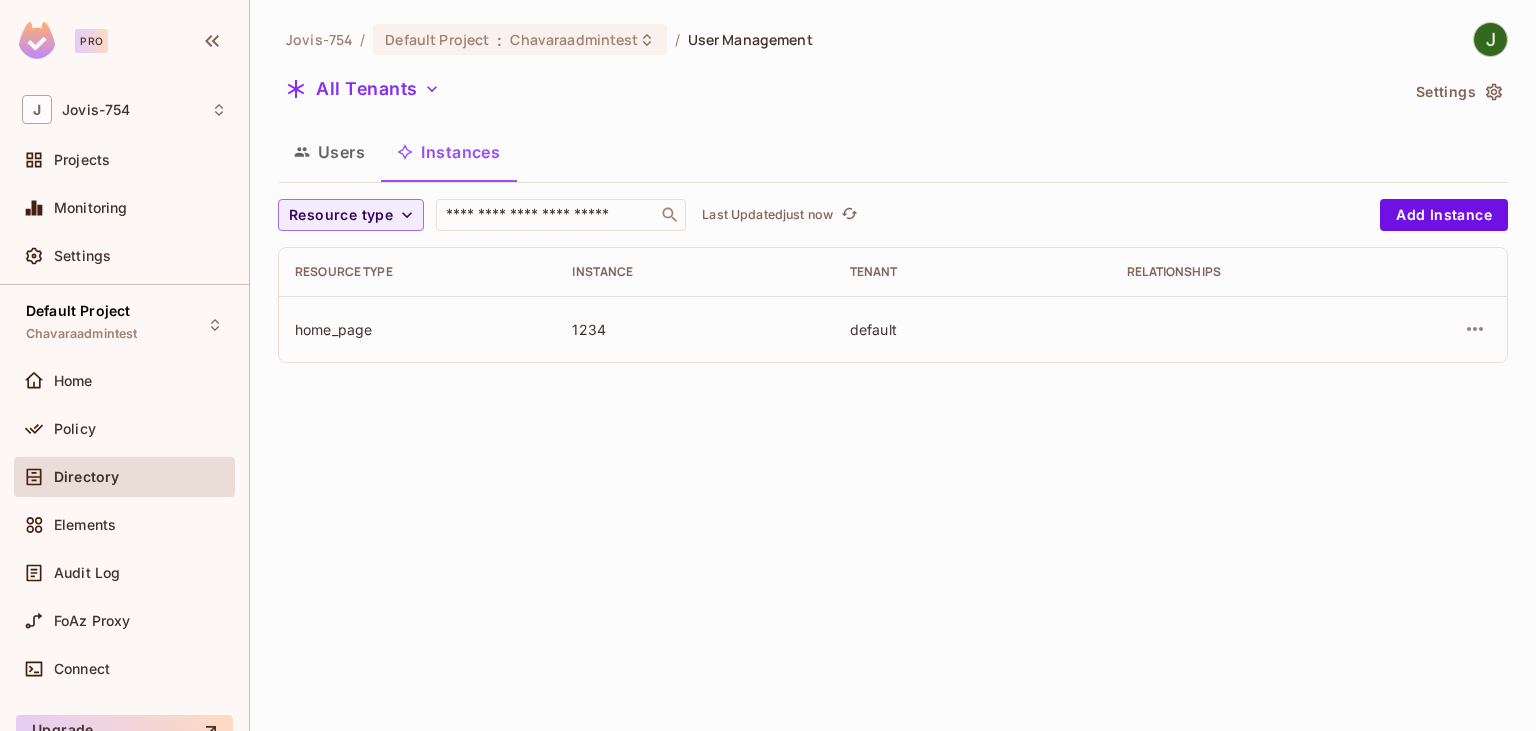 click on "Users" at bounding box center (329, 152) 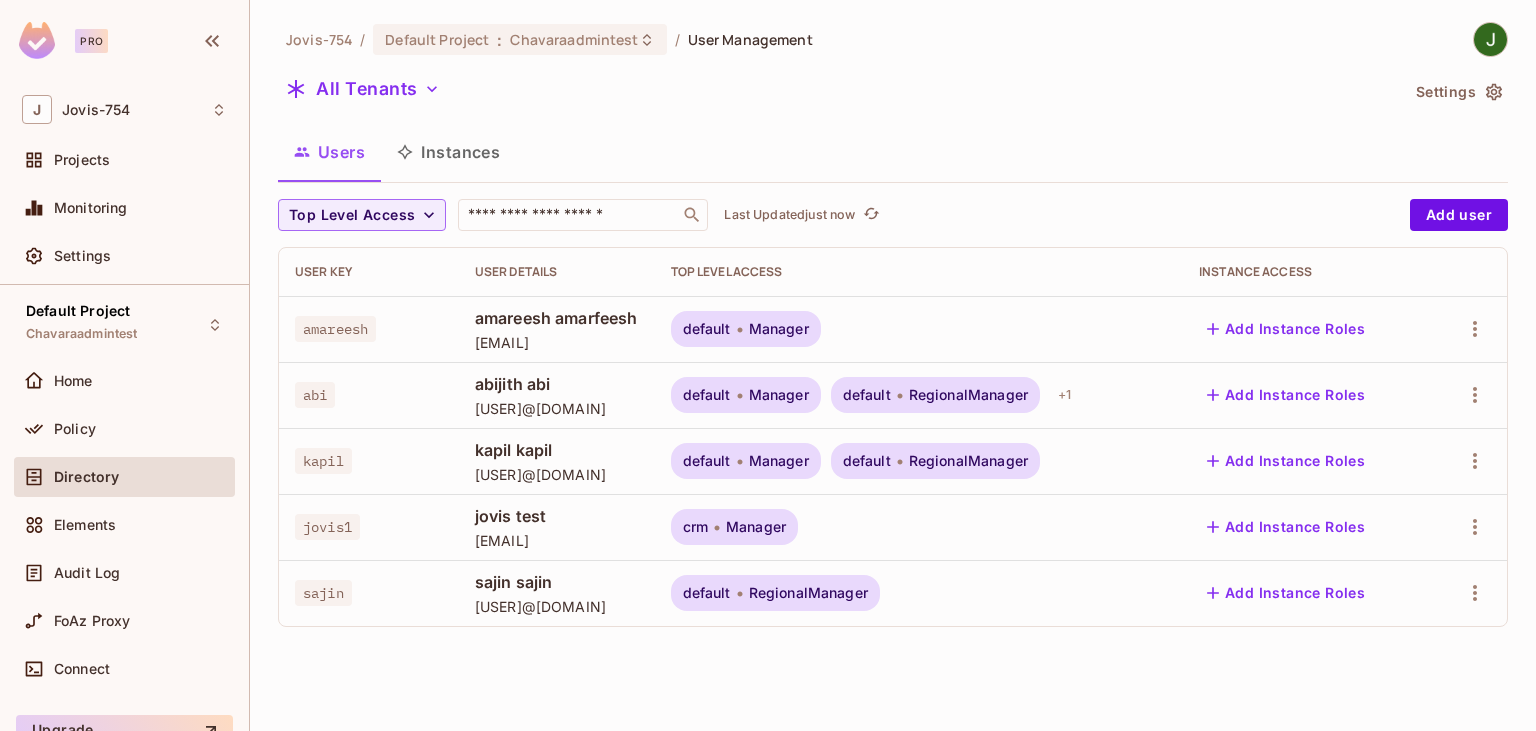 click on "Instances" at bounding box center [448, 152] 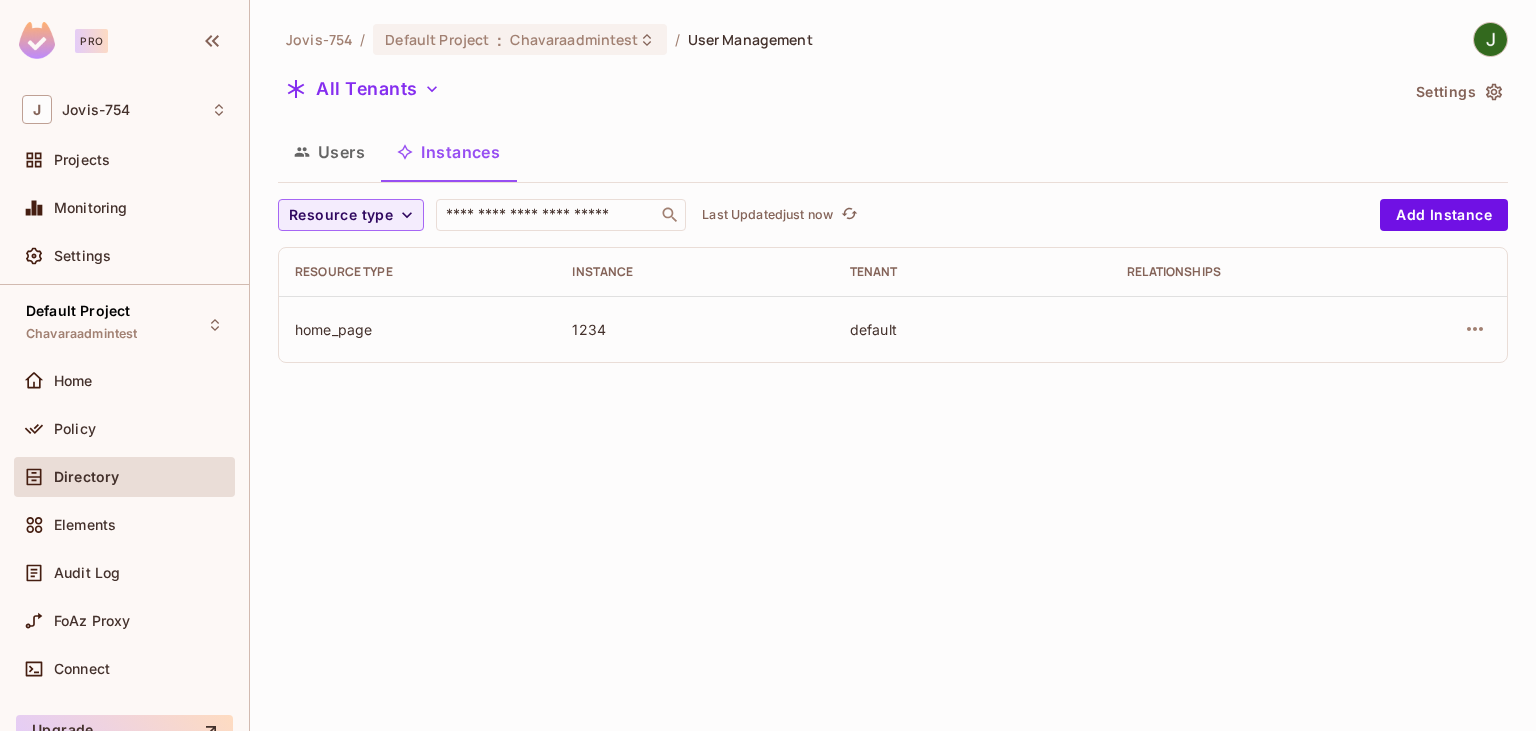 click on "Users" at bounding box center (329, 152) 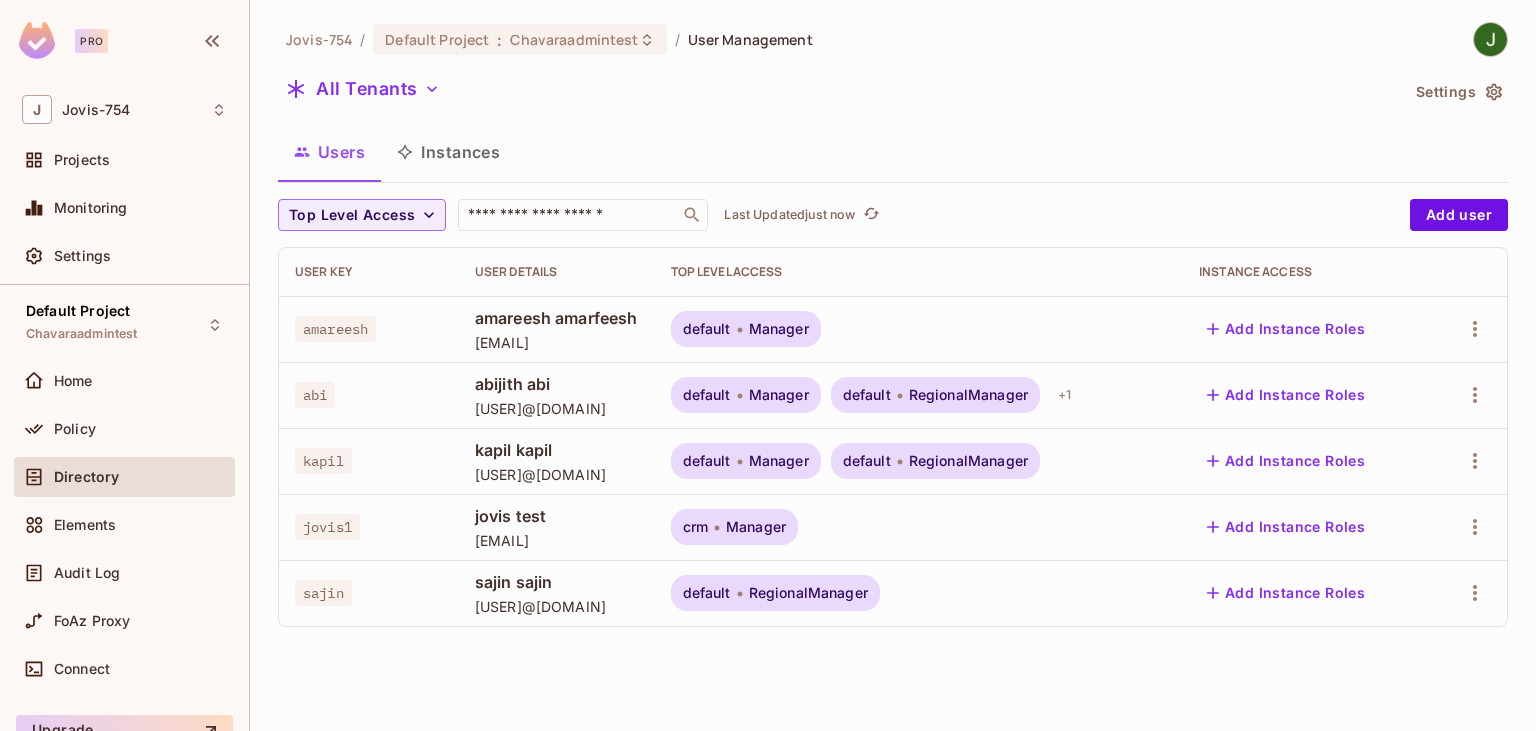 click on "Instances" at bounding box center (448, 152) 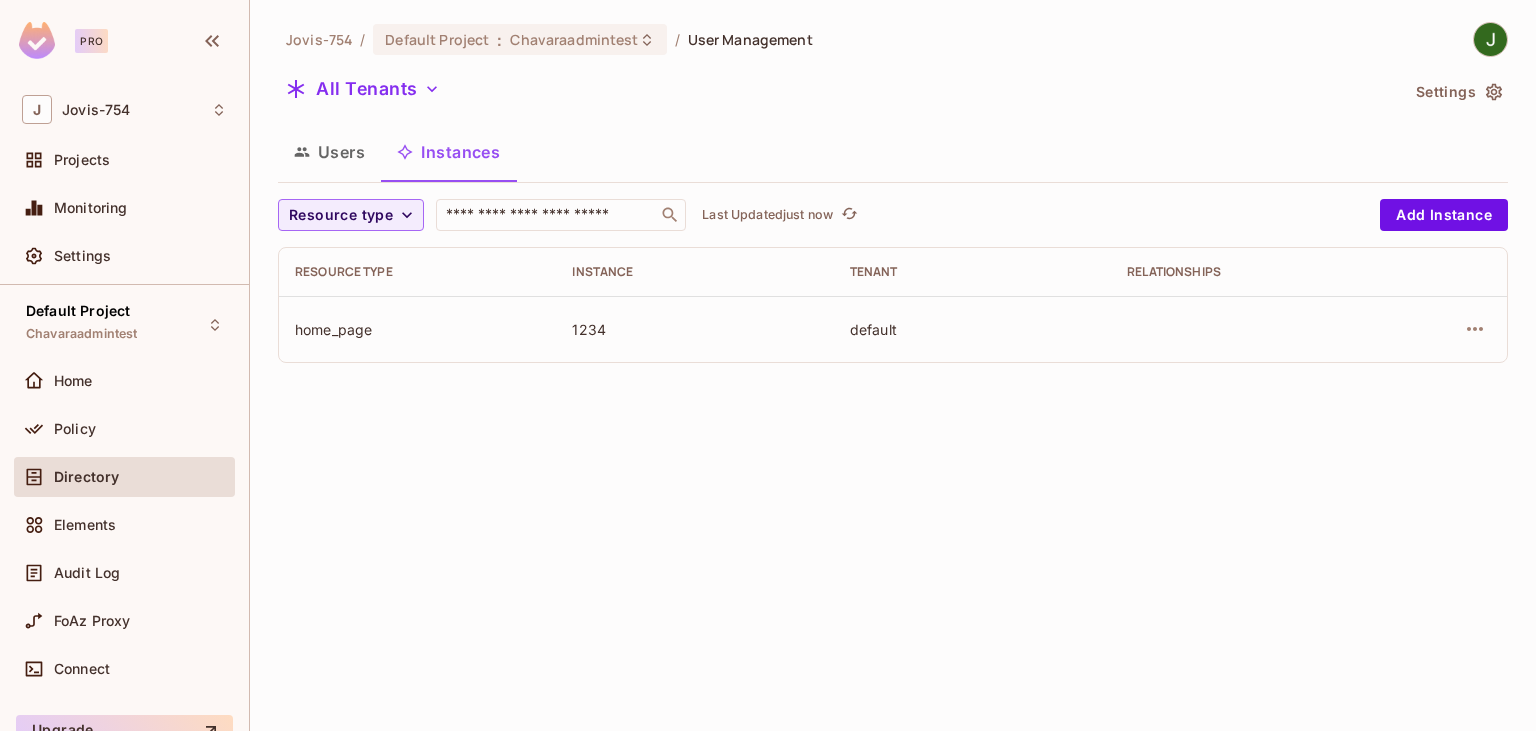 click on "Users" at bounding box center (329, 152) 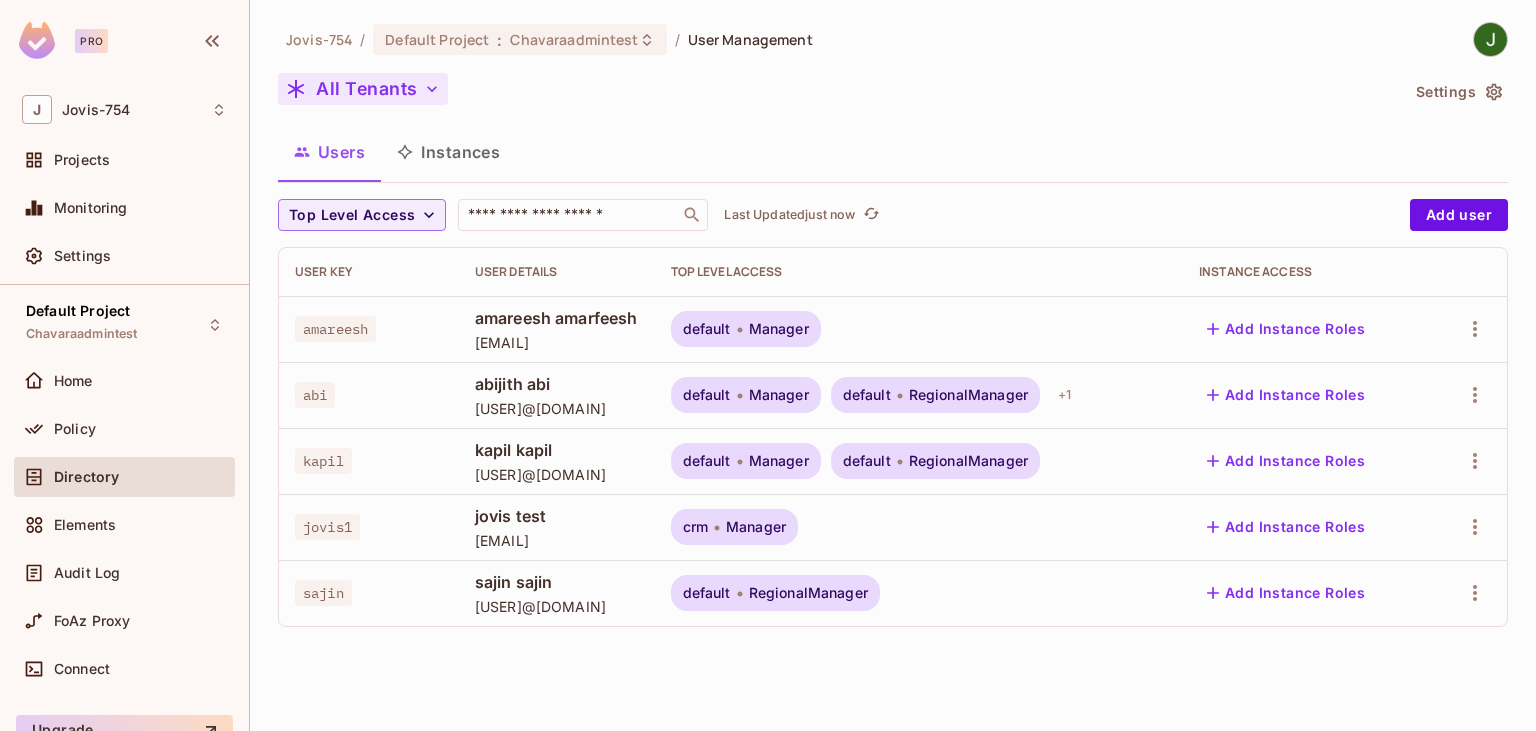 click on "All Tenants" at bounding box center (363, 89) 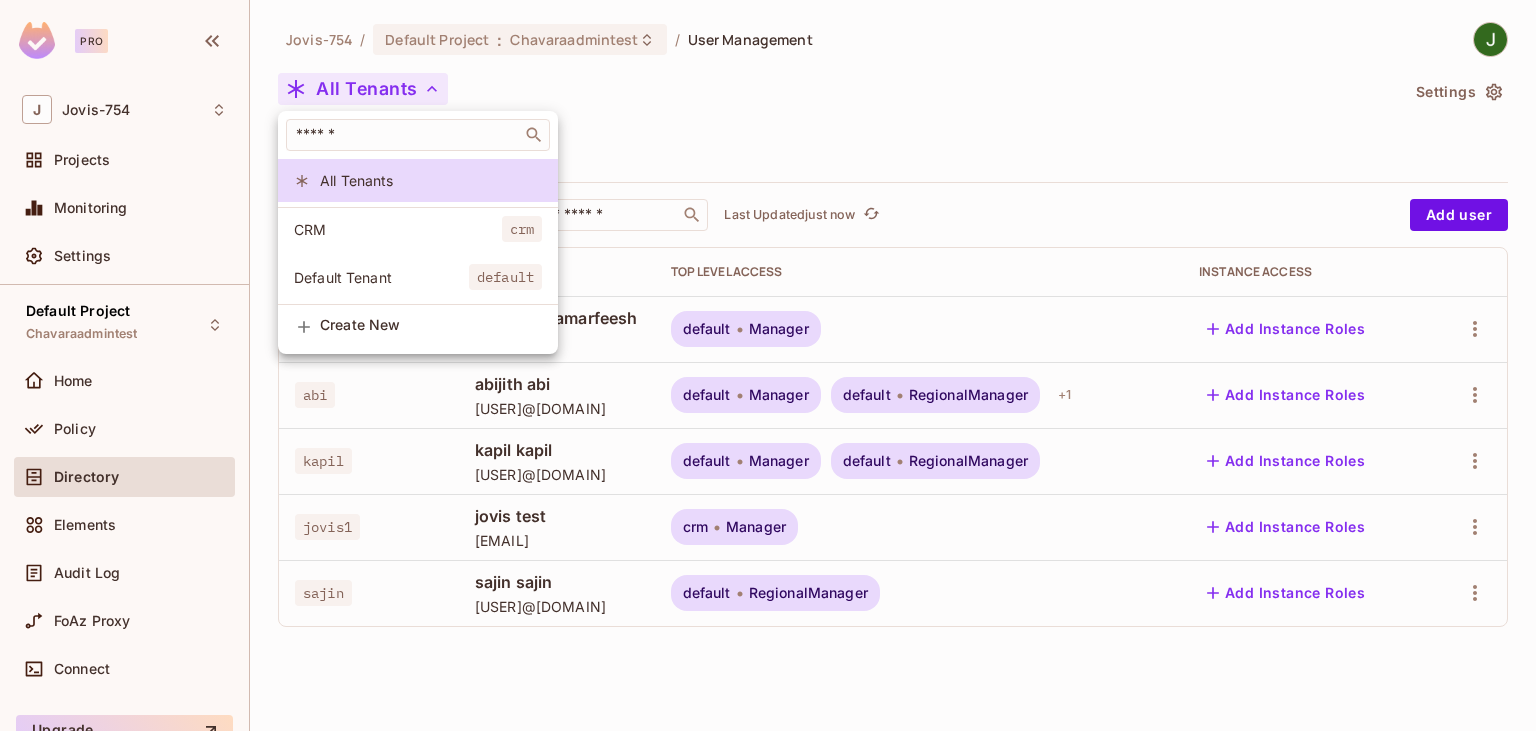 click on "Create New" at bounding box center [418, 327] 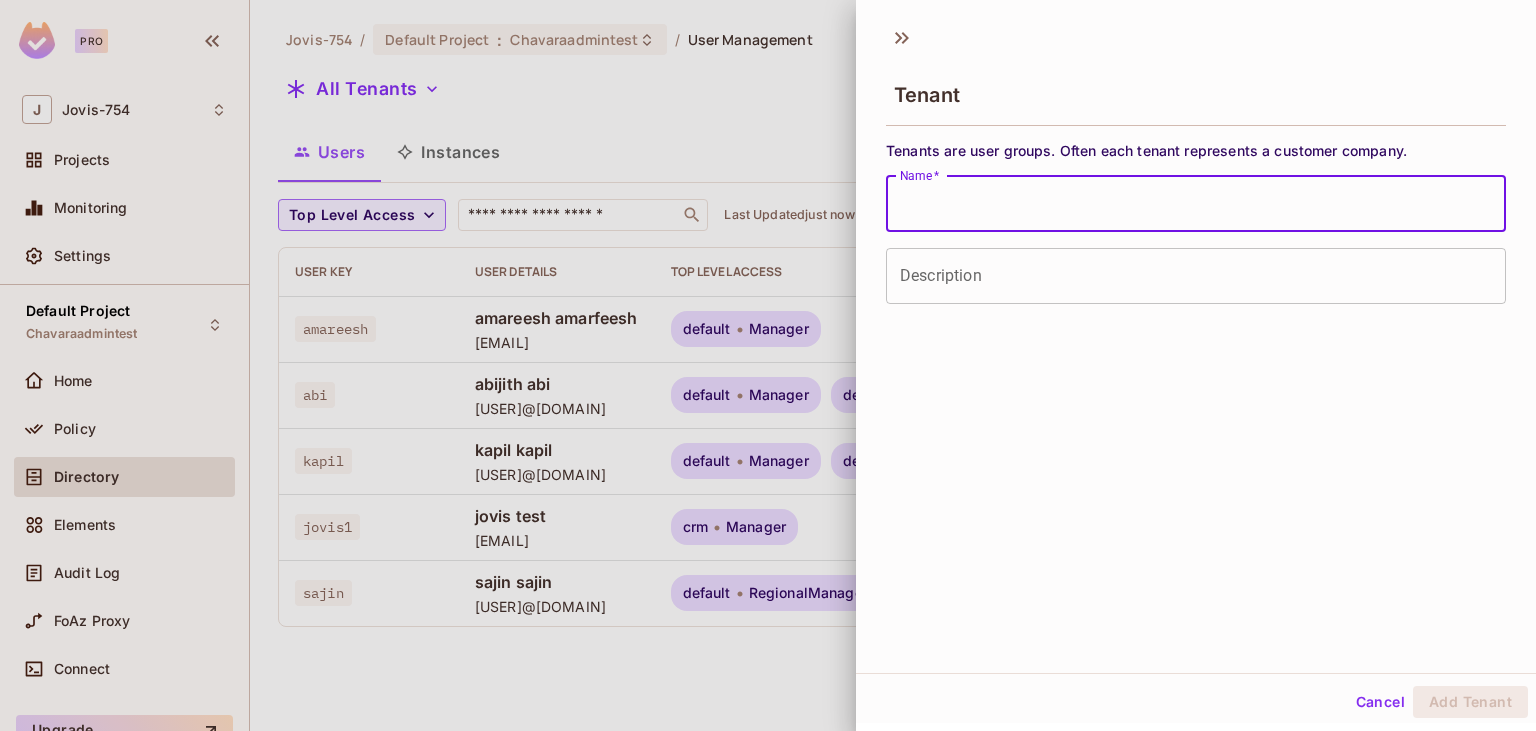 click on "Name   *" at bounding box center (1196, 204) 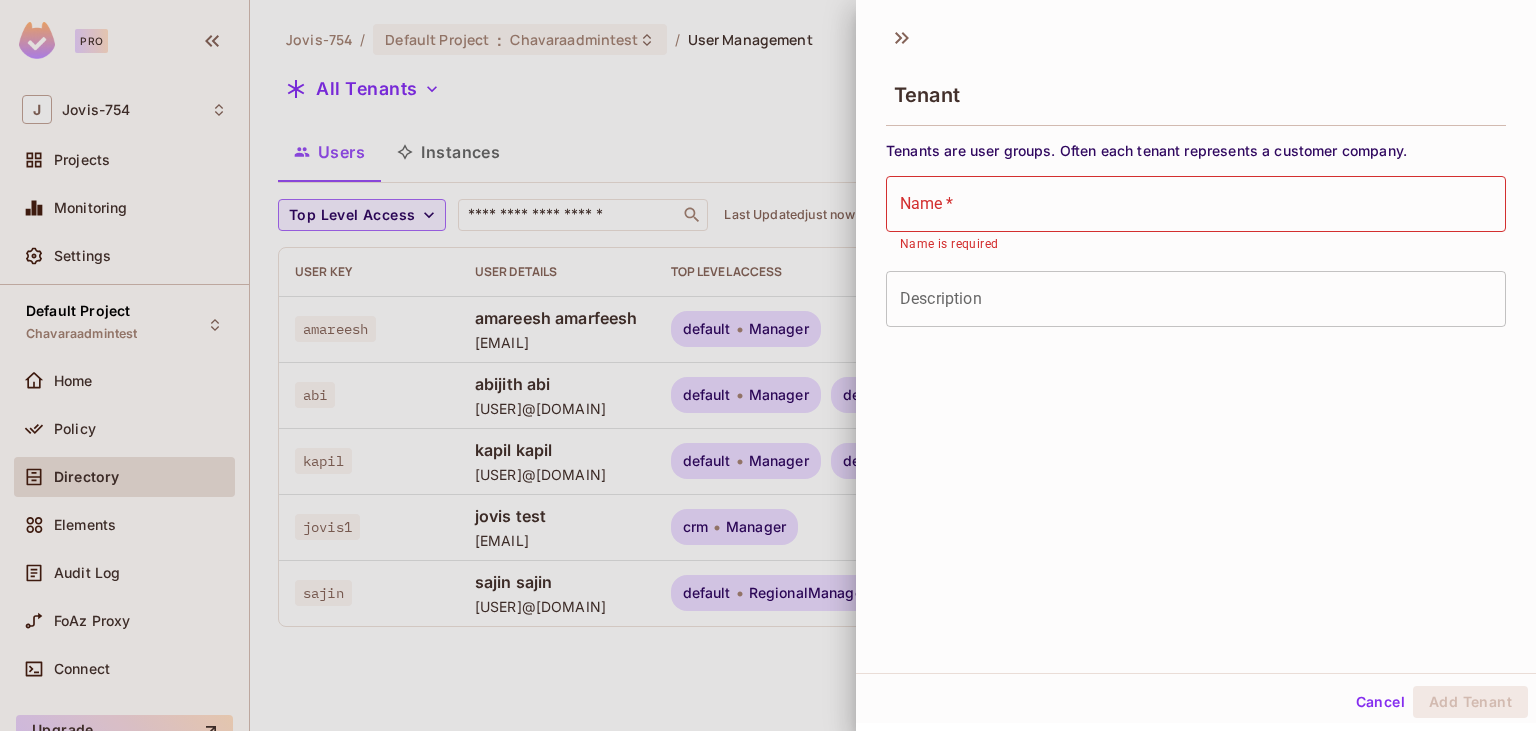 click at bounding box center (768, 365) 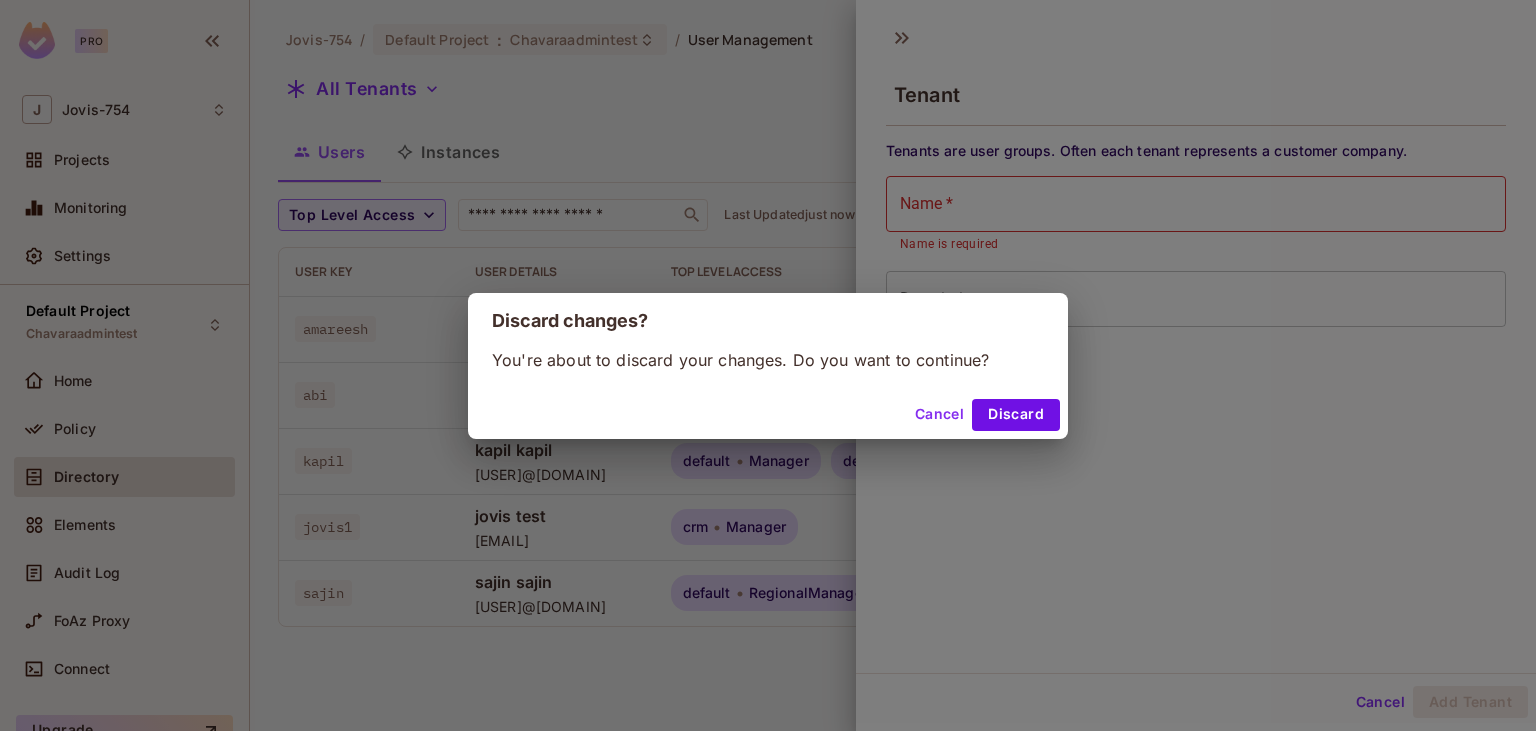 click on "Discard changes? You're about to discard your changes. Do you want to continue? Cancel Discard" at bounding box center [768, 365] 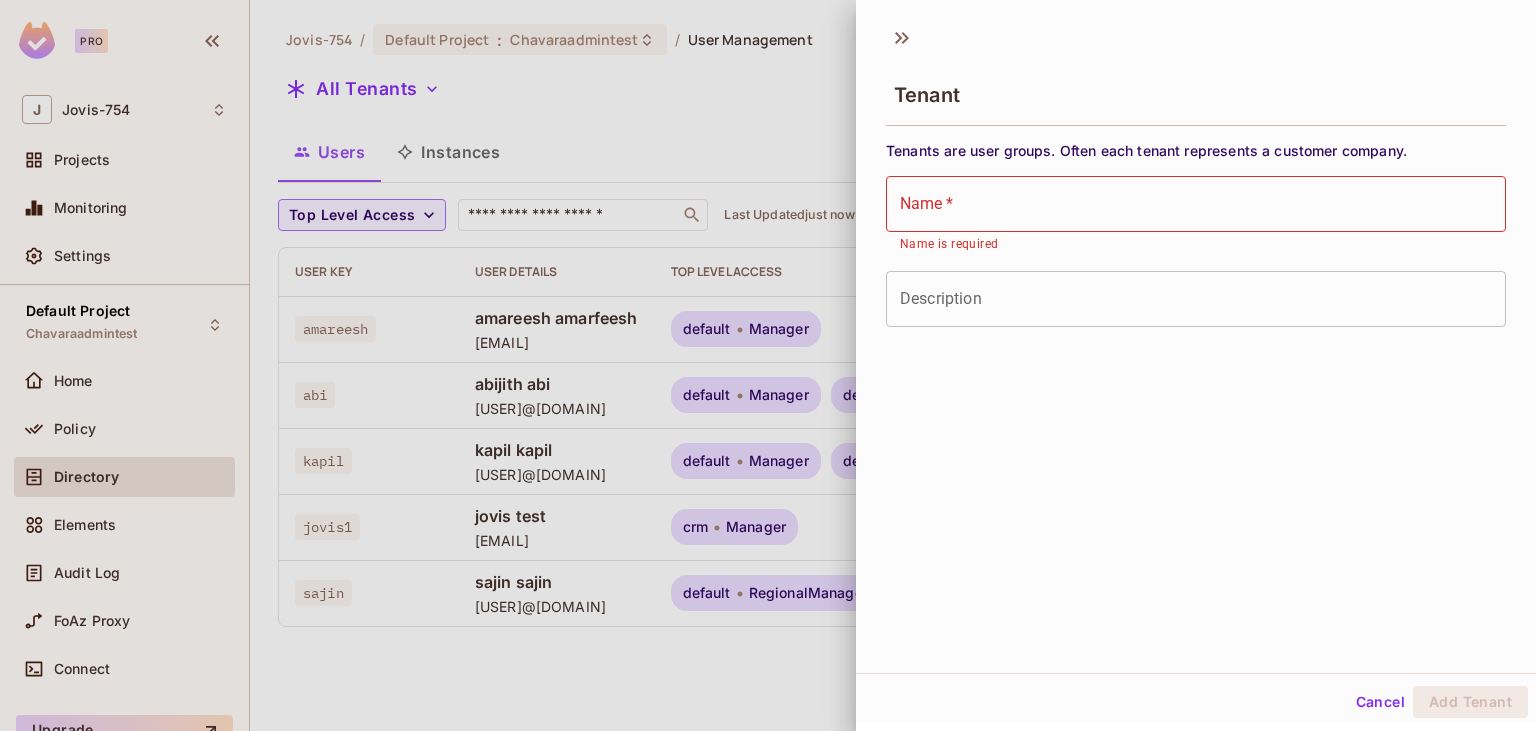 click at bounding box center [768, 365] 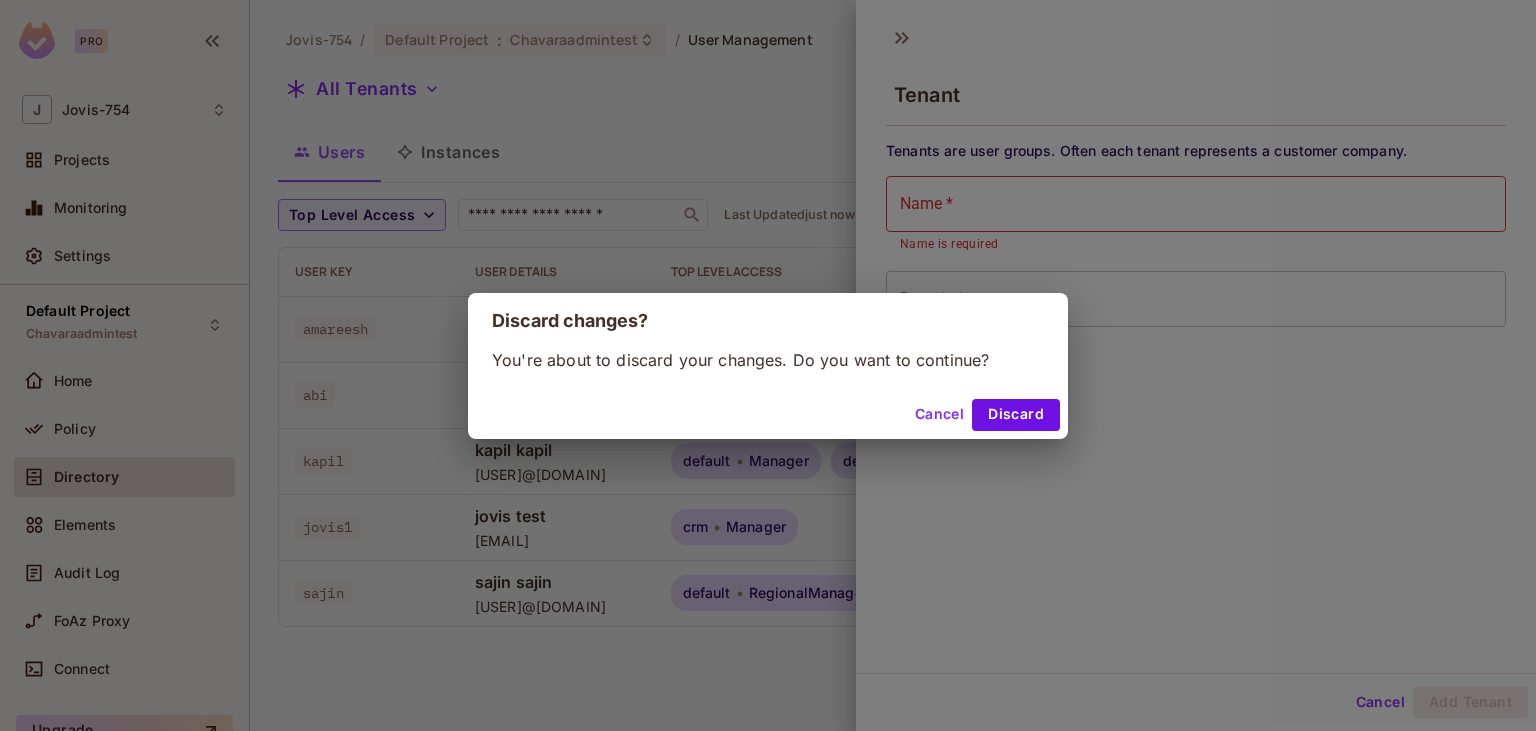click on "You're about to discard your changes. Do you want to continue?" at bounding box center [768, 370] 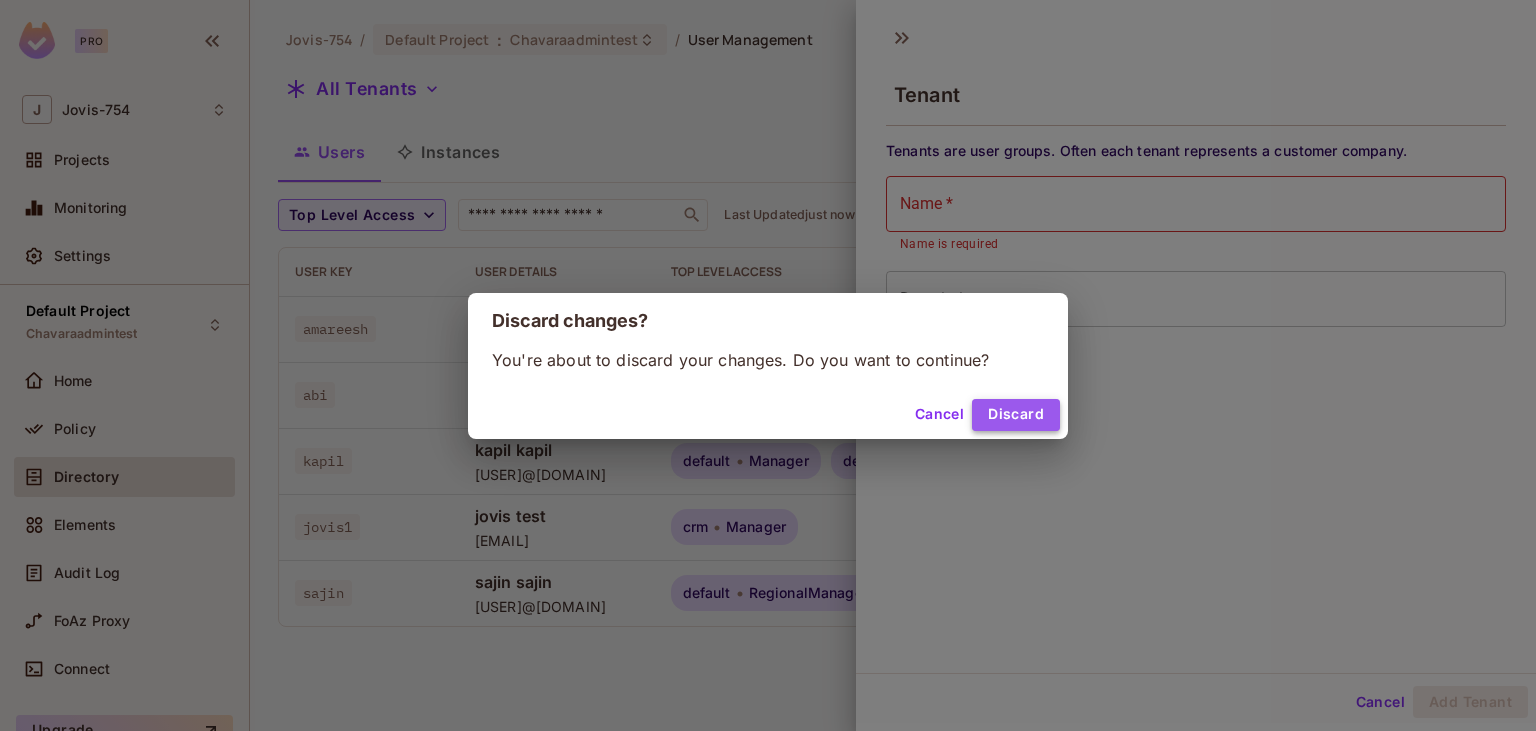 click on "Discard" at bounding box center (1016, 415) 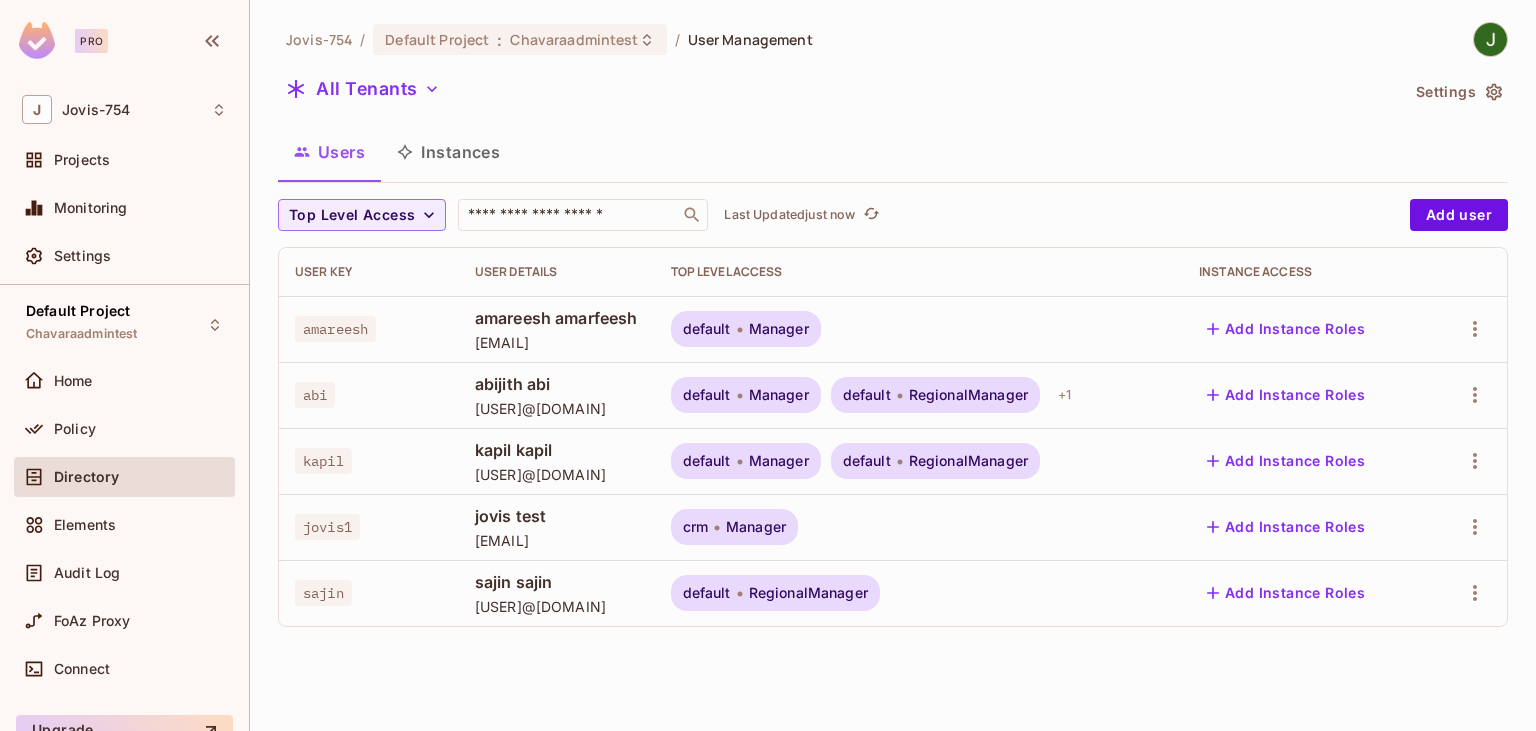 click on "Users Instances" at bounding box center [893, 152] 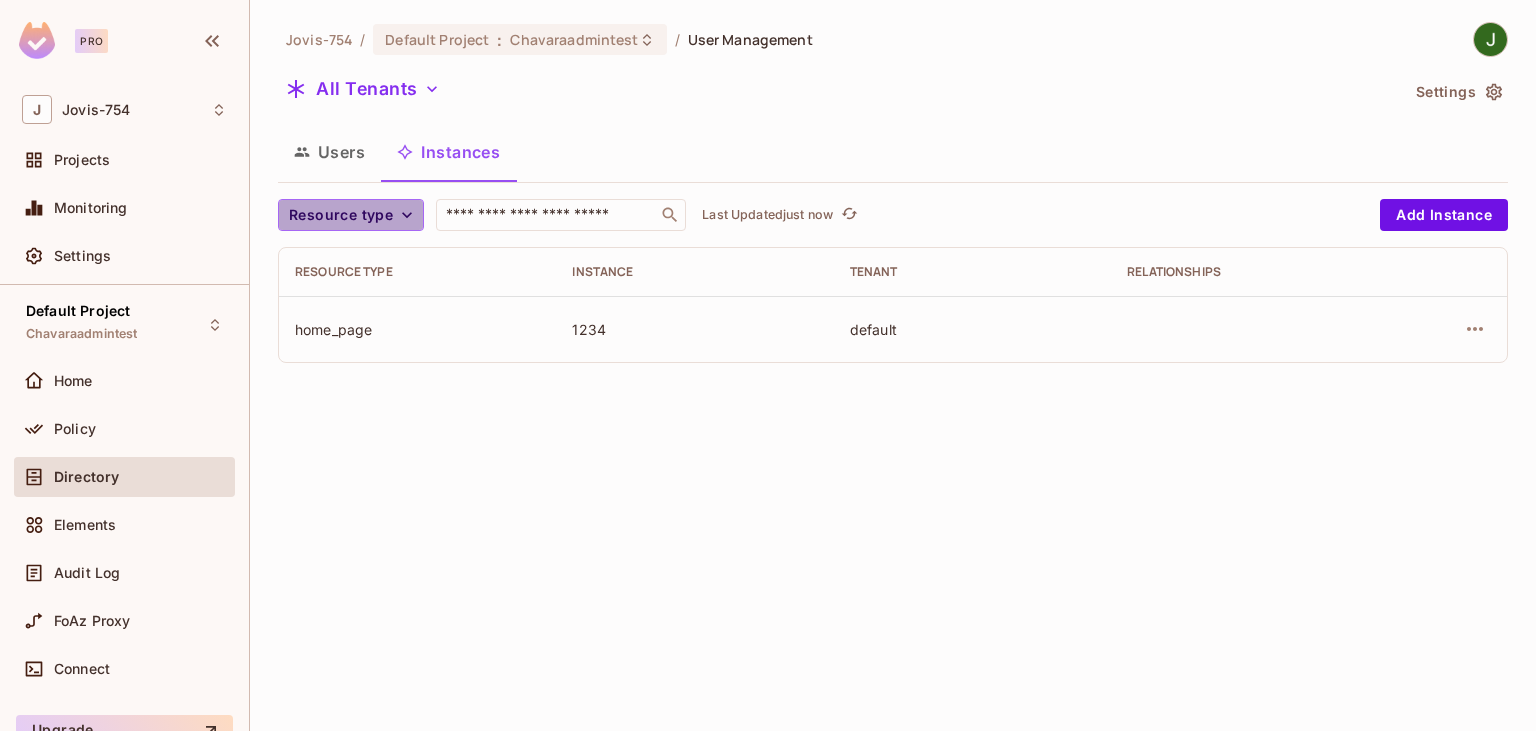 click on "Resource type" at bounding box center [341, 215] 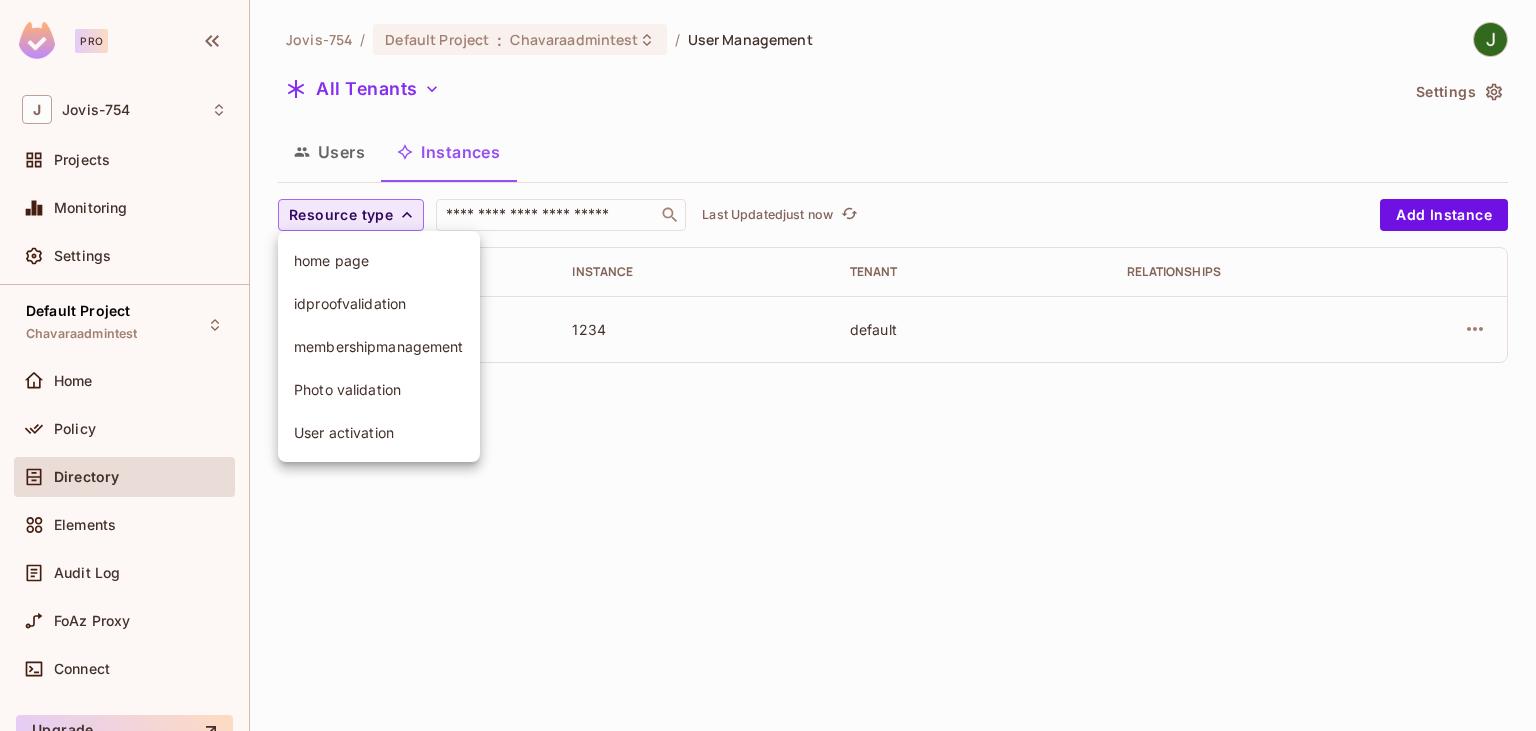 click at bounding box center [768, 365] 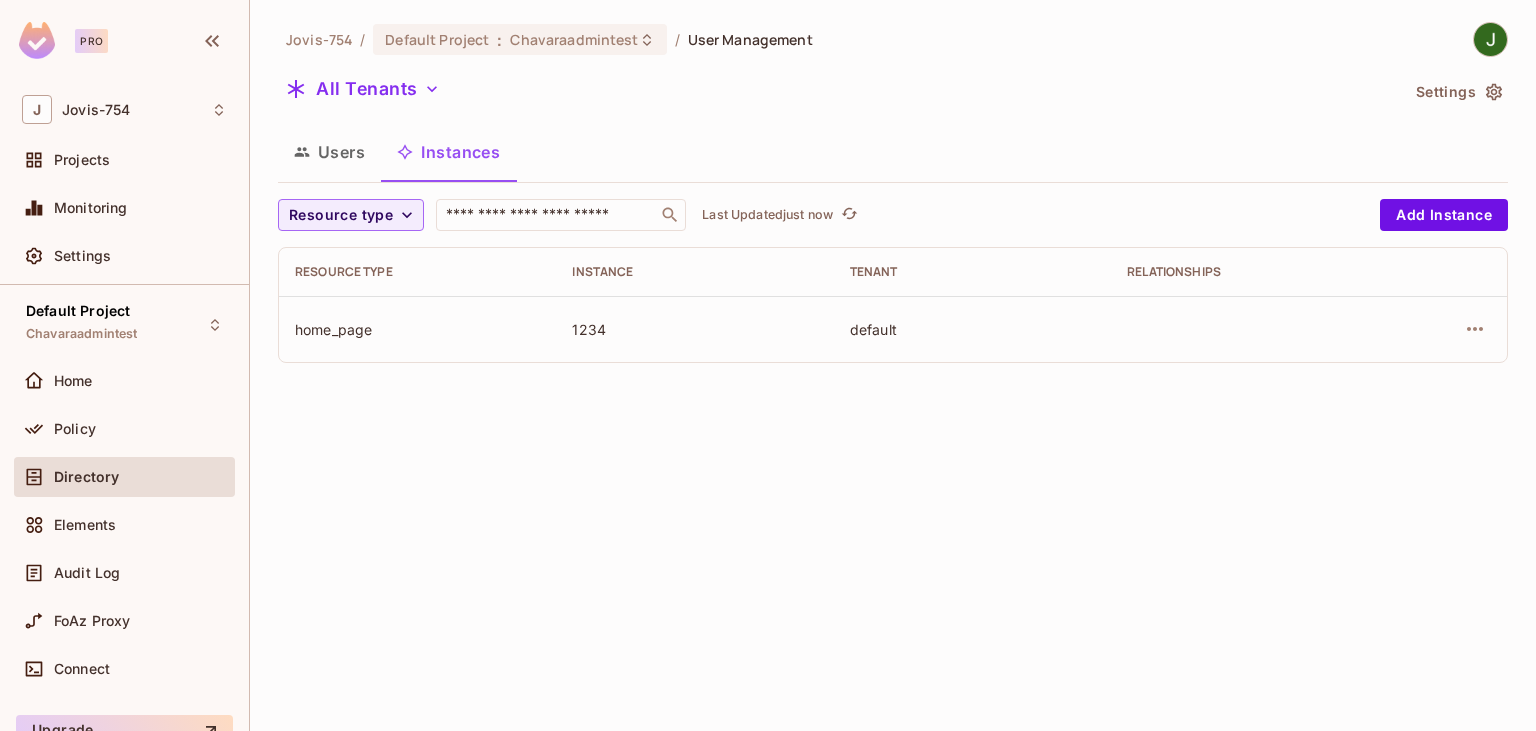 click on "All Tenants" at bounding box center (838, 92) 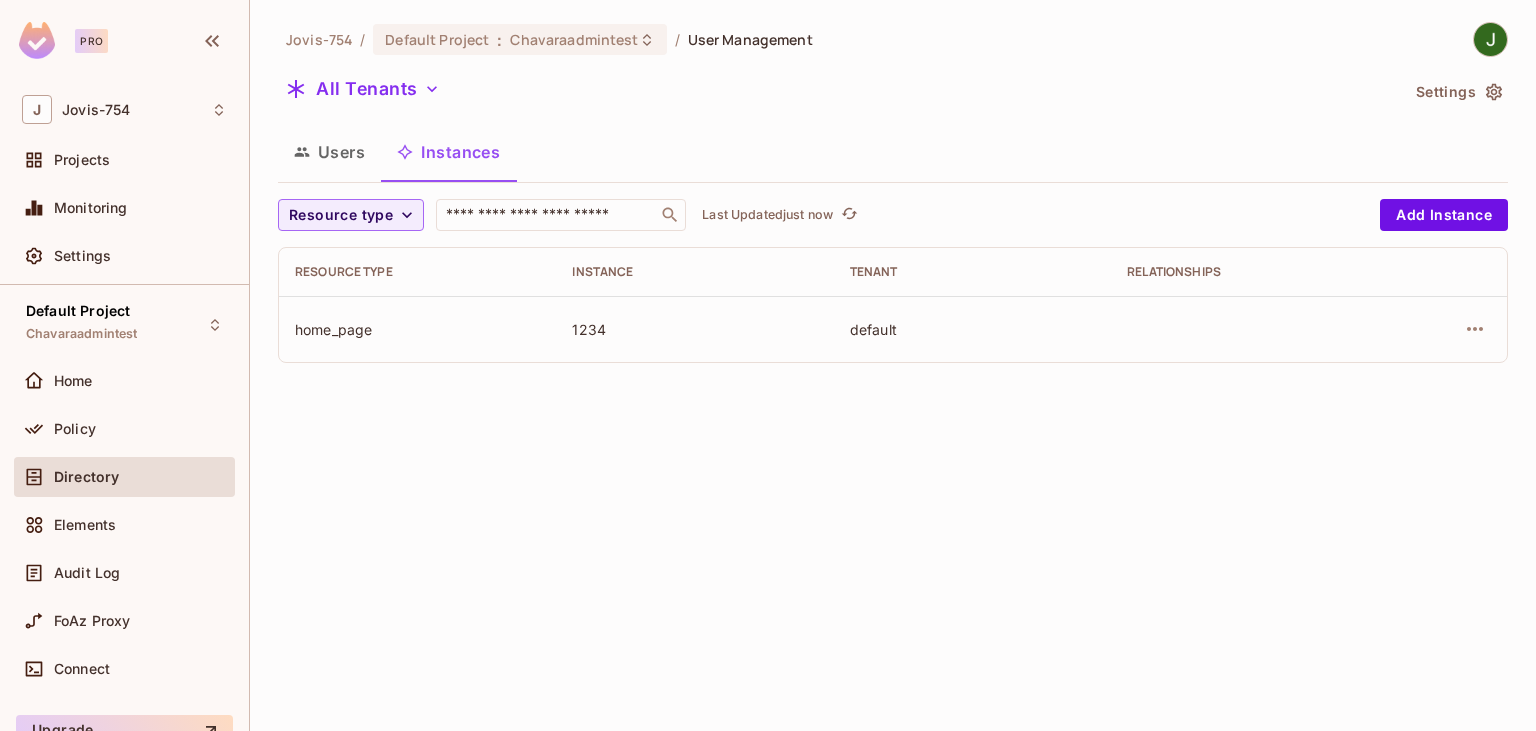 click on "Users" at bounding box center [329, 152] 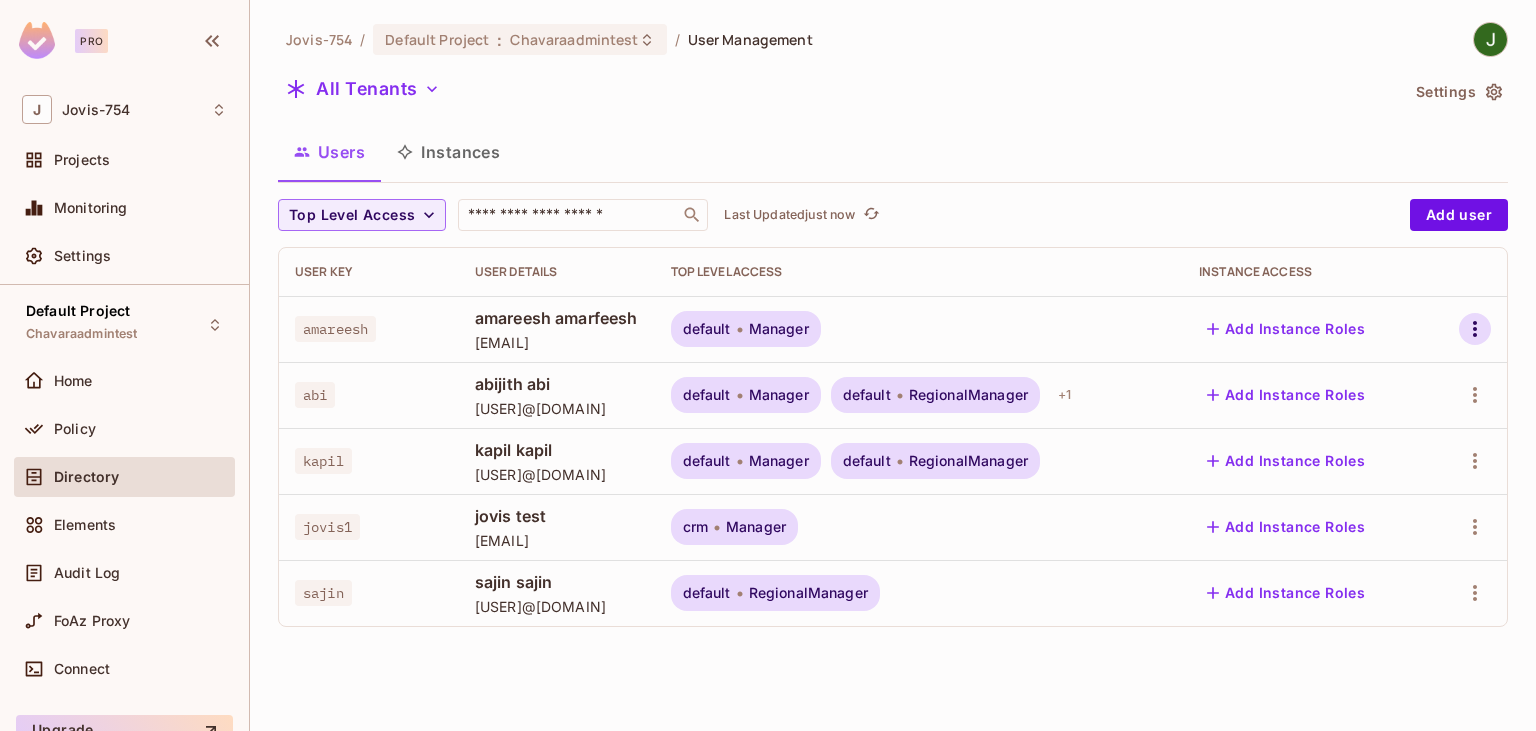 click 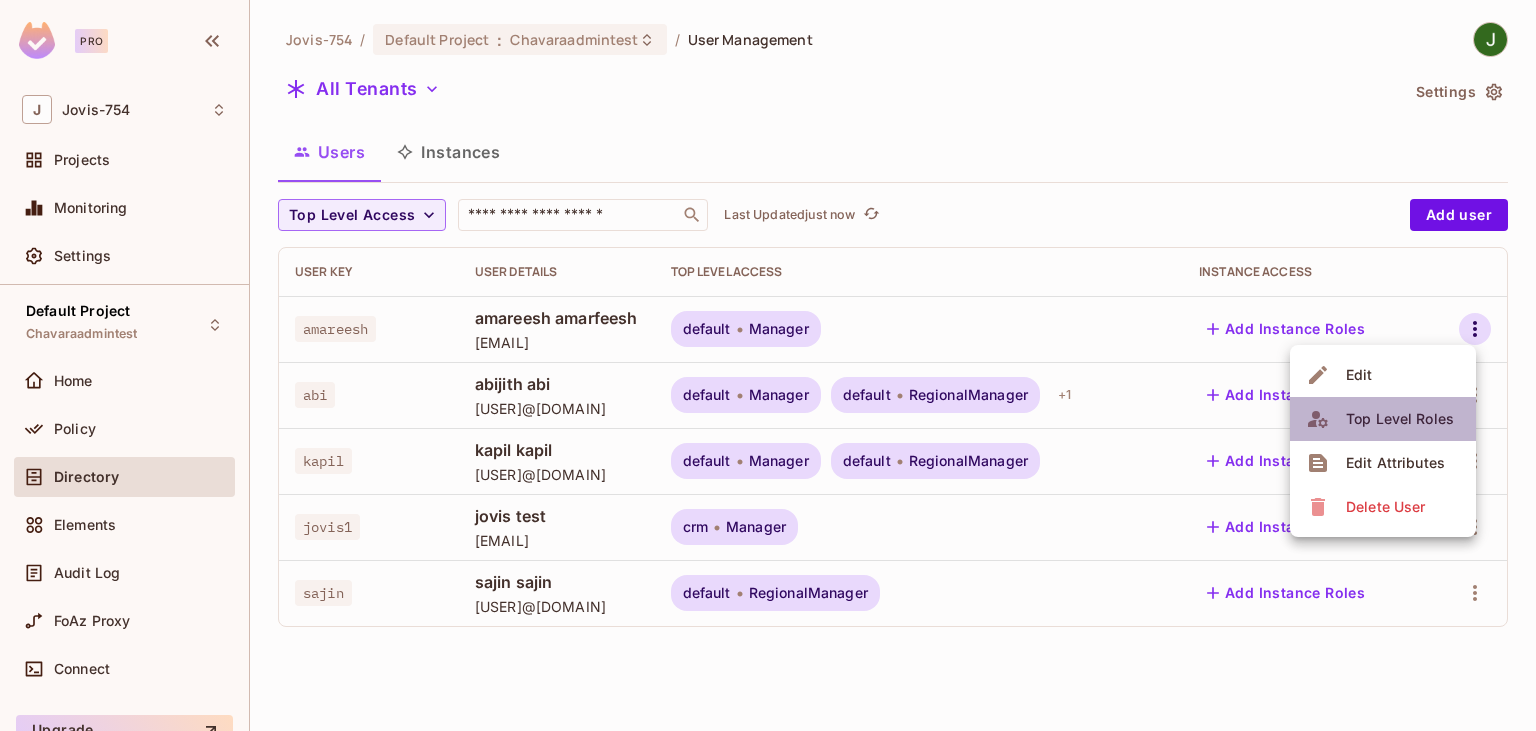 click on "Top Level Roles" at bounding box center [1400, 419] 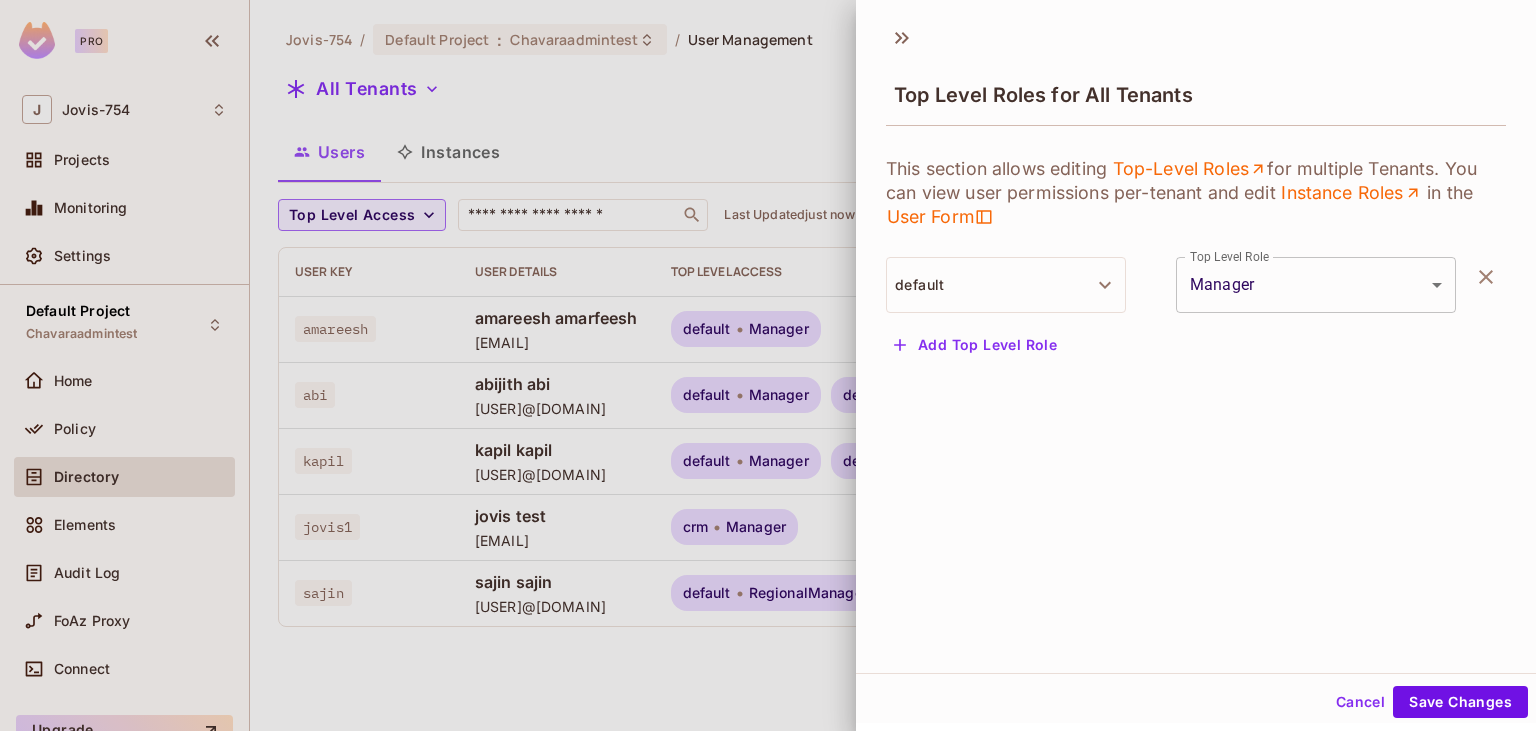 click at bounding box center (768, 365) 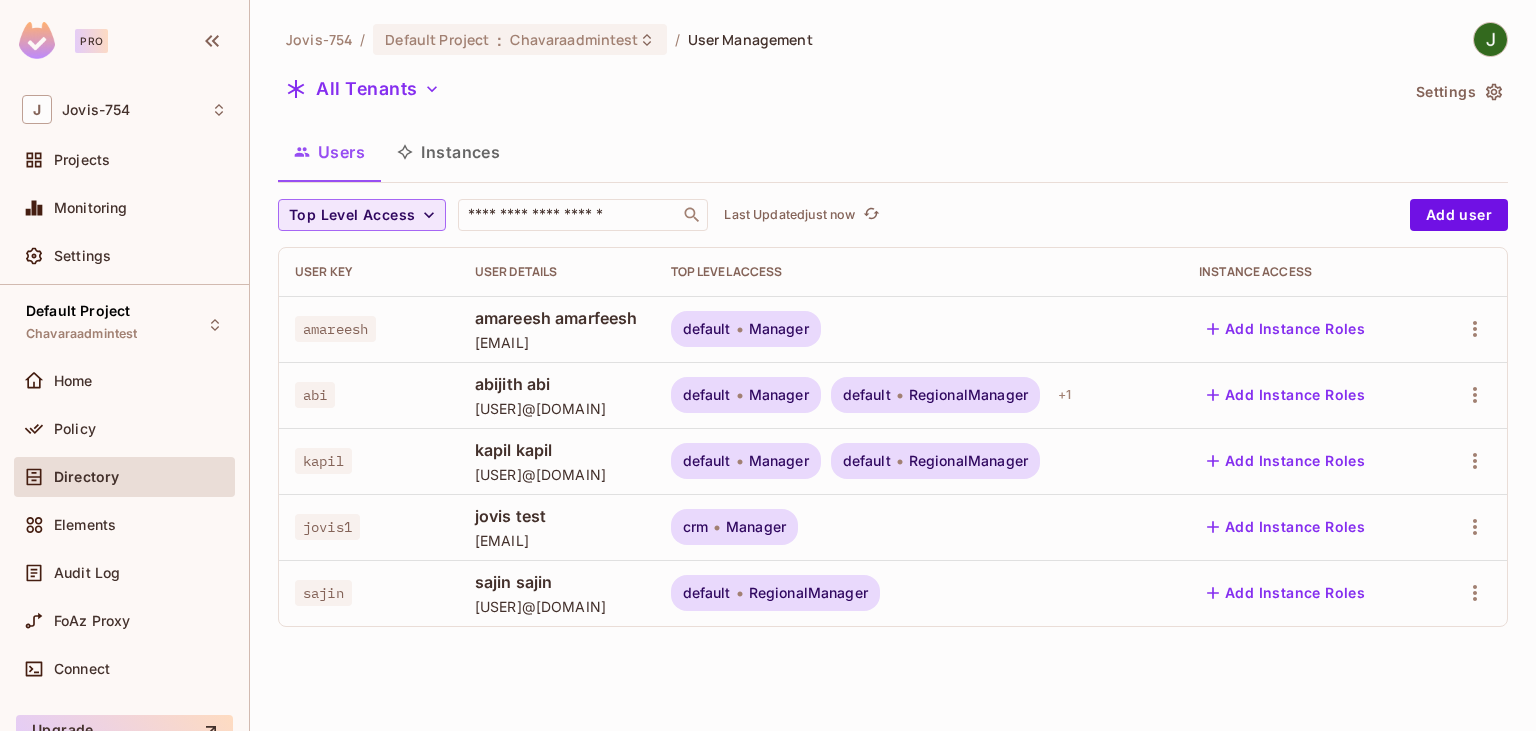 click on "Top Level Access" at bounding box center (362, 215) 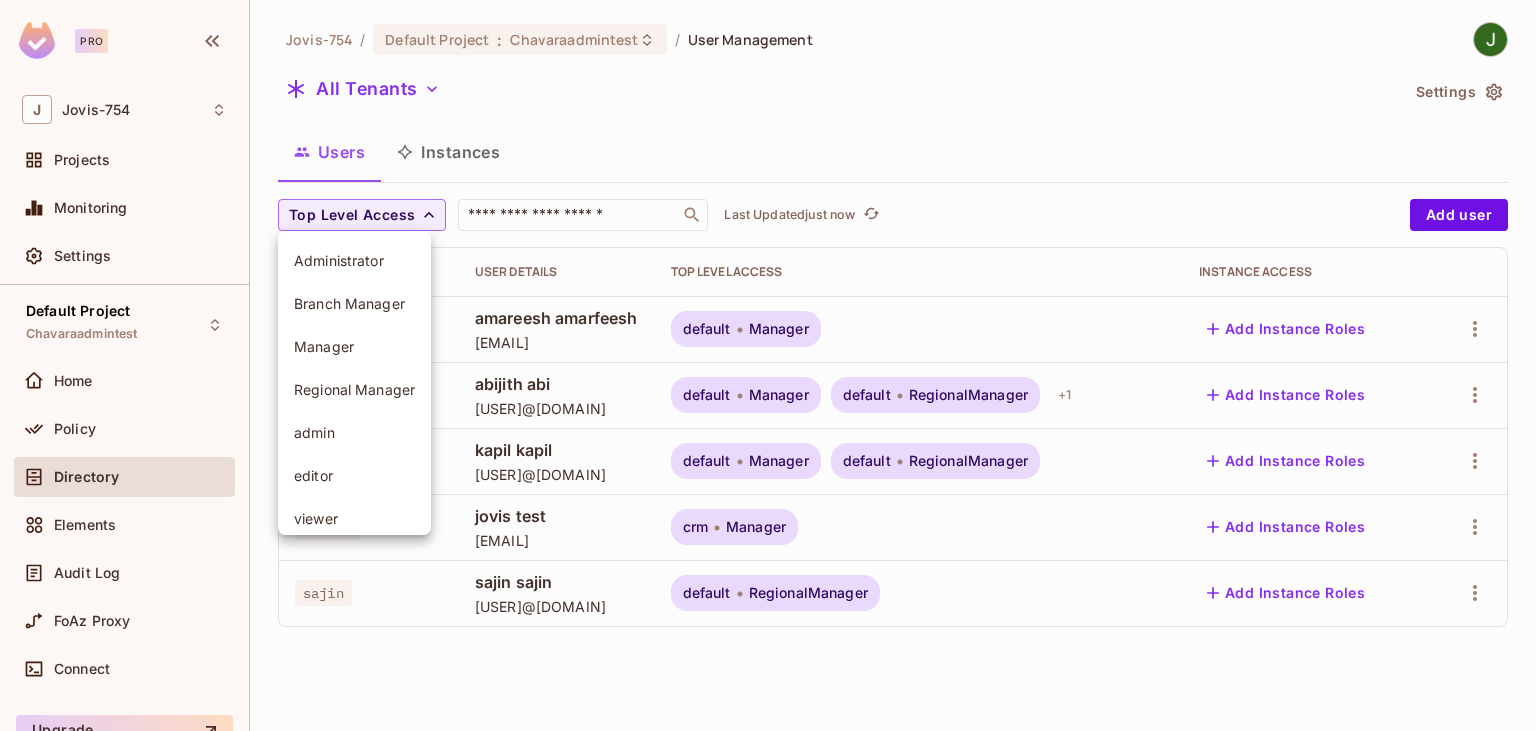 click at bounding box center (768, 365) 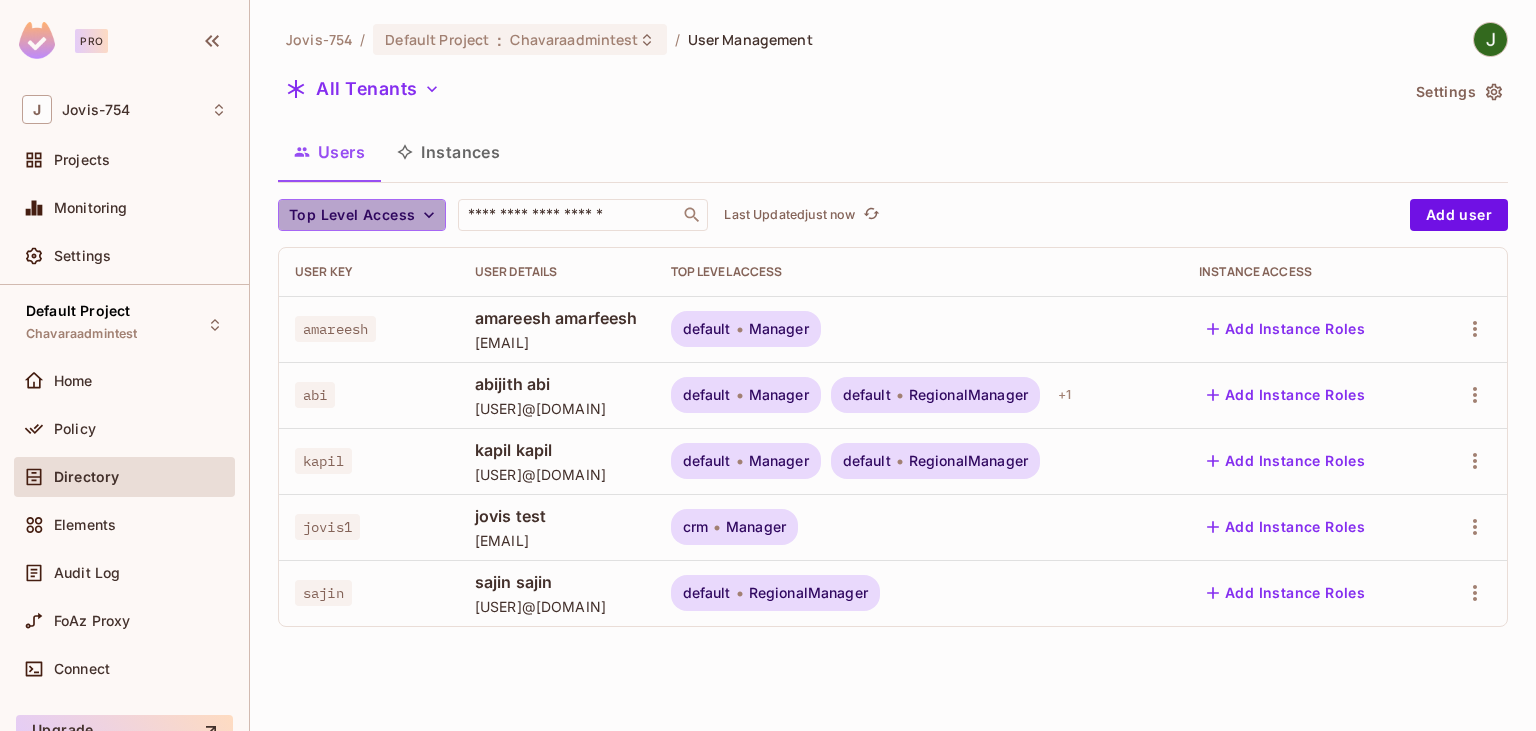 click on "Top Level Access" at bounding box center [362, 215] 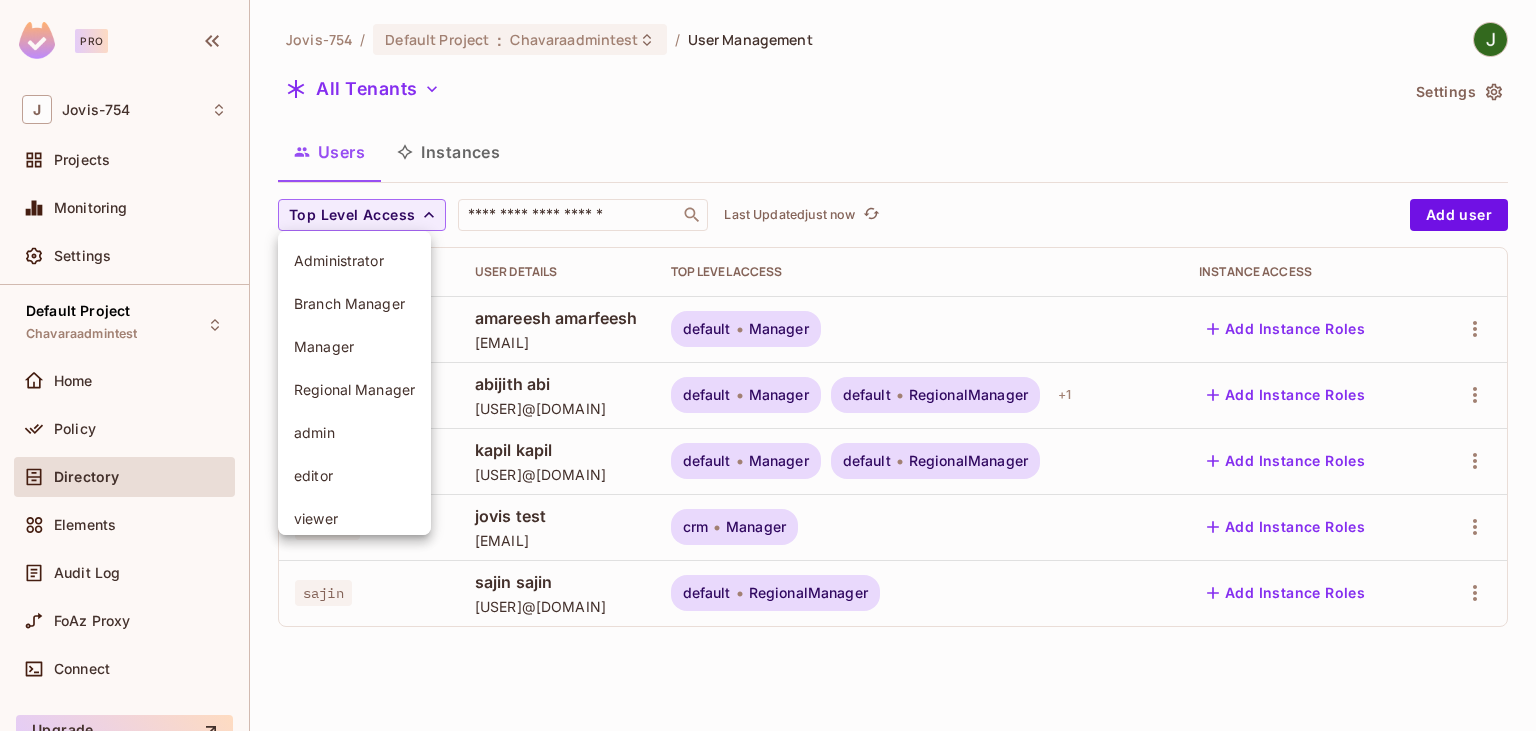 click at bounding box center (768, 365) 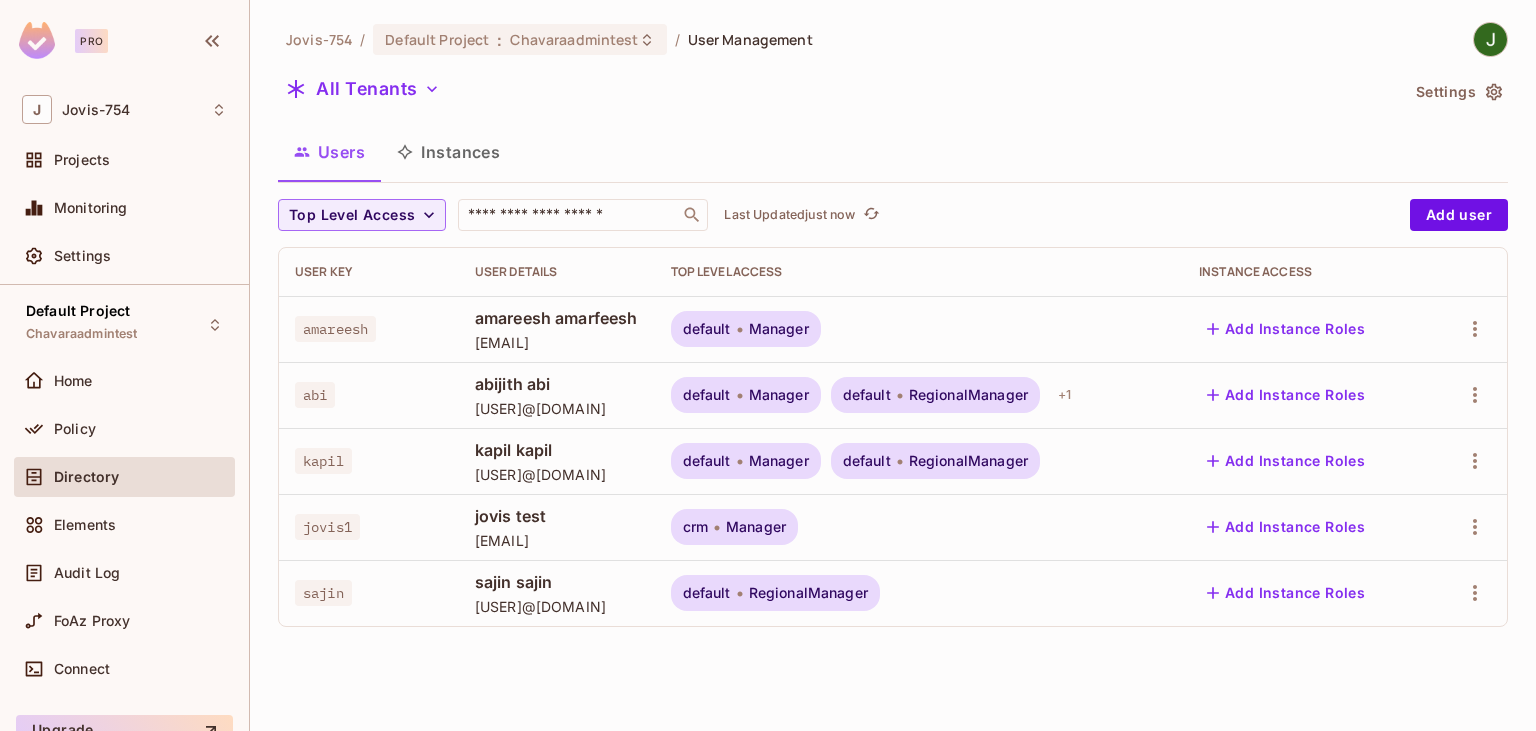 click on "All Tenants" at bounding box center (838, 92) 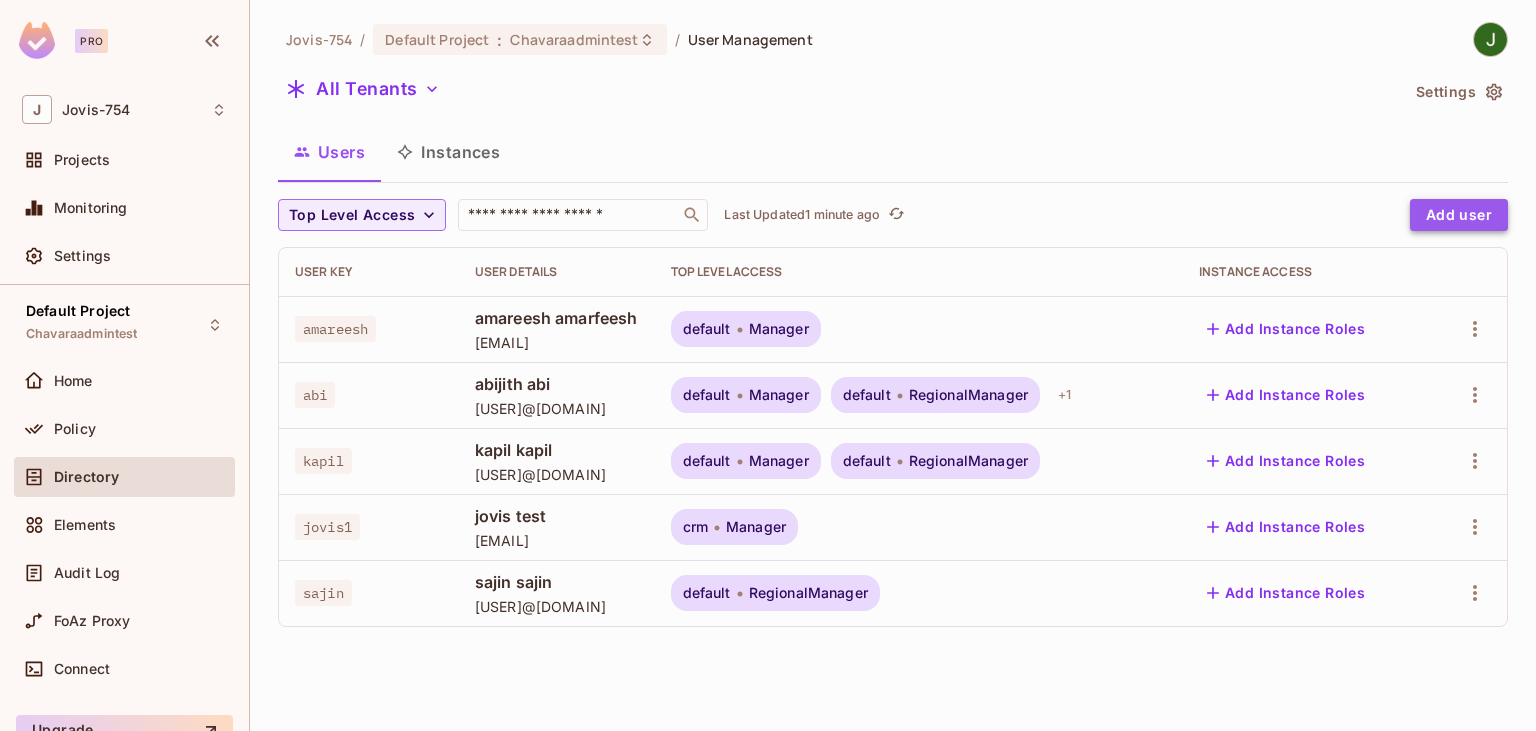 click on "Add user" at bounding box center [1459, 215] 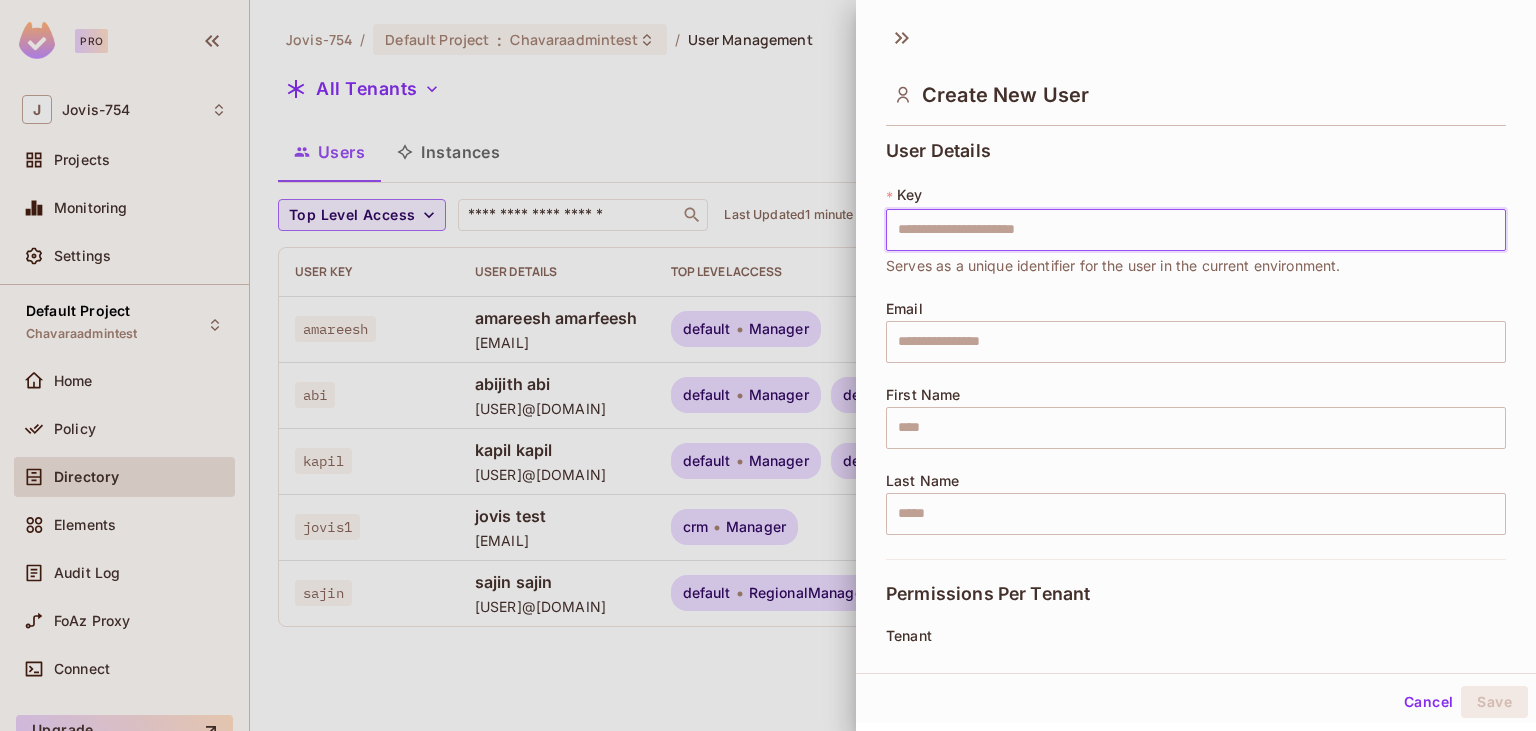 click at bounding box center (1196, 230) 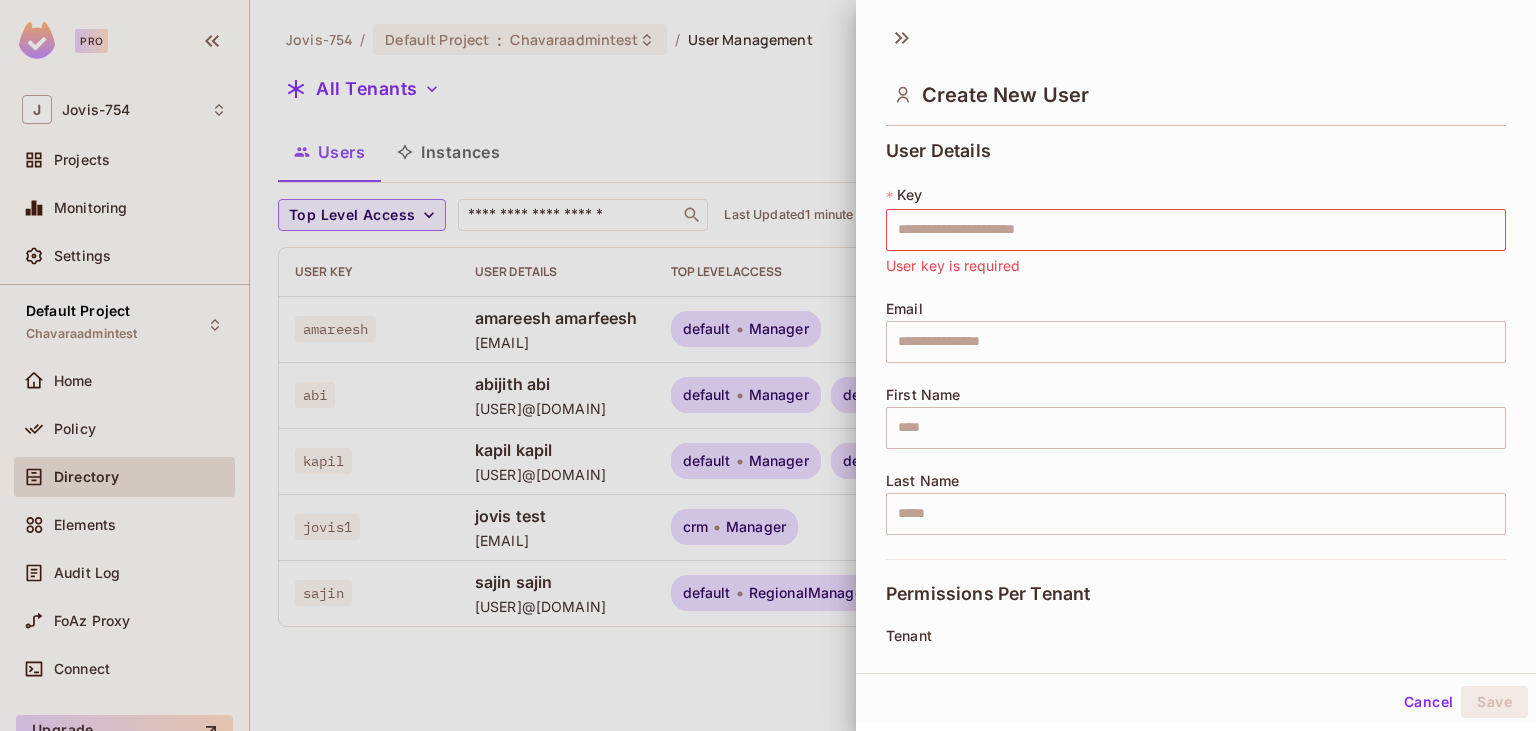 click at bounding box center [768, 365] 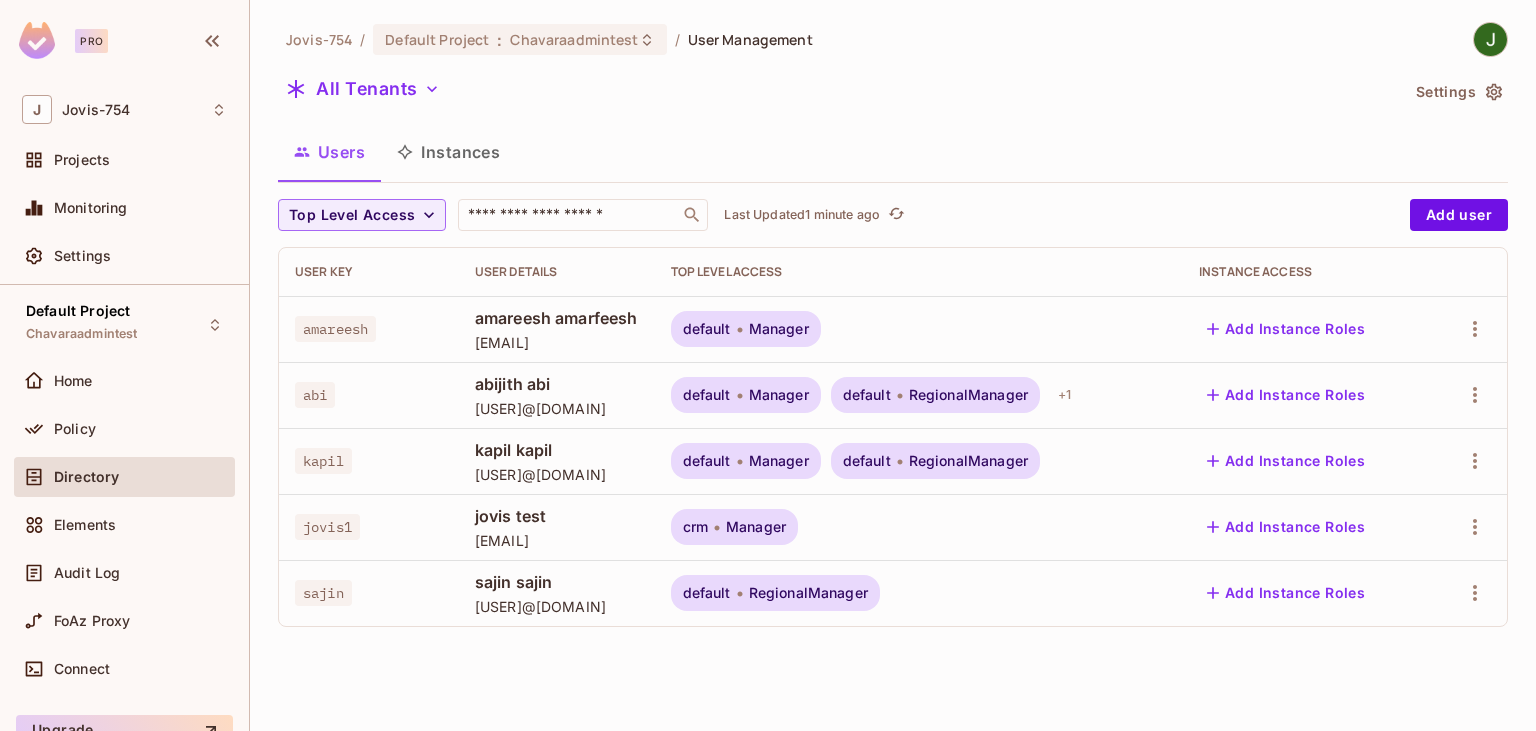 click on "Instances" at bounding box center (448, 152) 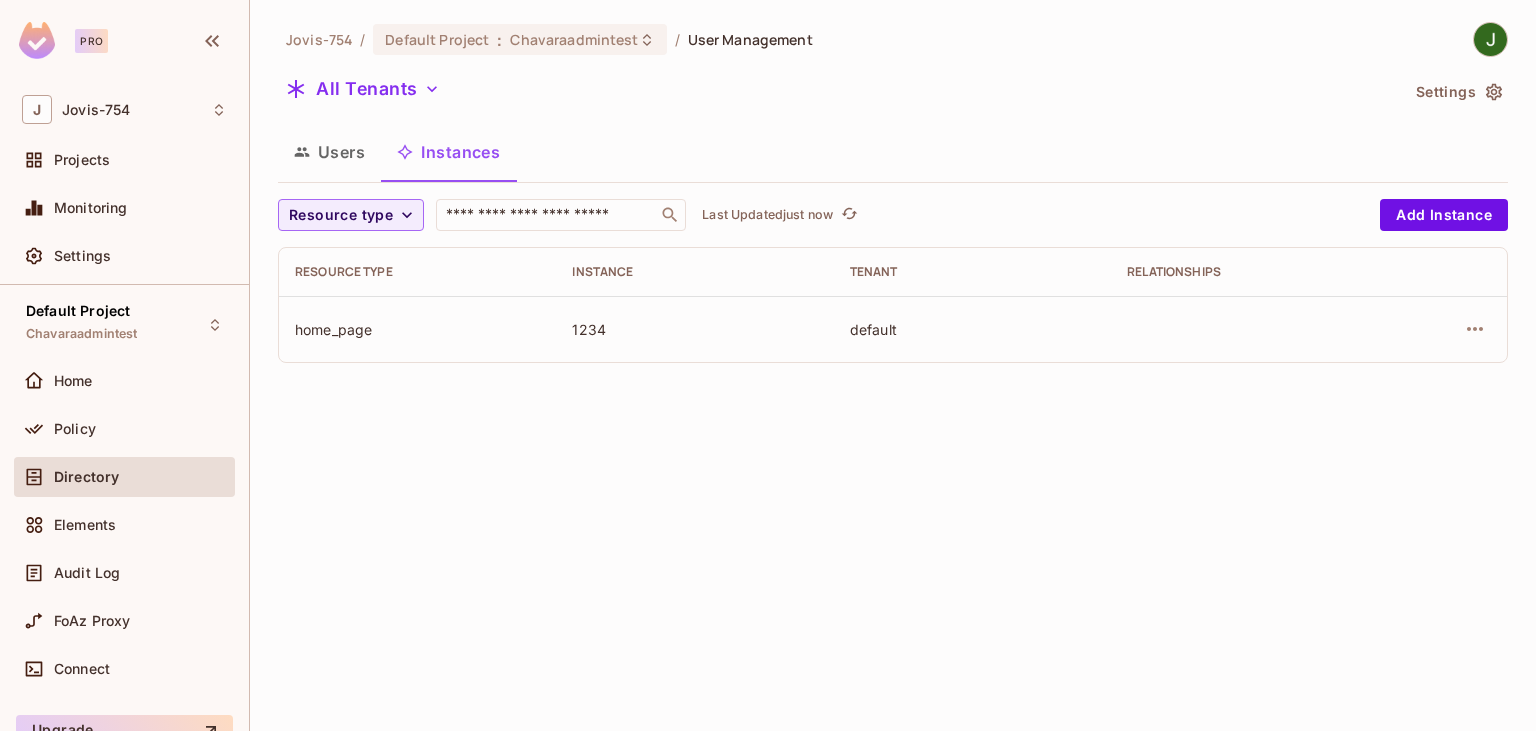 click on "Users" at bounding box center [329, 152] 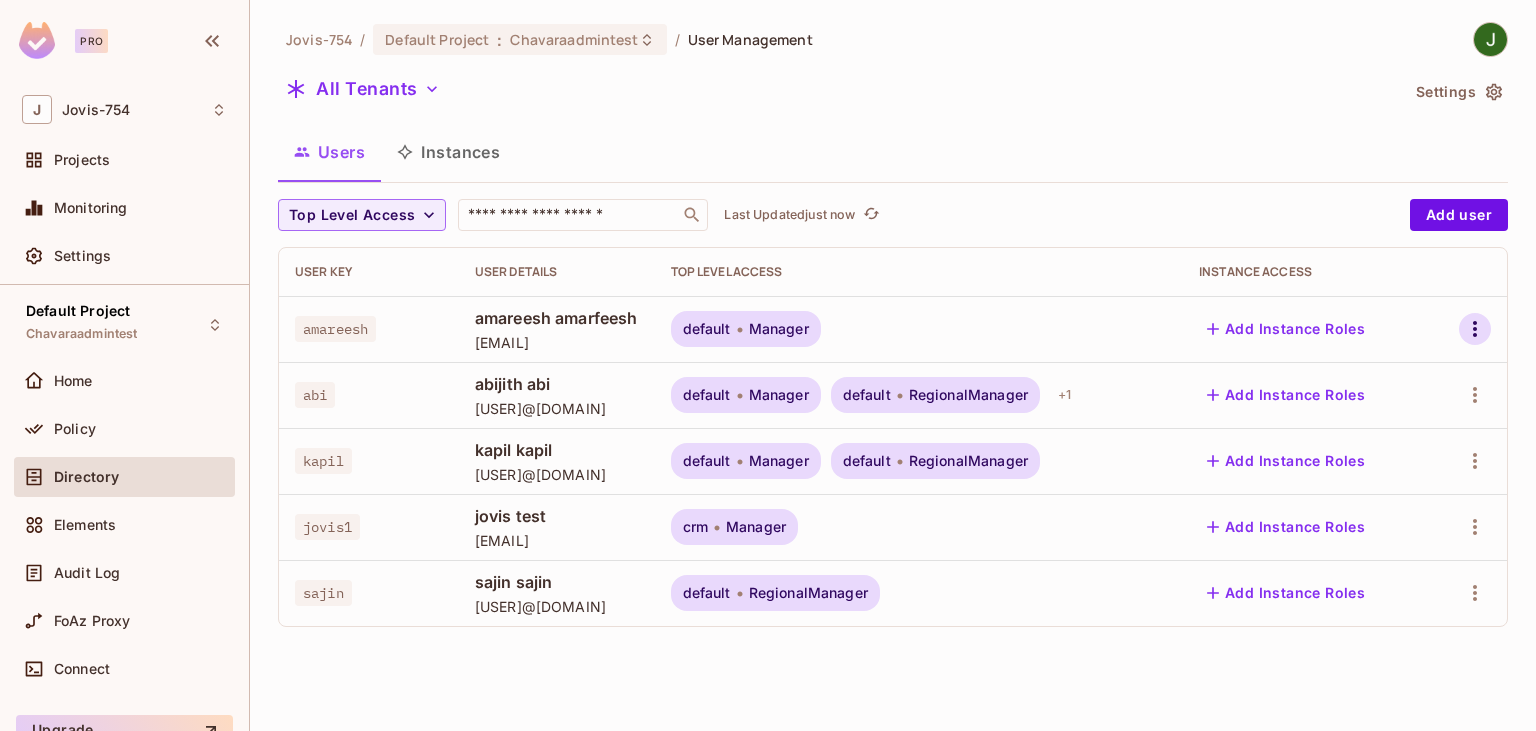 click 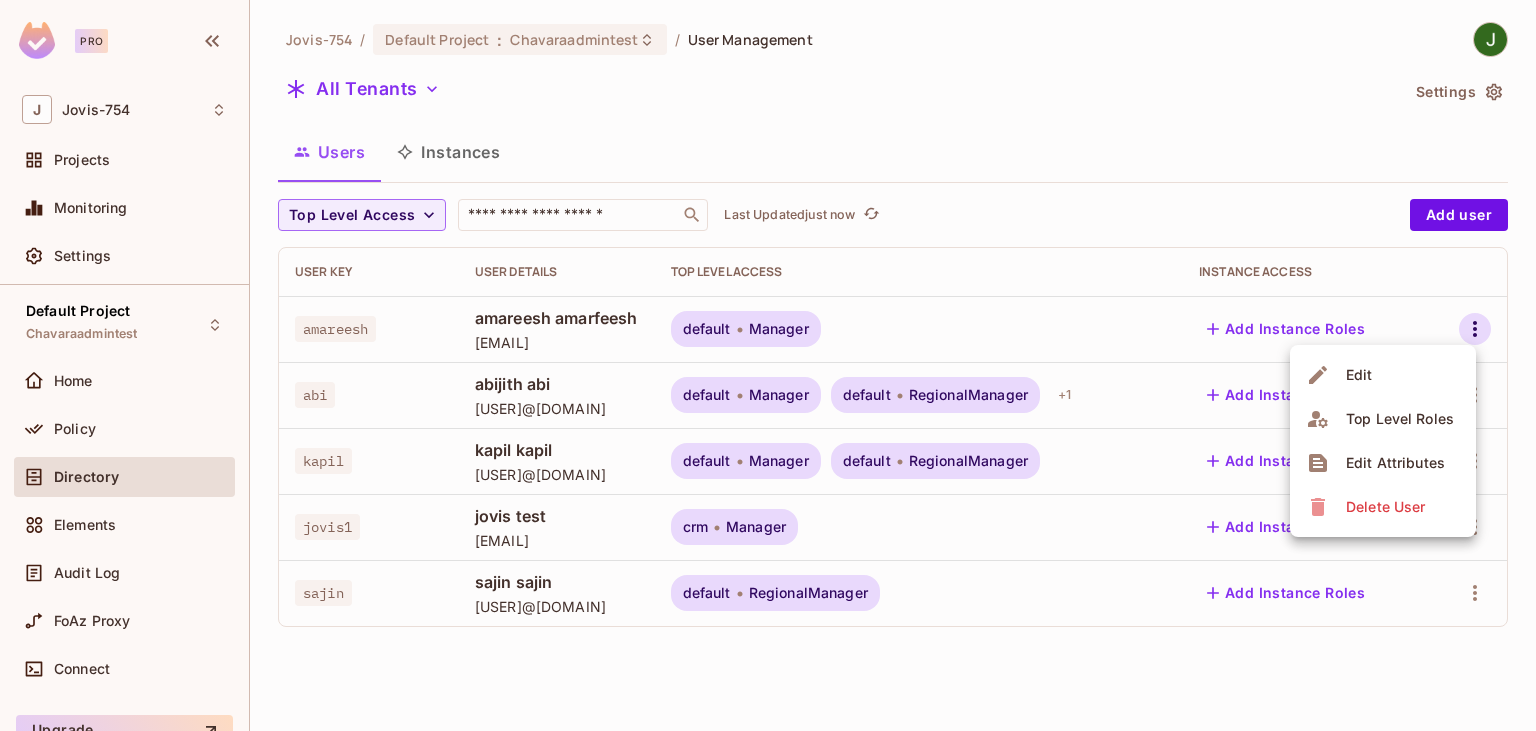 drag, startPoint x: 745, startPoint y: 165, endPoint x: 513, endPoint y: 110, distance: 238.43028 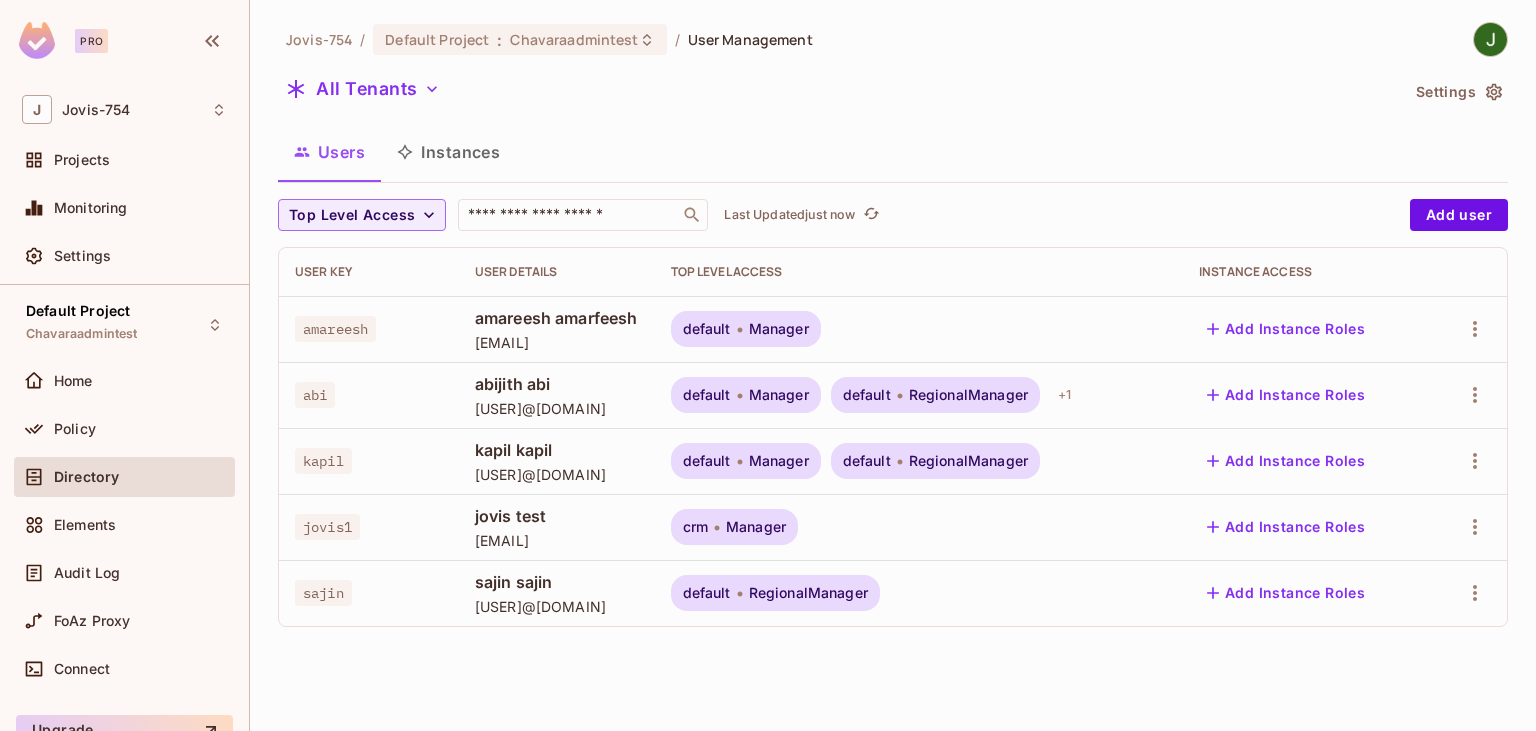 click 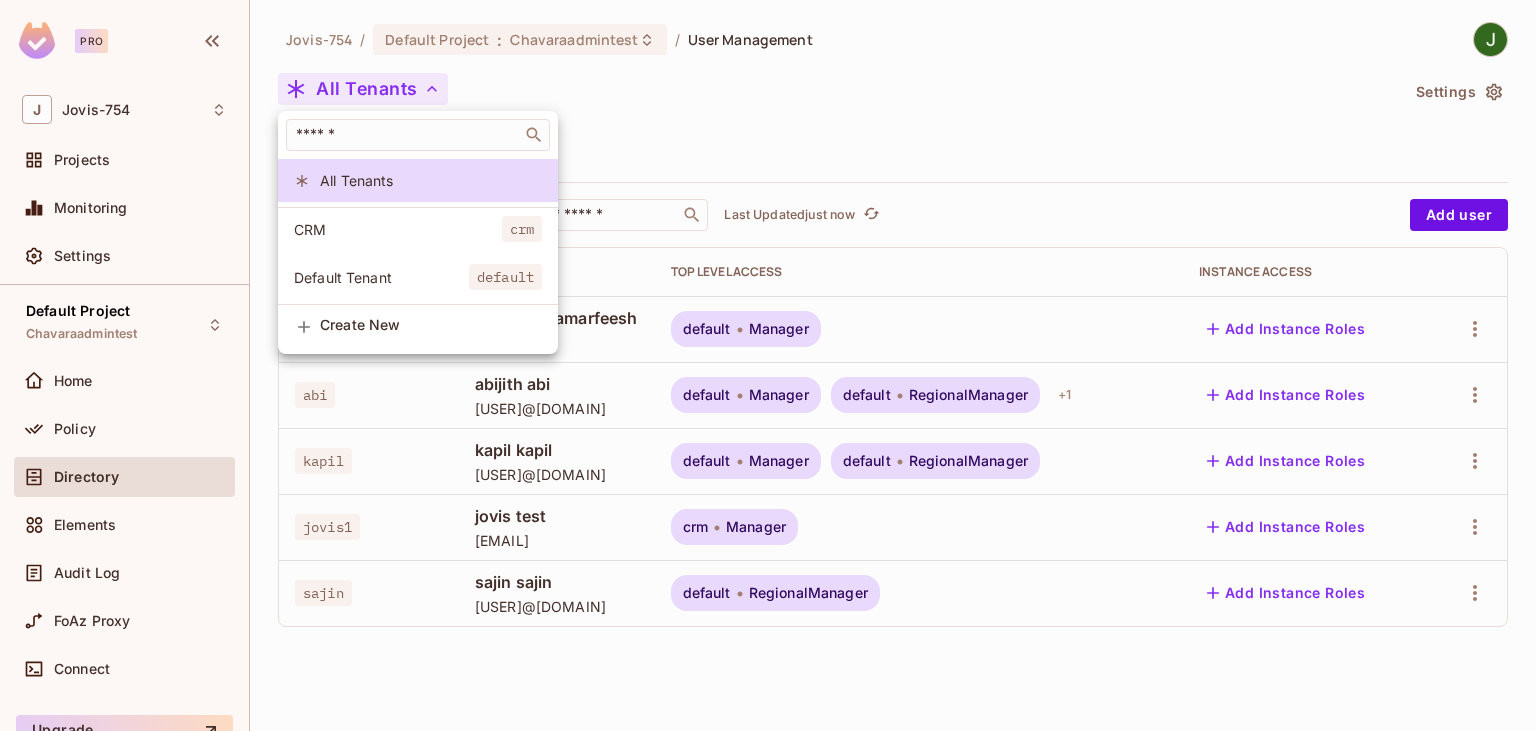click at bounding box center (768, 365) 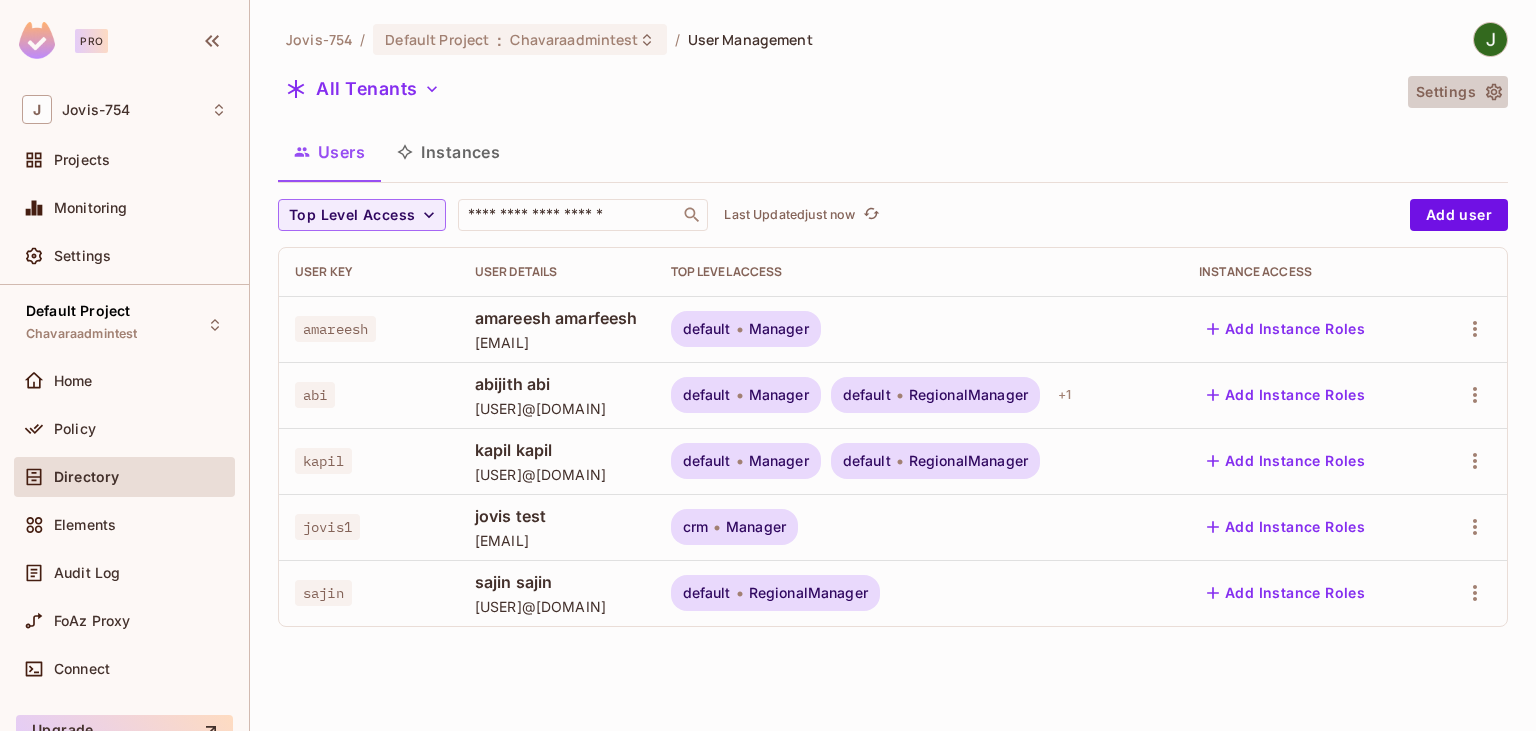 drag, startPoint x: 1418, startPoint y: 78, endPoint x: 1427, endPoint y: 85, distance: 11.401754 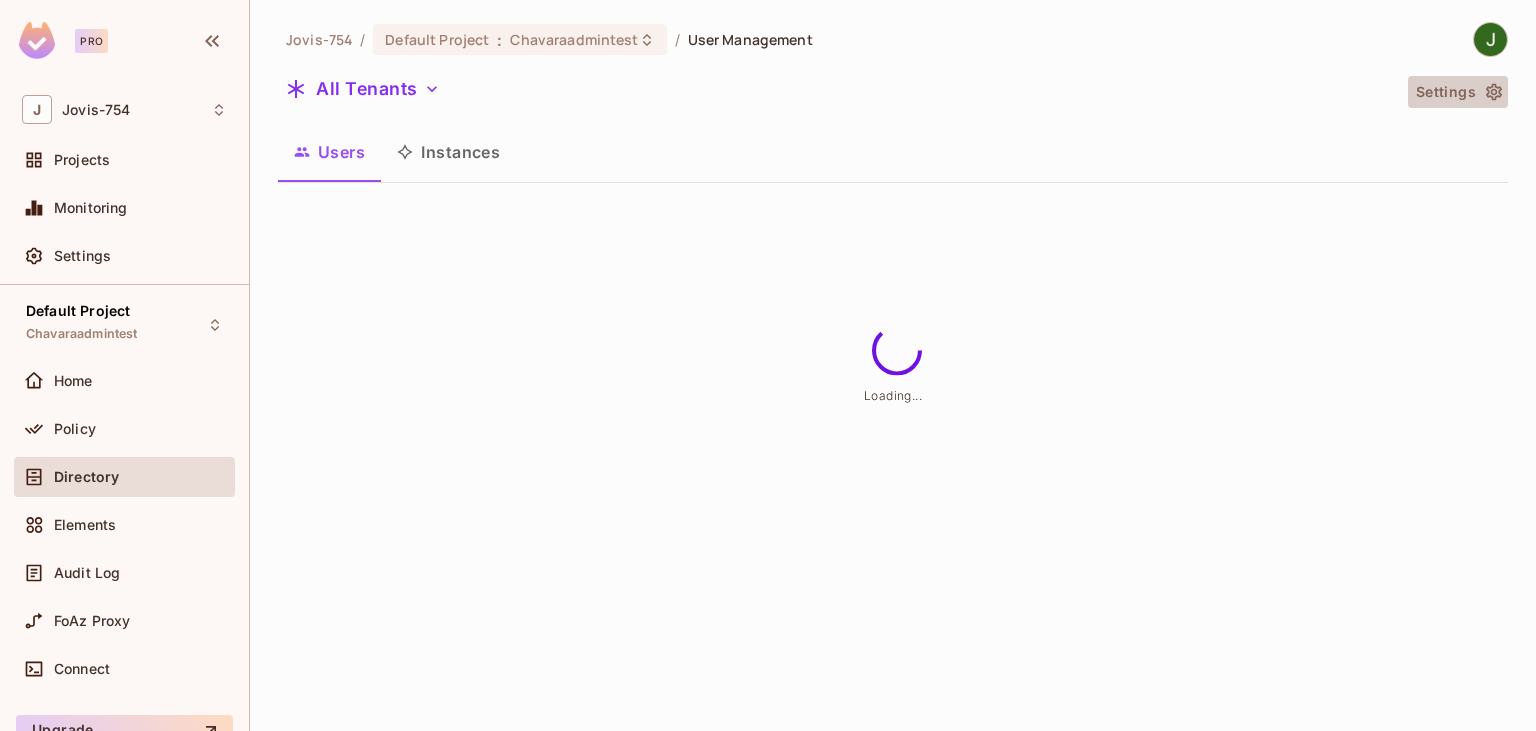 click on "Settings" at bounding box center [1458, 92] 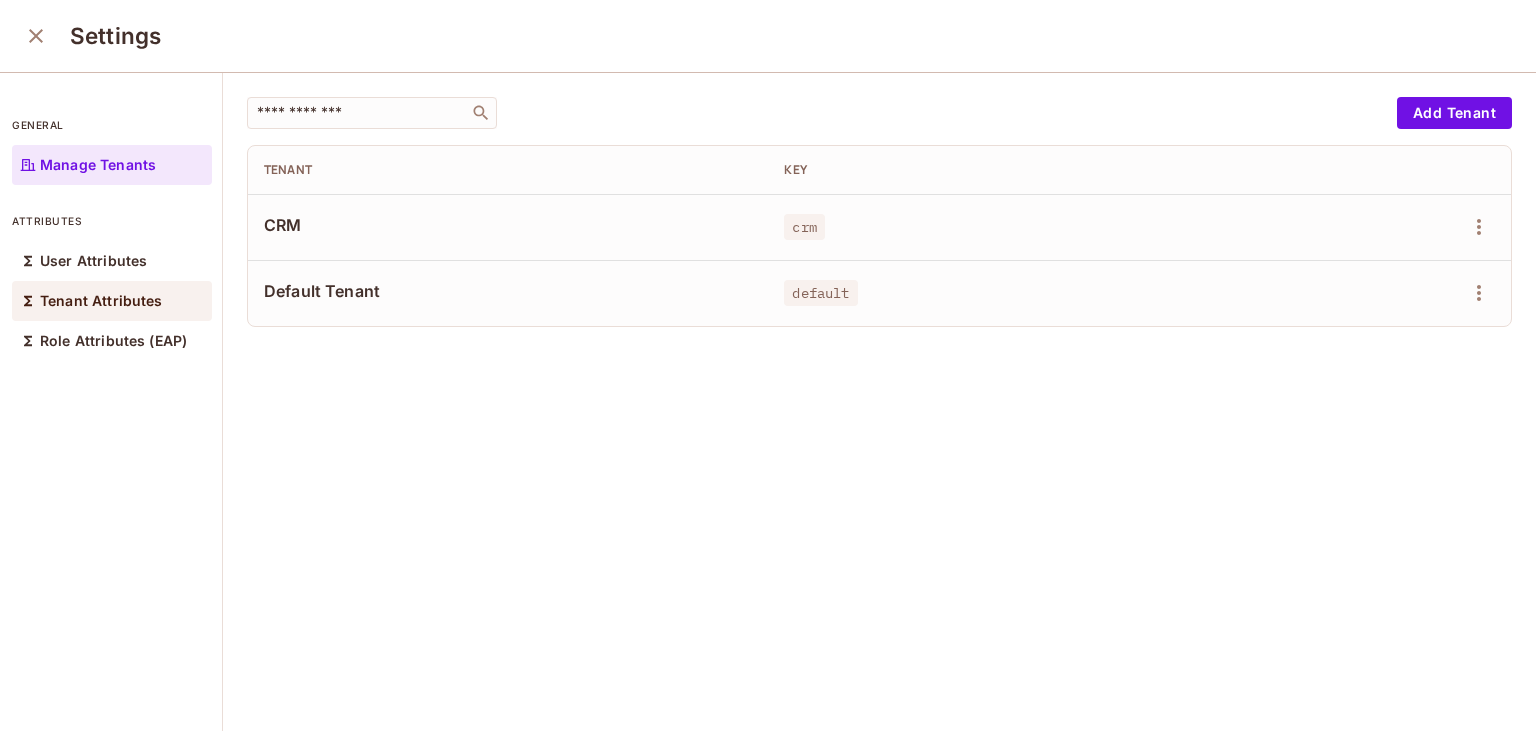 click on "Tenant Attributes" at bounding box center (101, 301) 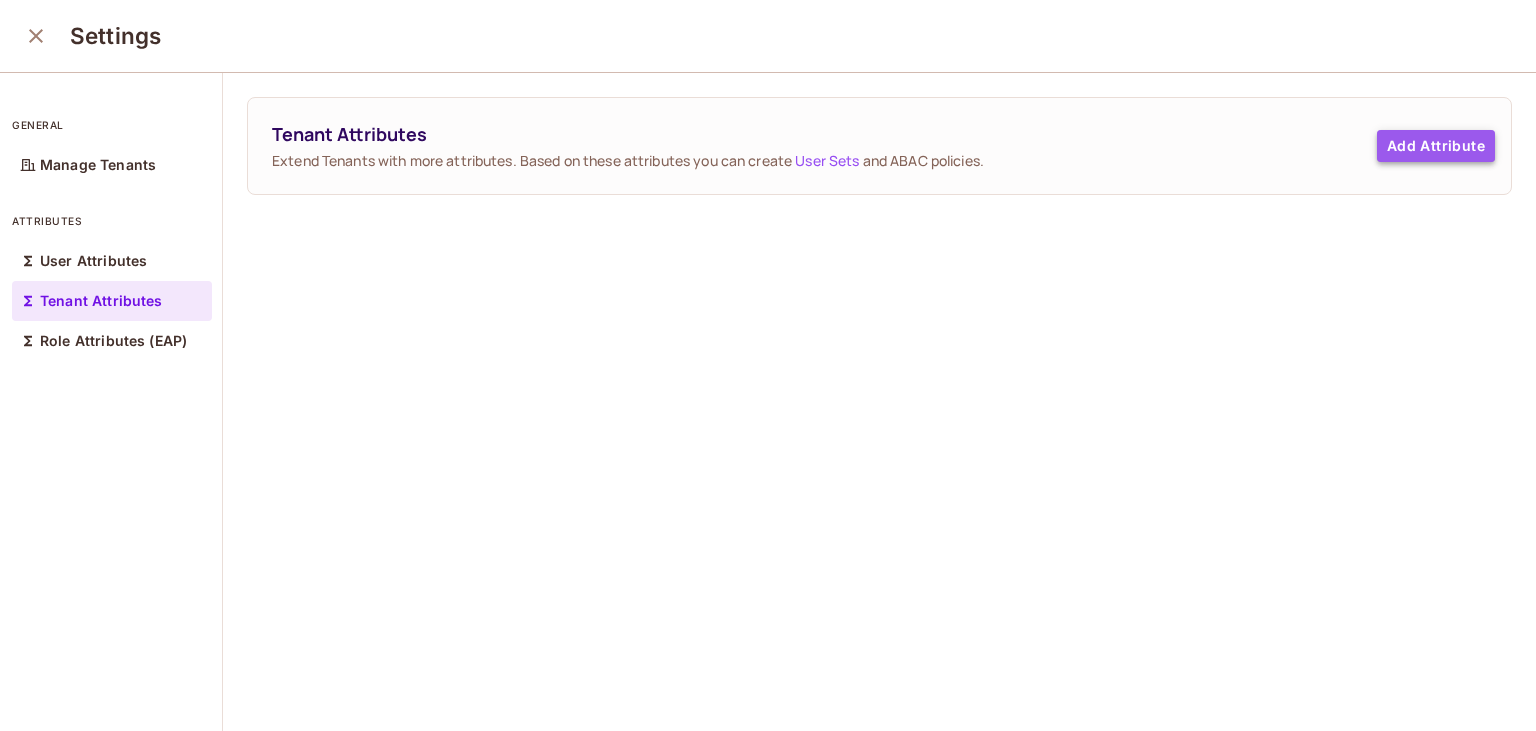 click on "Add Attribute" at bounding box center (1436, 146) 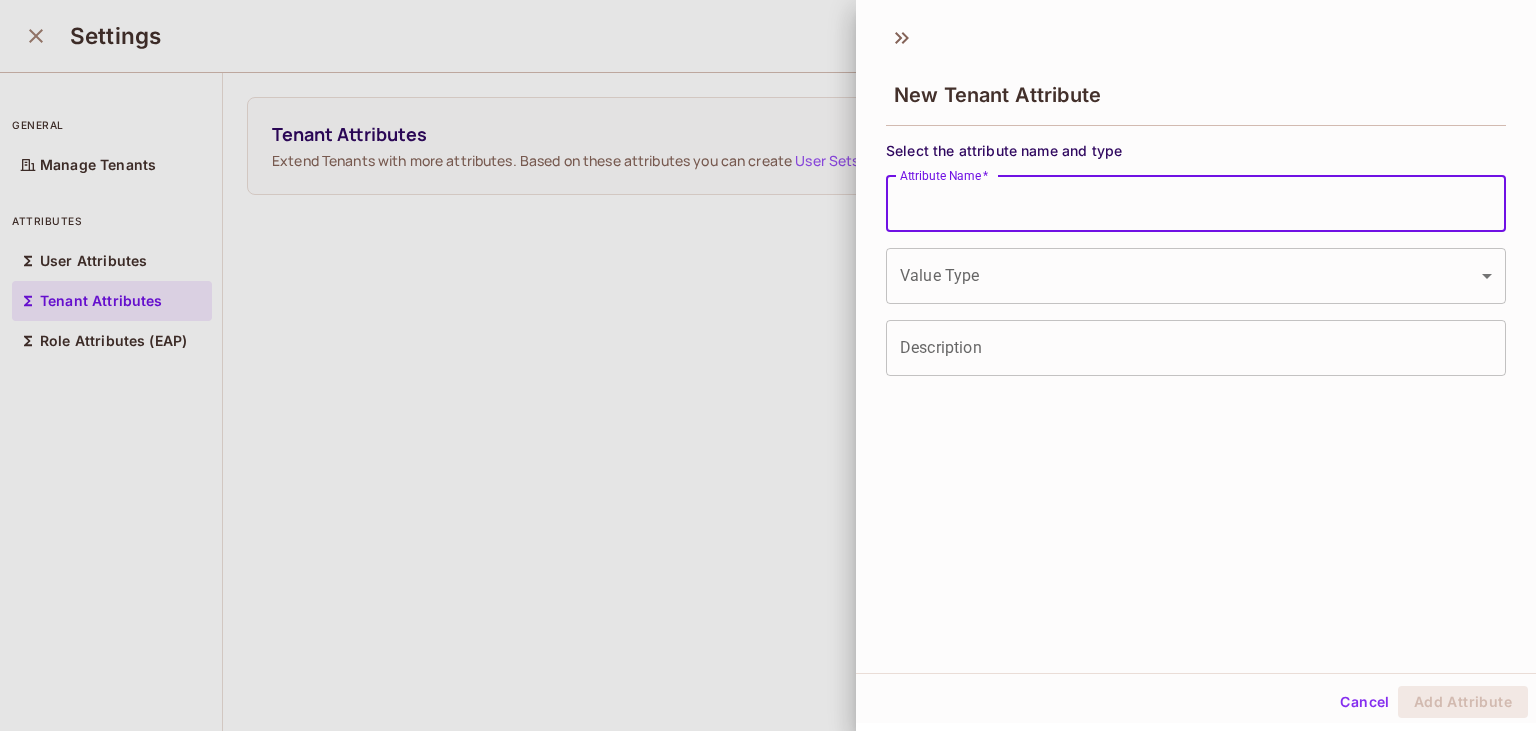 click on "Attribute Name   *" at bounding box center (1196, 204) 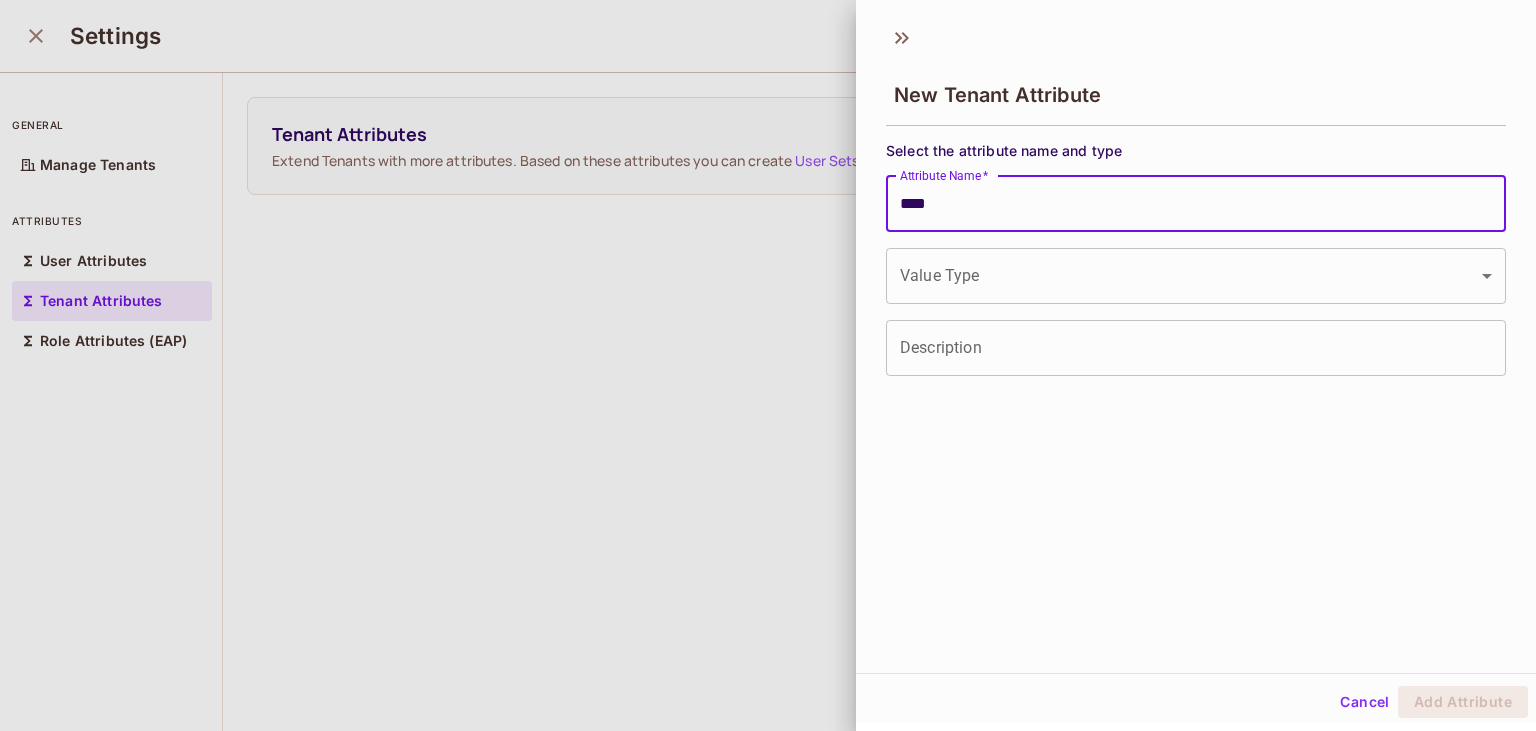 type on "****" 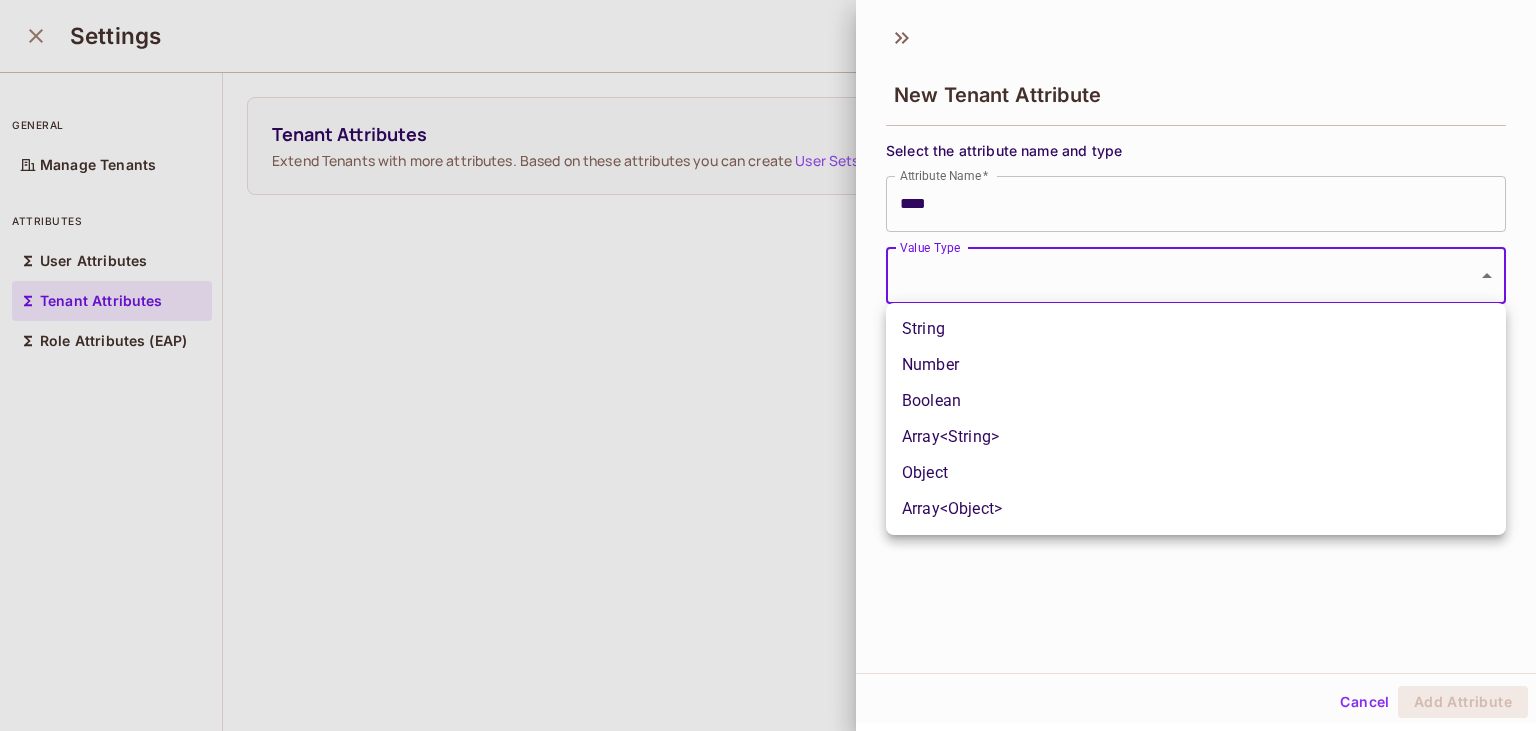 click on "Pro J [USER] / Default Project : [TENANT] / User Management All Tenants Settings Users Instances
Settings general Manage Tenants attributes User Attributes Tenant Attributes Role Attributes (EAP) Tenant Attributes Extend Tenants with more attributes. Based on these attributes you can create   User Sets   and ABAC policies. Add Attribute New Tenant Attribute Select the attribute name and type Attribute Name   * **** Attribute Name   * Value Type ​ Value Type Description Description Cancel Add Attribute String Number Boolean Array<String> Object Array<Object>" at bounding box center (768, 365) 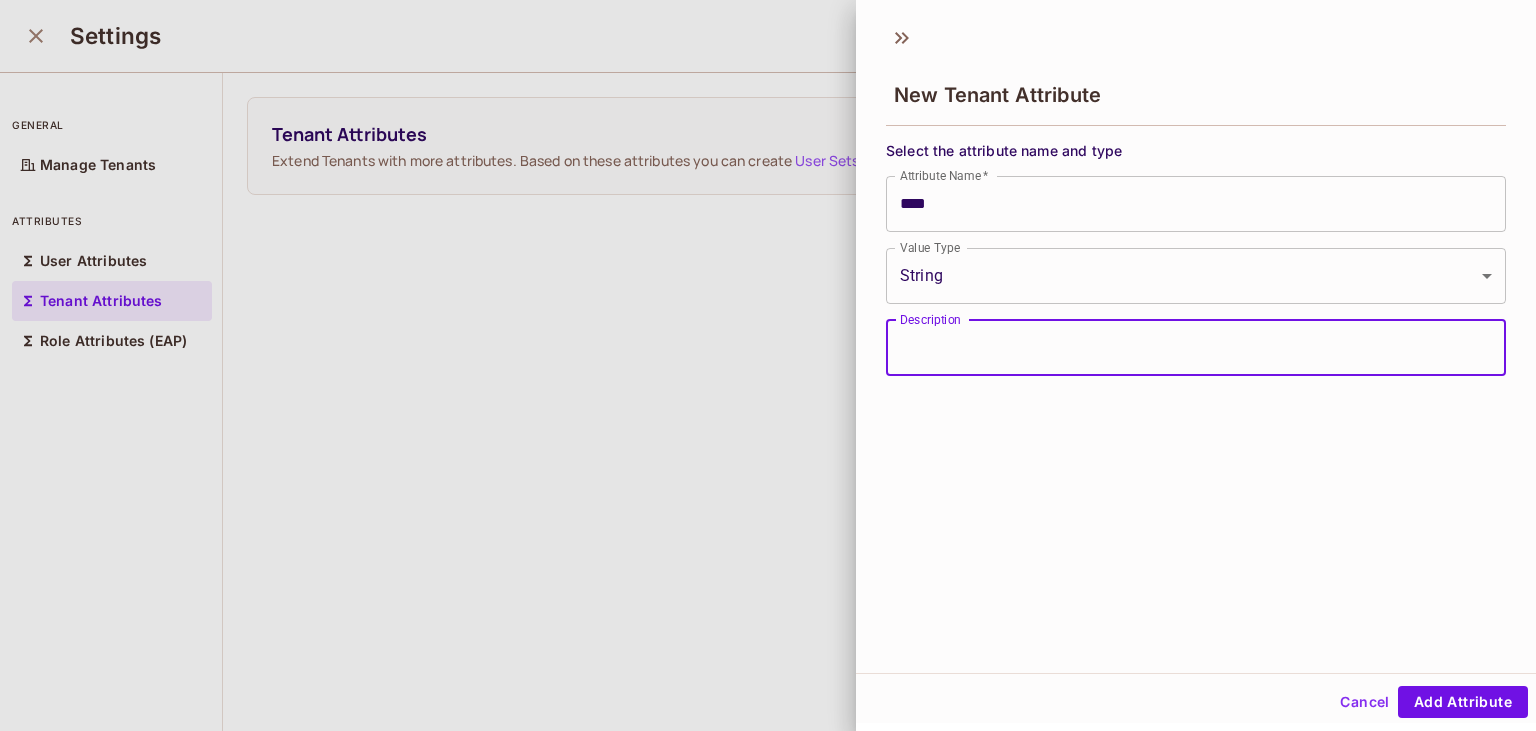 click on "Description" at bounding box center [1196, 348] 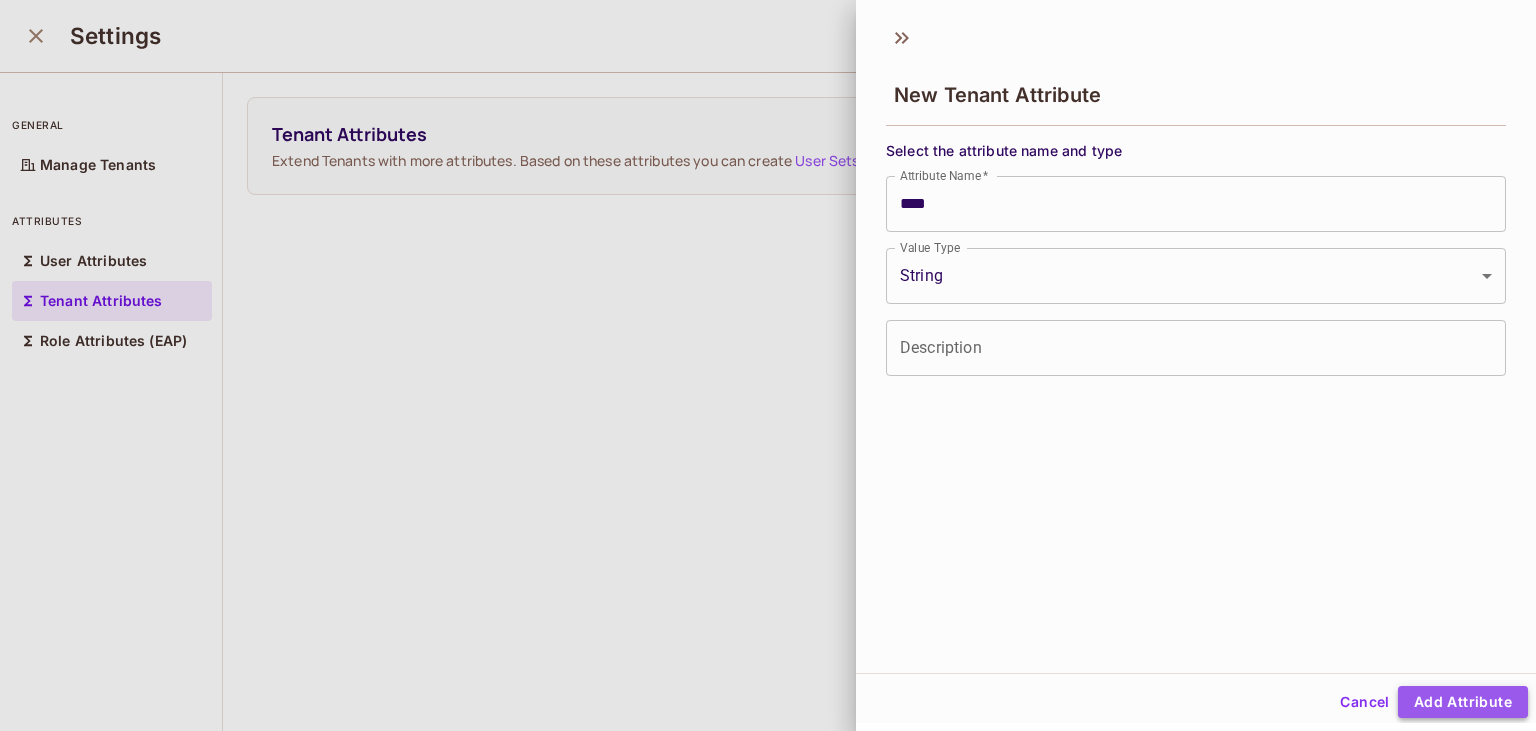 click on "Add Attribute" at bounding box center (1463, 702) 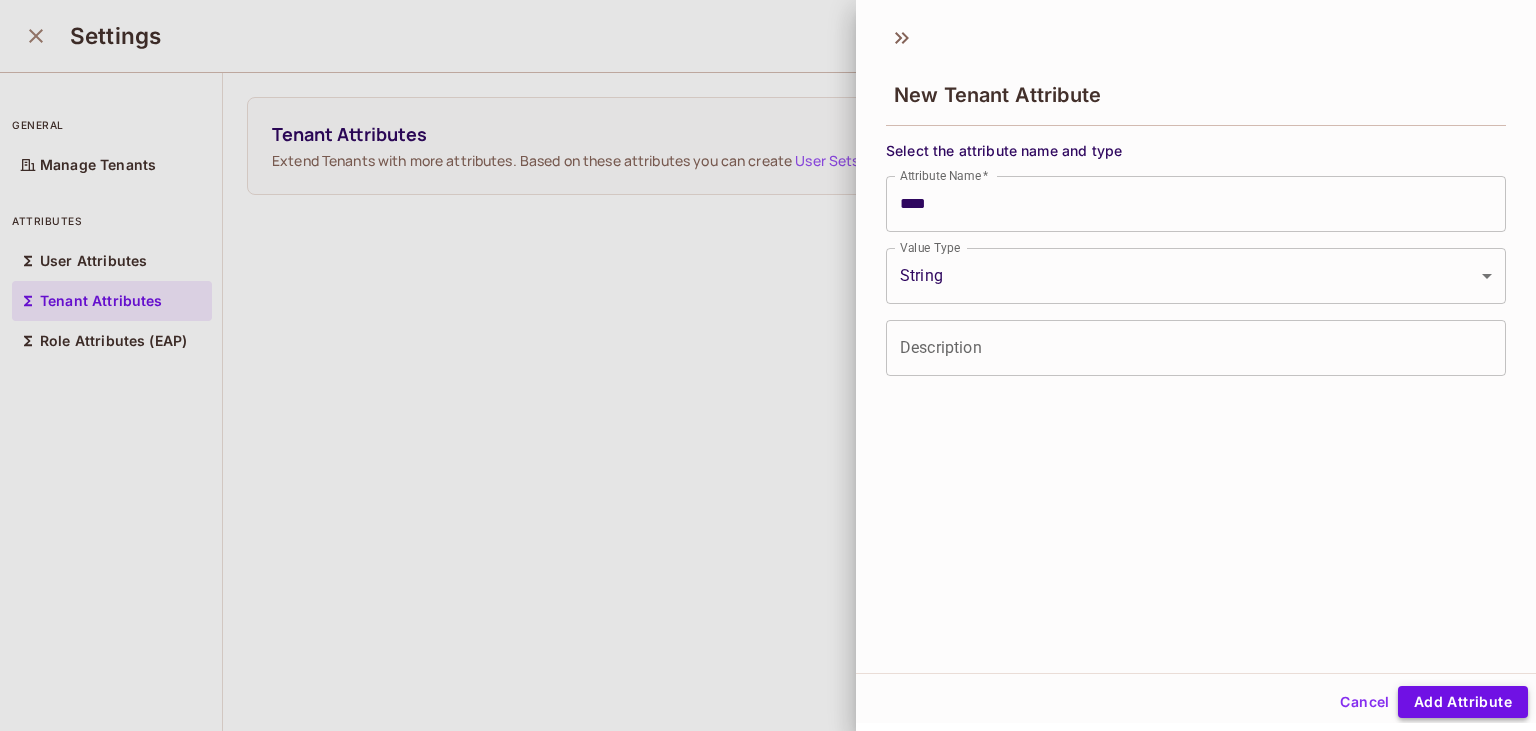 type 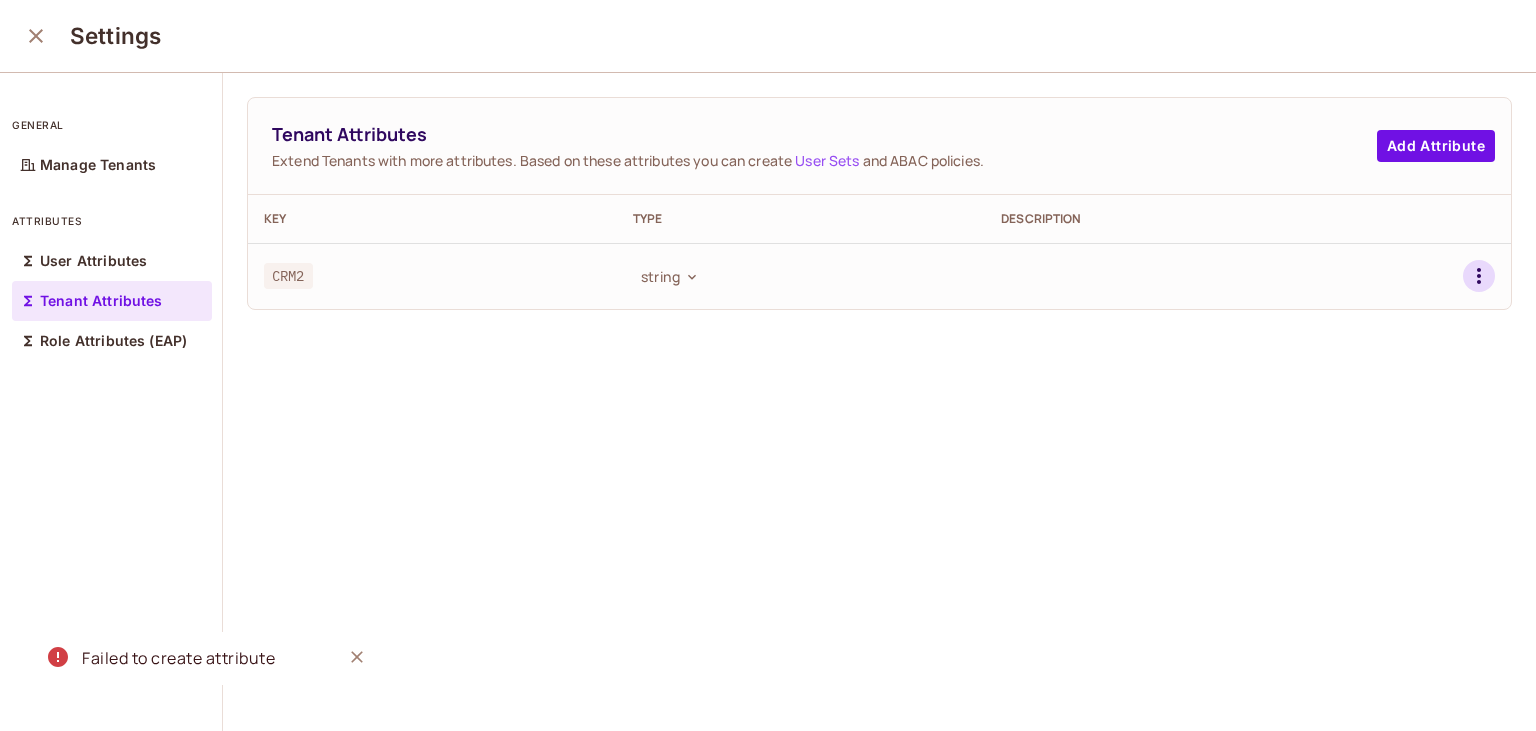 click 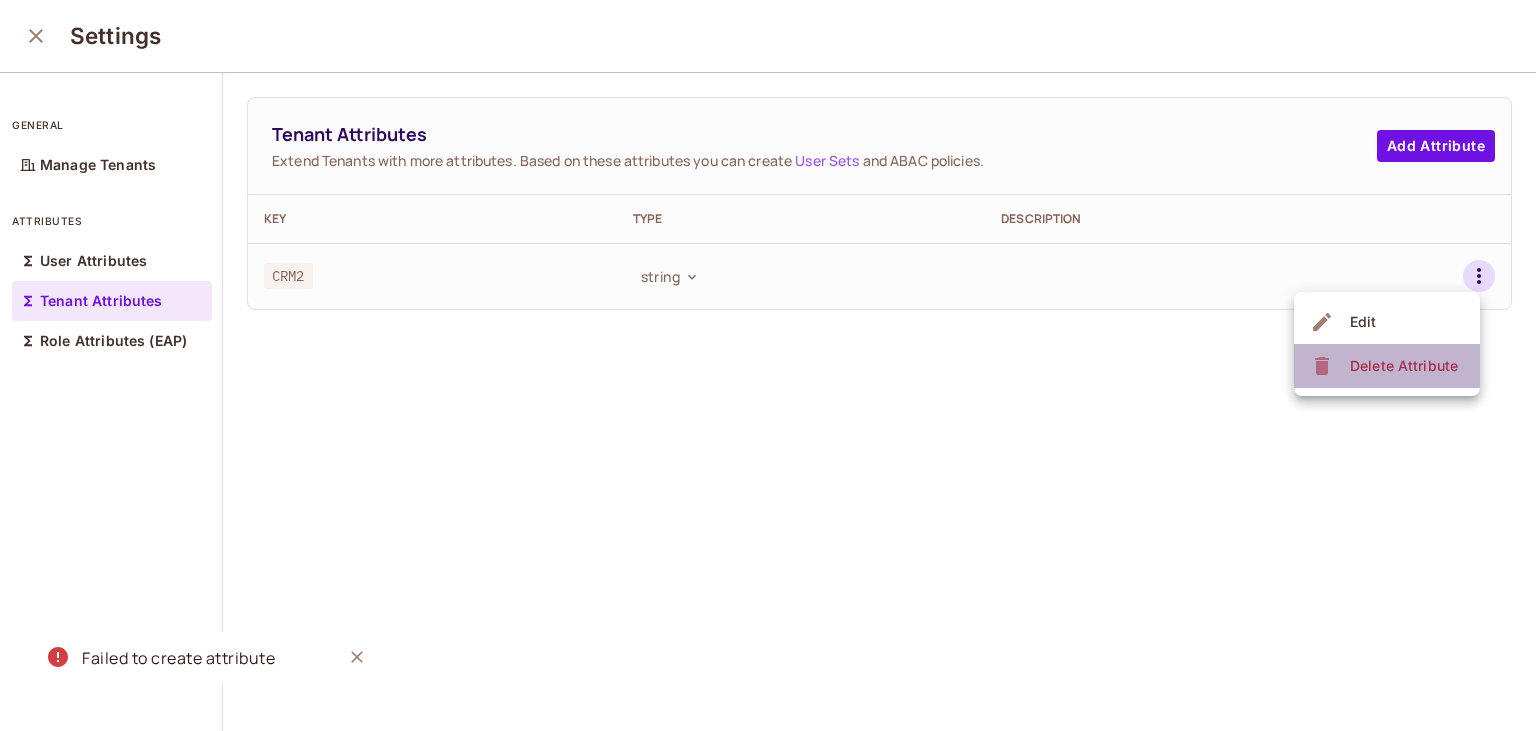 click on "Delete Attribute" at bounding box center (1404, 366) 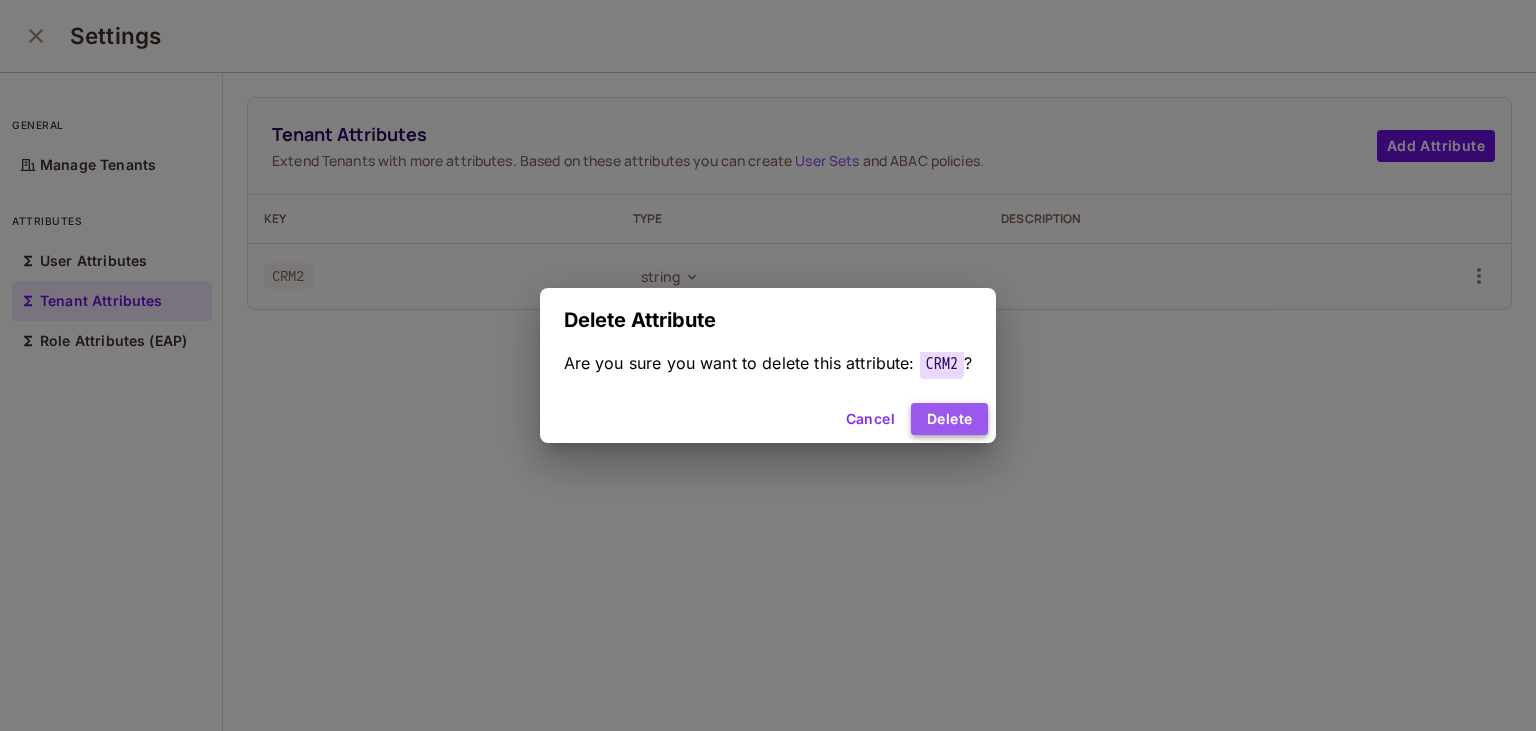 click on "Delete" at bounding box center (949, 419) 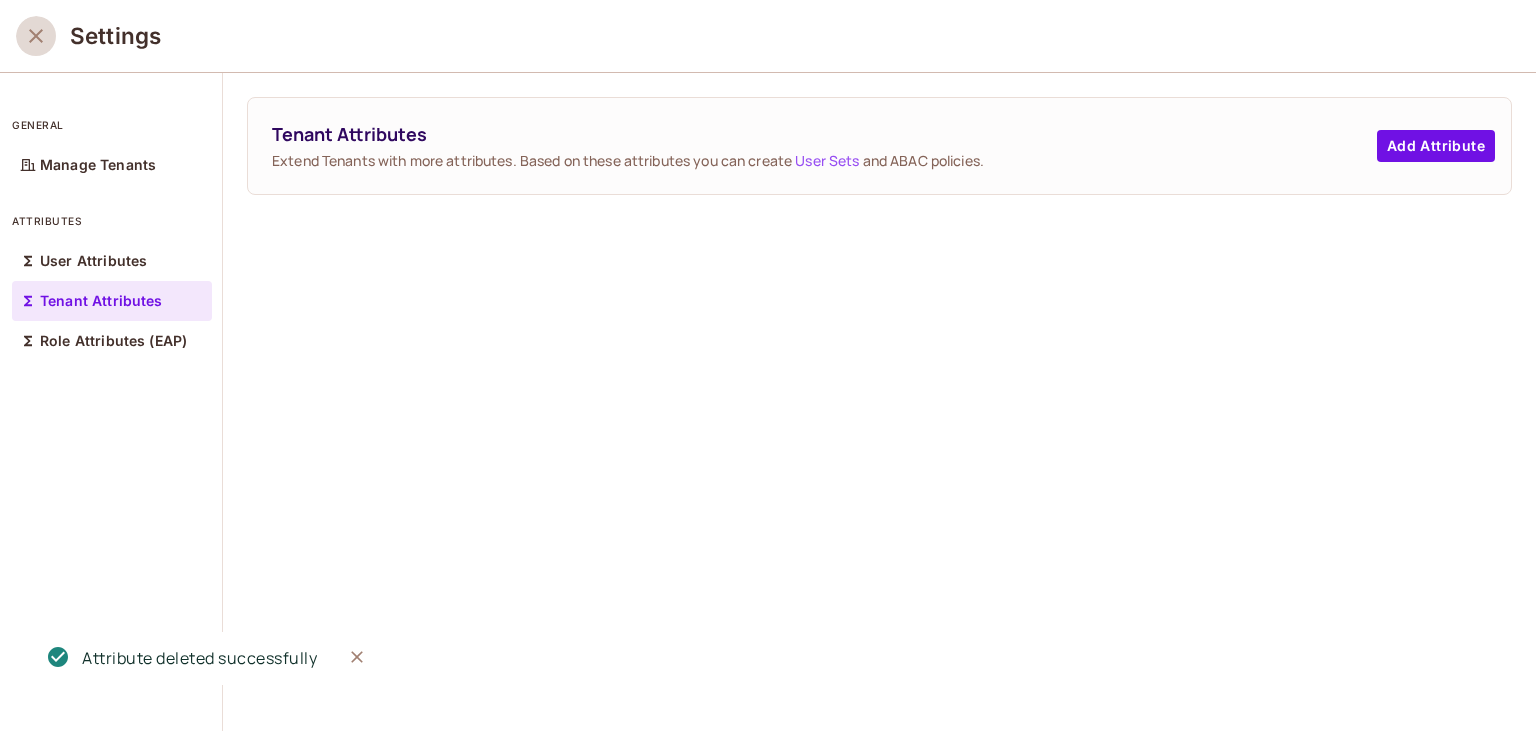 click 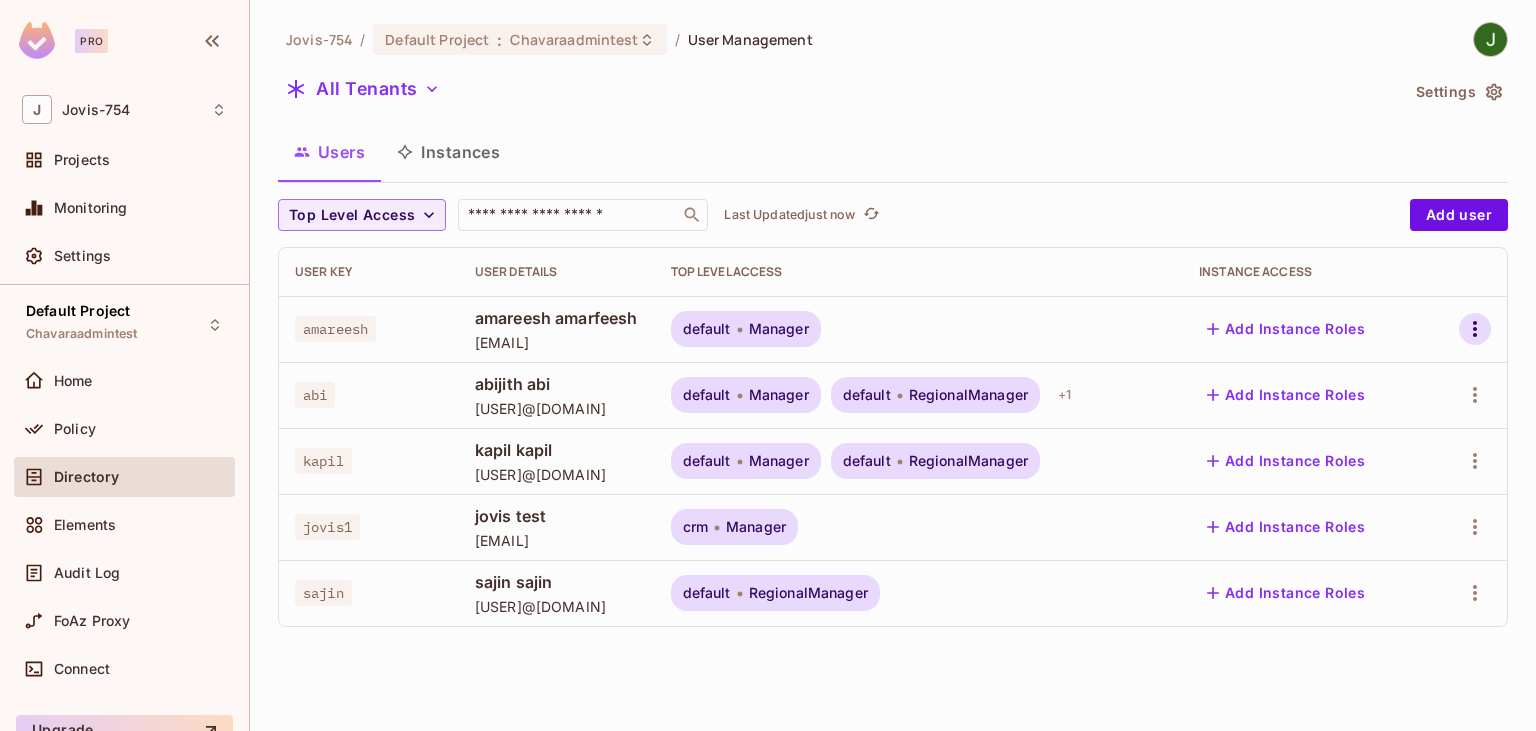 click 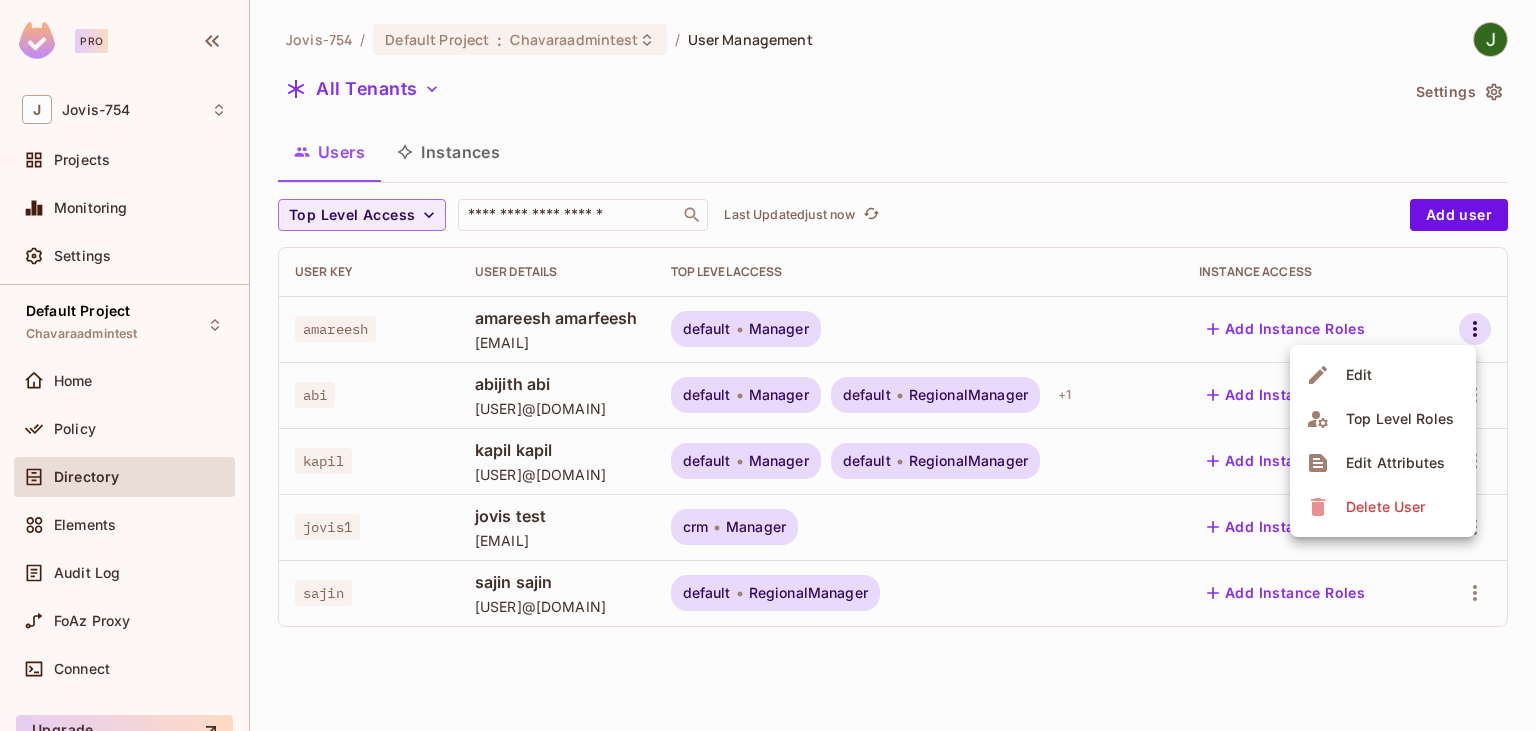 click on "Top Level Roles" at bounding box center (1400, 419) 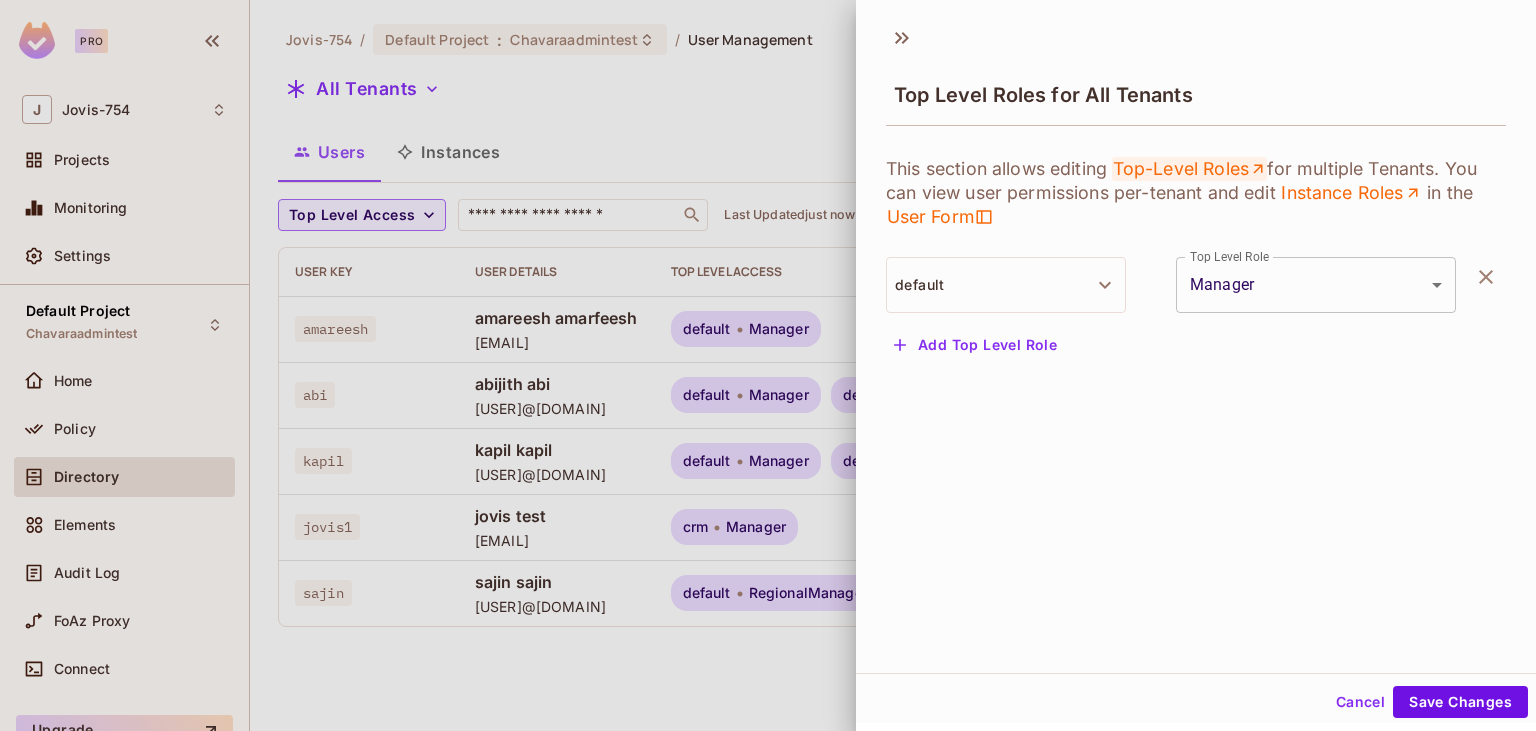 click on "Top-Level Roles" at bounding box center [1189, 169] 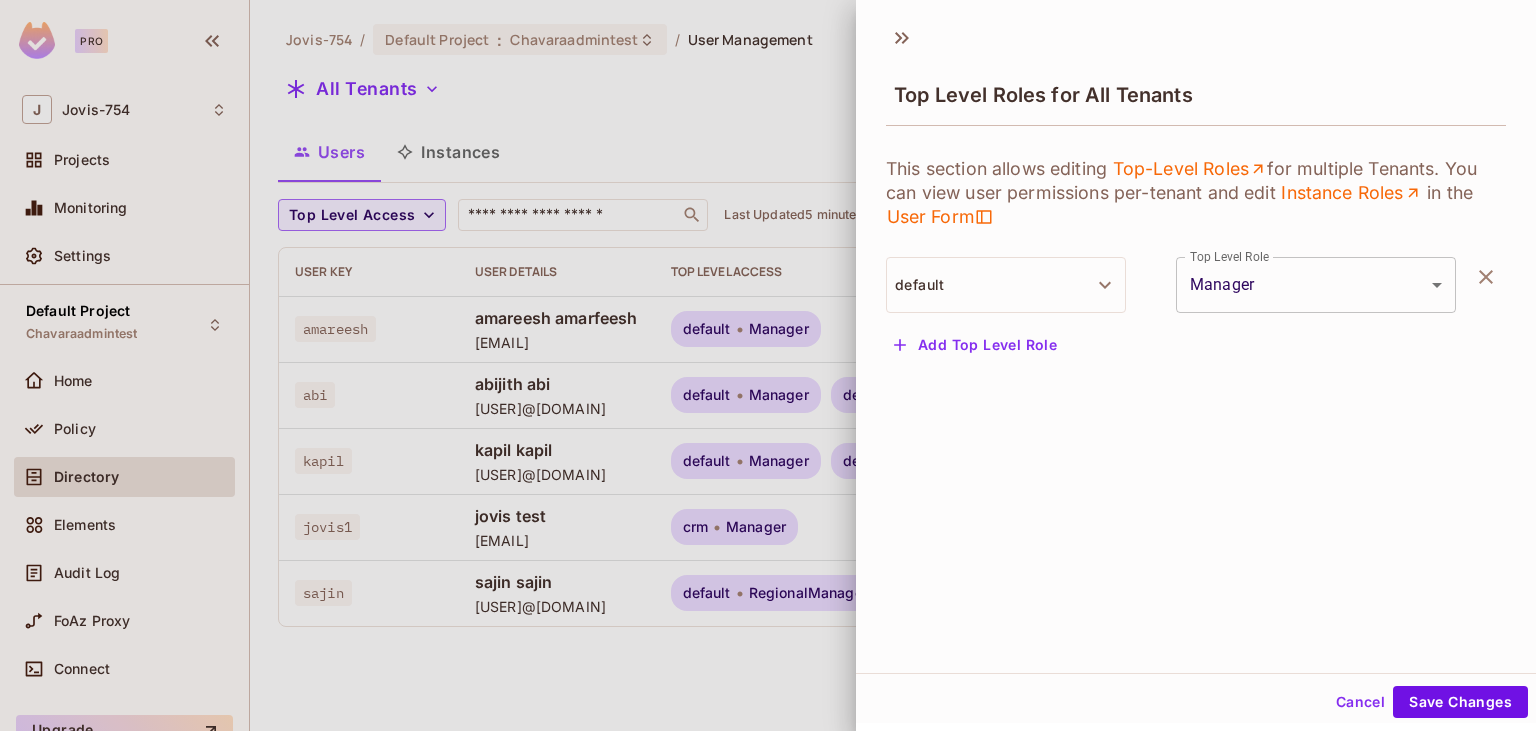 click at bounding box center (768, 365) 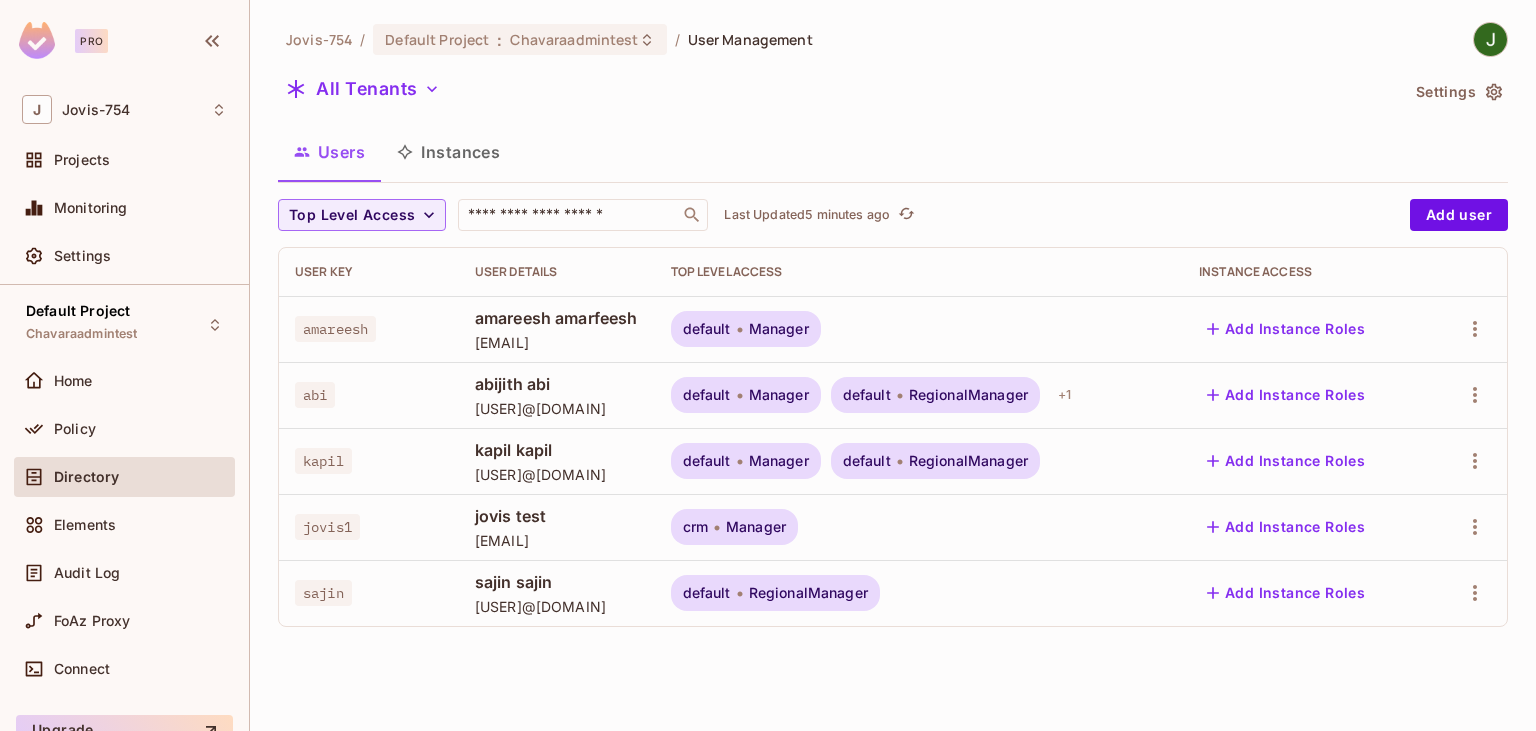 click on "Users Instances" at bounding box center (893, 152) 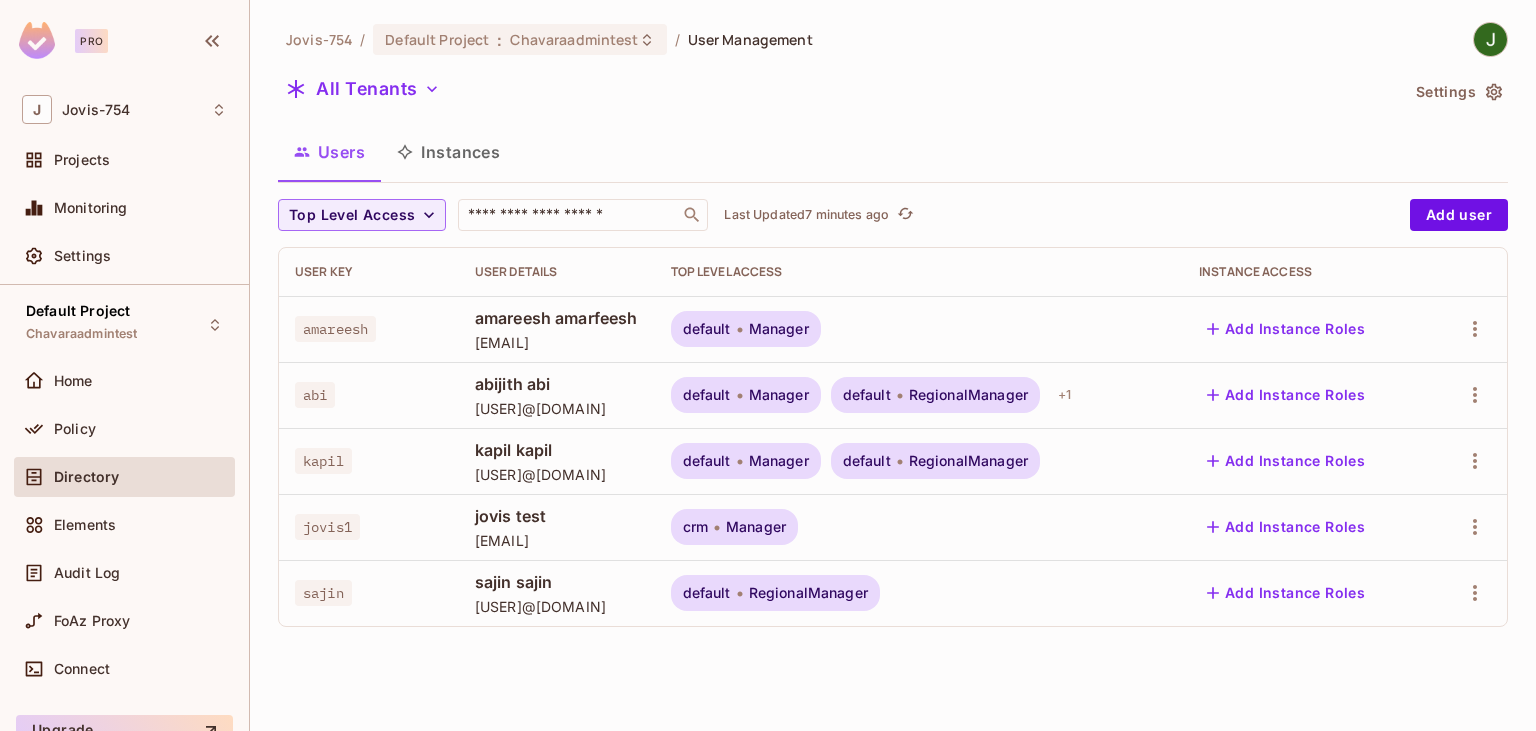 click on "All Tenants" at bounding box center [838, 92] 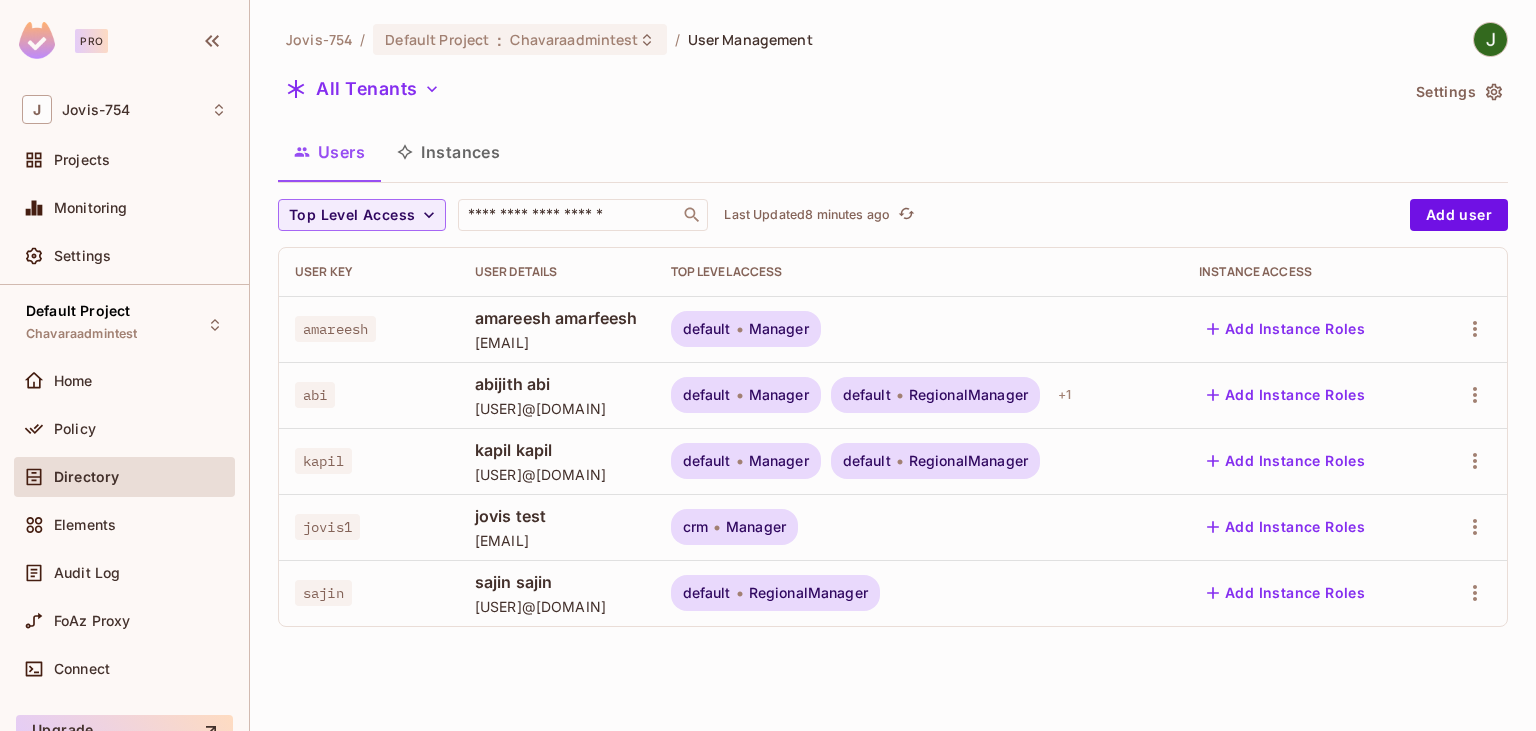 click on "Jovis-754 / Default Project : Chavaraadmintest / User Management All Tenants Settings Users Instances Top Level Access ​ Last Updated 8 minutes ago Add user User Key User Details Top Level Access Instance Access [USER] [USER] [USER]@[DOMAIN] default Manager Add Instance Roles [USER] [USER] [USER] [USER]@[DOMAIN] default Manager default RegionalManager + 1 Add Instance Roles [USER] [USER] [USER] [USER]@[DOMAIN] default Manager default RegionalManager Add Instance Roles [USER] [USER] [USER] [USER]@[DOMAIN] crm Manager Add Instance Roles [USER] [USER] [USER] [USER]@[DOMAIN] default RegionalManager Add Instance Roles" at bounding box center [893, 332] 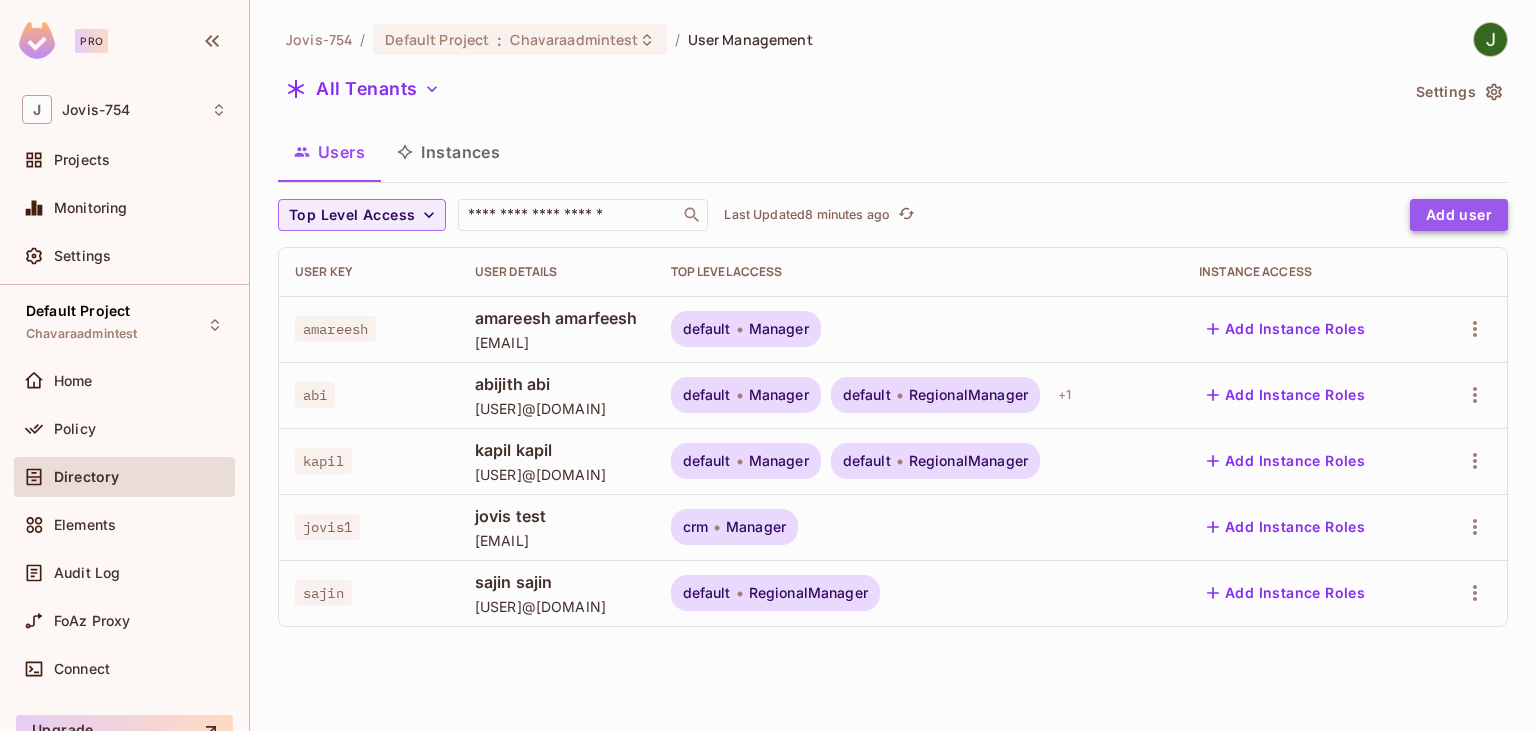 click on "Add user" at bounding box center [1459, 215] 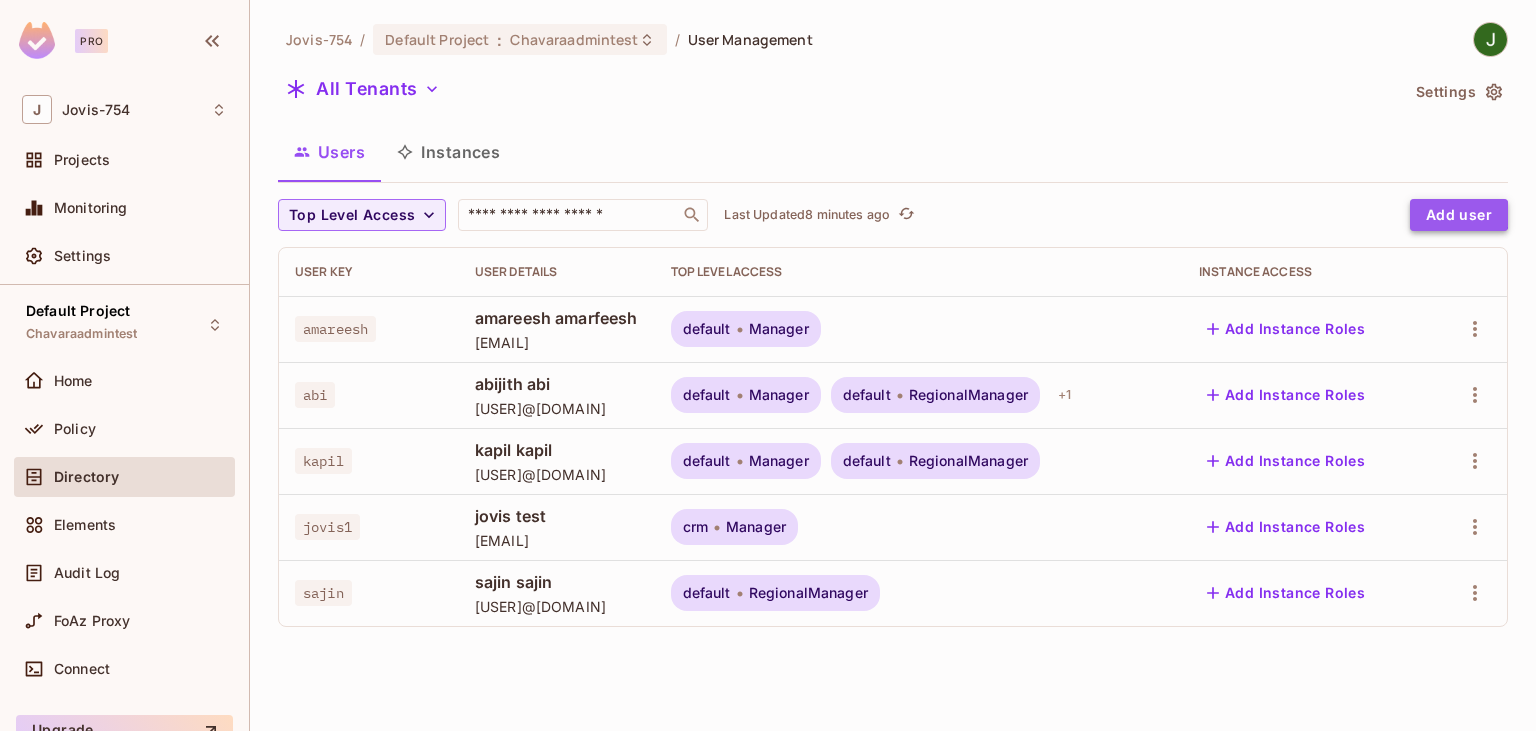 click on "Add user" at bounding box center [1459, 215] 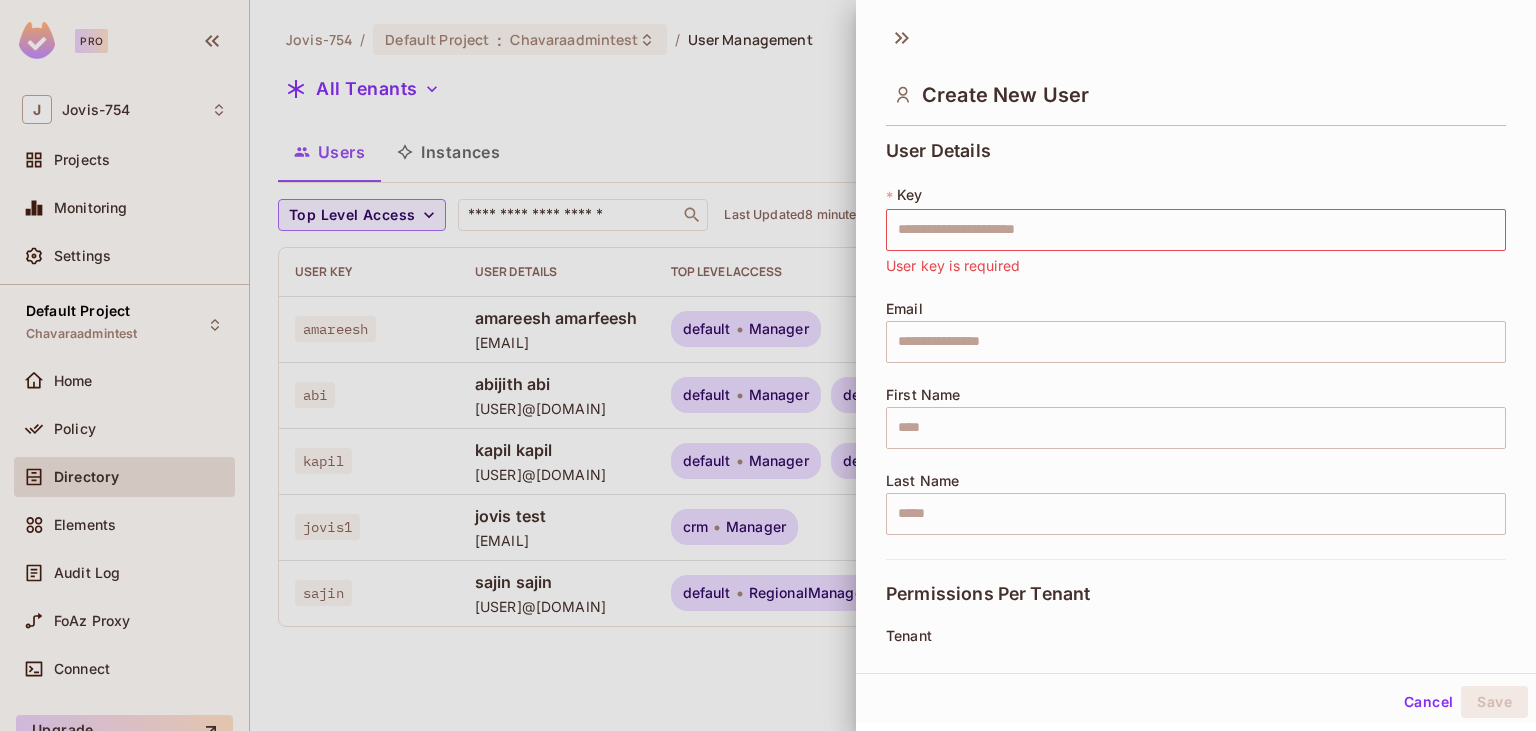 click at bounding box center [768, 365] 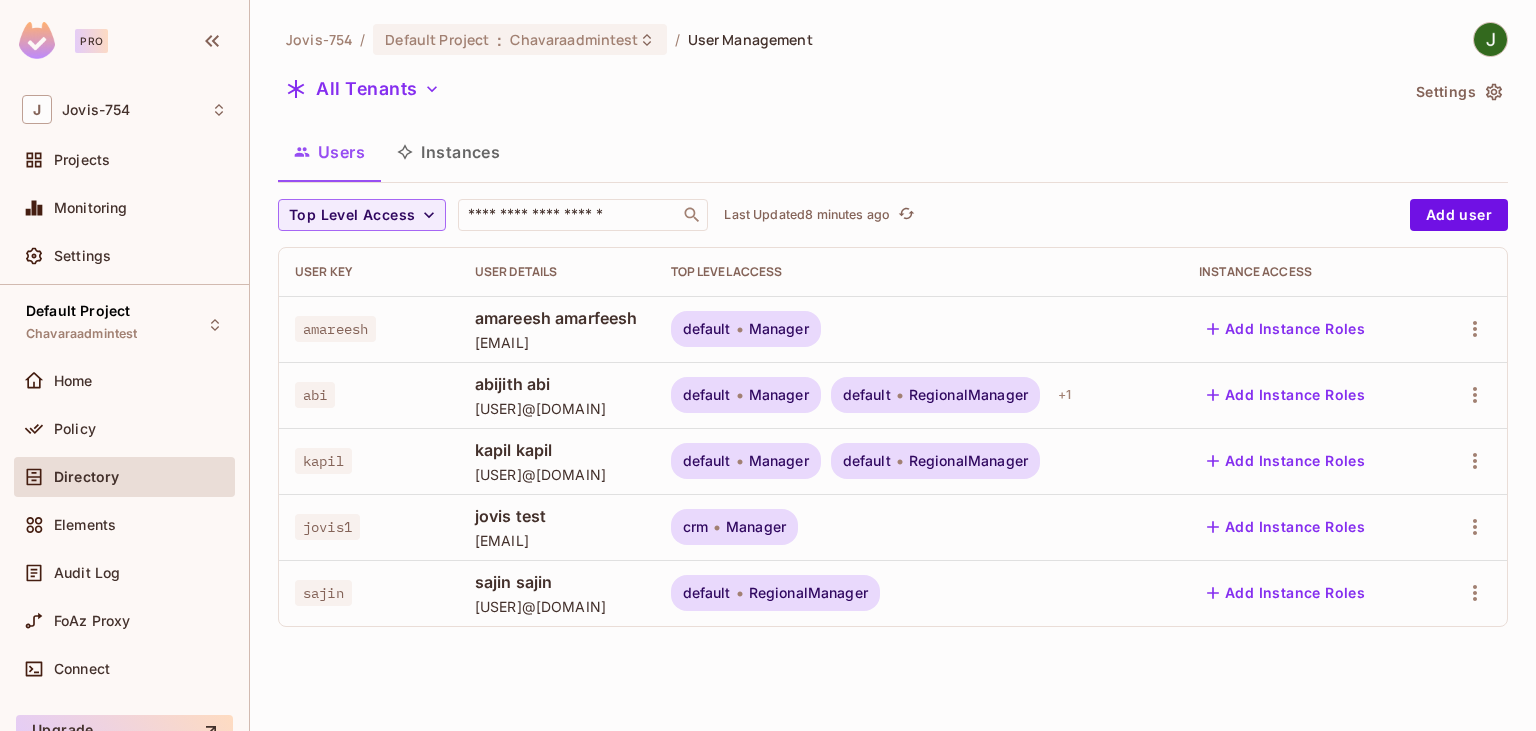 drag, startPoint x: 797, startPoint y: 112, endPoint x: 797, endPoint y: 101, distance: 11 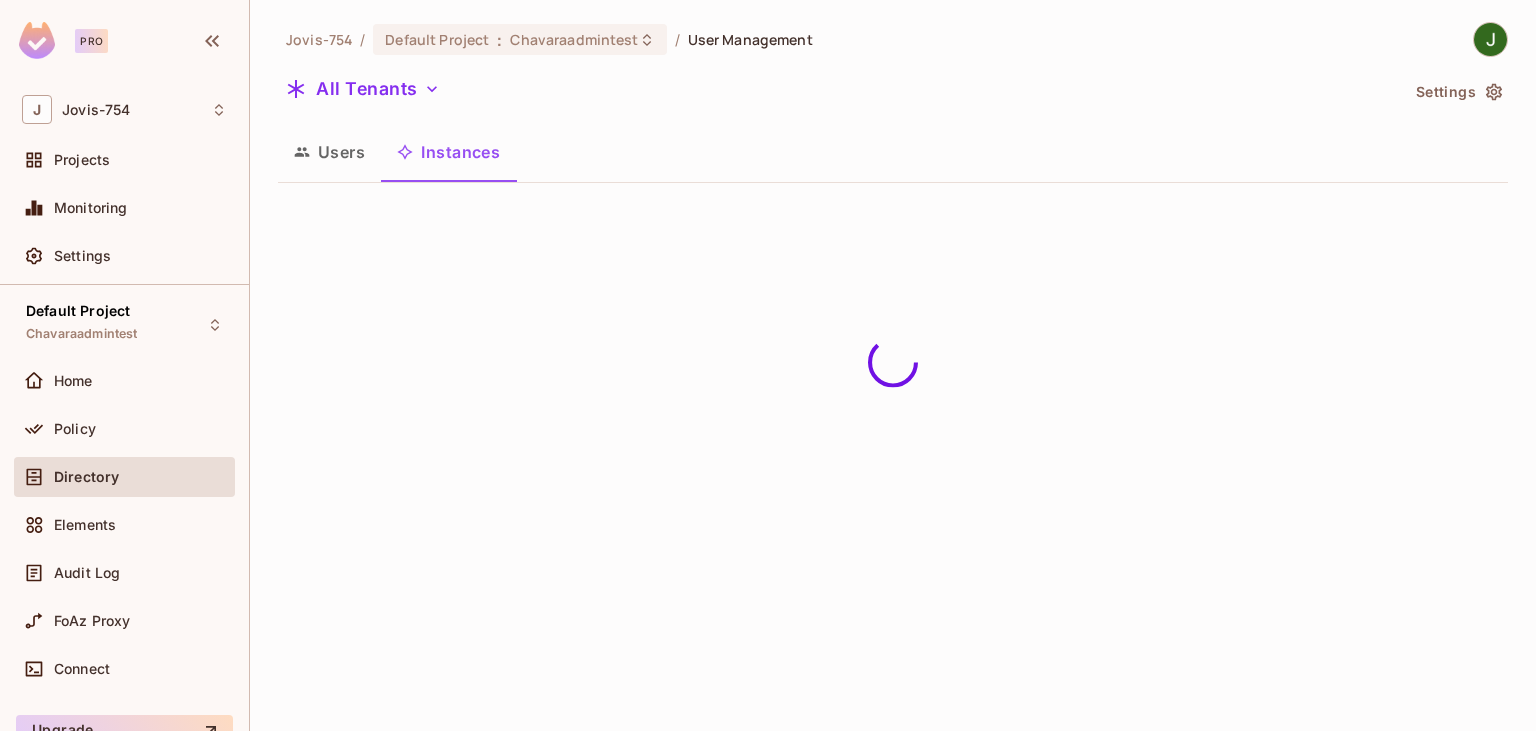 click on "Users" at bounding box center (329, 152) 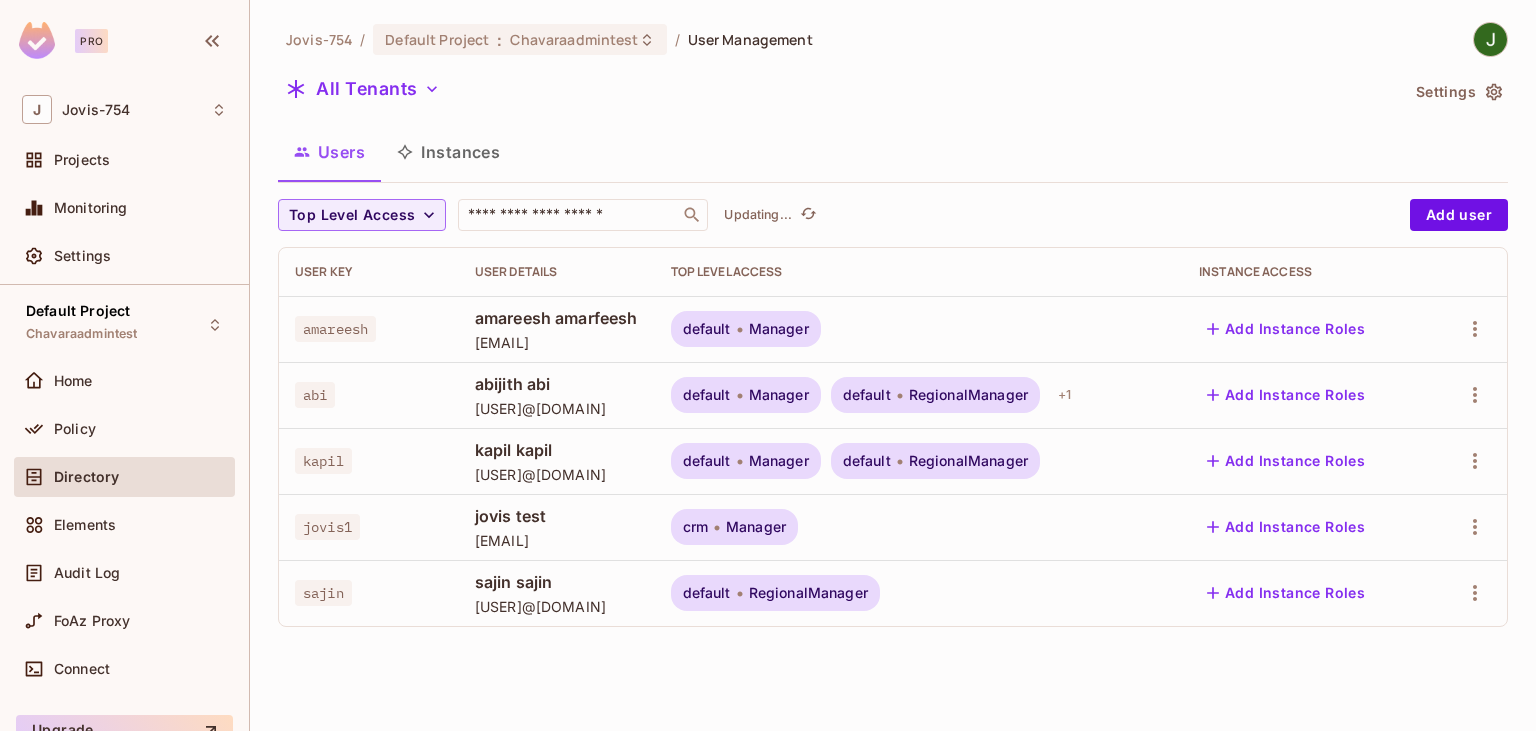 click on "Instances" at bounding box center [448, 152] 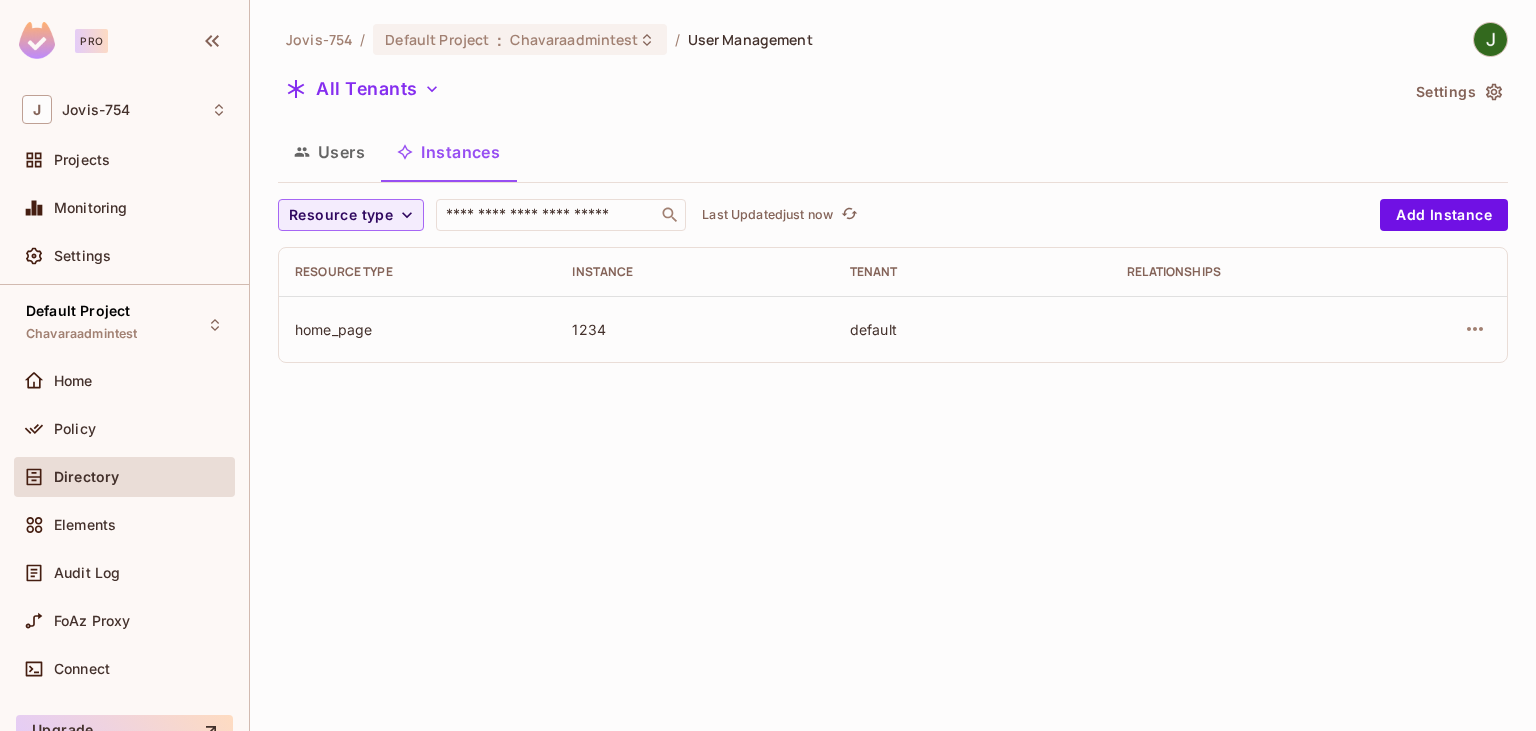 drag, startPoint x: 619, startPoint y: 117, endPoint x: 623, endPoint y: 100, distance: 17.464249 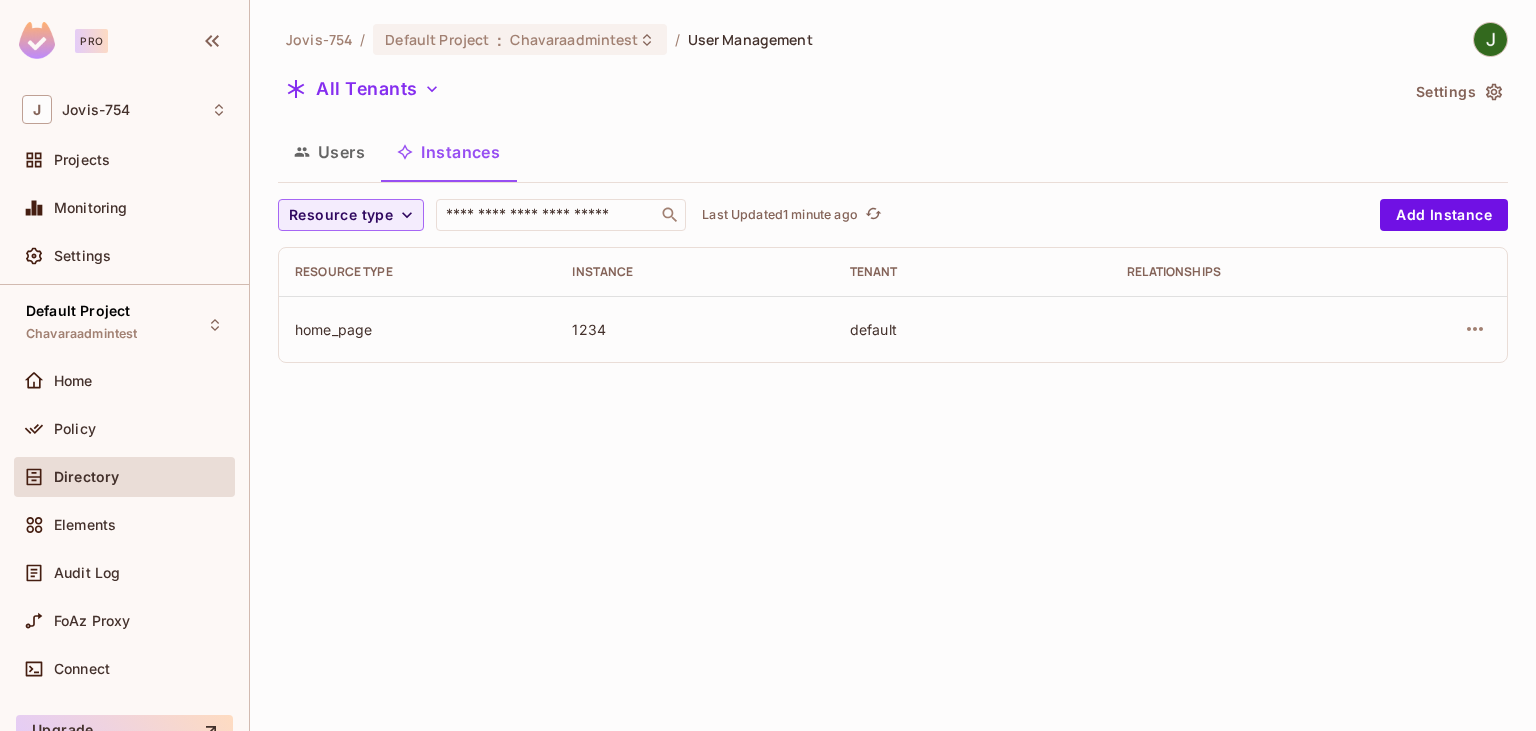 click on "Jovis-754 / Default Project : Chavaraadmintest / User Management All Tenants Settings Users Instances Resource type ​ Last Updated  1 minute ago Add Instance Resource type Instance Tenant Relationships home_page 1234 default" at bounding box center [893, 200] 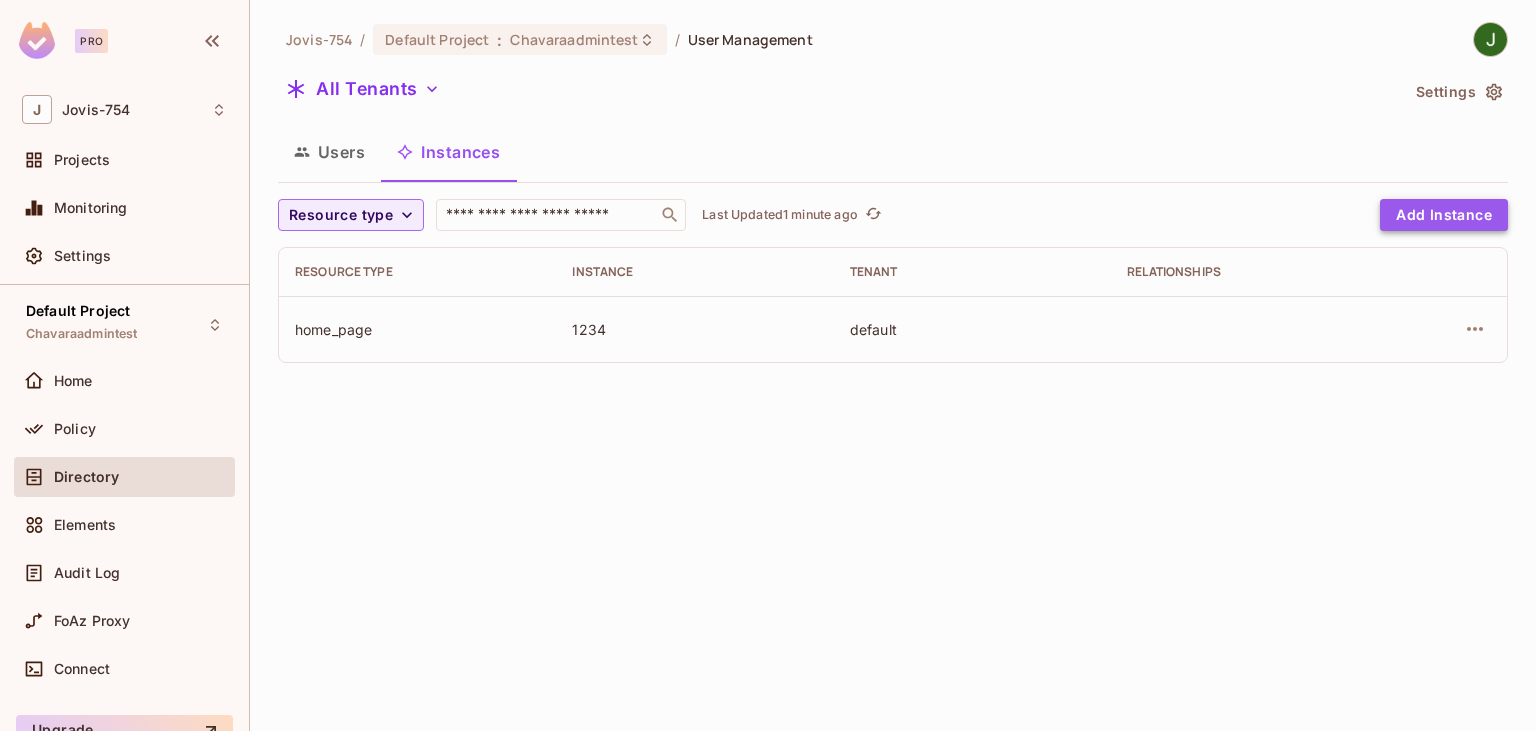 click on "Add Instance" at bounding box center (1444, 215) 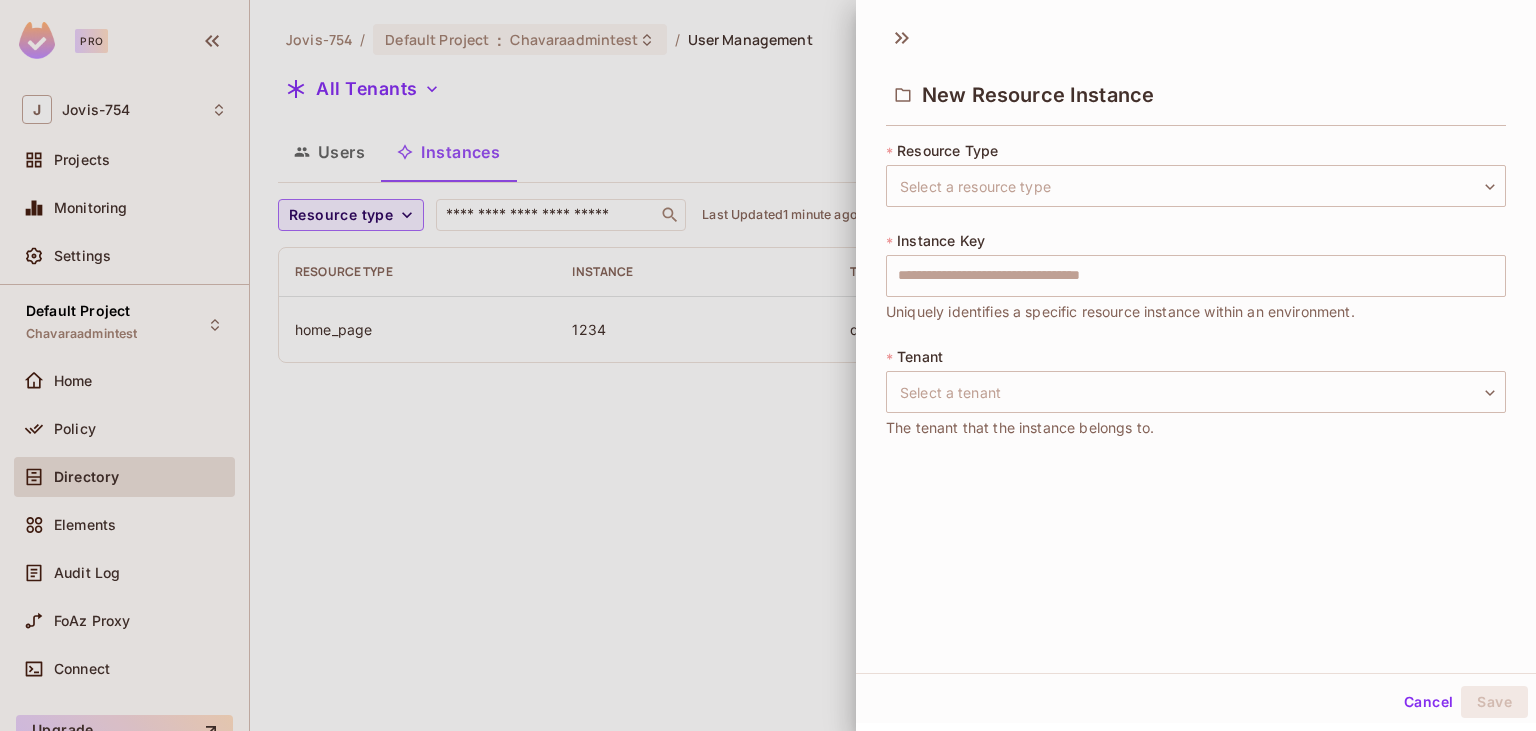 click at bounding box center (768, 365) 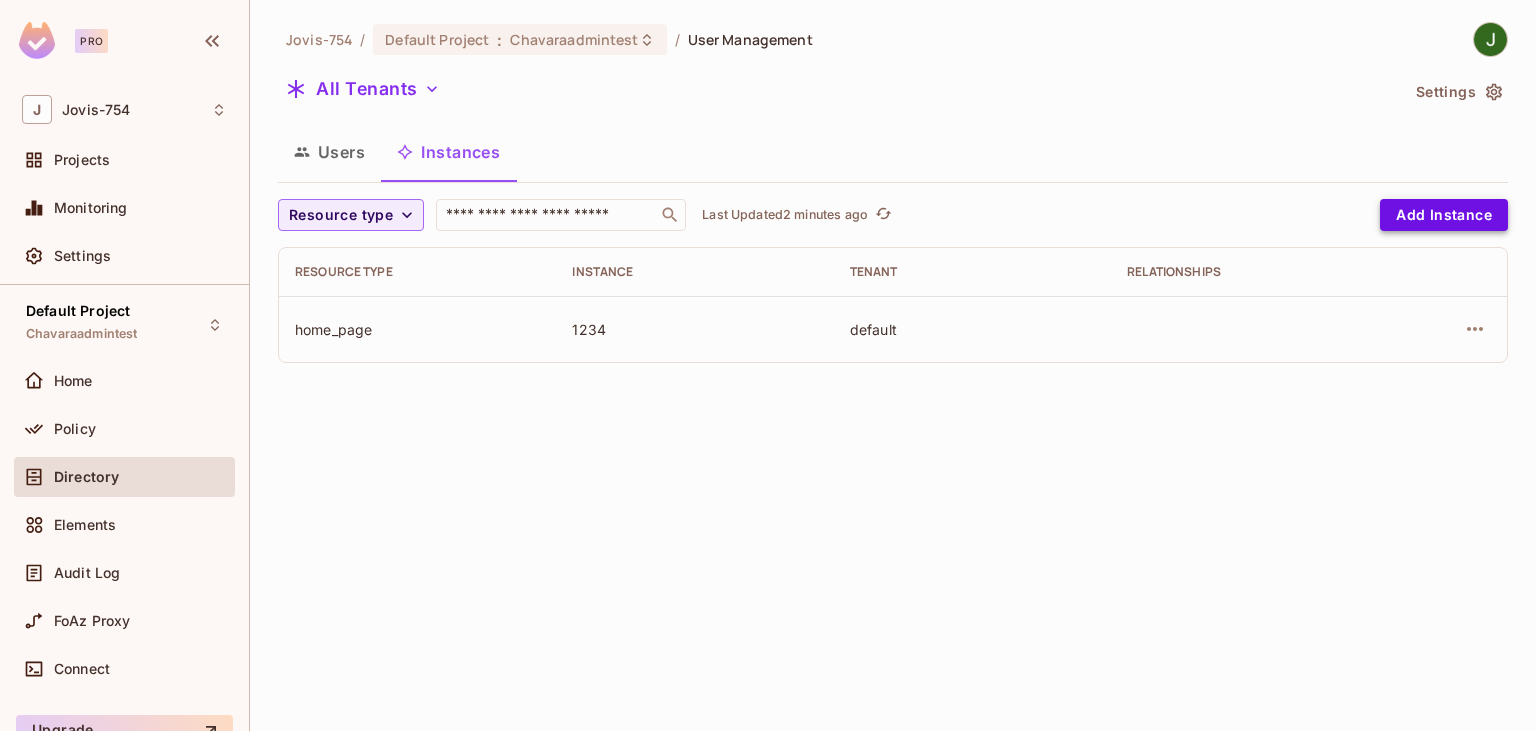 click on "Add Instance" at bounding box center (1444, 215) 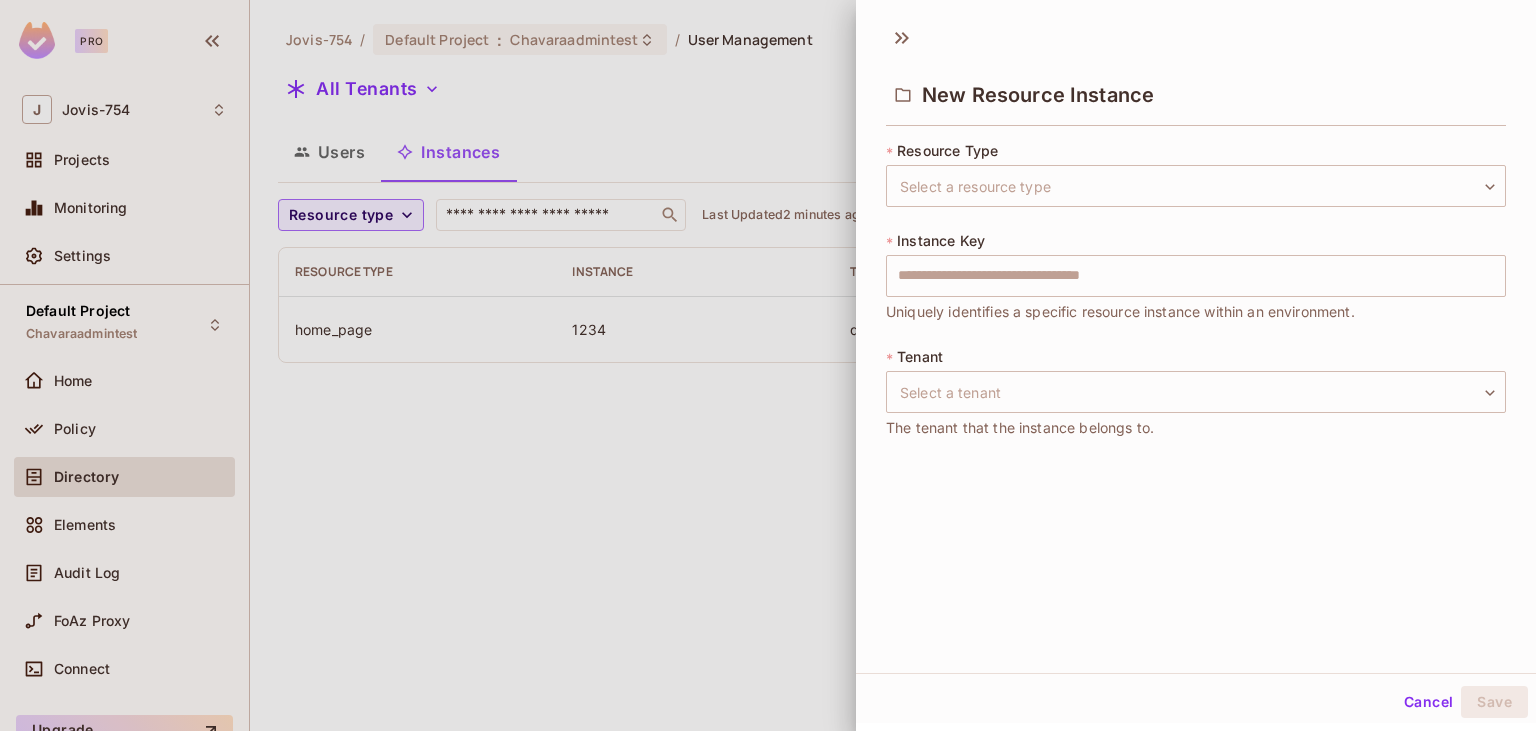 click at bounding box center (768, 365) 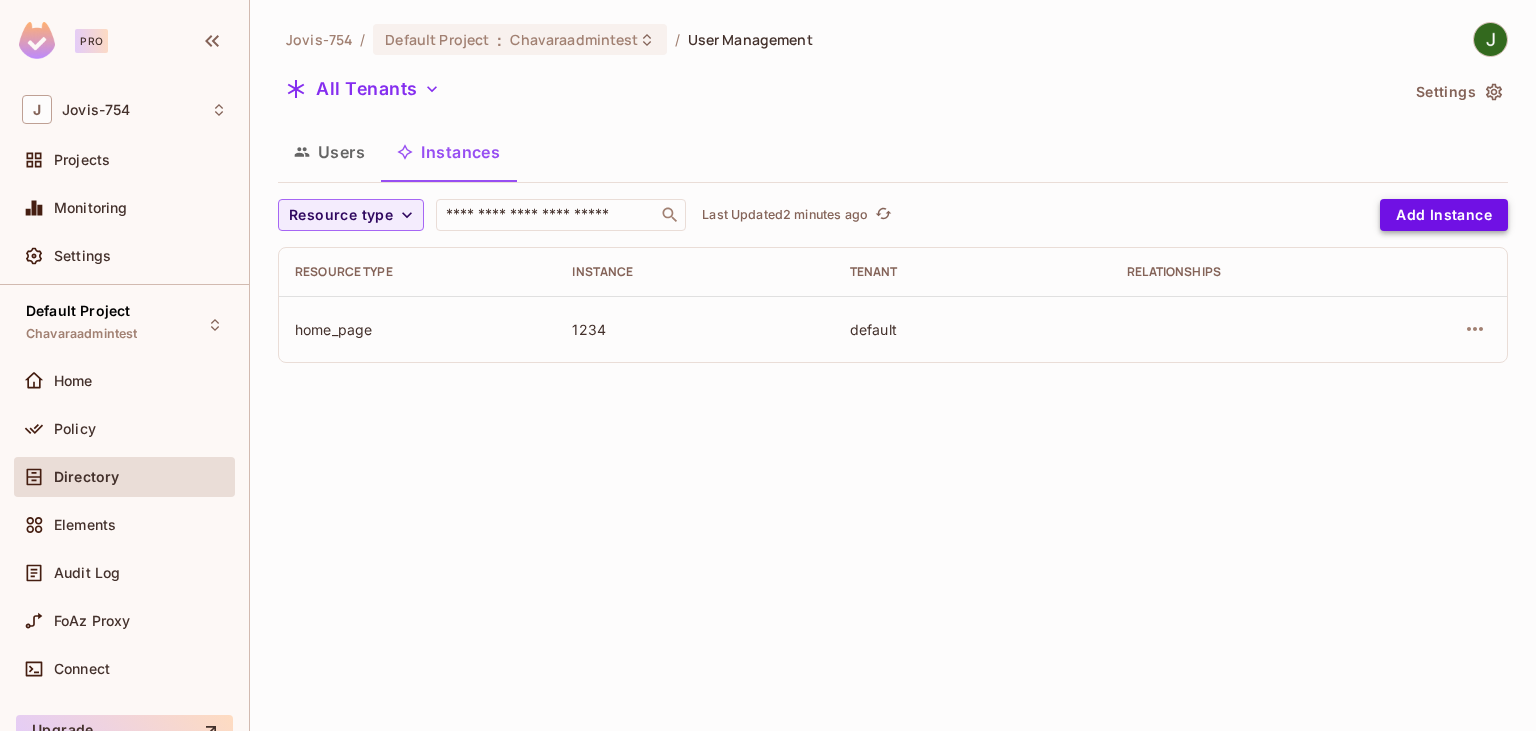click on "Add Instance" at bounding box center (1444, 215) 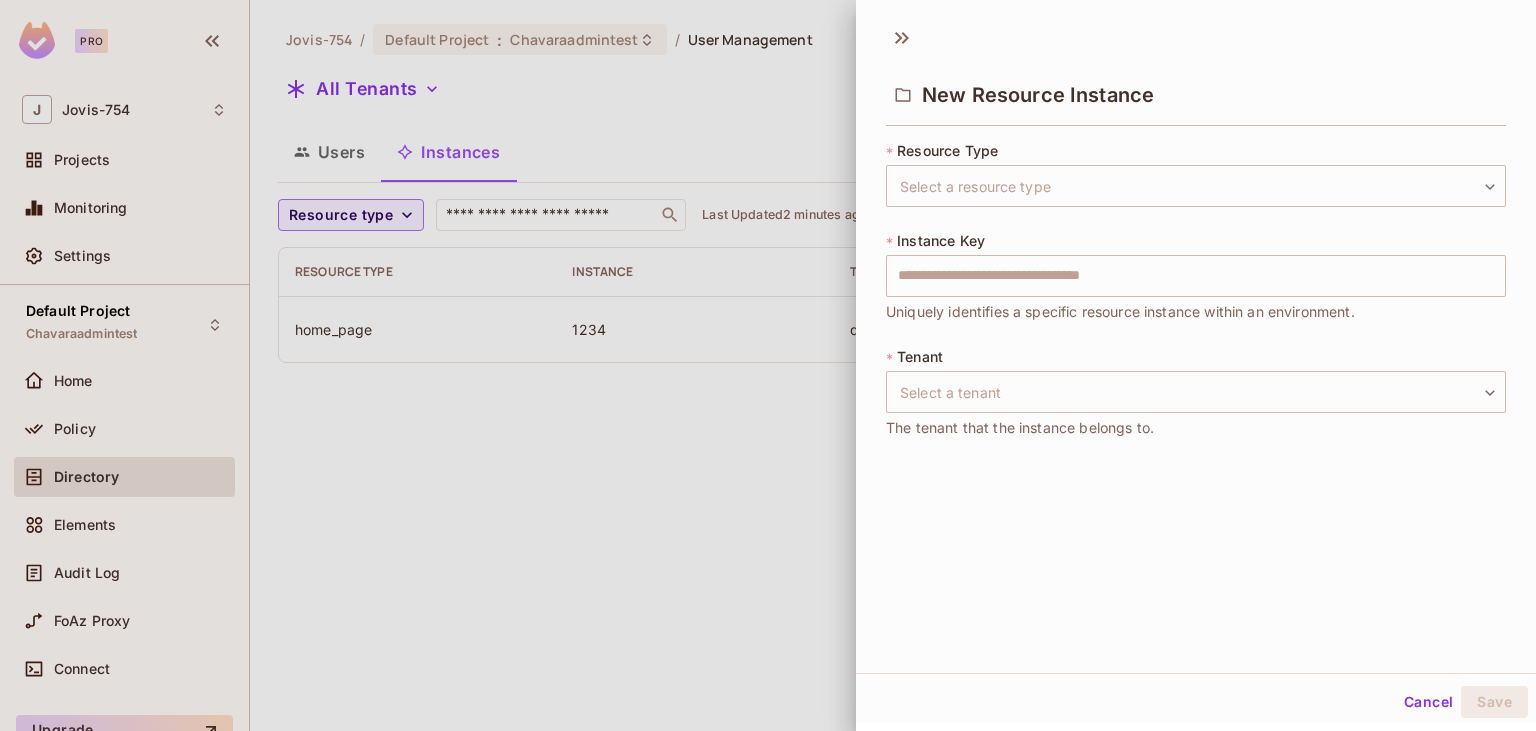 click at bounding box center (768, 365) 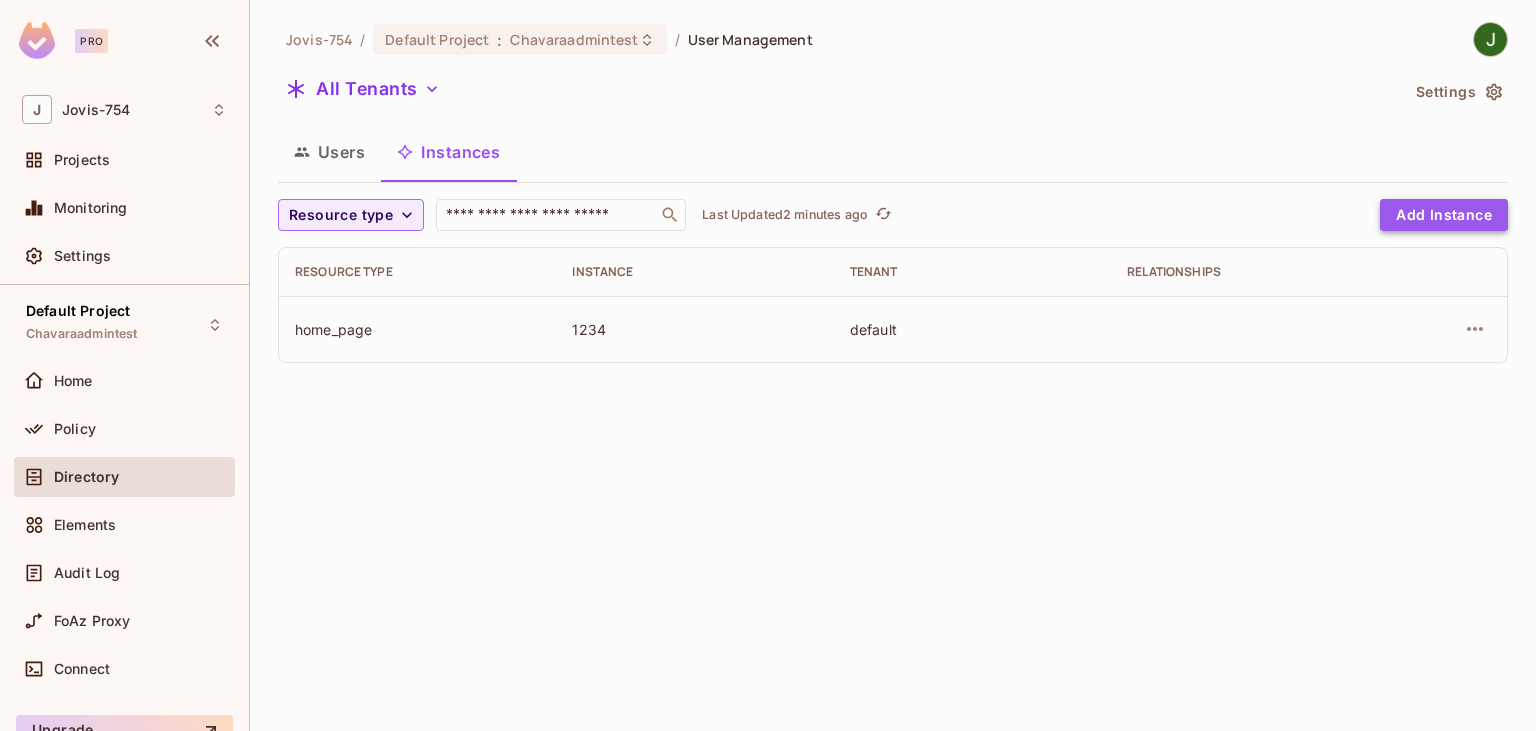 click on "Add Instance" at bounding box center (1444, 215) 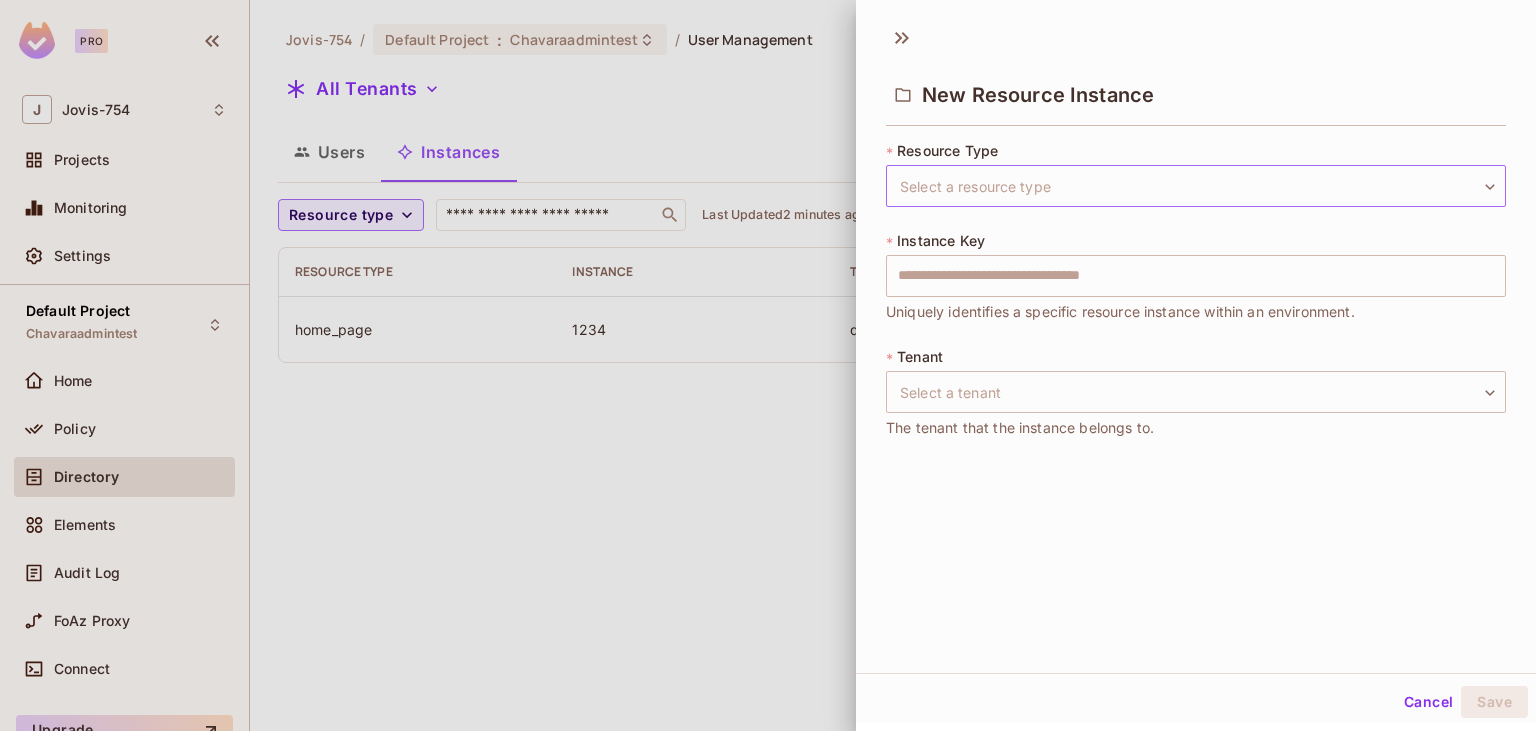 click on "Pro J Jovis-754 Projects Monitoring Settings Default Project Chavaraadmintest Home Policy Directory Elements Audit Log FoAz Proxy Connect Upgrade Help & Updates Jovis-754 / Default Project : Chavaraadmintest / User Management All Tenants Settings Users Instances Resource type ​ Last Updated  [TIME] ago Add Instance Resource type Instance Tenant Relationships home_page [NUMBER] default
New Resource Instance * Resource Type Select a resource type ​ Select a resource type * Instance Key ​ Uniquely identifies a specific resource instance within an environment. * Tenant Select a tenant ​ Select a tenant The tenant that the instance belongs to. Cancel Save" at bounding box center [768, 365] 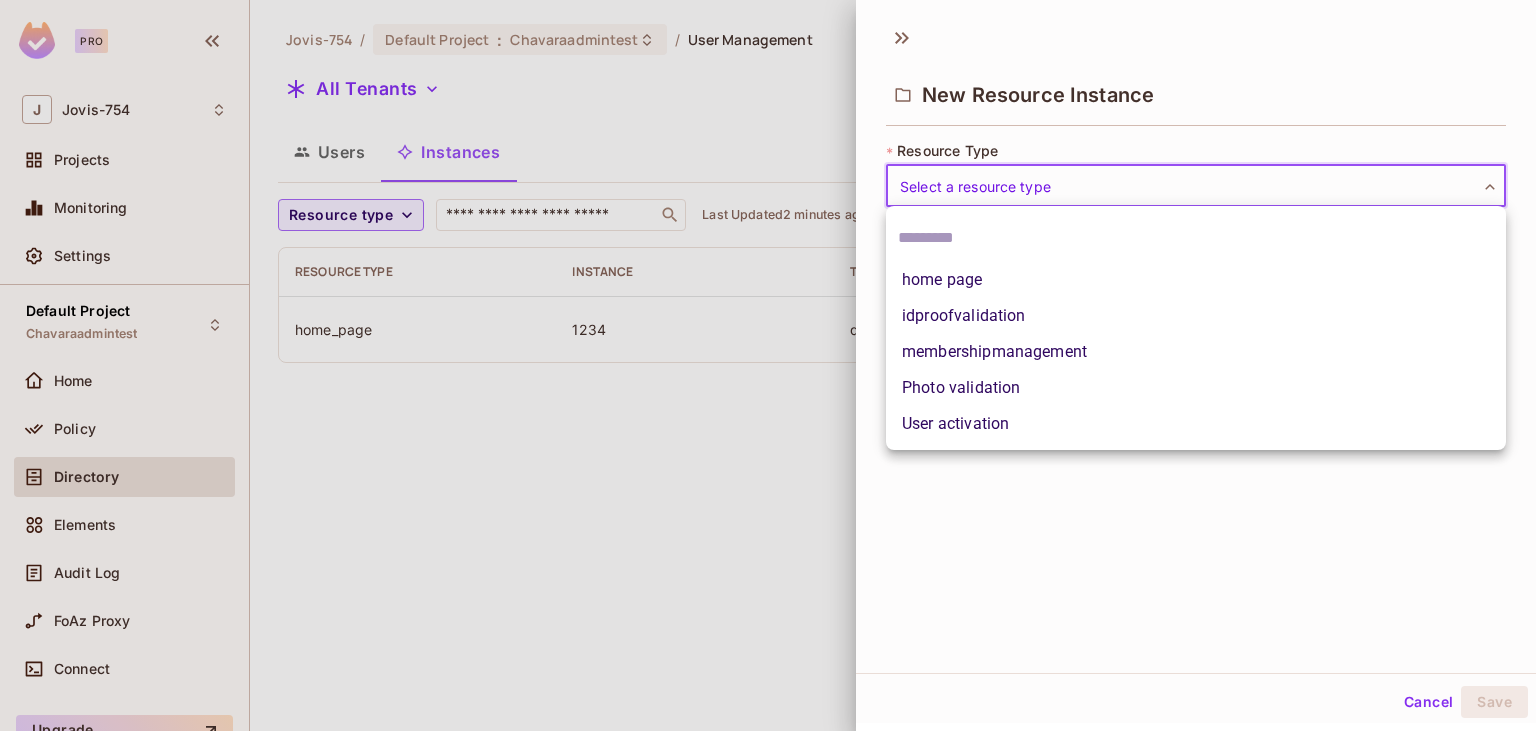 click at bounding box center [768, 365] 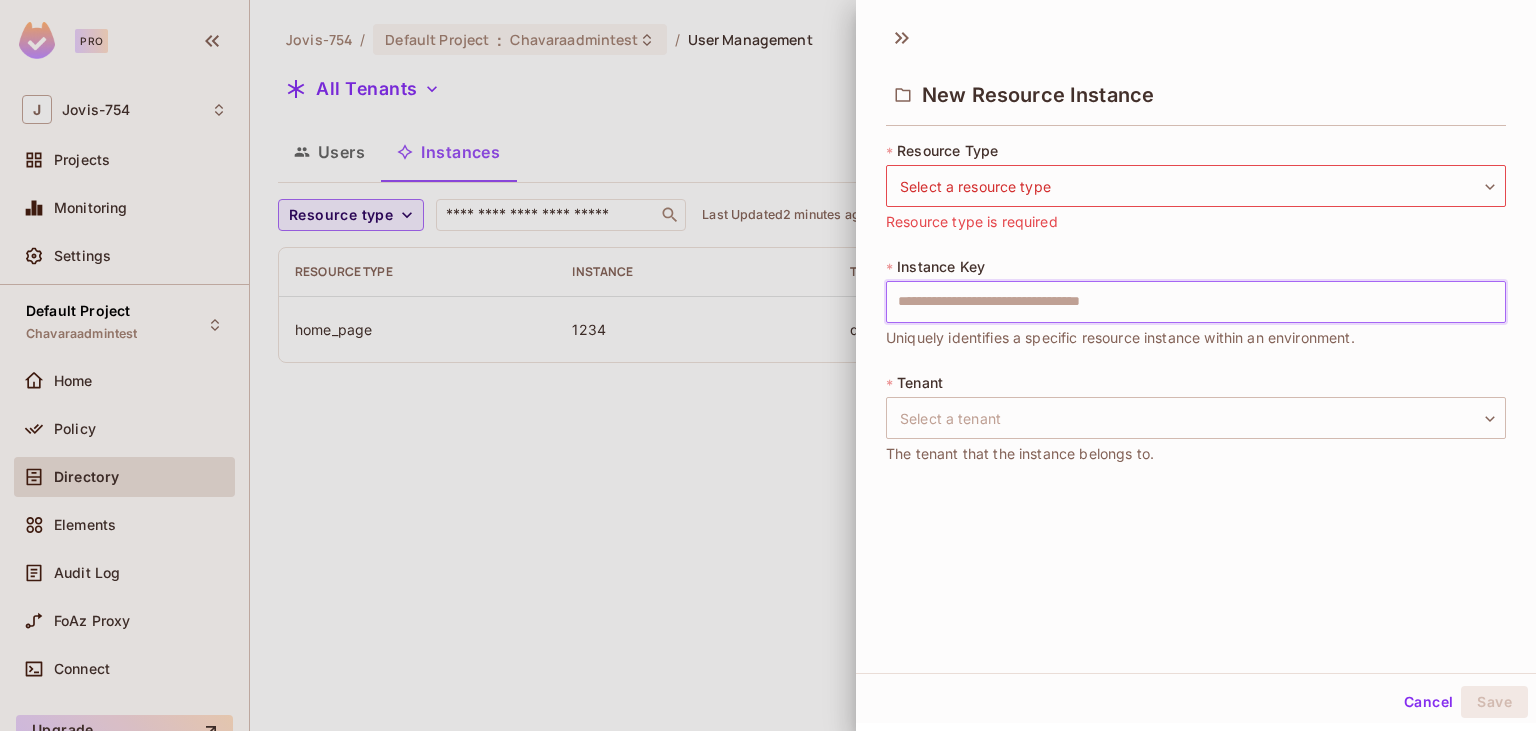 click at bounding box center [1196, 302] 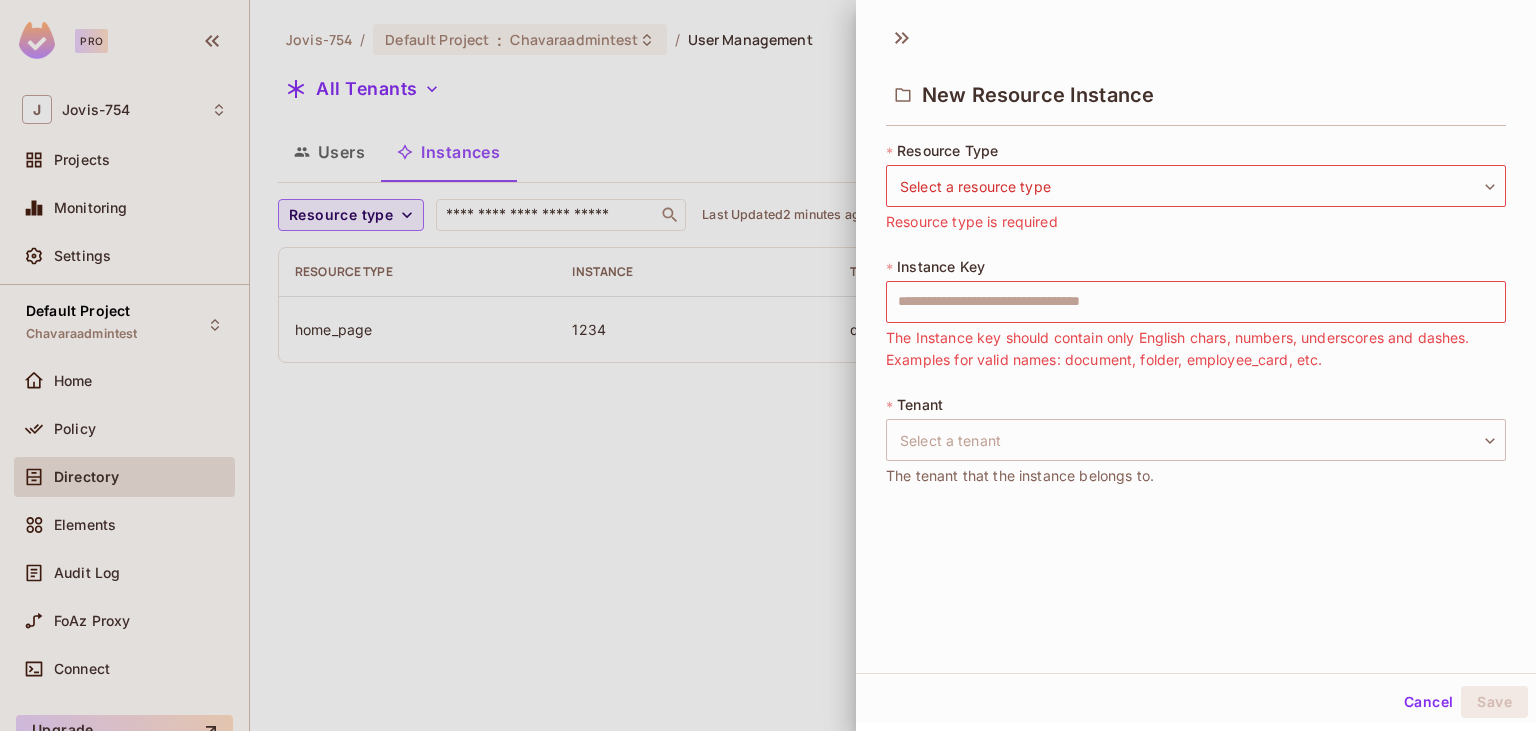 drag, startPoint x: 922, startPoint y: 530, endPoint x: 928, endPoint y: 471, distance: 59.3043 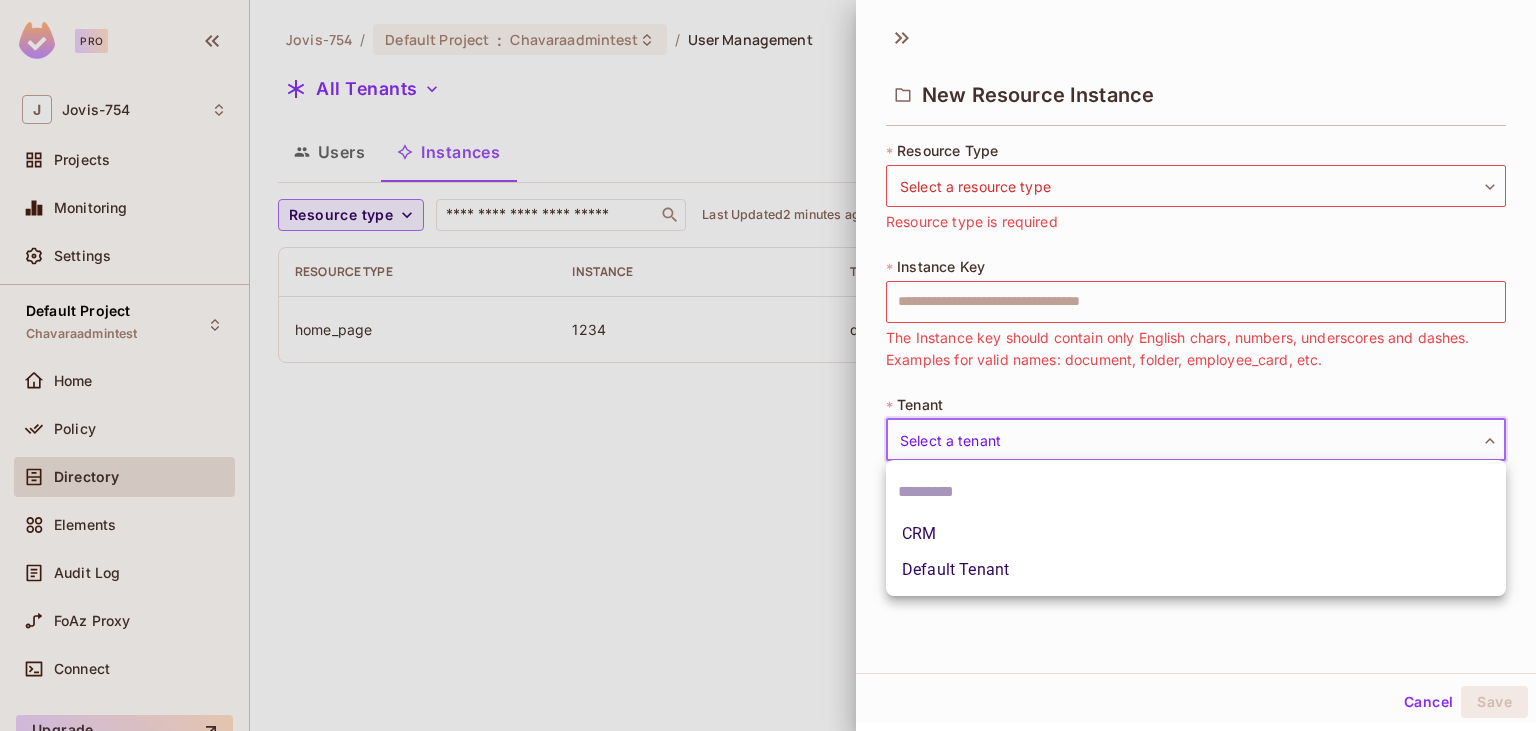 click on "Pro J Jovis-754 Projects Monitoring Settings Default Project Chavaraadmintest Home Policy Directory Elements Audit Log FoAz Proxy Connect Upgrade Help & Updates Jovis-754 / Default Project : Chavaraadmintest / User Management All Tenants Settings Users Instances Resource type ​ Last Updated  2 minutes ago Add Instance Resource type Instance Tenant Relationships home_page 1234 default
New Resource Instance * Resource Type Select a resource type ​ Select a resource type Resource type is required * Instance Key ​ The Instance key should contain only English chars, numbers, underscores and dashes.
Examples for valid names: document, folder, employee_card, etc. * Tenant Select a tenant ​ Select a tenant The tenant that the instance belongs to. Cancel Save CRM Default Tenant" at bounding box center [768, 365] 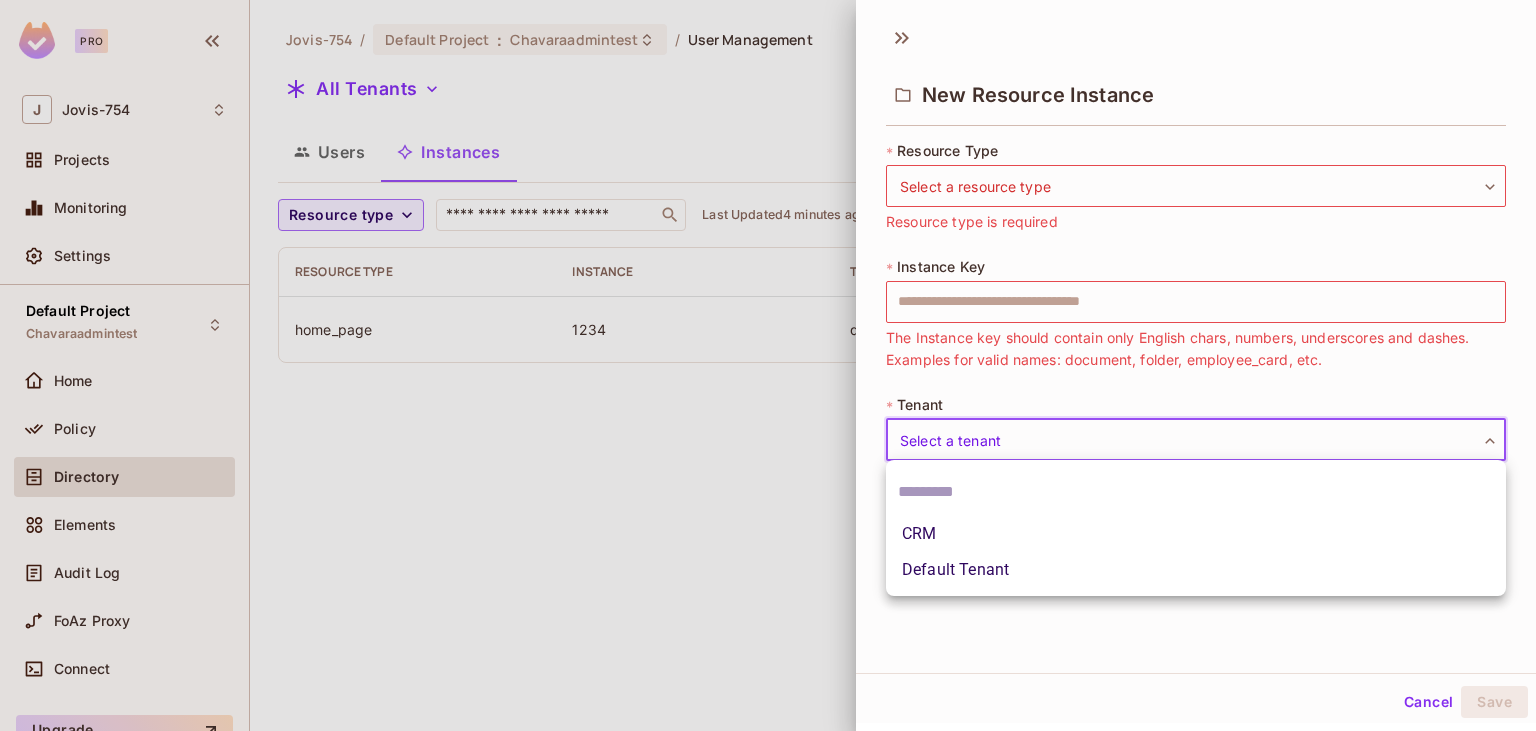 click at bounding box center [768, 365] 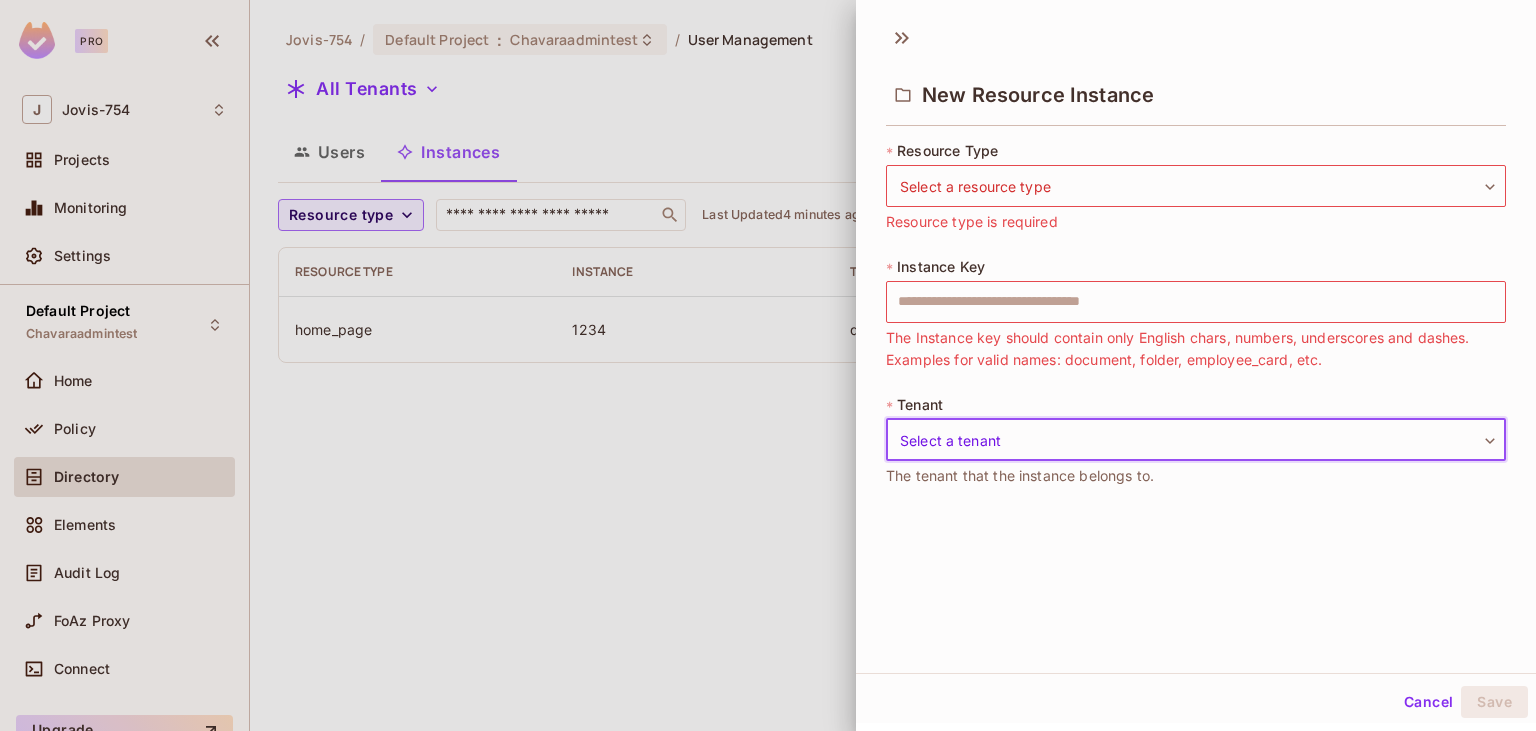 click at bounding box center [768, 365] 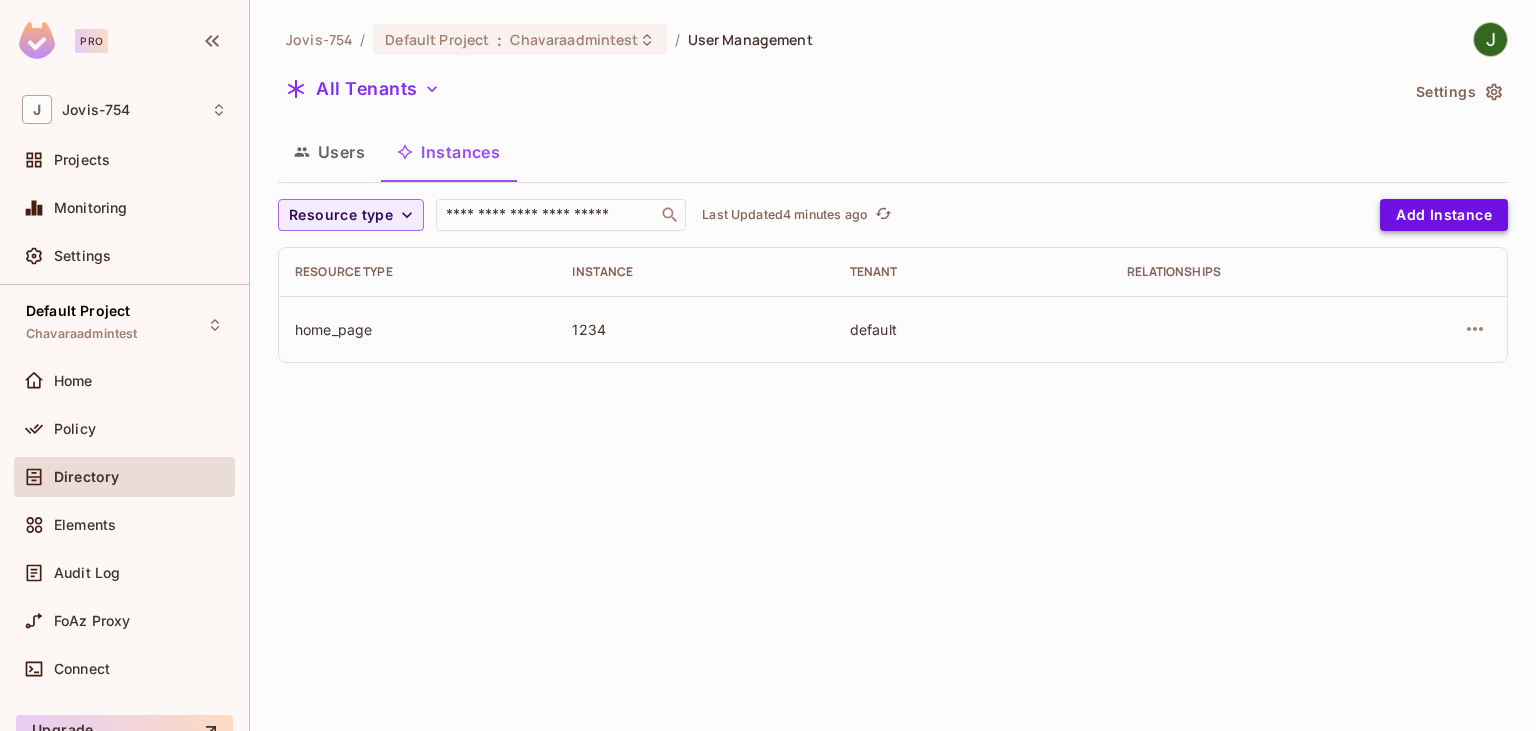 click on "Add Instance" at bounding box center (1444, 215) 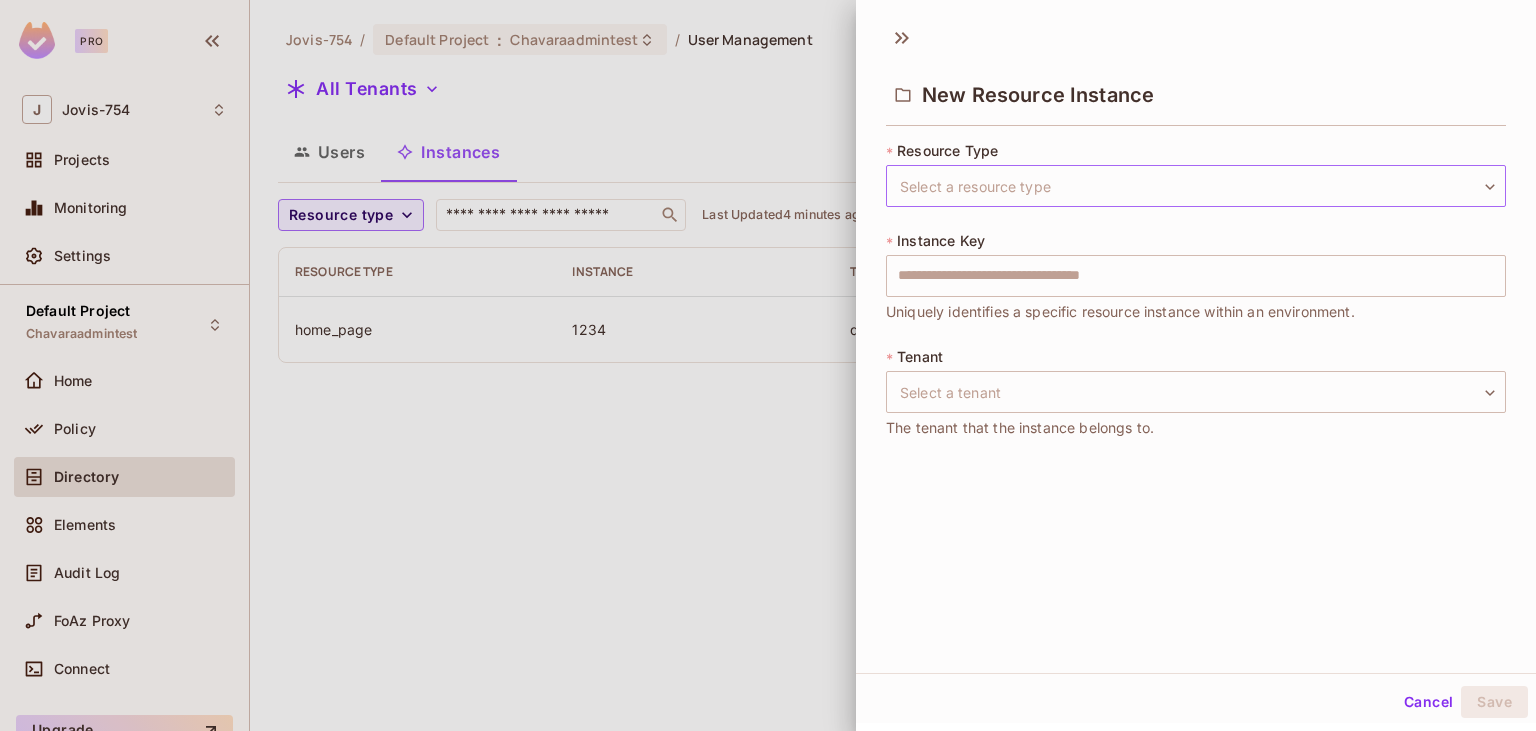 click on "Pro J [USER] / Default Project : [TENANT] / User Management All Tenants Settings Users Instances Resource type ​ Last Updated  4 minutes ago Add Instance Resource type Instance Tenant Relationships home_page 1234 default
New Resource Instance * Resource Type Select a resource type ​ Select a resource type * Instance Key ​ Uniquely identifies a specific resource instance within an environment. * Tenant Select a tenant ​ Select a tenant The tenant that the instance belongs to. Cancel Save" at bounding box center (768, 365) 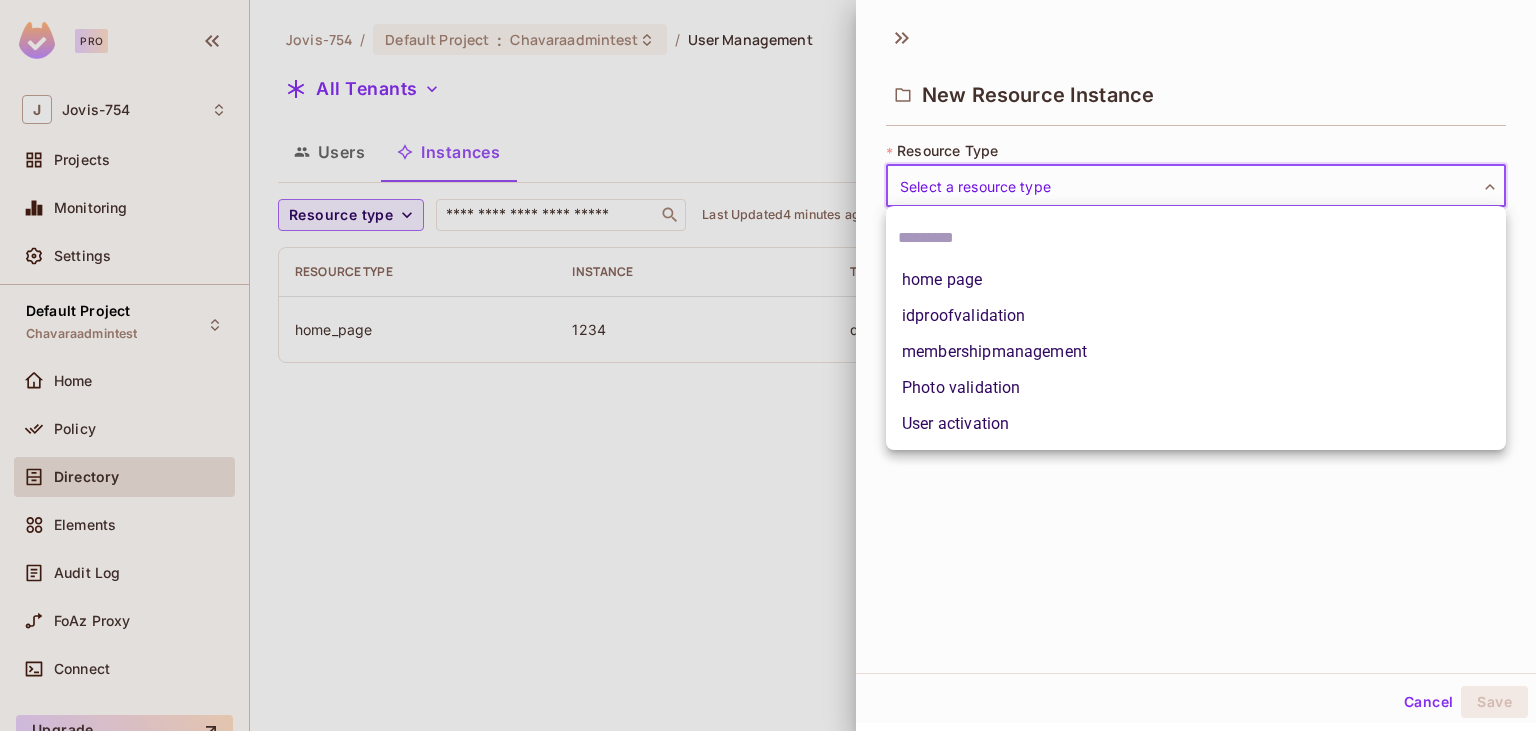 click at bounding box center [768, 365] 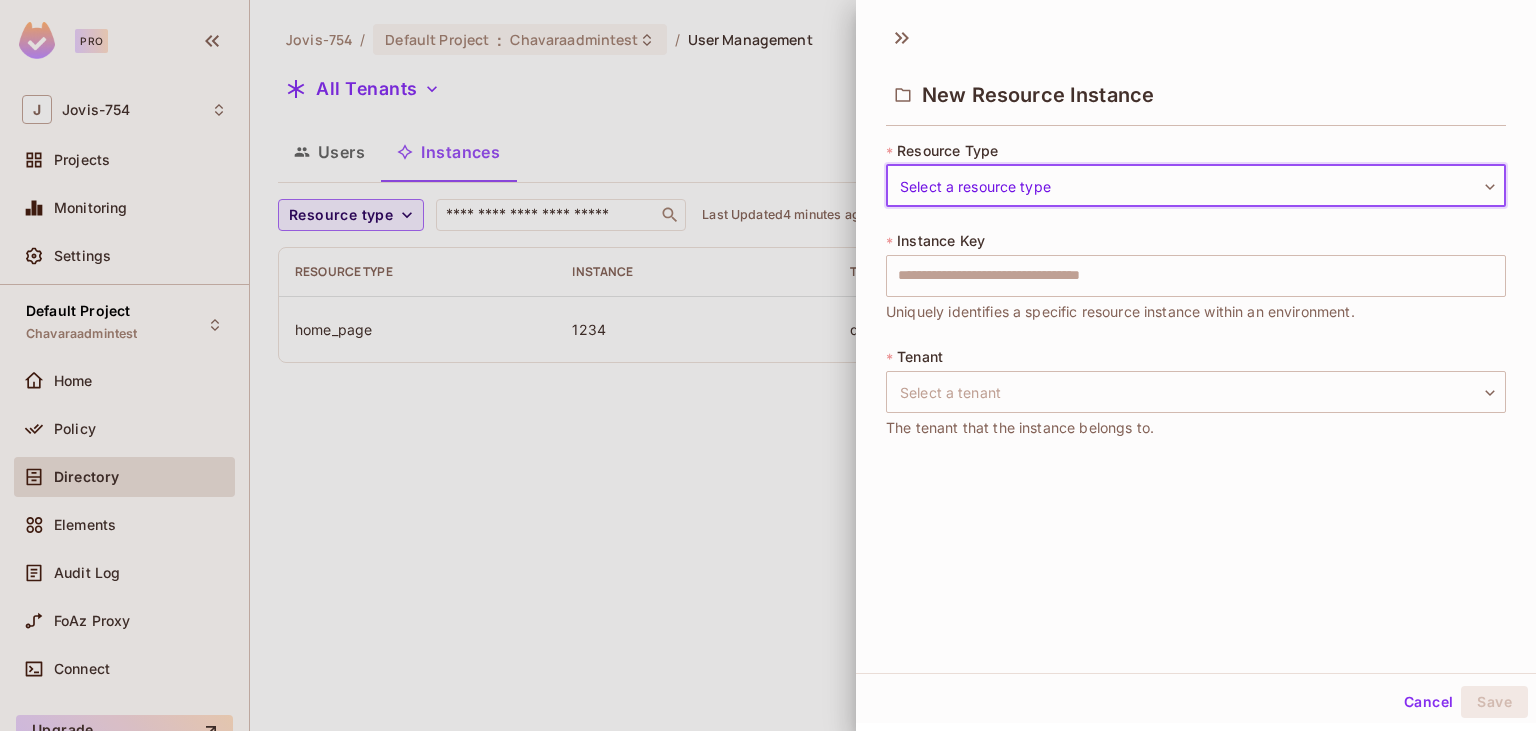 click at bounding box center [768, 365] 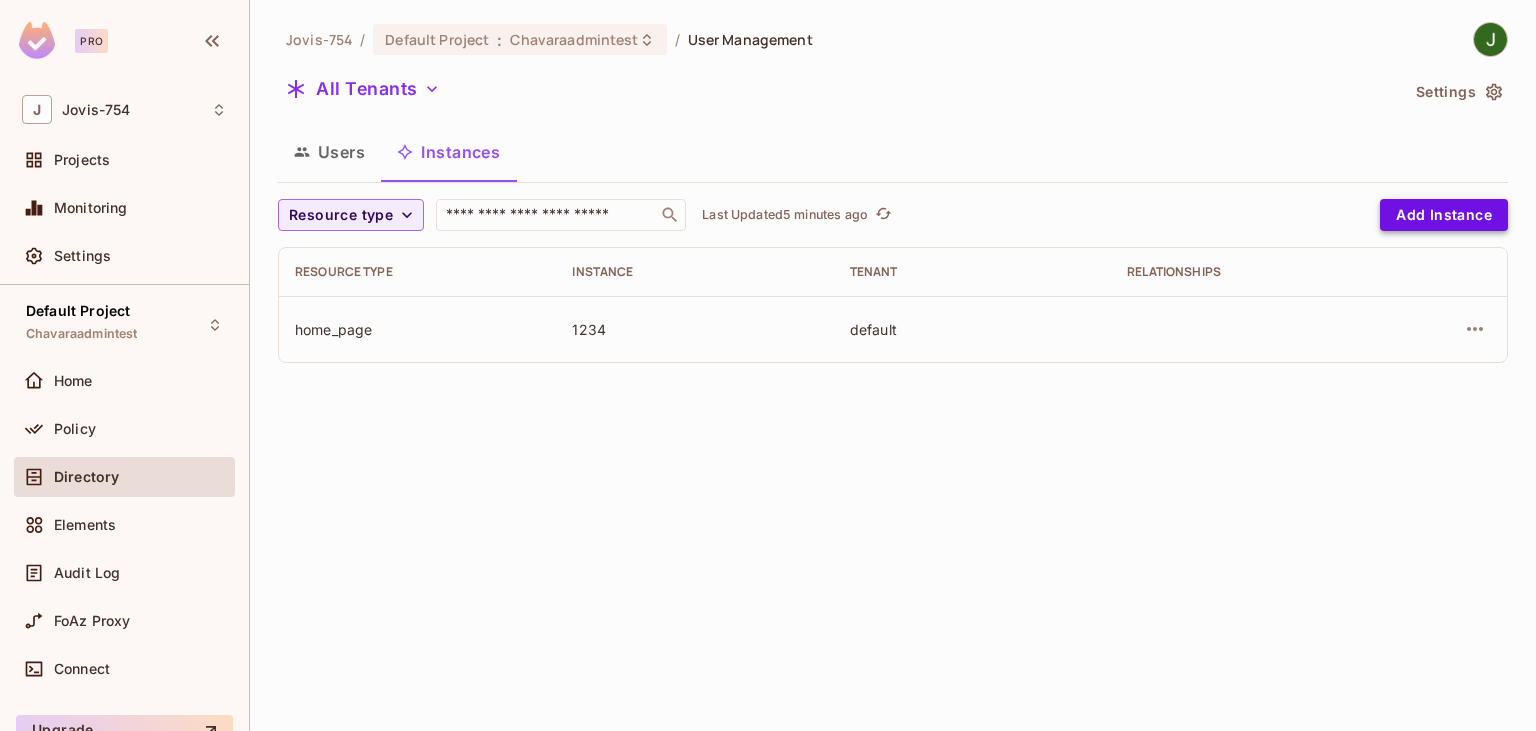 click on "Add Instance" at bounding box center [1444, 215] 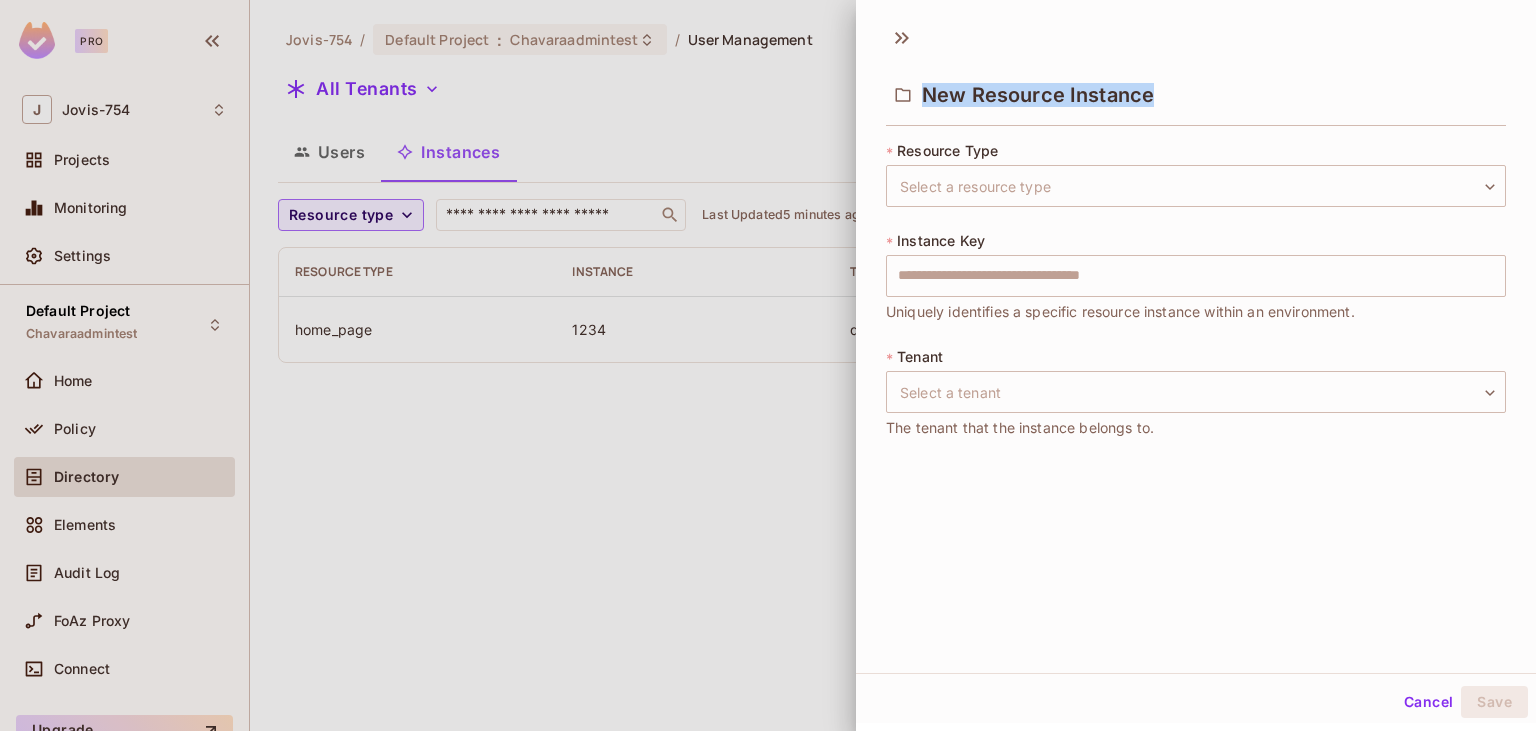 drag, startPoint x: 924, startPoint y: 94, endPoint x: 1267, endPoint y: 101, distance: 343.0714 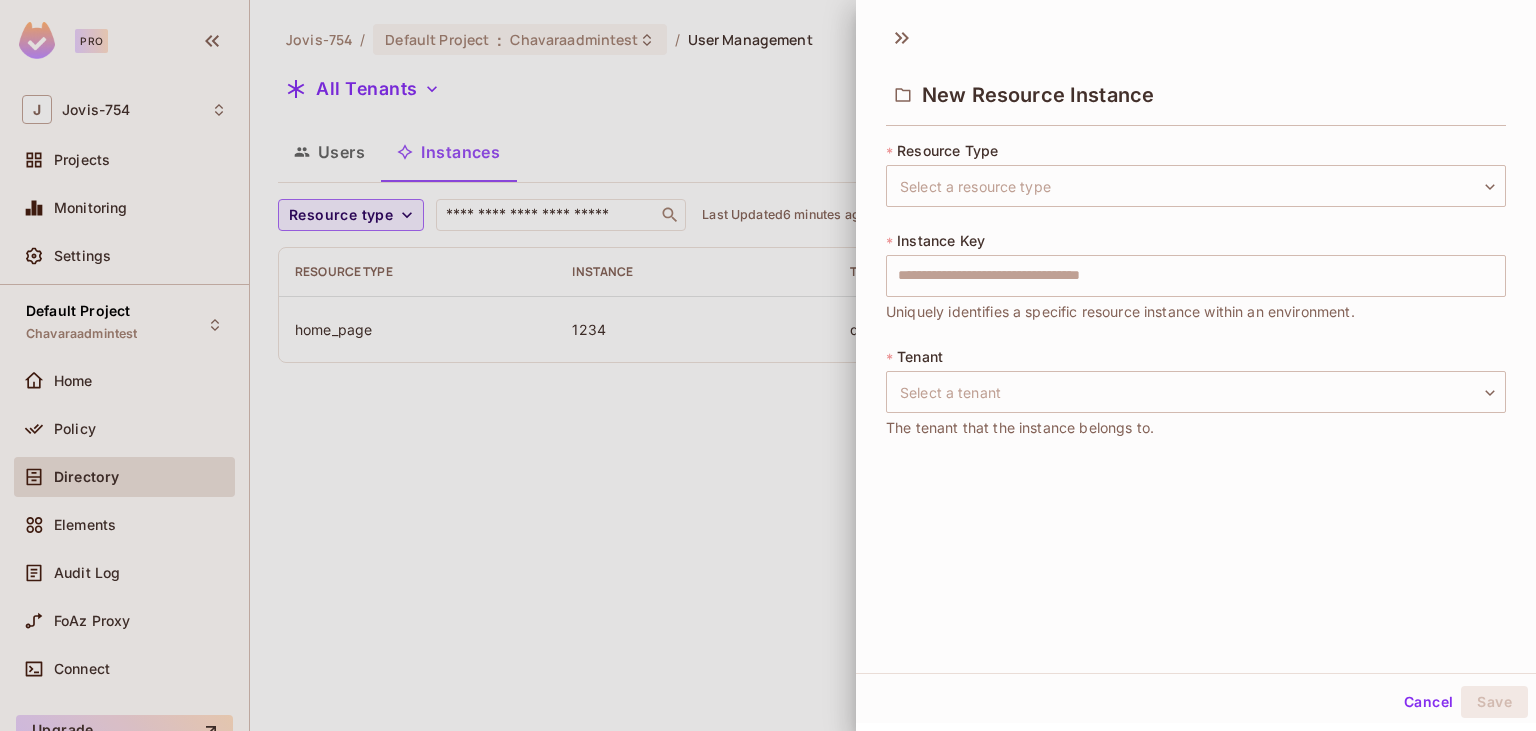 click at bounding box center [768, 365] 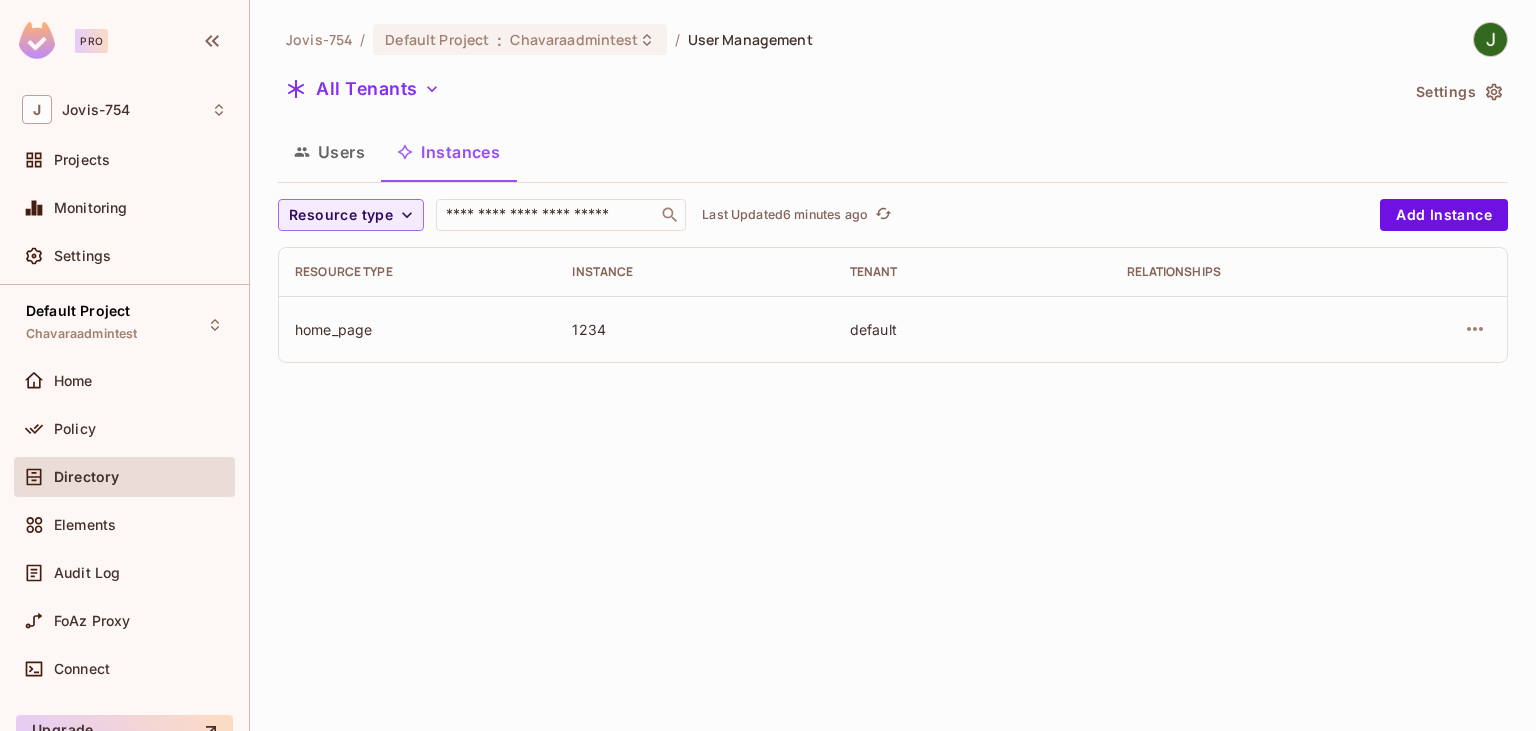 type 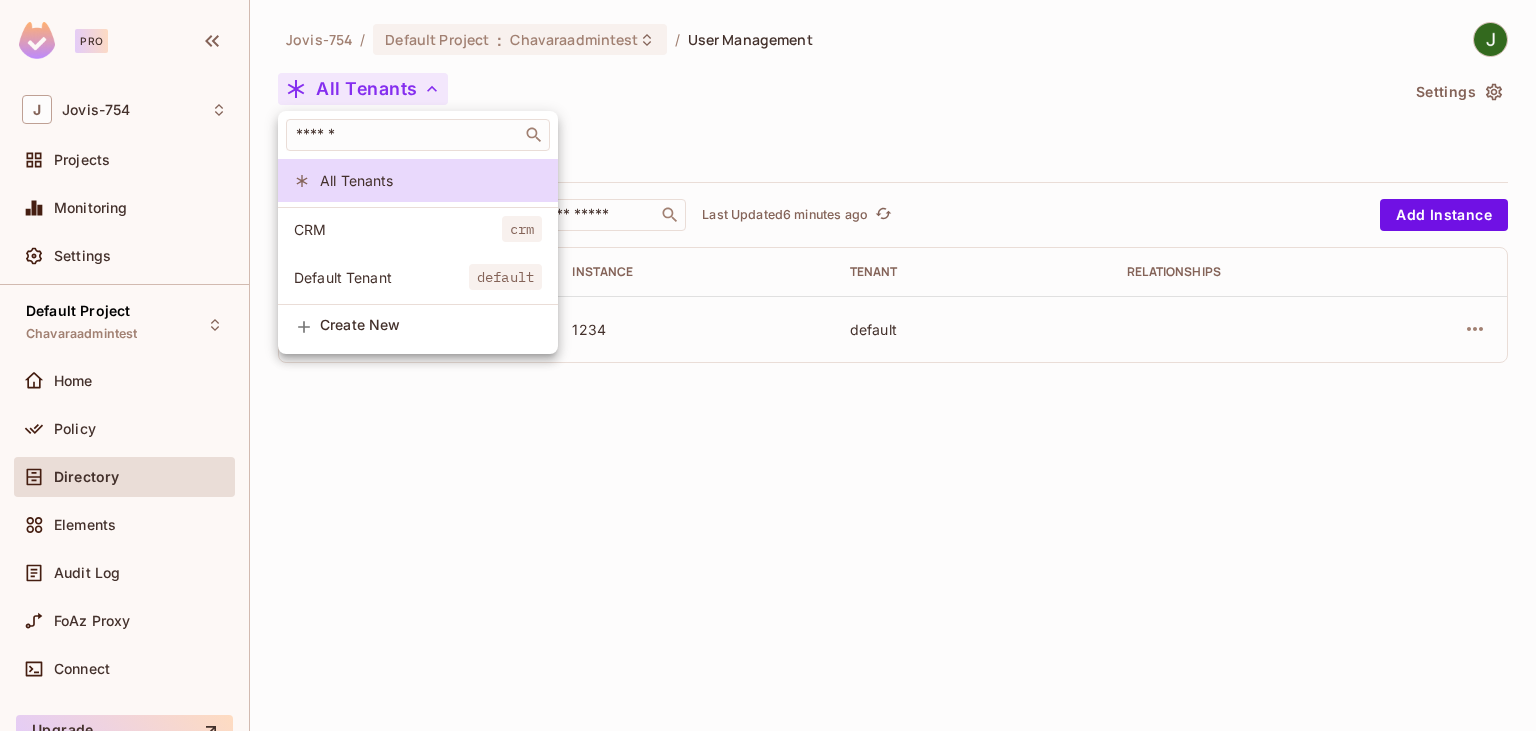 click on "Create New" at bounding box center [431, 325] 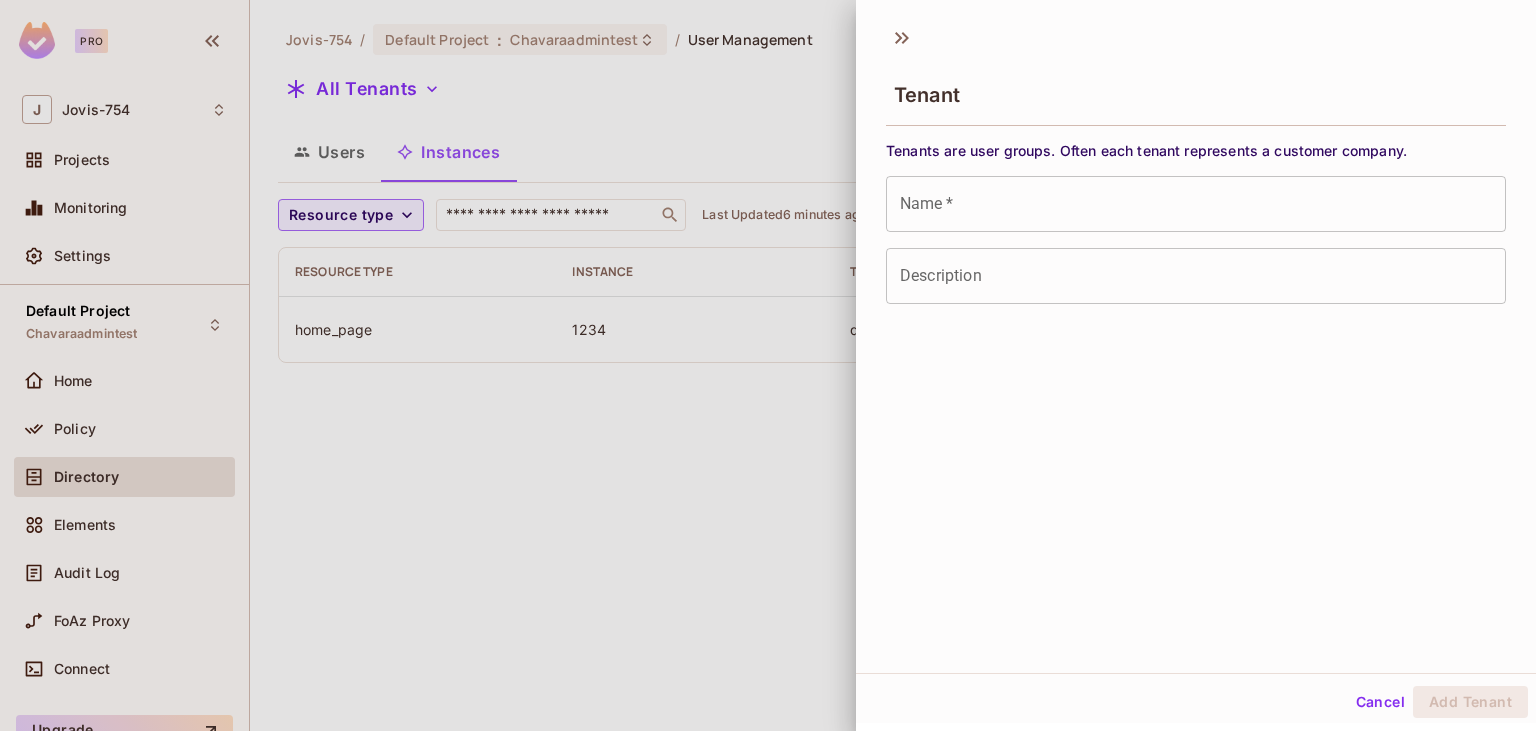 click on "Name   *" at bounding box center [1196, 204] 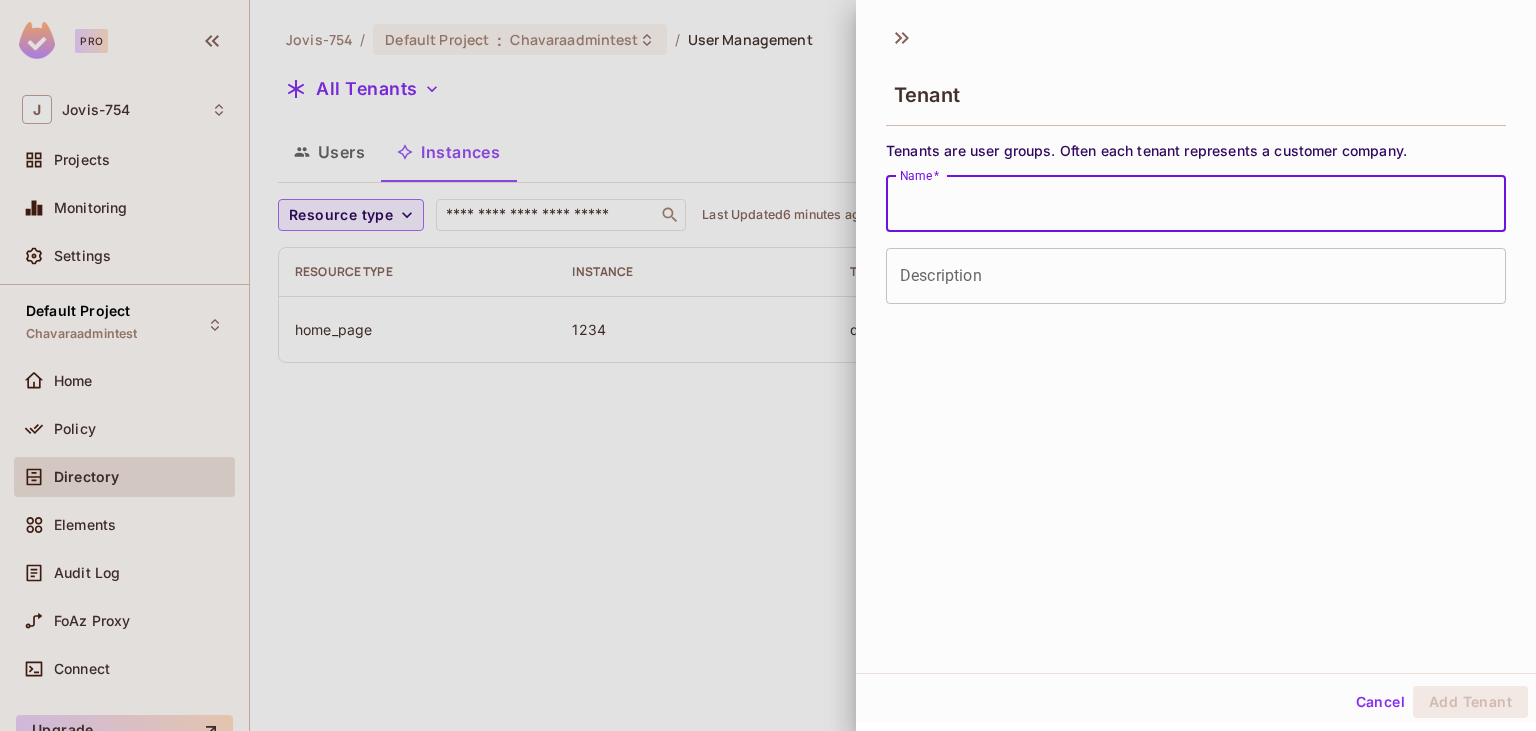 click at bounding box center [768, 365] 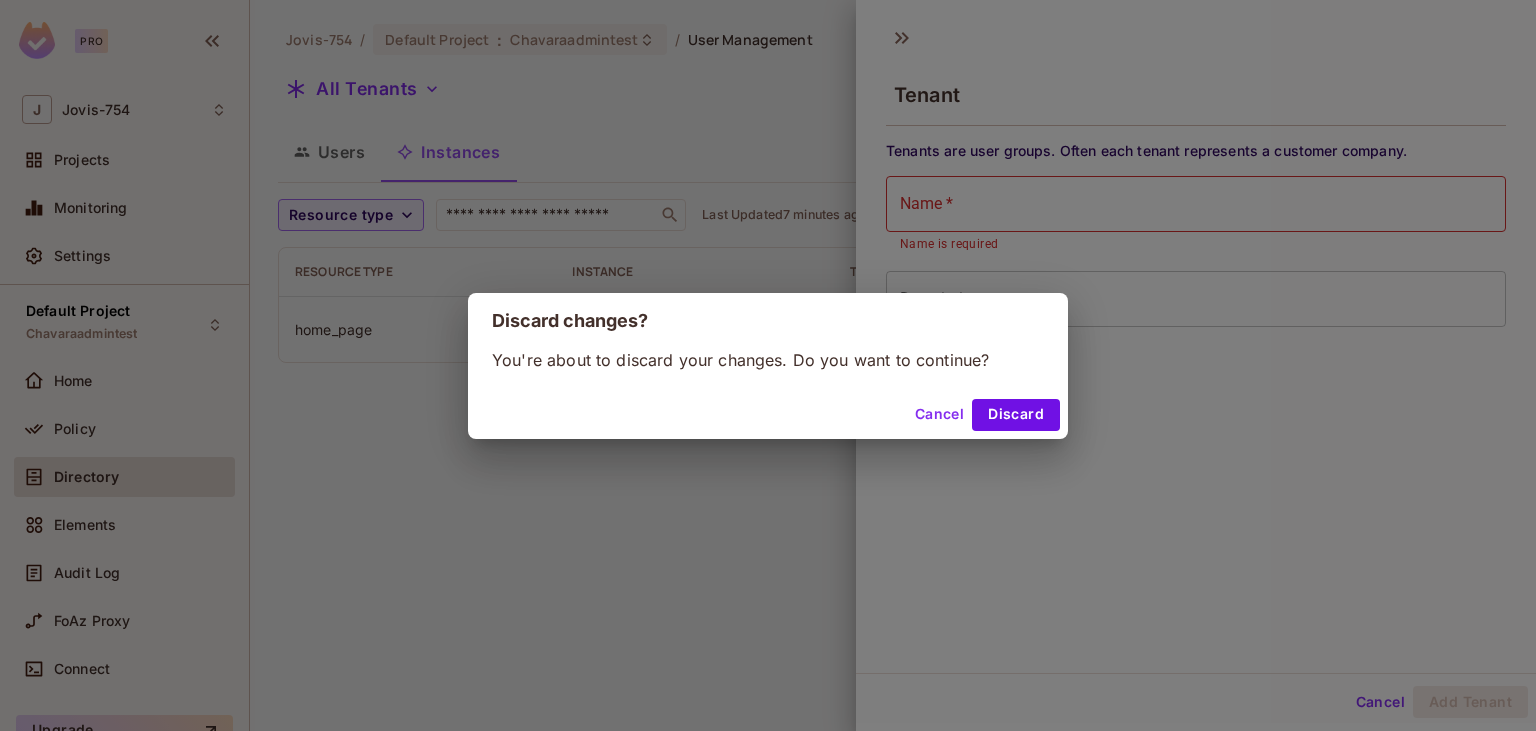 click on "Cancel" at bounding box center [939, 415] 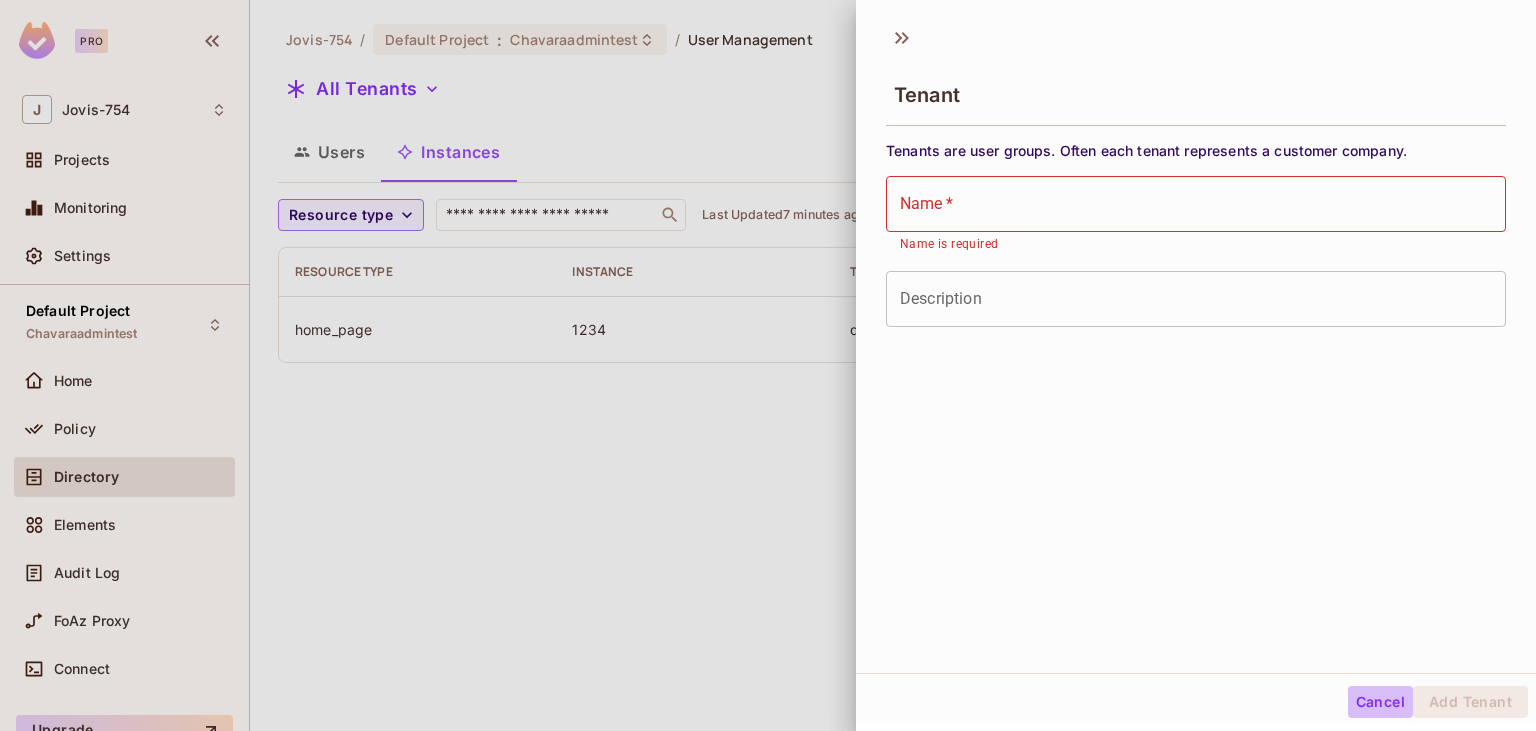 click on "Cancel" at bounding box center [1380, 702] 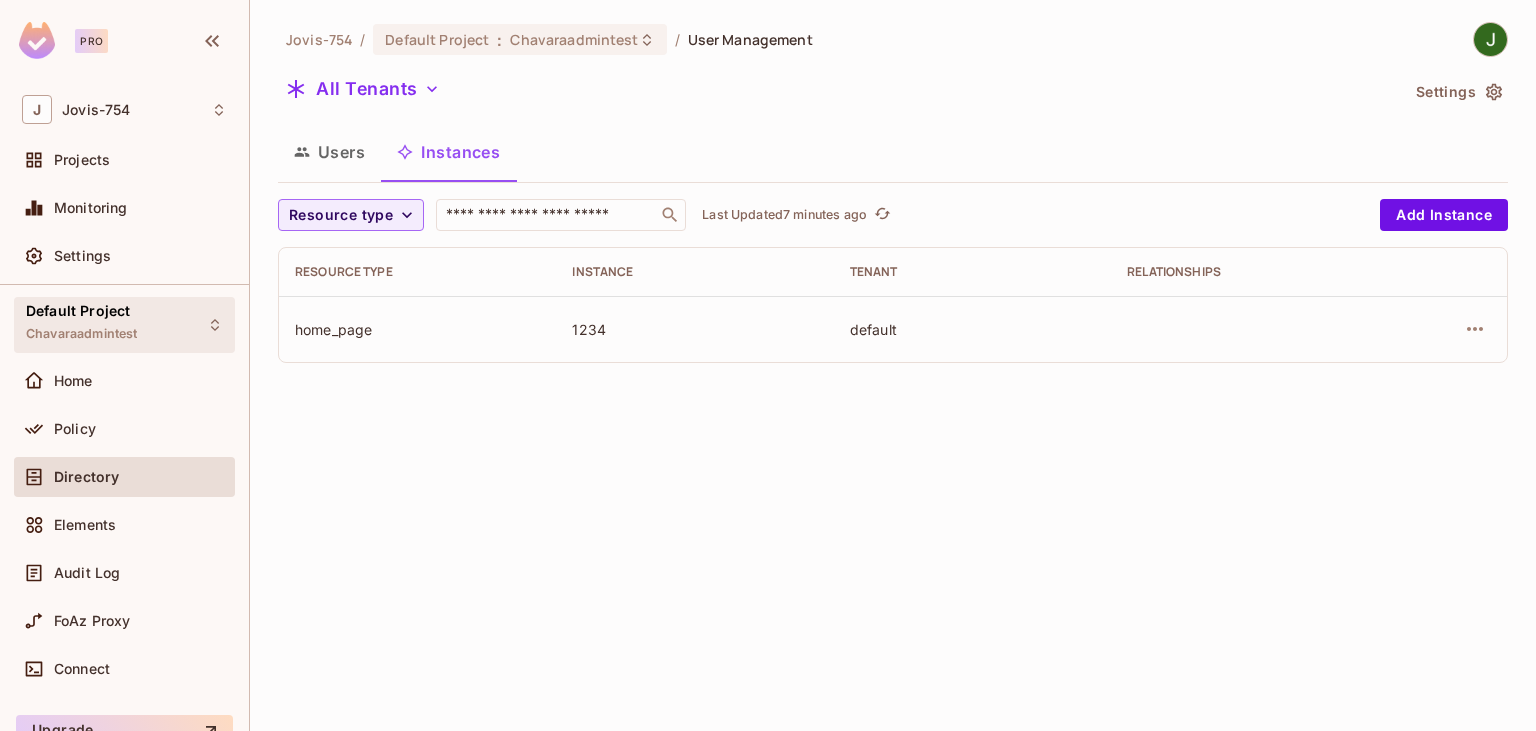 click on "Default Project" at bounding box center (78, 311) 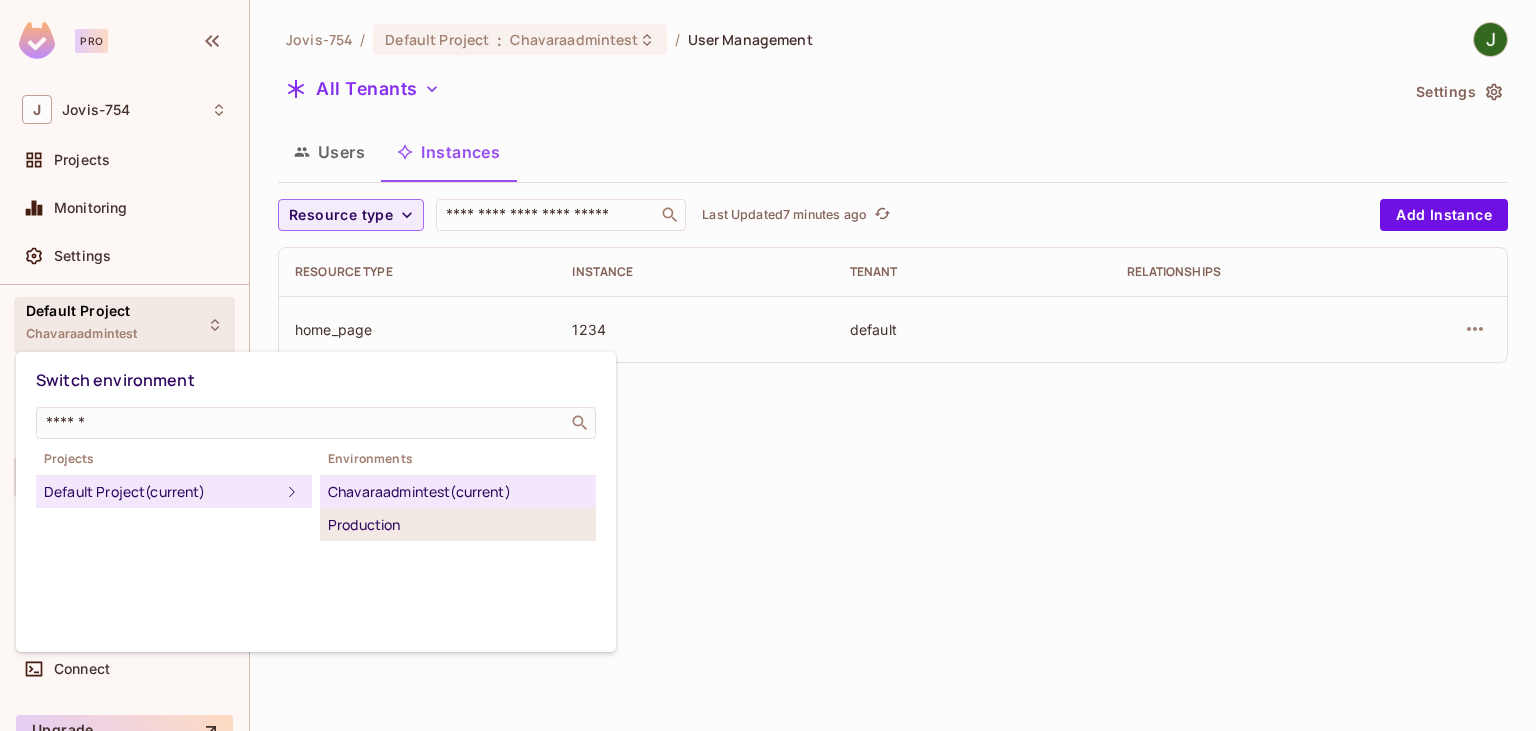 click on "Production" at bounding box center (458, 525) 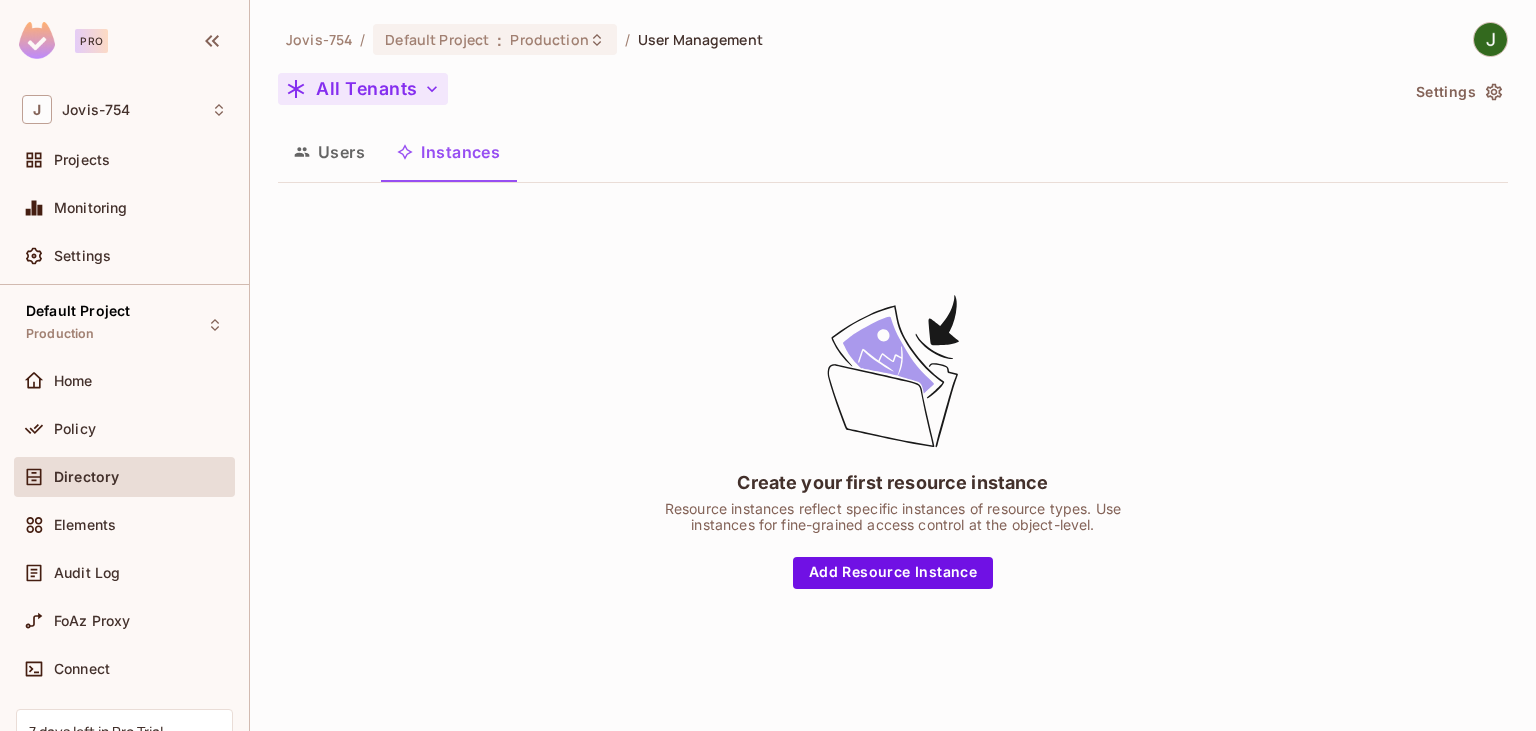 click on "All Tenants" at bounding box center (363, 89) 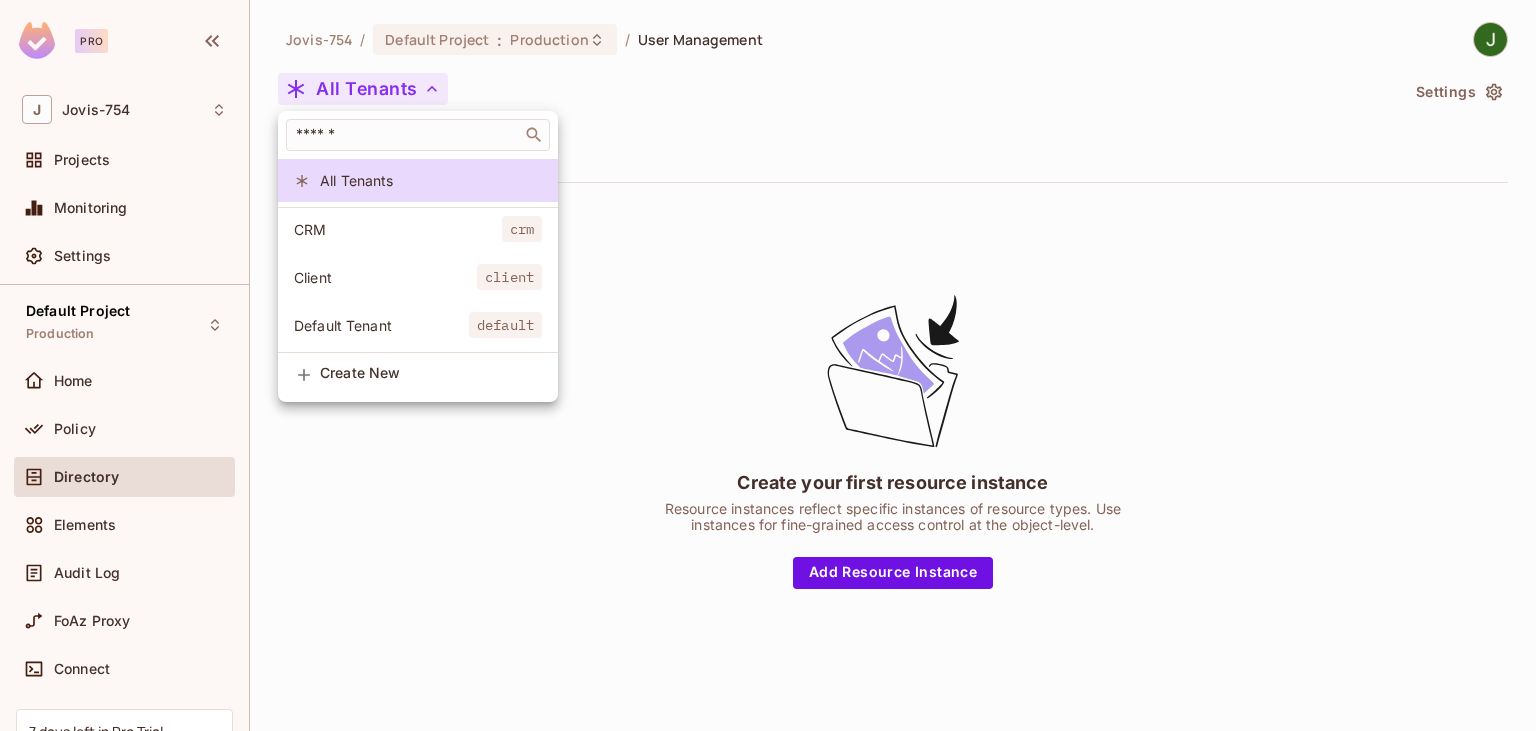 click at bounding box center (768, 365) 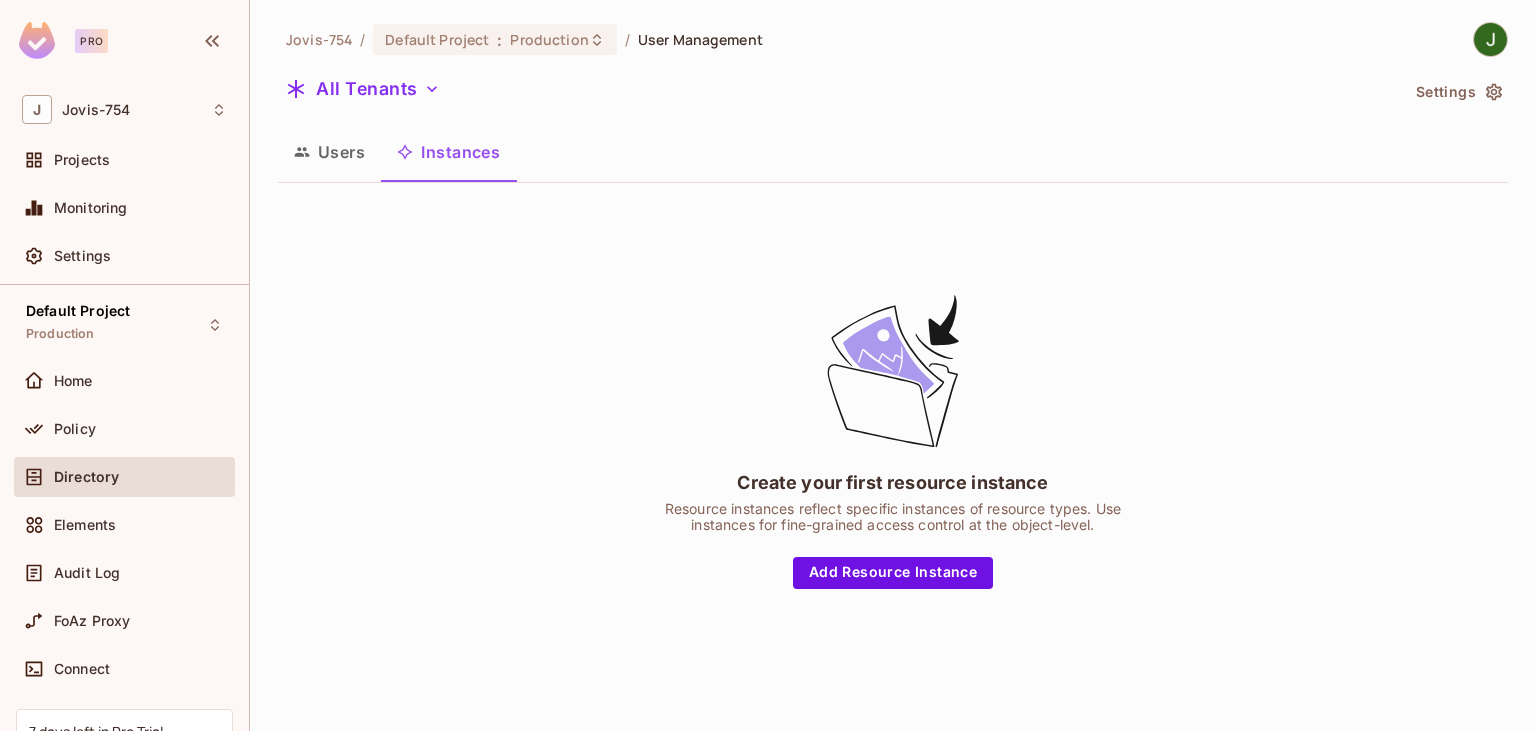 click on "Users" at bounding box center [329, 152] 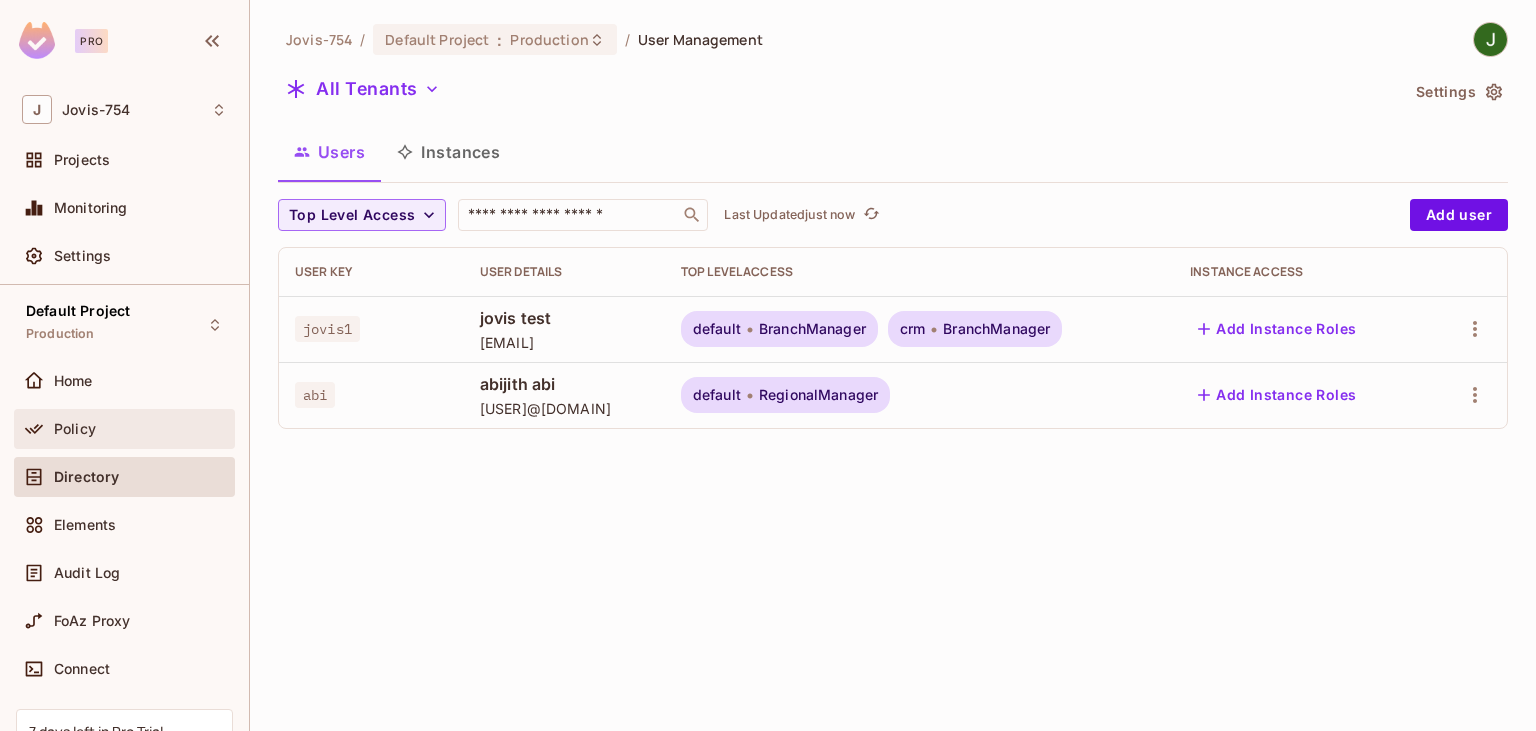 click on "Policy" at bounding box center [75, 429] 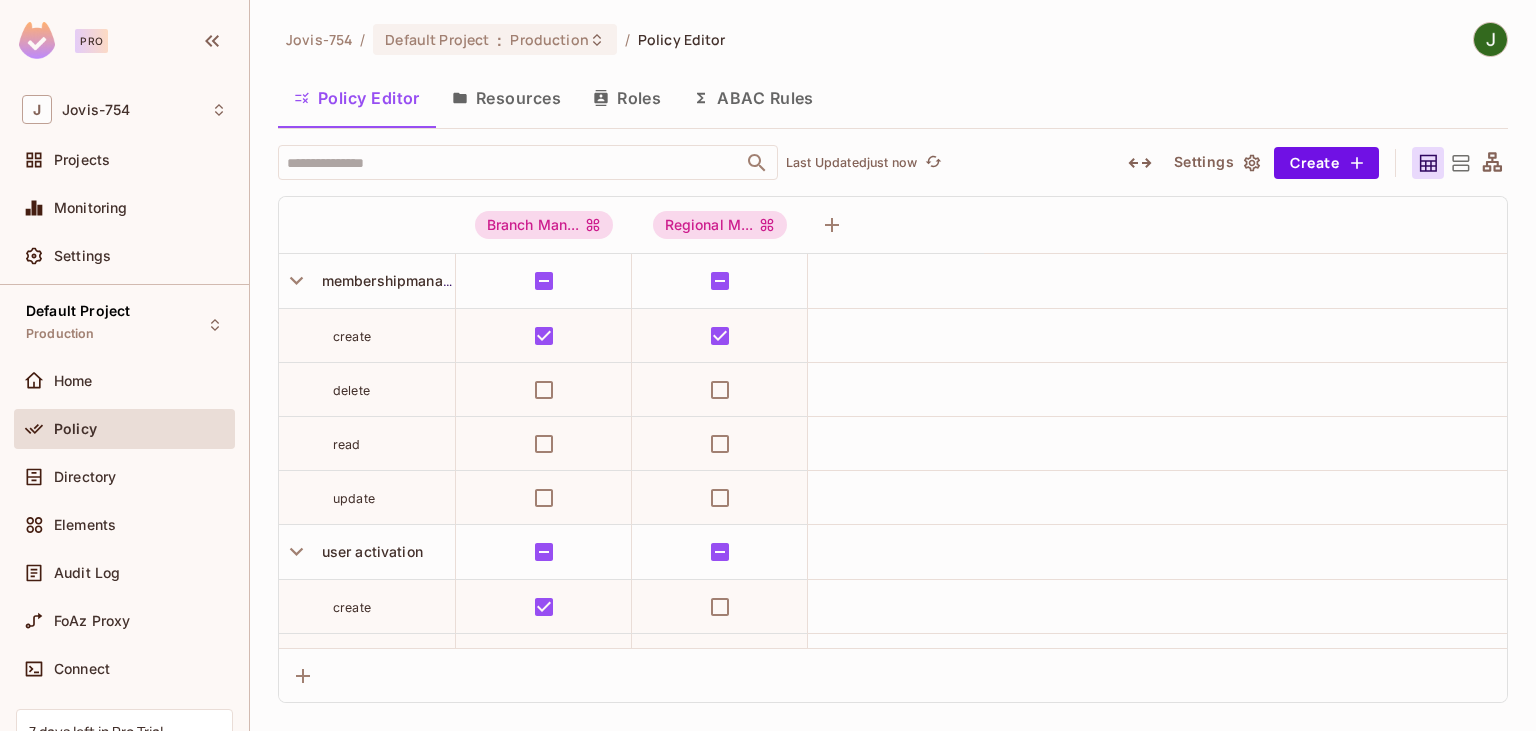 click on "Resources" at bounding box center (506, 98) 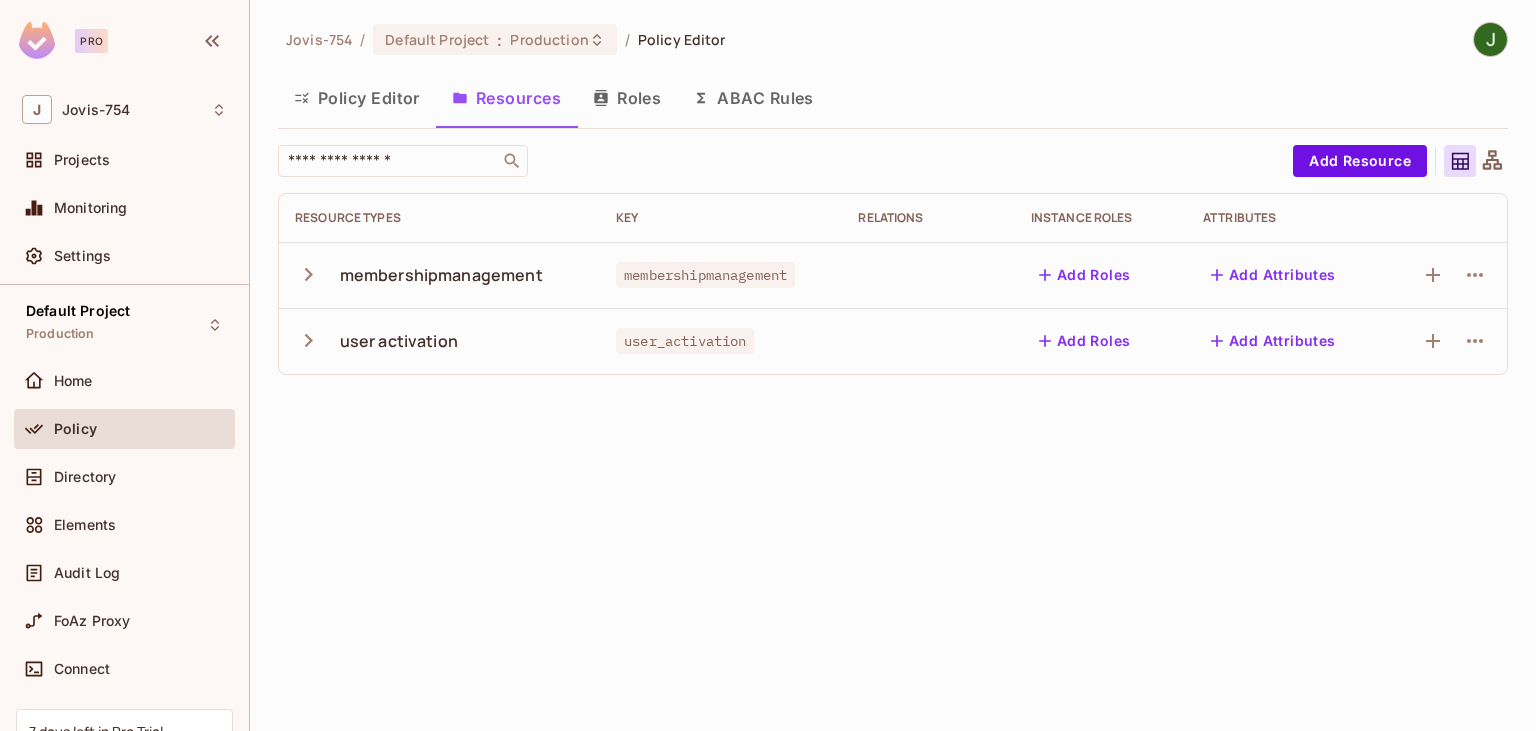 click on "Policy Editor" at bounding box center [357, 98] 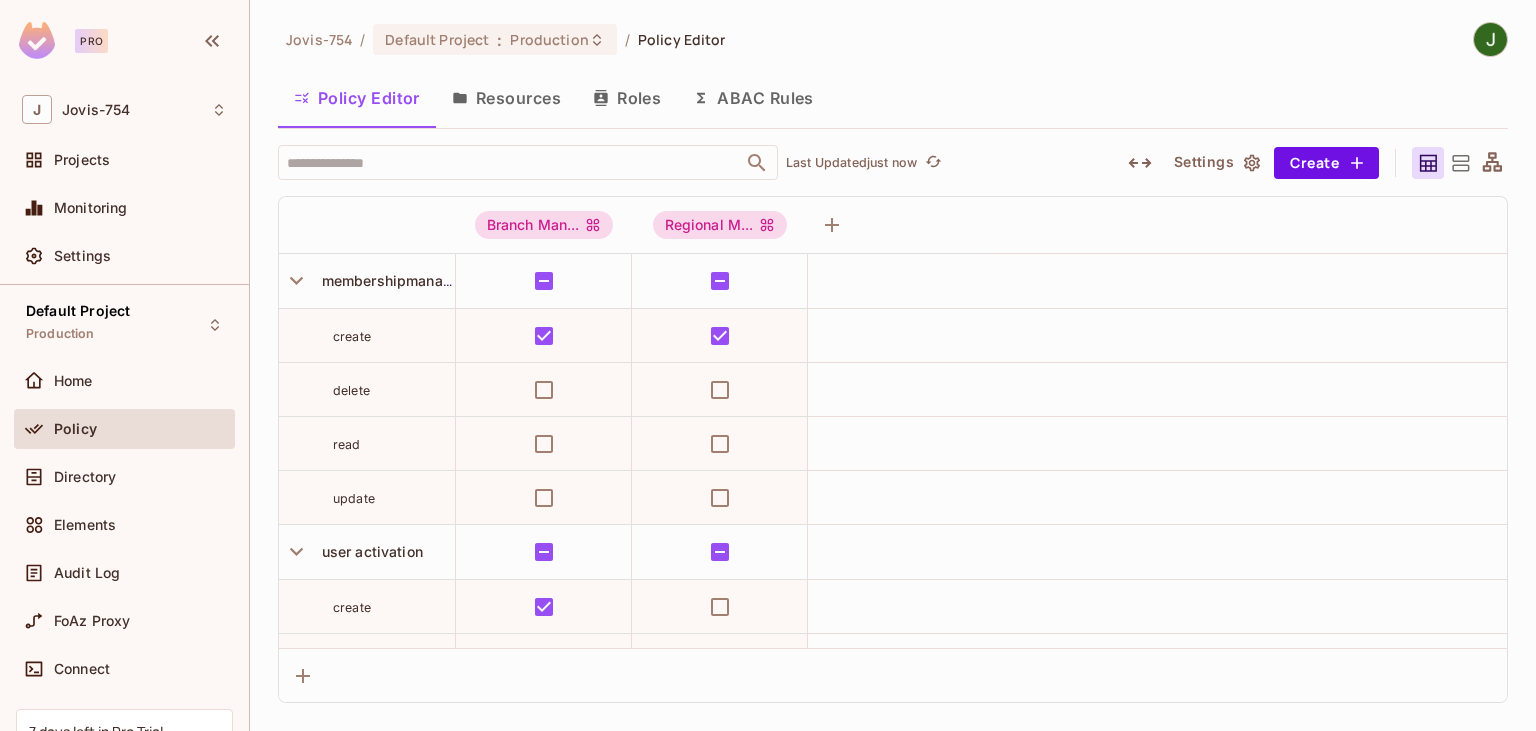 click on "Resources" at bounding box center [506, 98] 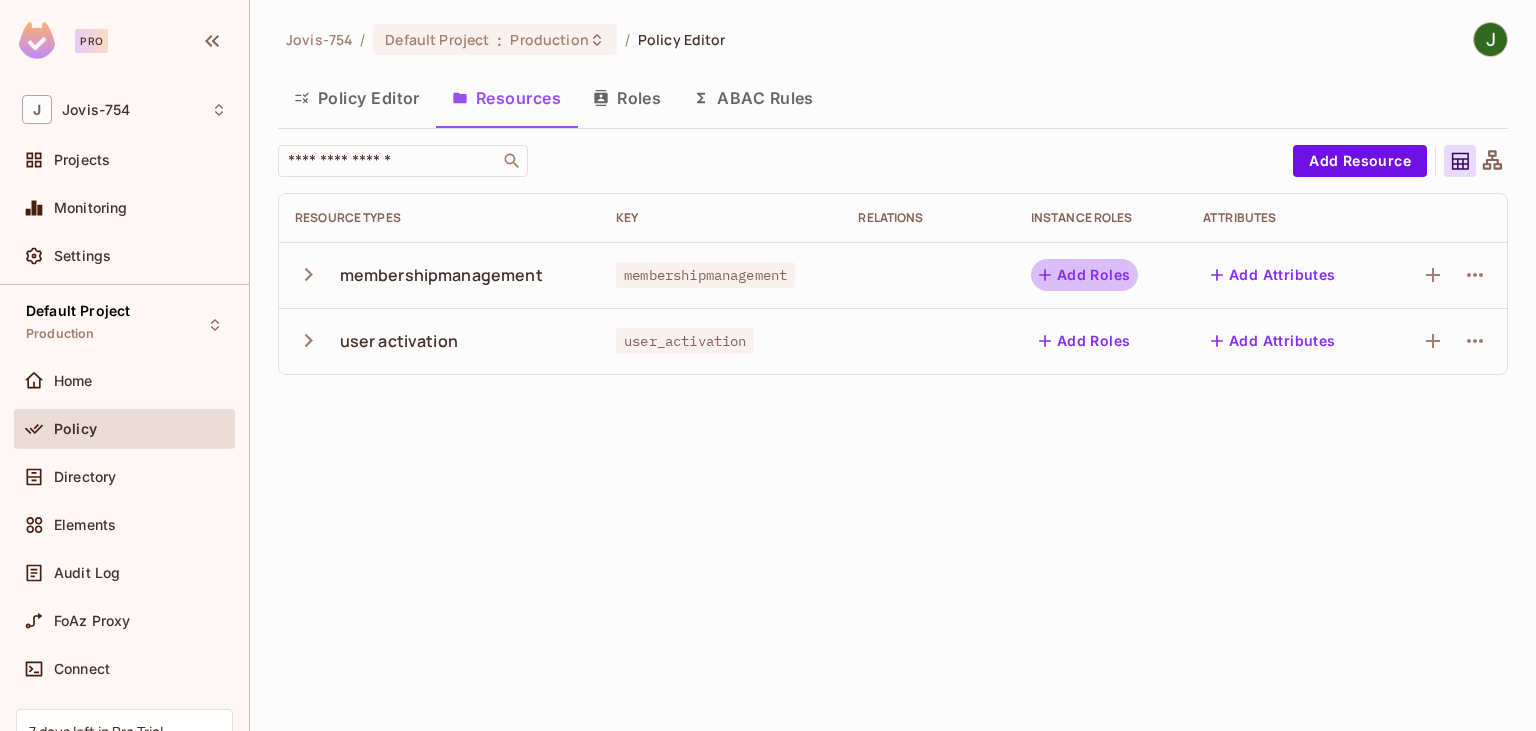 click on "Add Roles" at bounding box center [1085, 275] 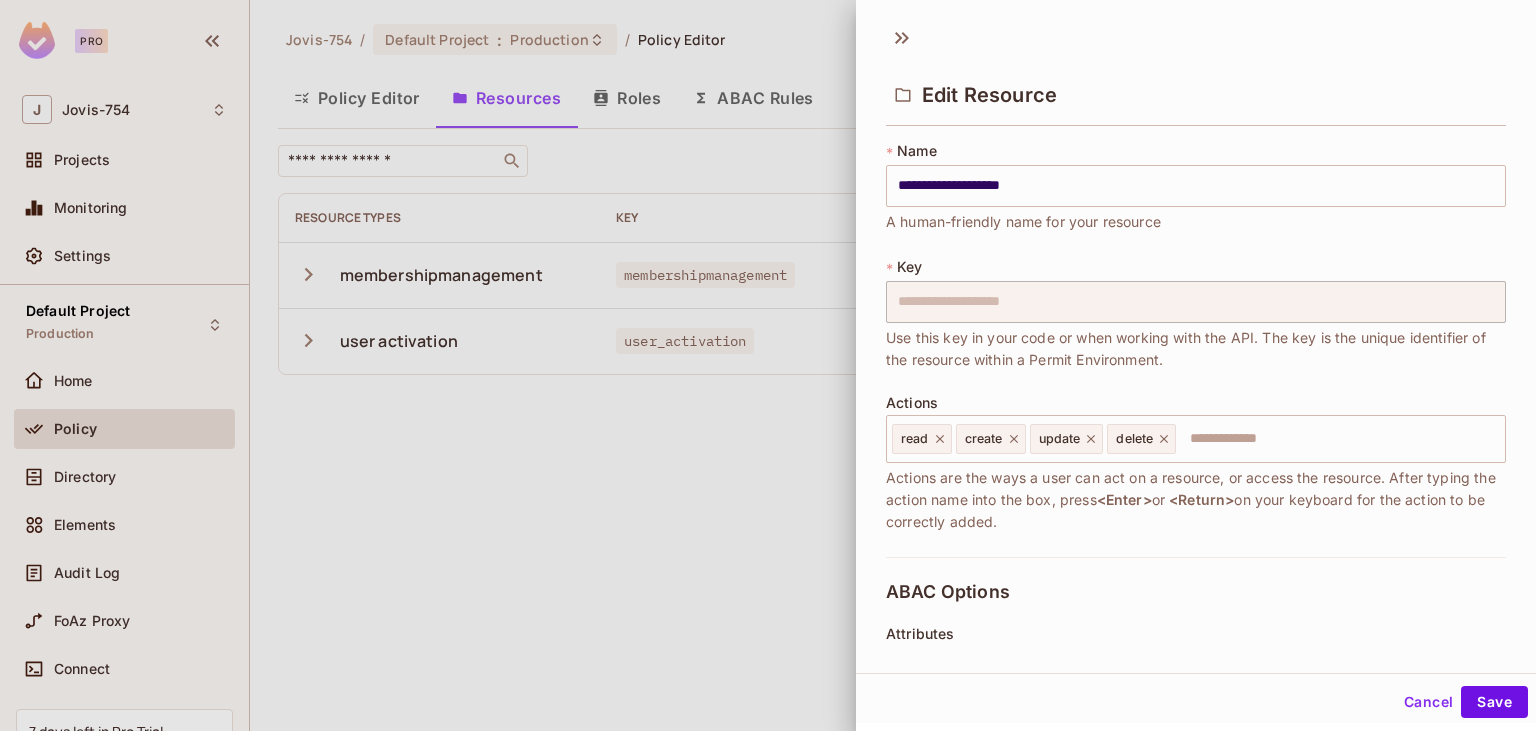 click at bounding box center [768, 365] 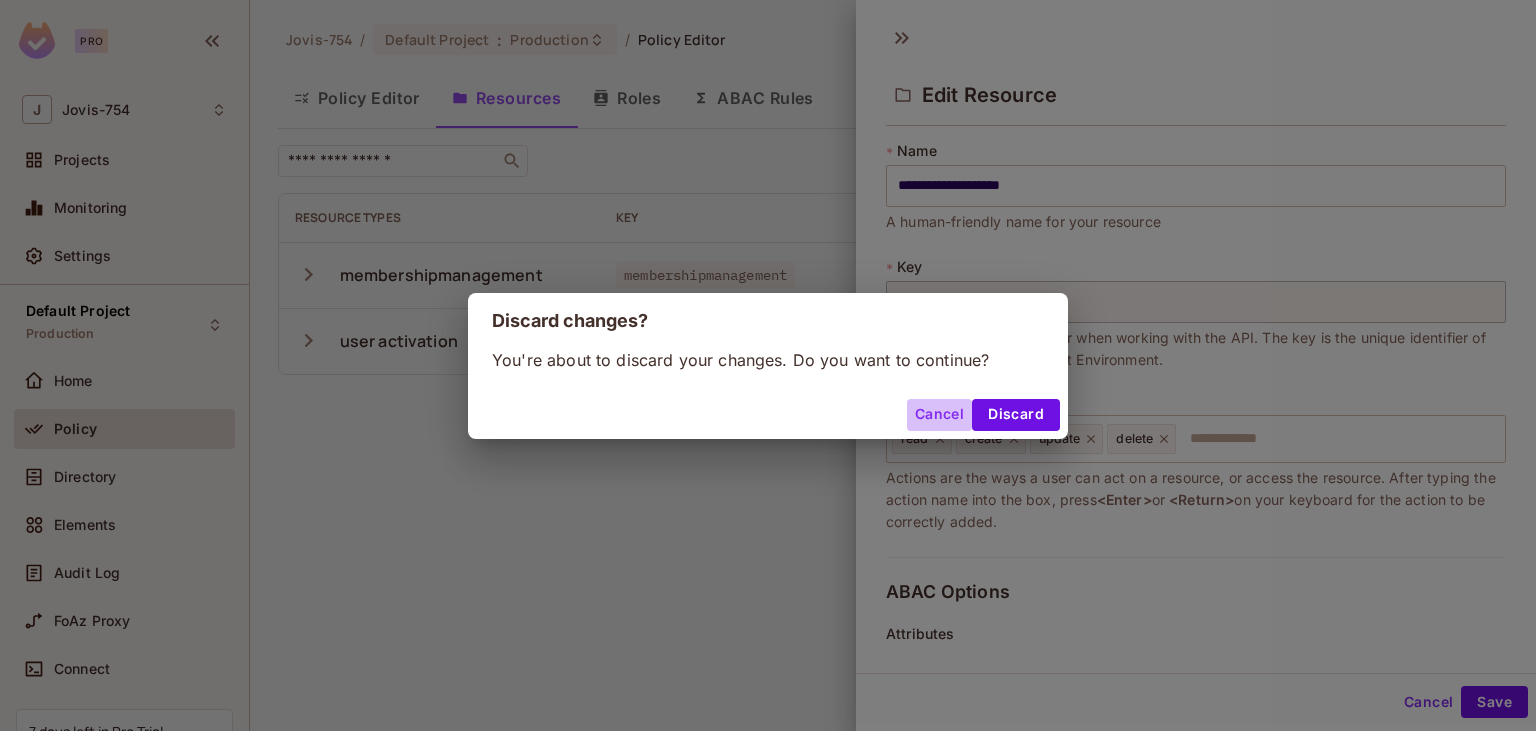 click on "Cancel" at bounding box center (939, 415) 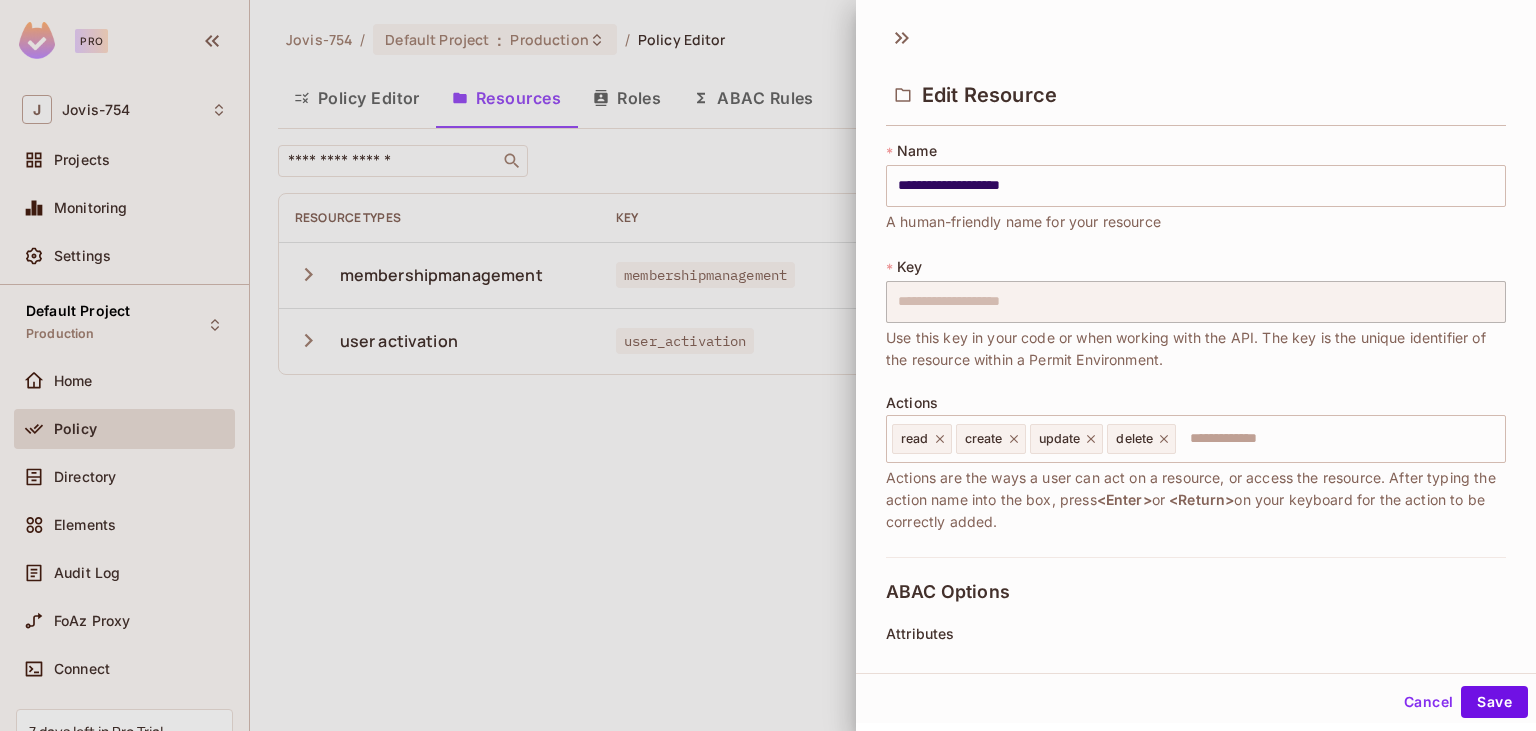click on "Cancel" at bounding box center (1428, 702) 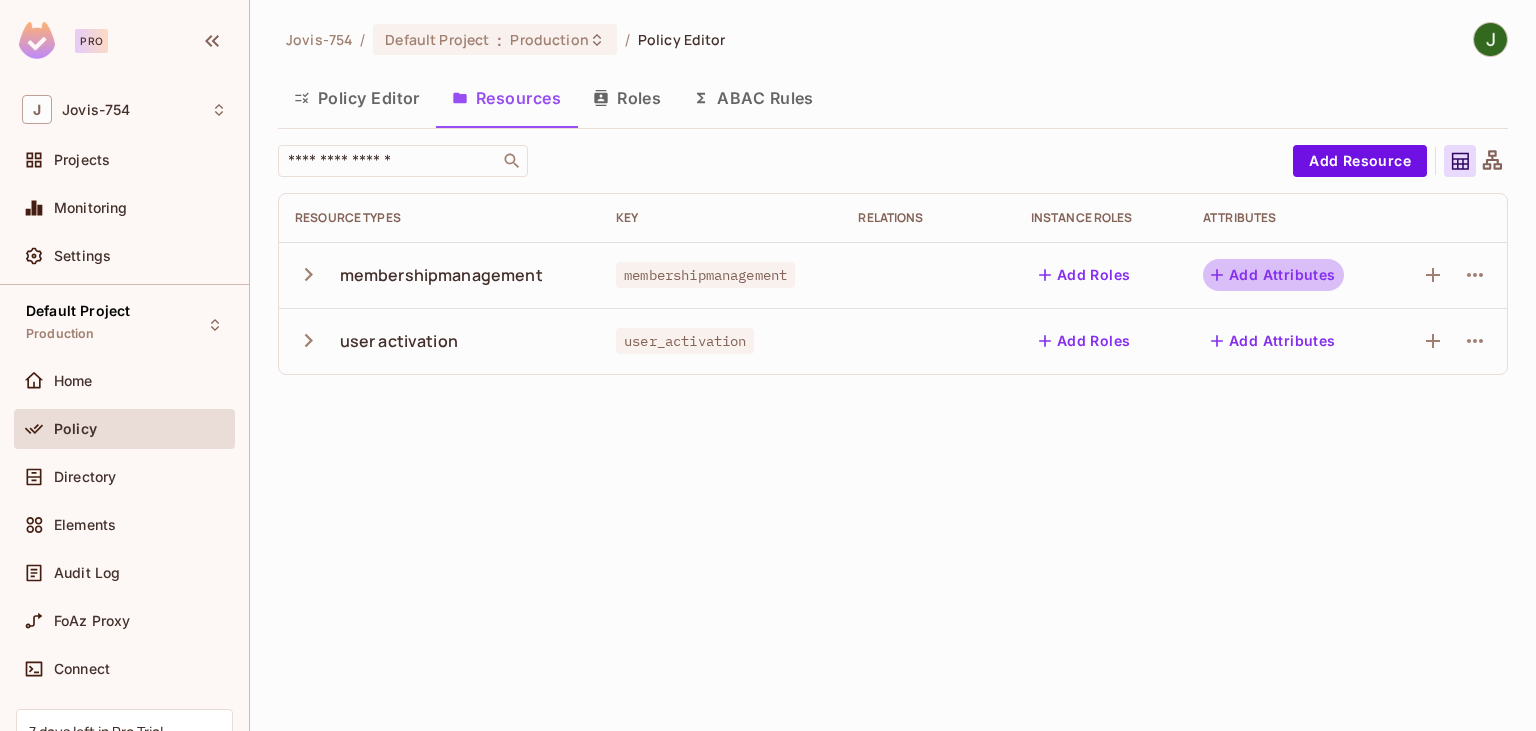 click on "Add Attributes" at bounding box center (1273, 275) 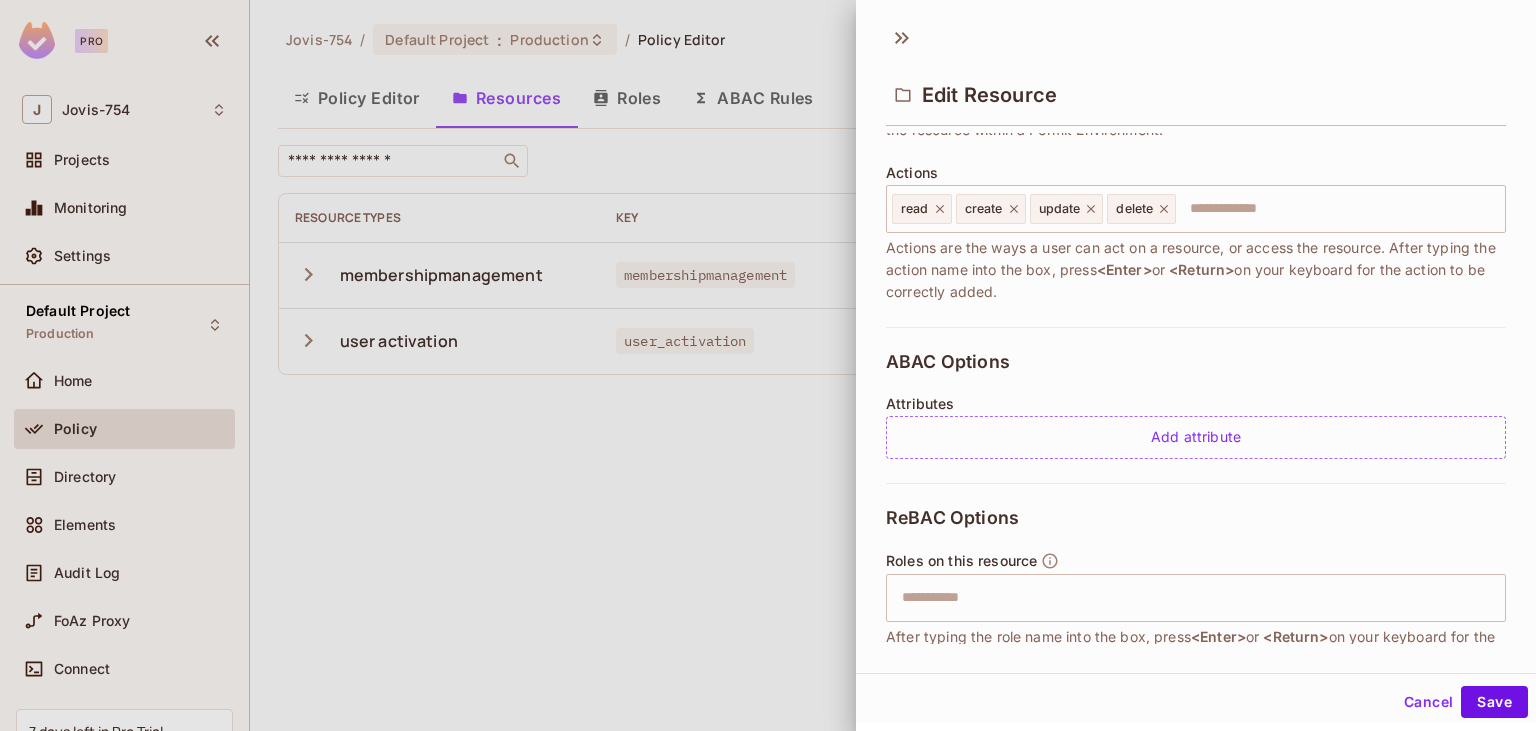 scroll, scrollTop: 369, scrollLeft: 0, axis: vertical 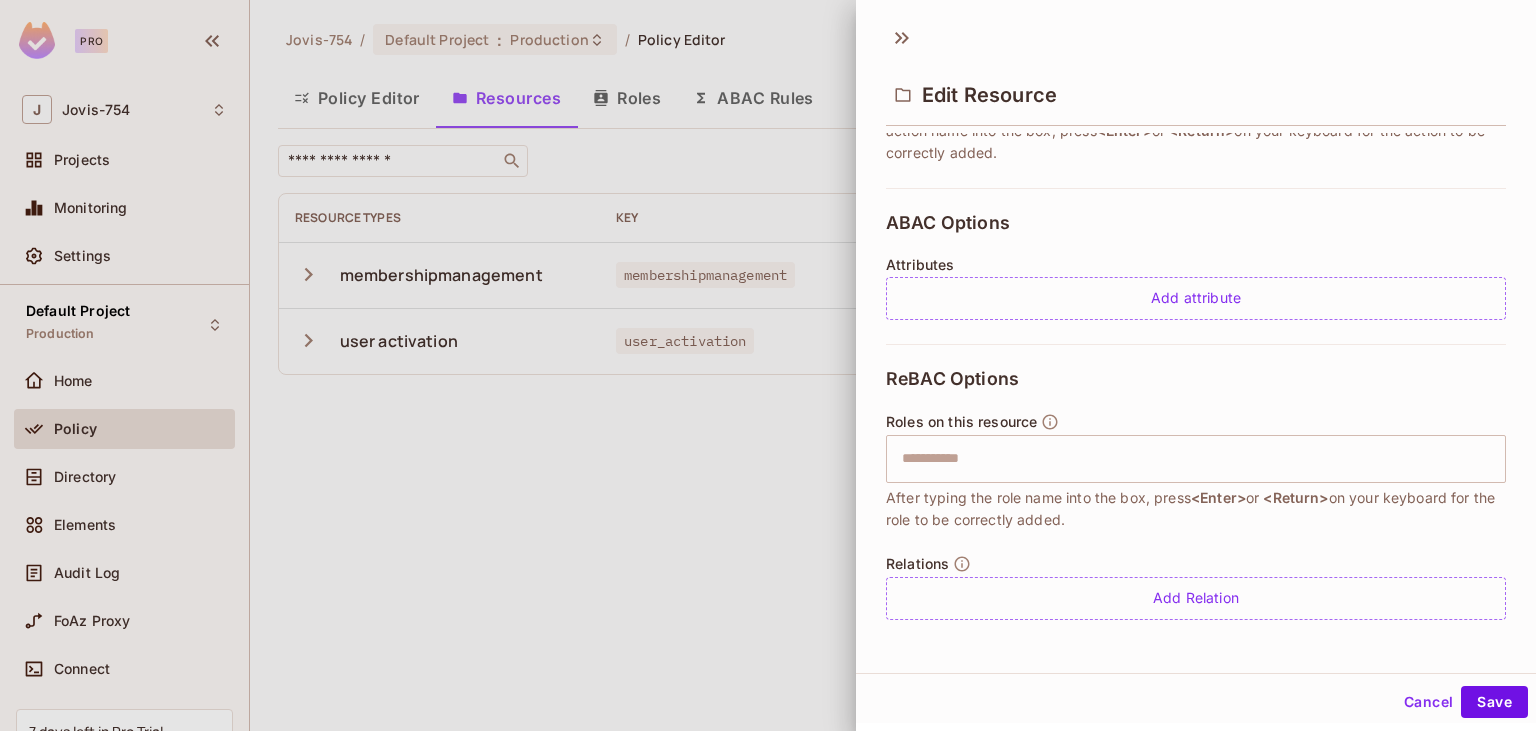 click at bounding box center [768, 365] 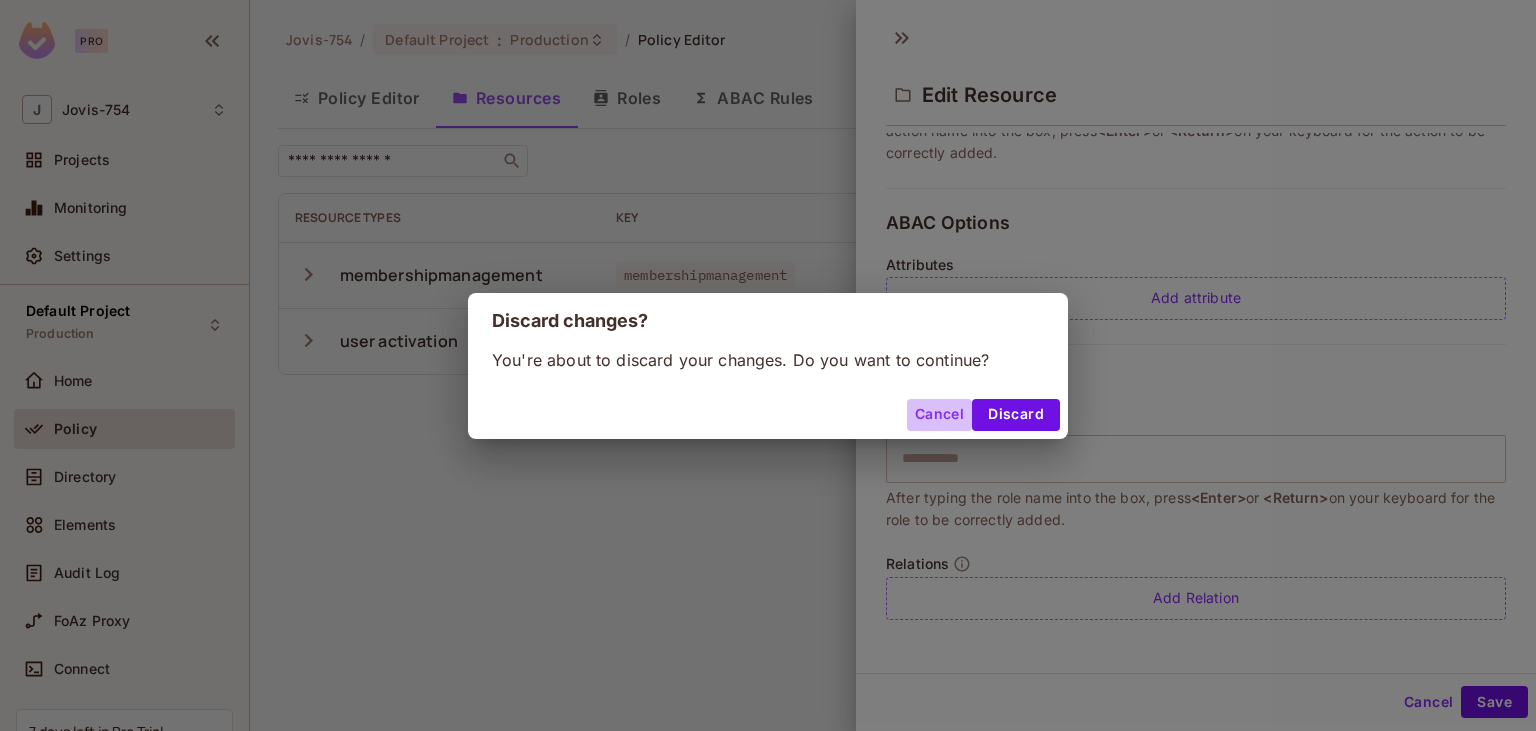 click on "Cancel" at bounding box center (939, 415) 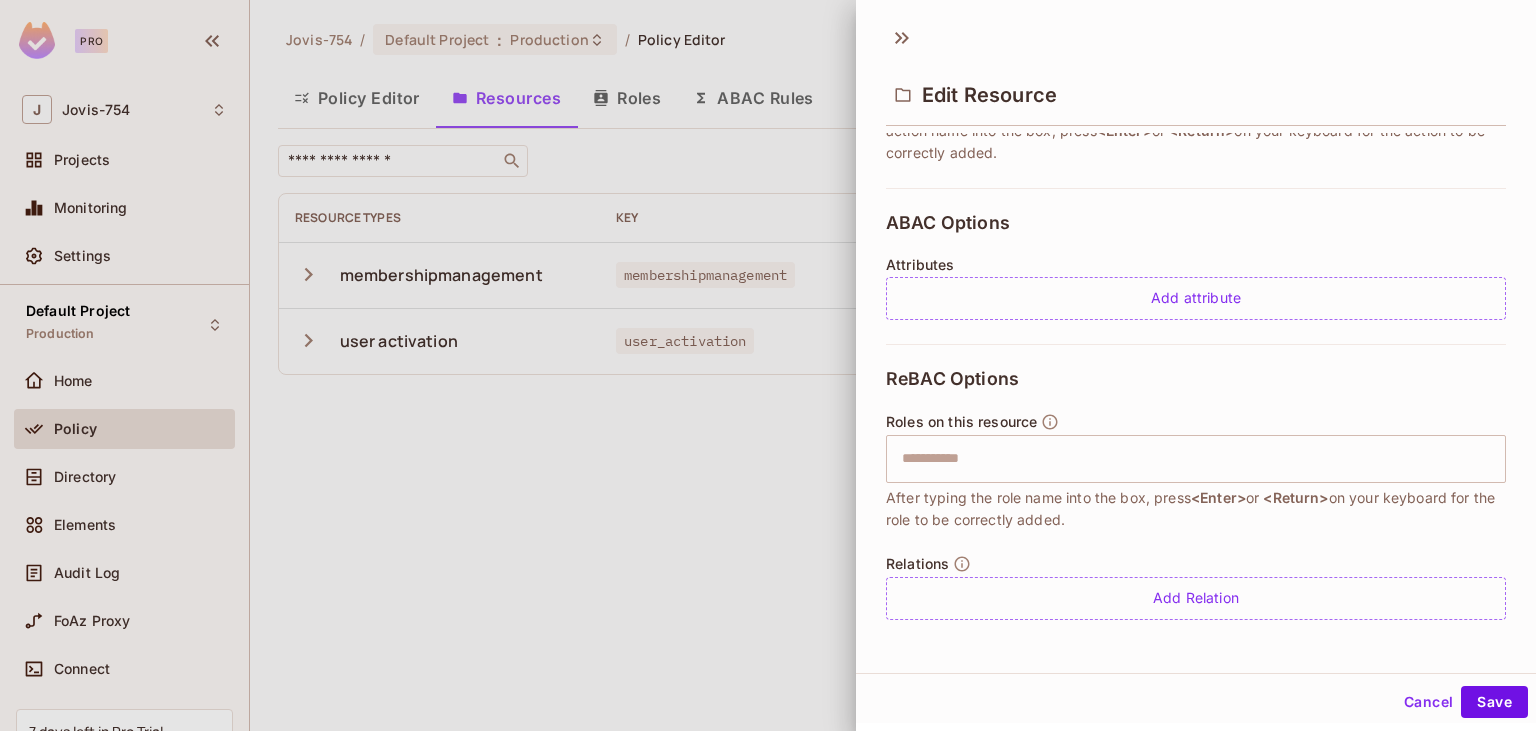 click on "Cancel" at bounding box center (1428, 702) 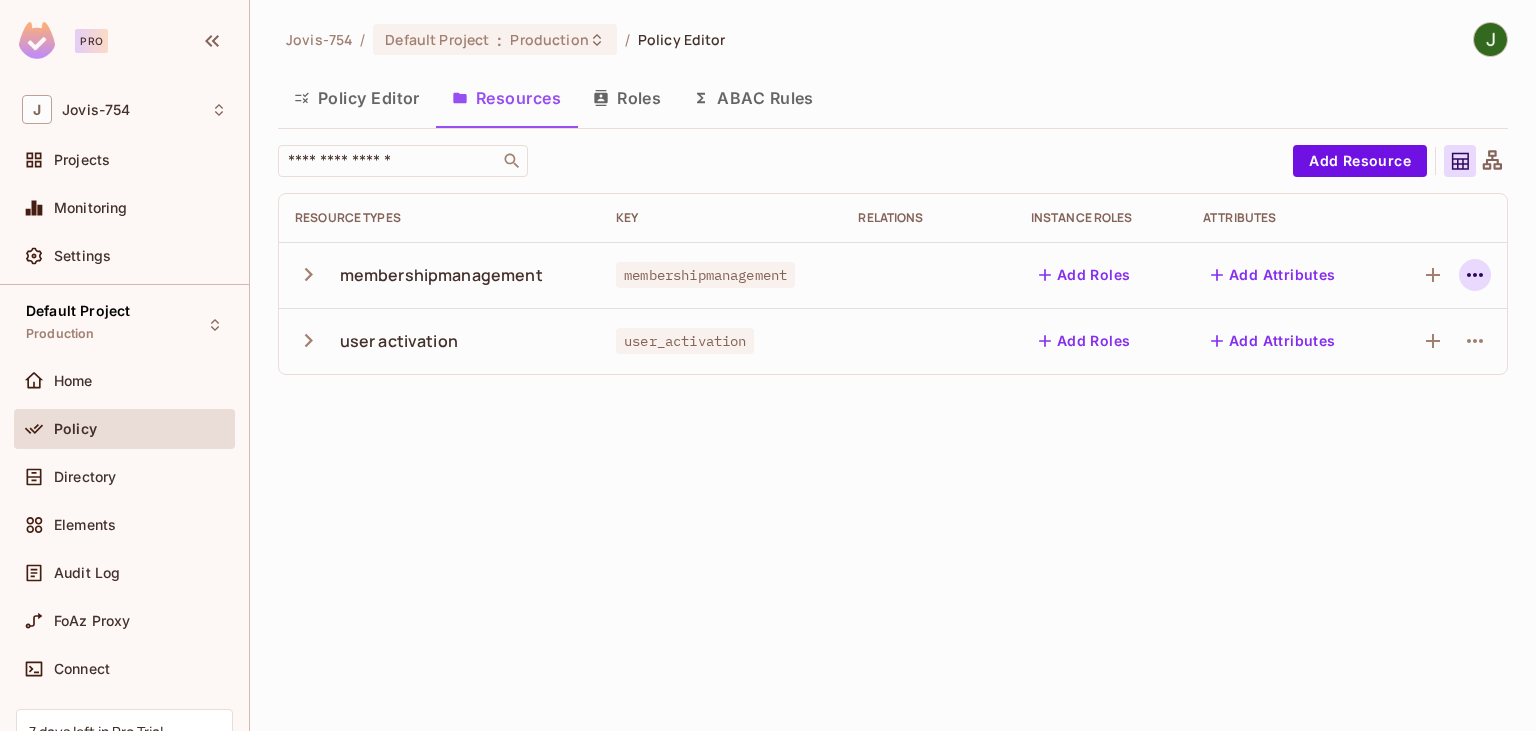 click 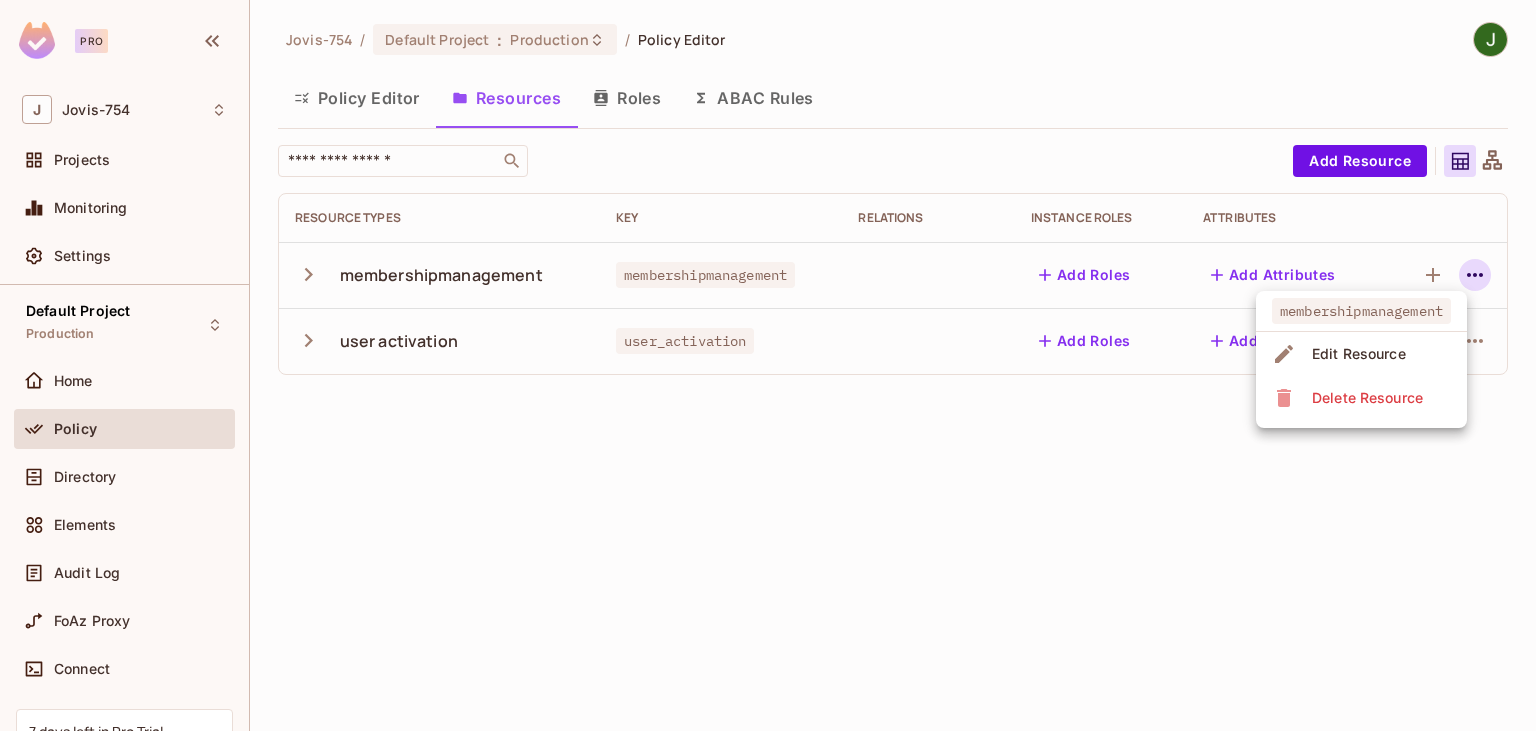 click on "Edit Resource" at bounding box center [1359, 354] 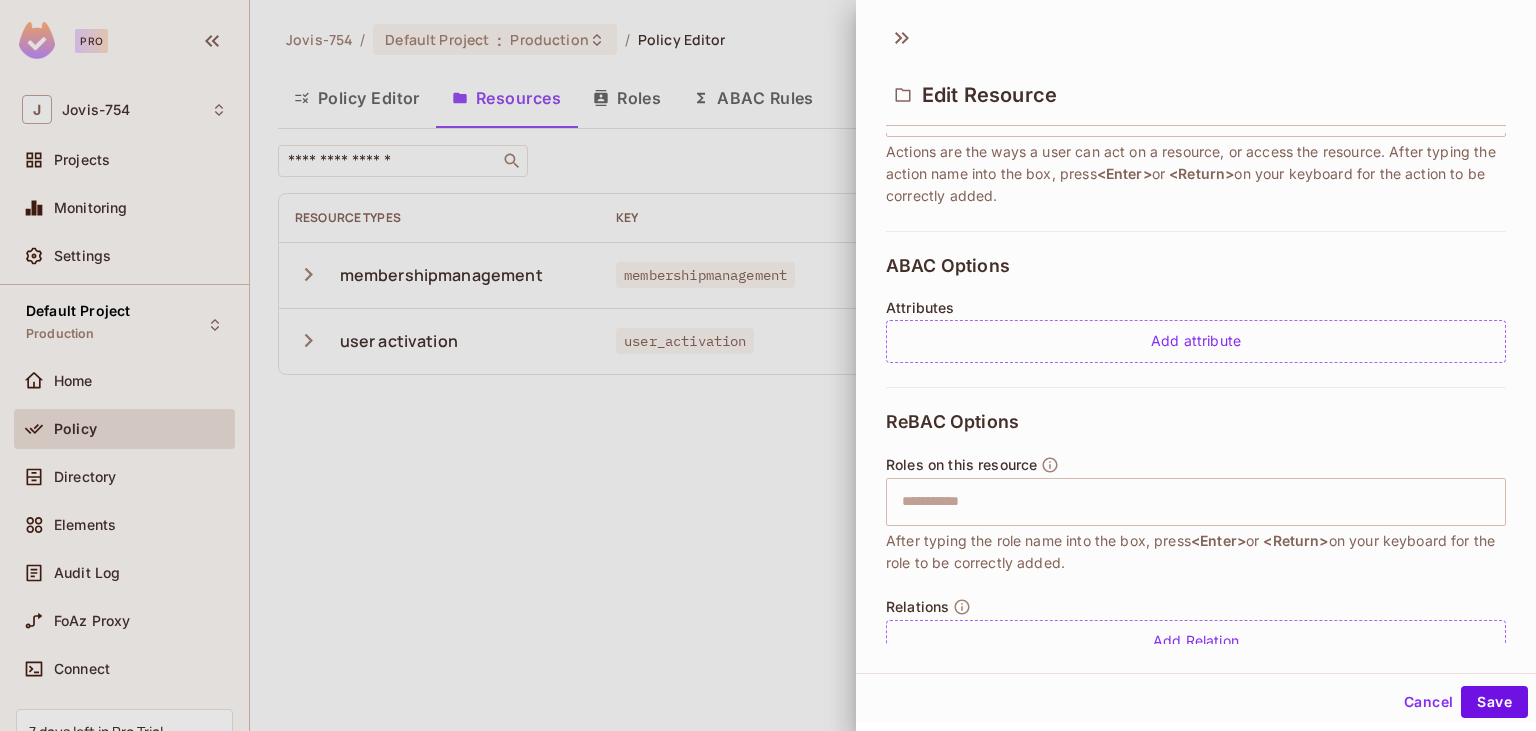 scroll, scrollTop: 346, scrollLeft: 0, axis: vertical 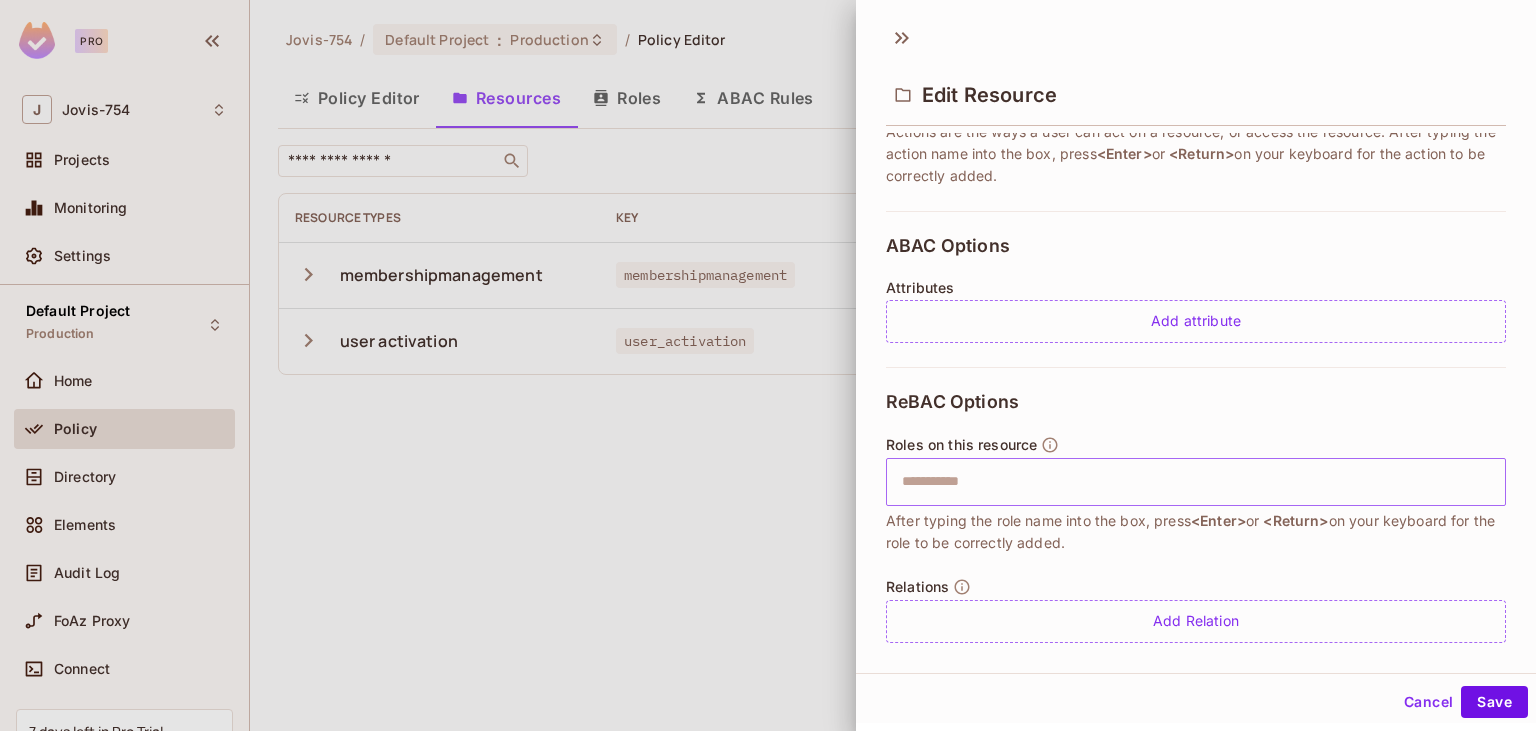 click at bounding box center [1193, 482] 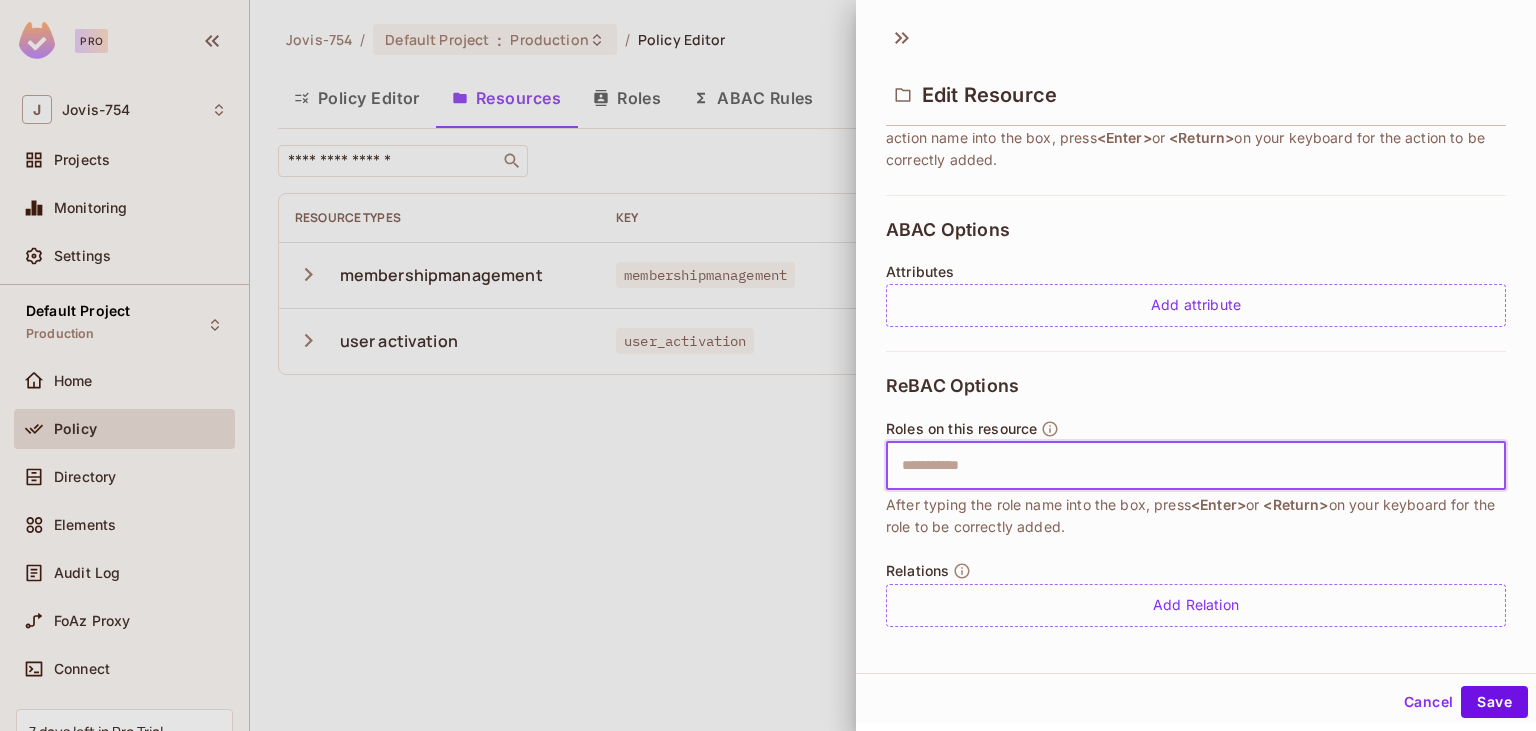 scroll, scrollTop: 369, scrollLeft: 0, axis: vertical 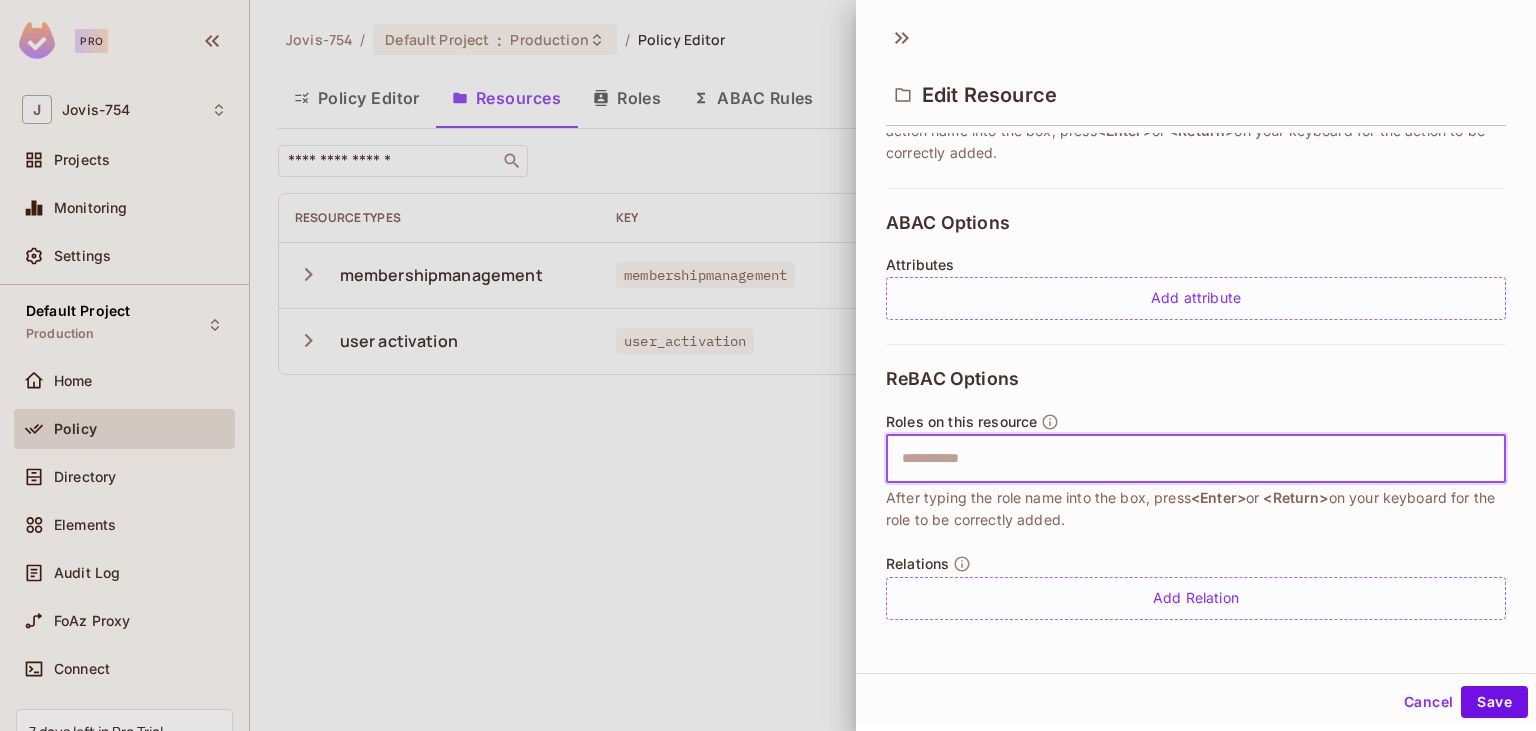 click at bounding box center [768, 365] 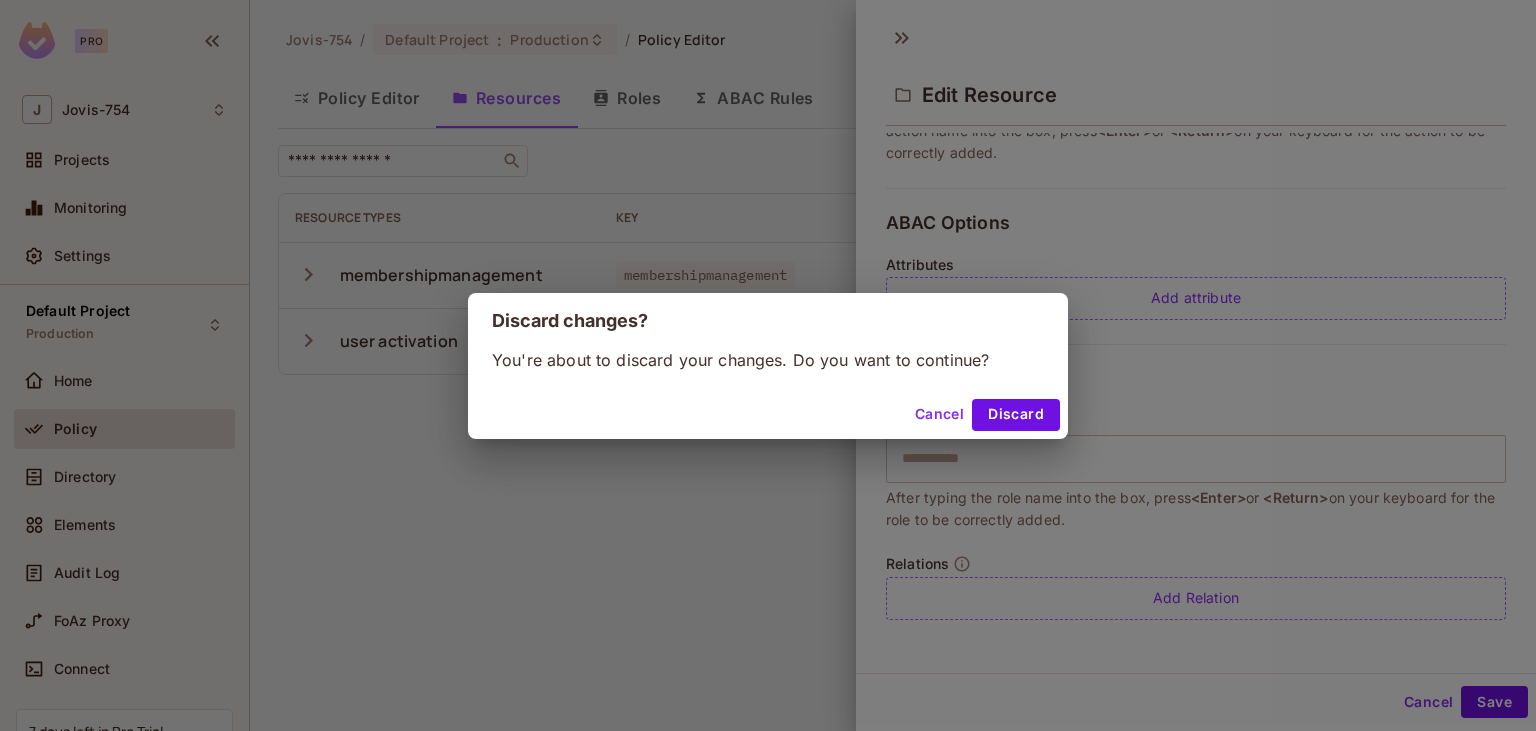 click on "Cancel" at bounding box center (939, 415) 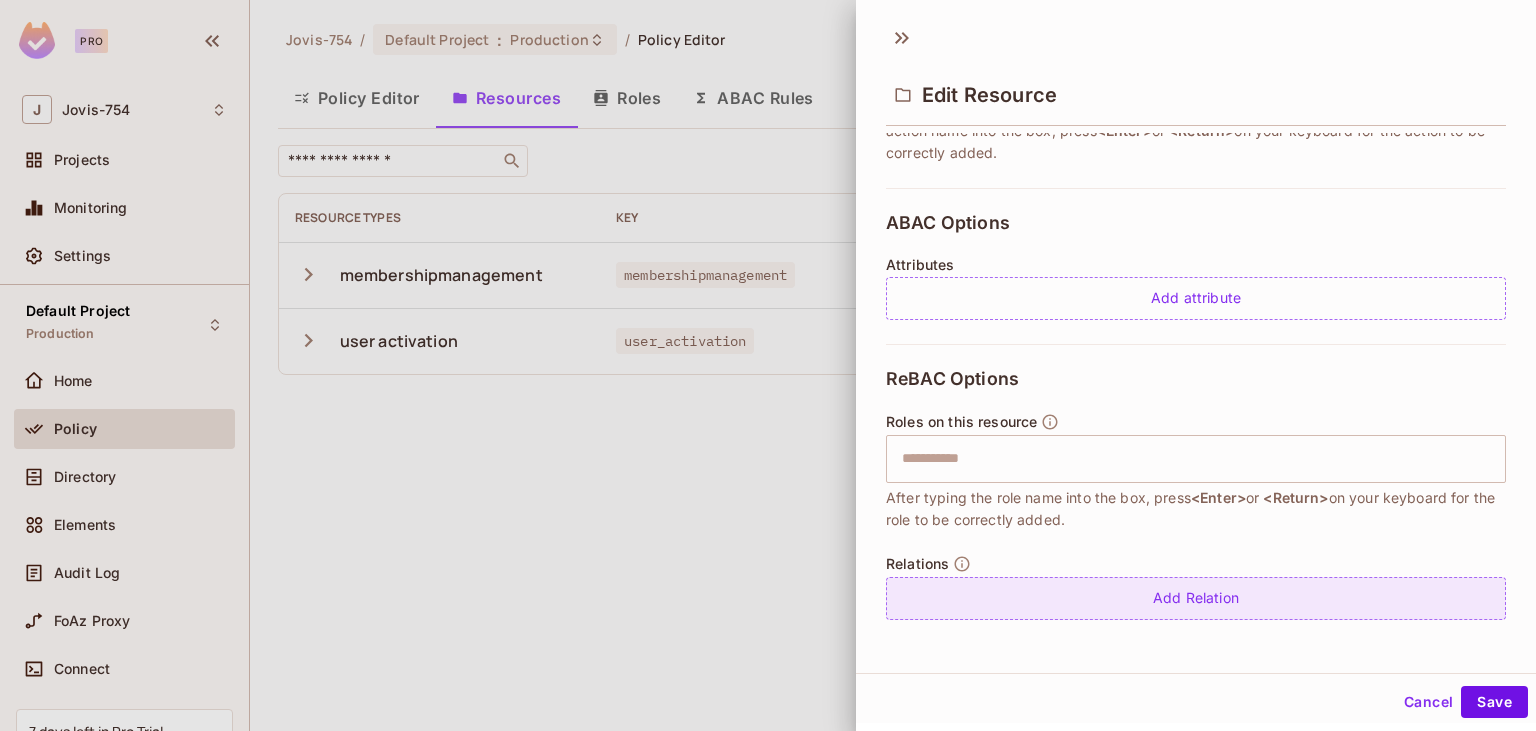 click on "Add Relation" at bounding box center [1196, 598] 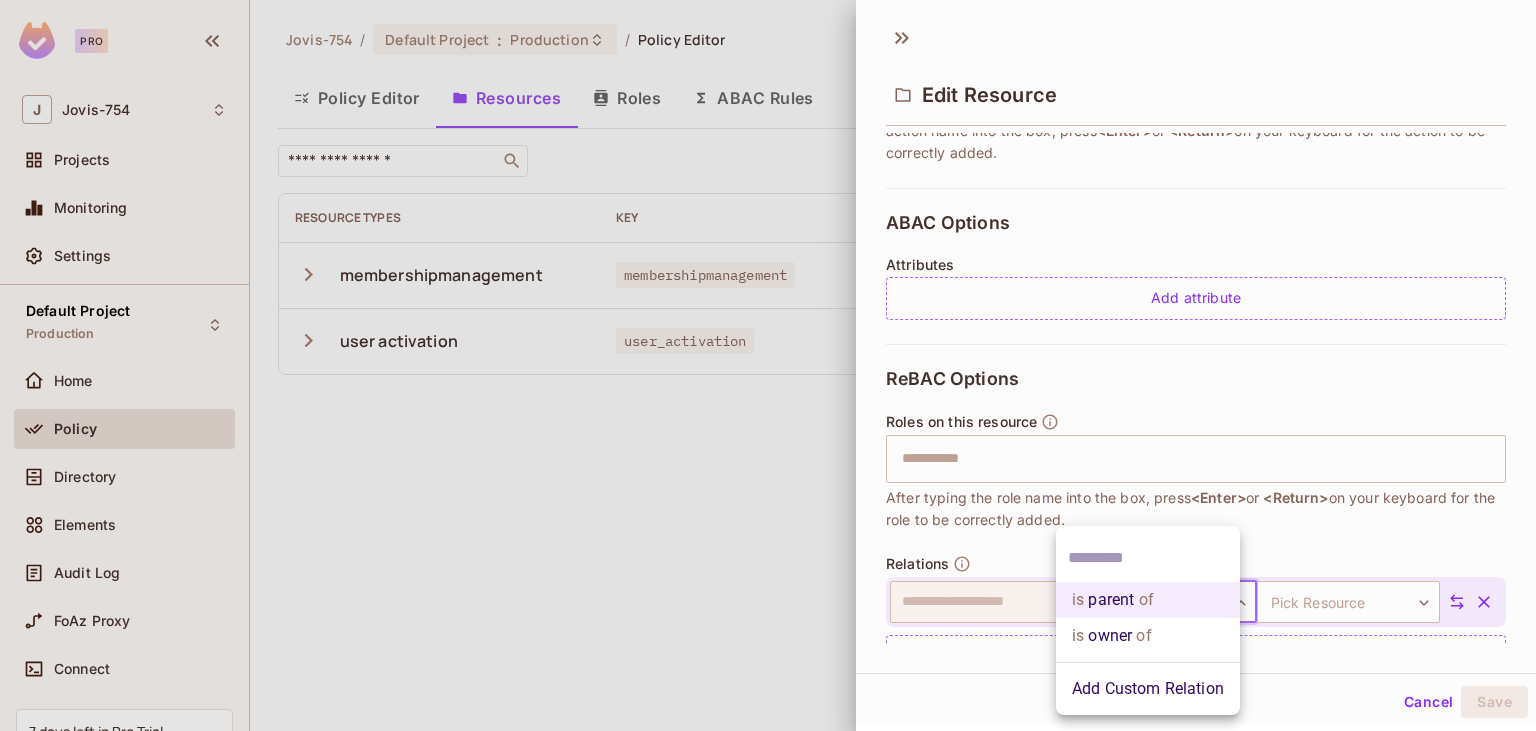 click on "**********" at bounding box center (768, 365) 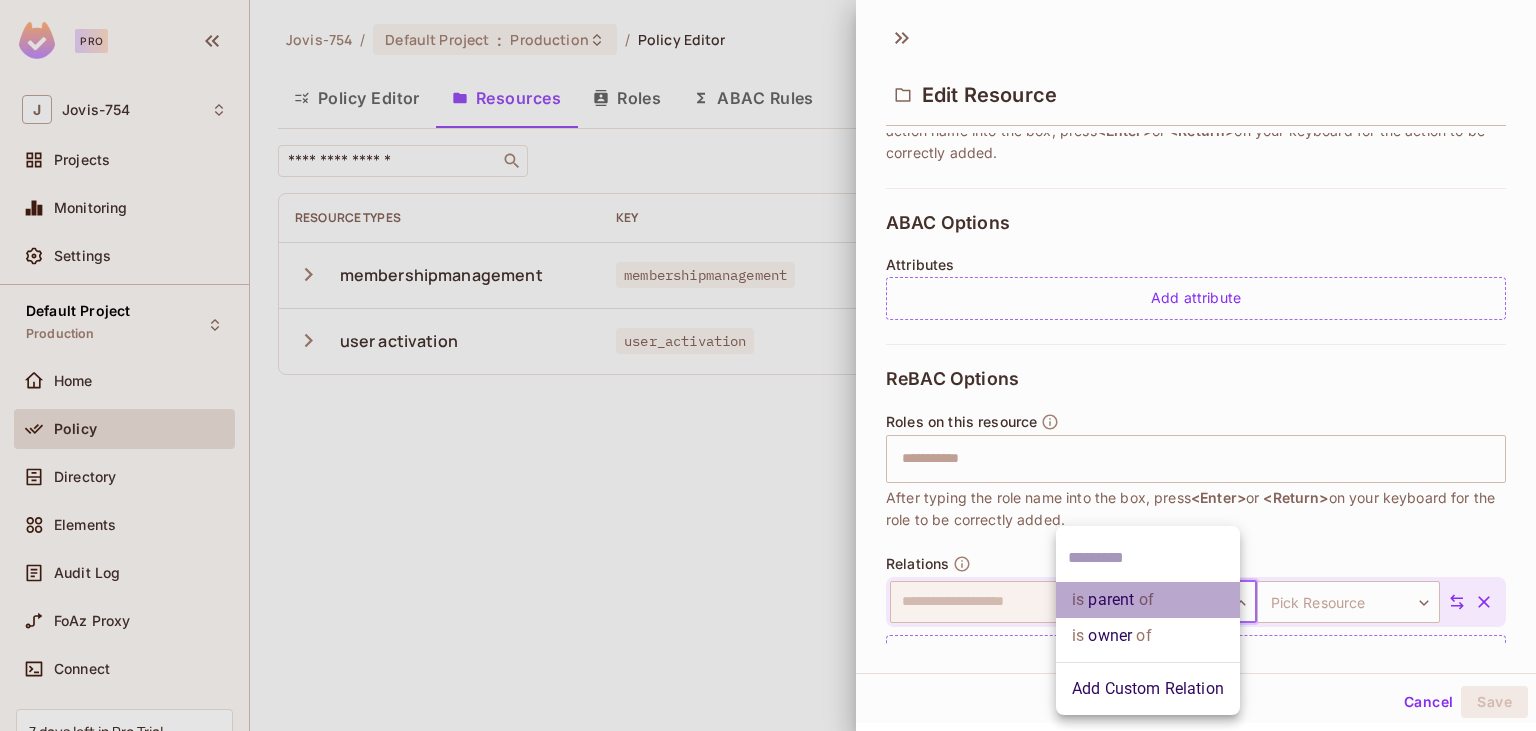 click on "is   parent   of" at bounding box center (1148, 600) 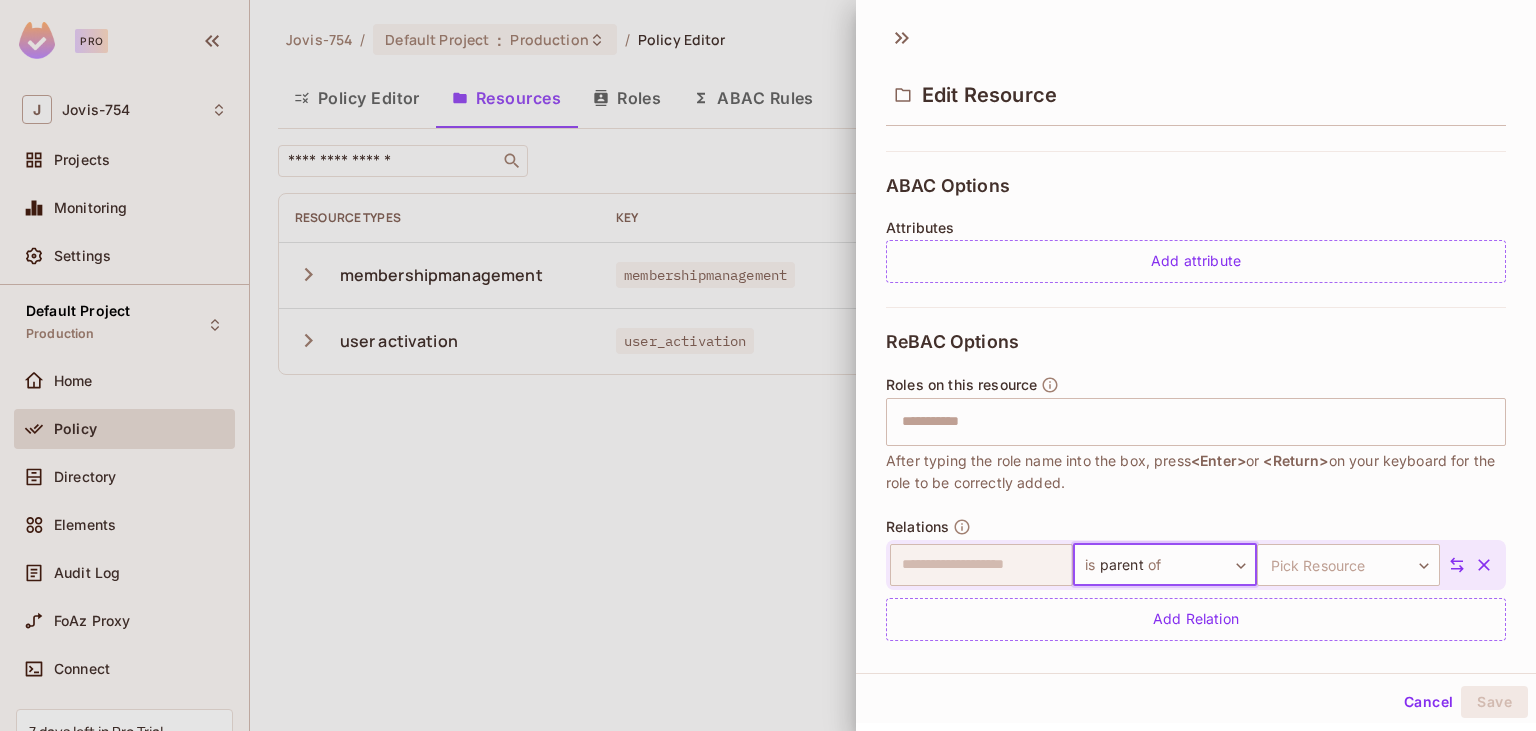 scroll, scrollTop: 426, scrollLeft: 0, axis: vertical 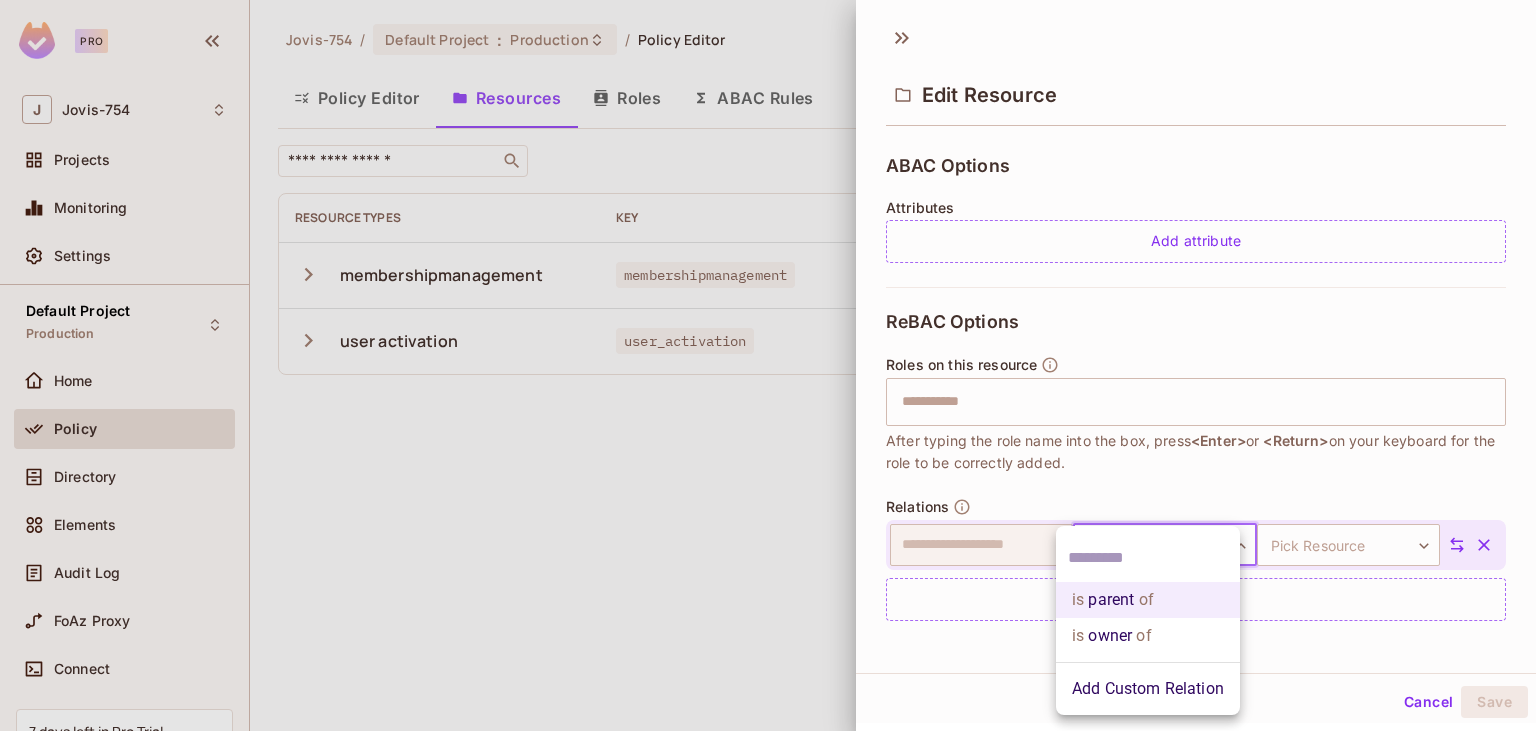 click on "**********" at bounding box center (768, 365) 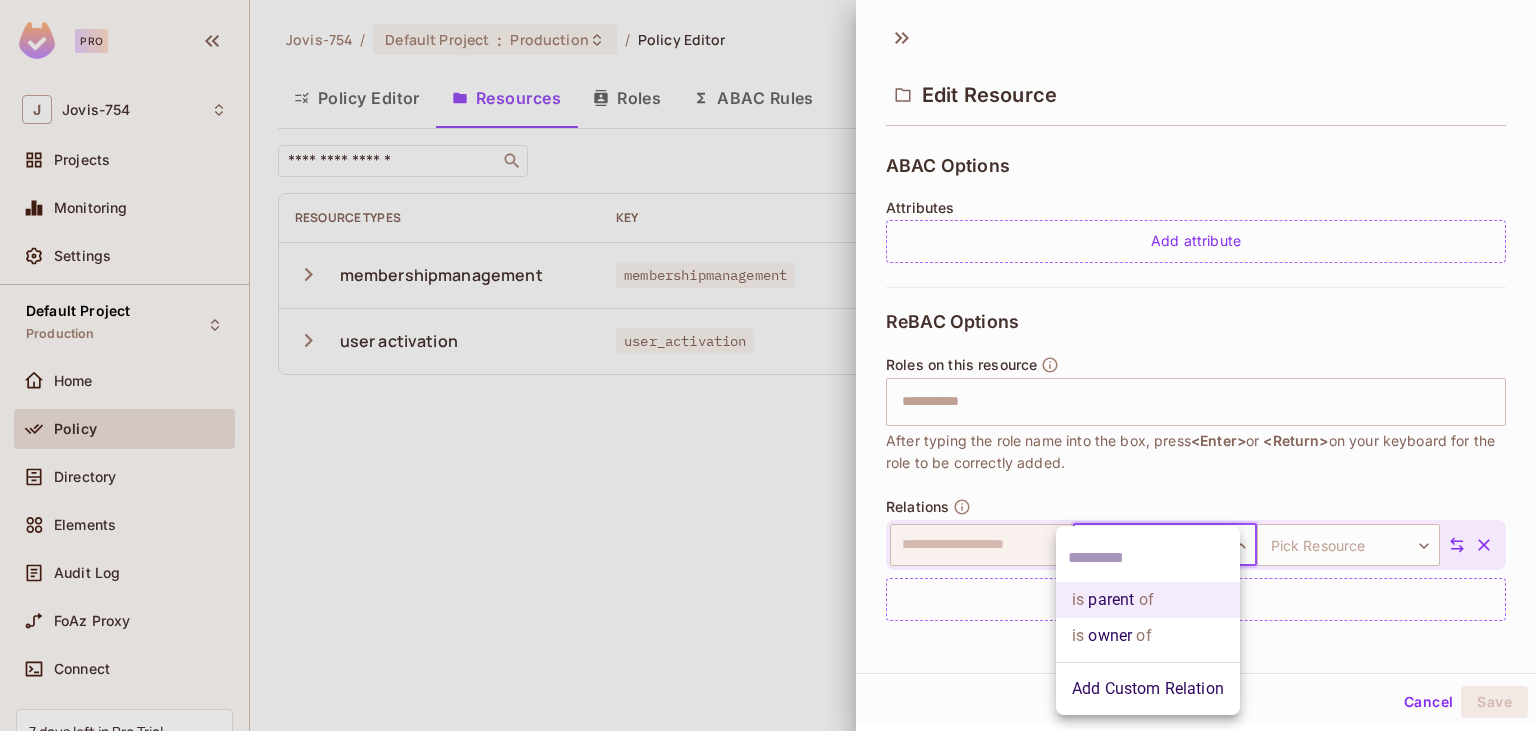 click at bounding box center (1148, 558) 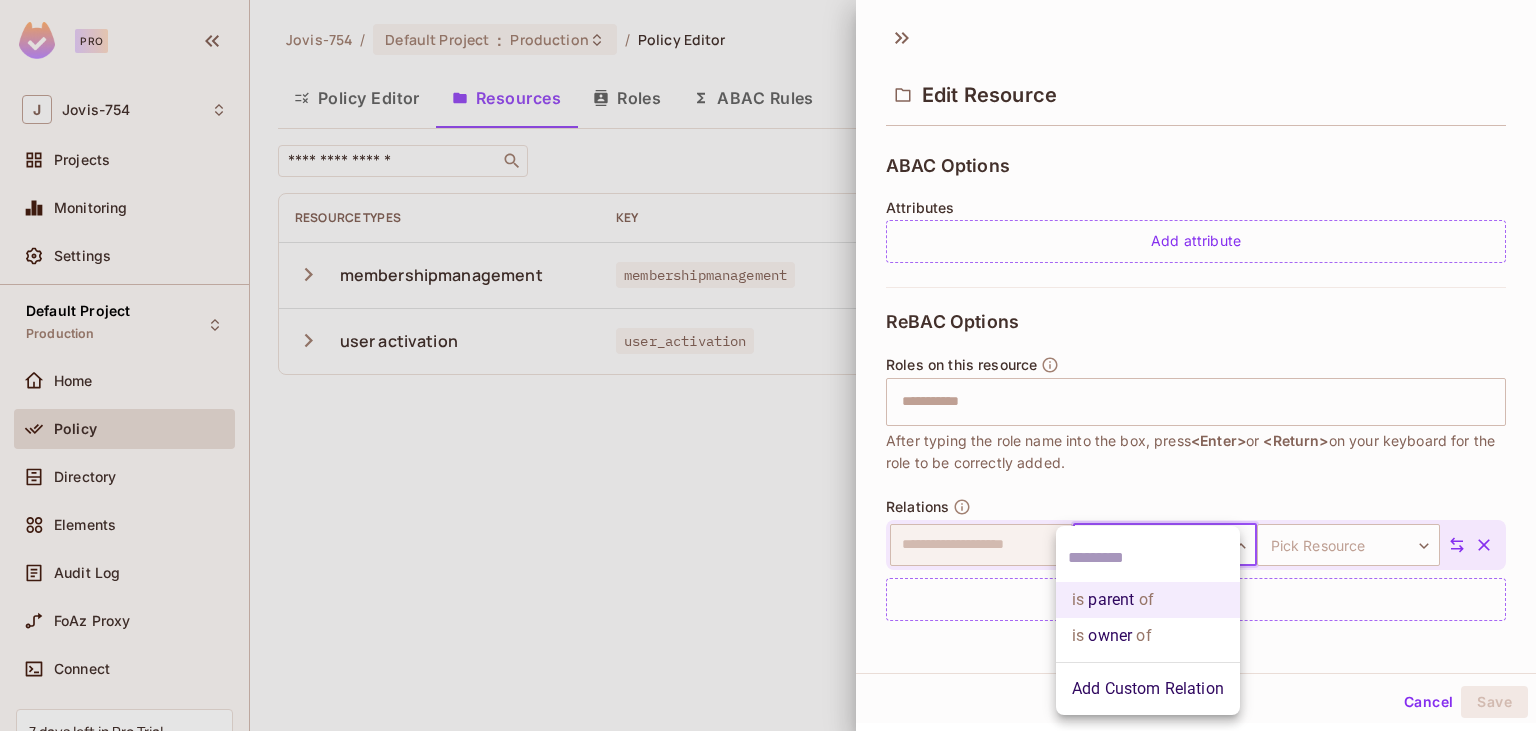 click at bounding box center (1148, 558) 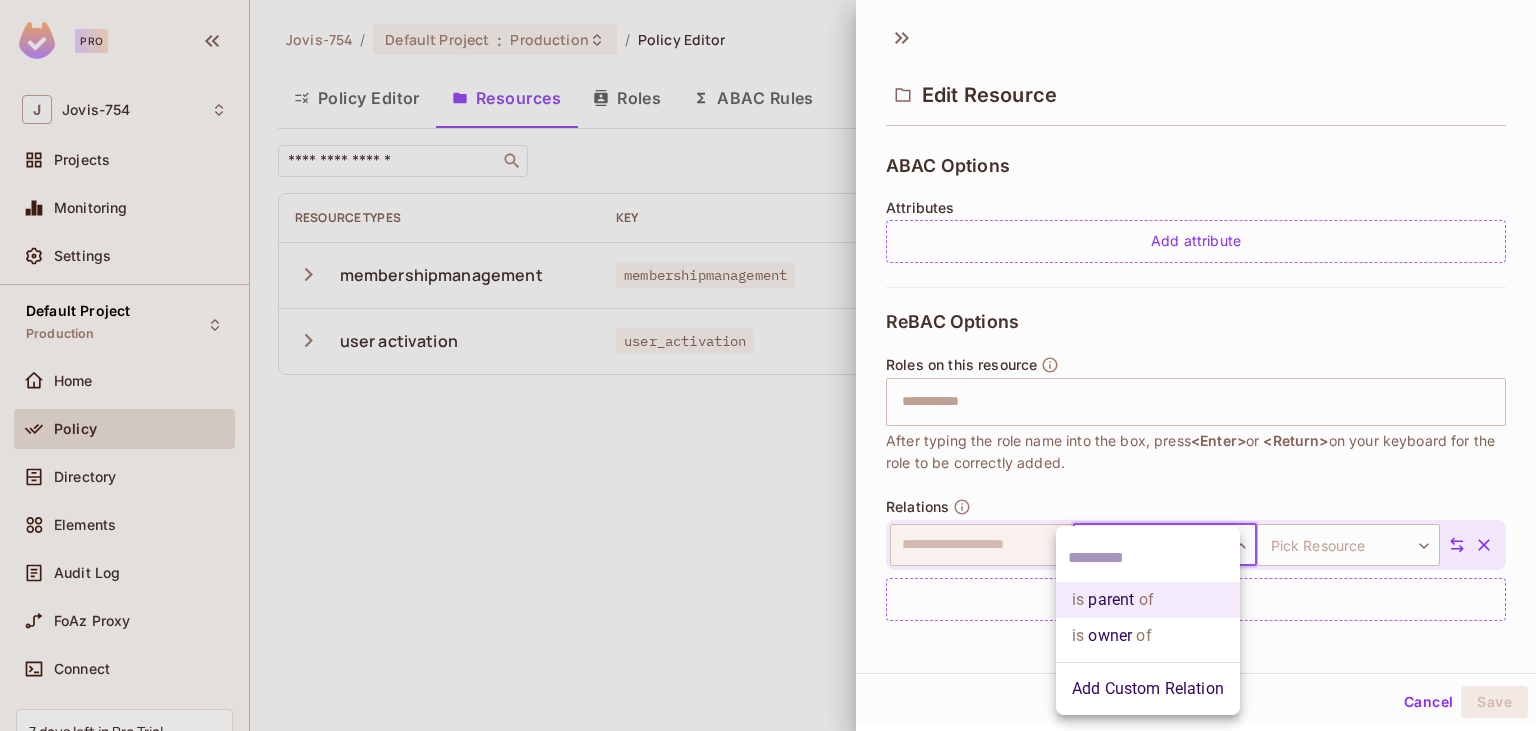 click at bounding box center [768, 365] 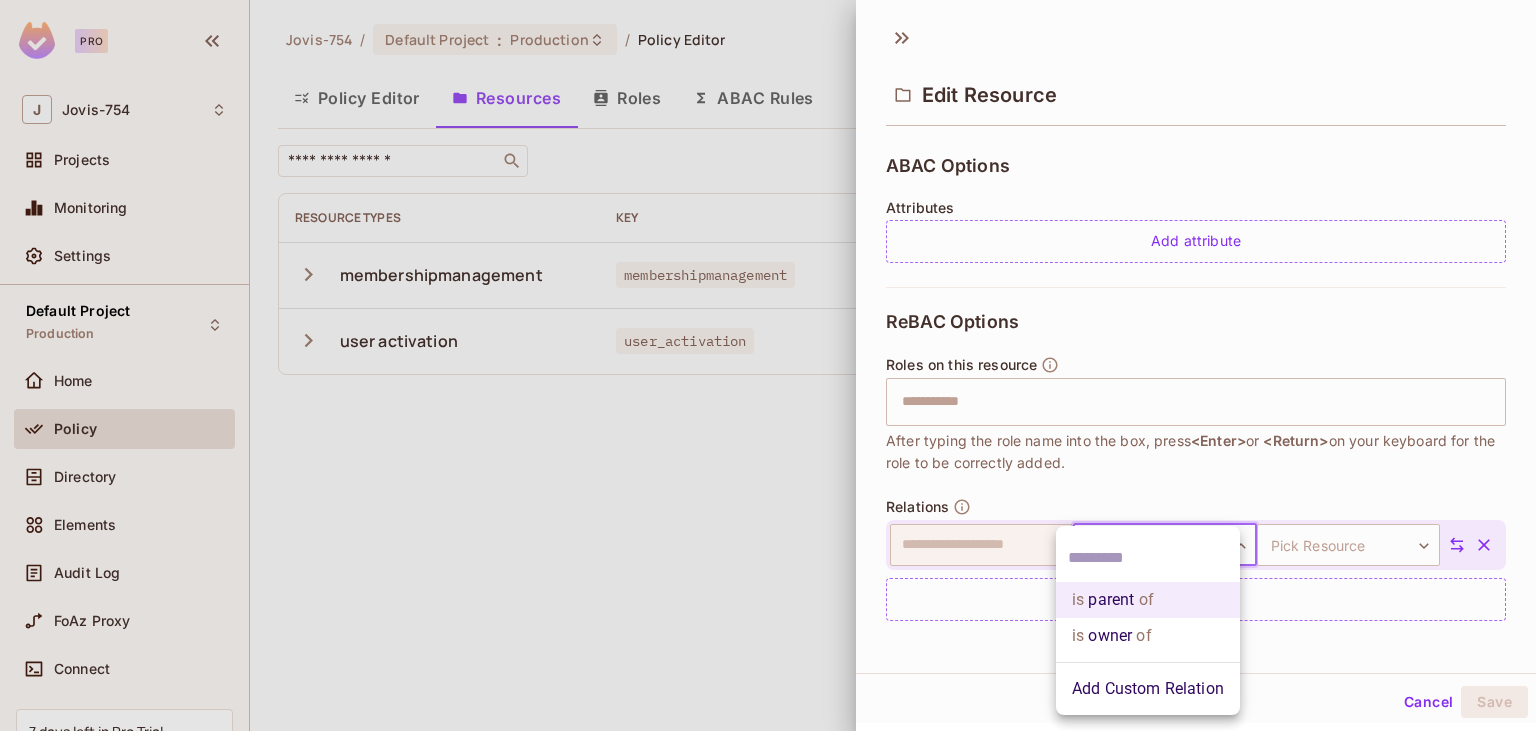 click on "**********" at bounding box center (768, 365) 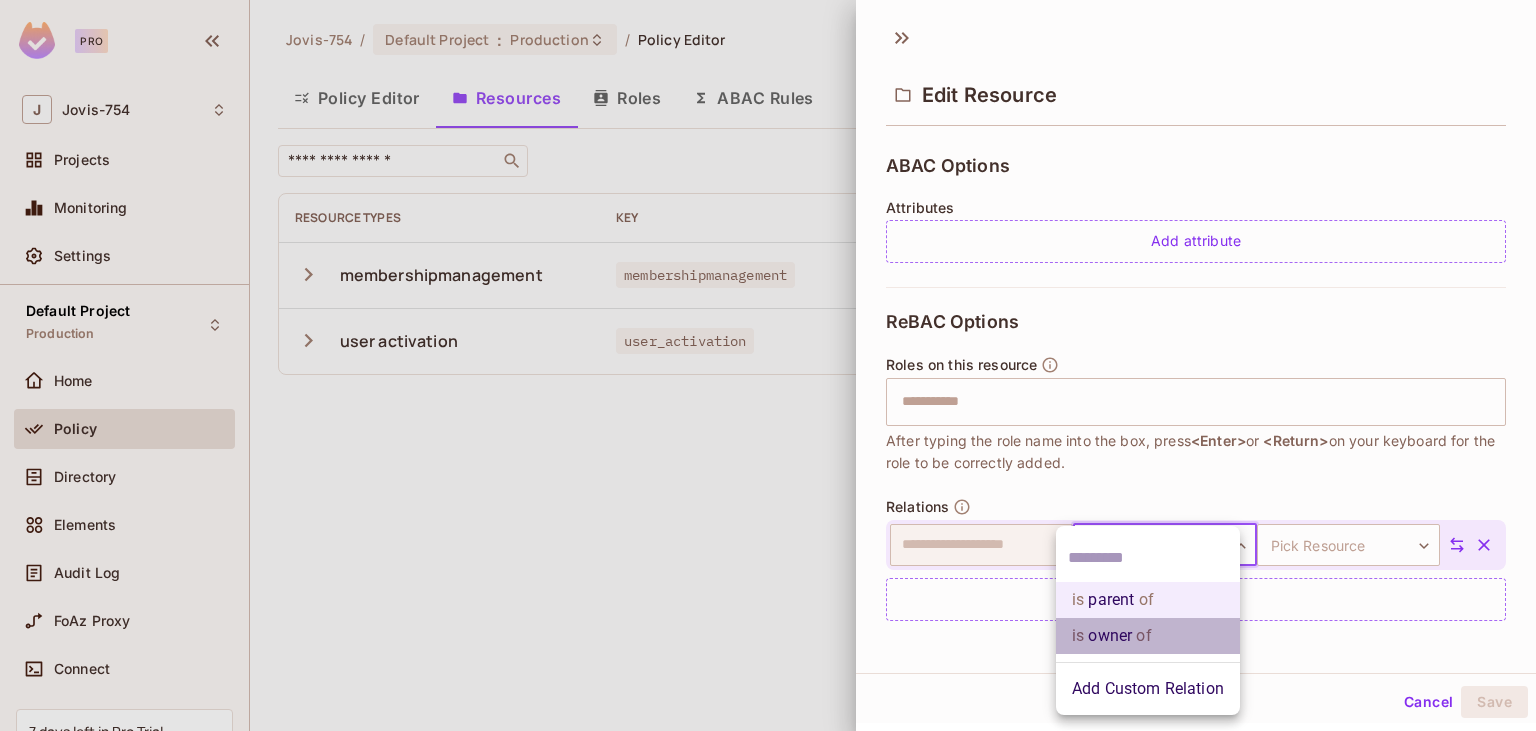 click on "is   owner   of" at bounding box center [1148, 636] 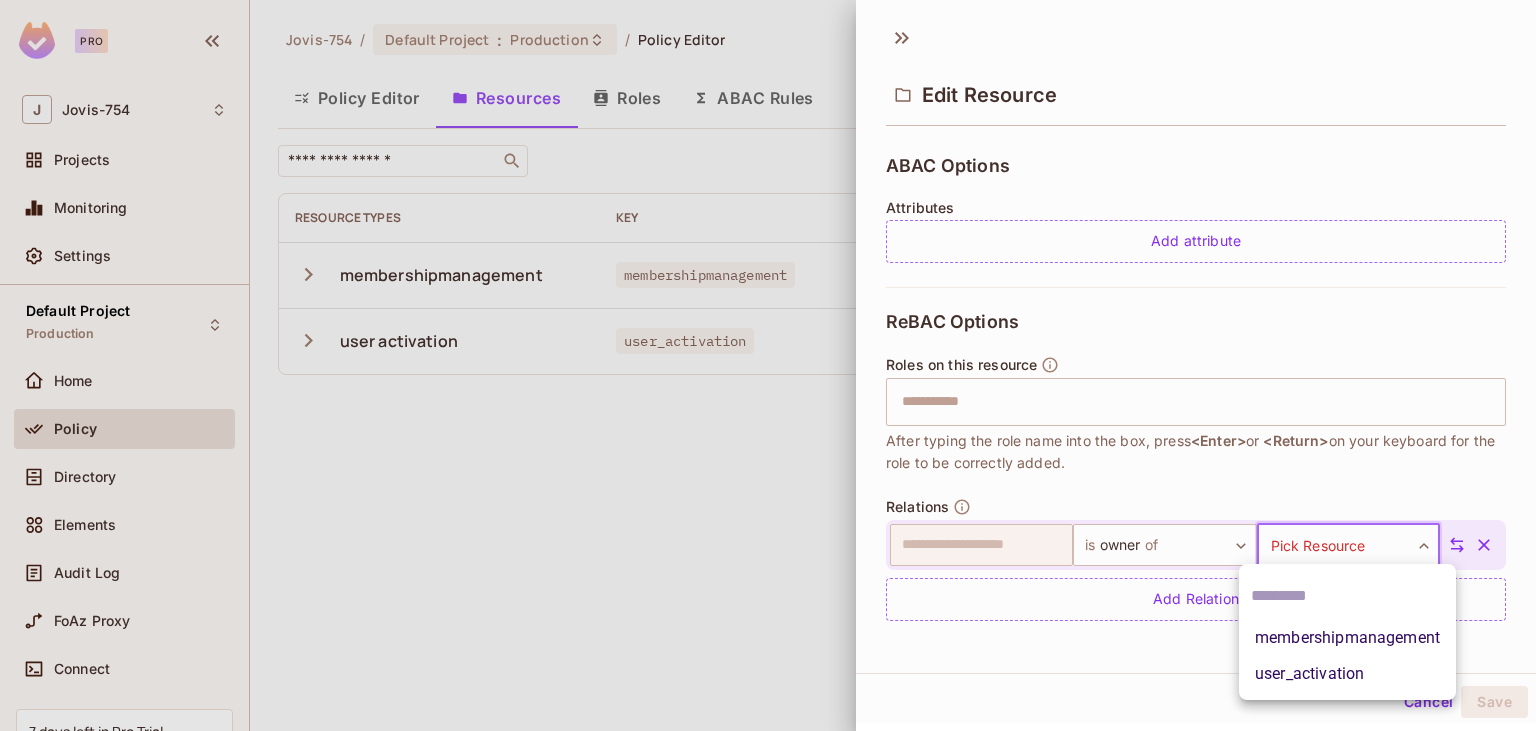 click on "**********" at bounding box center (768, 365) 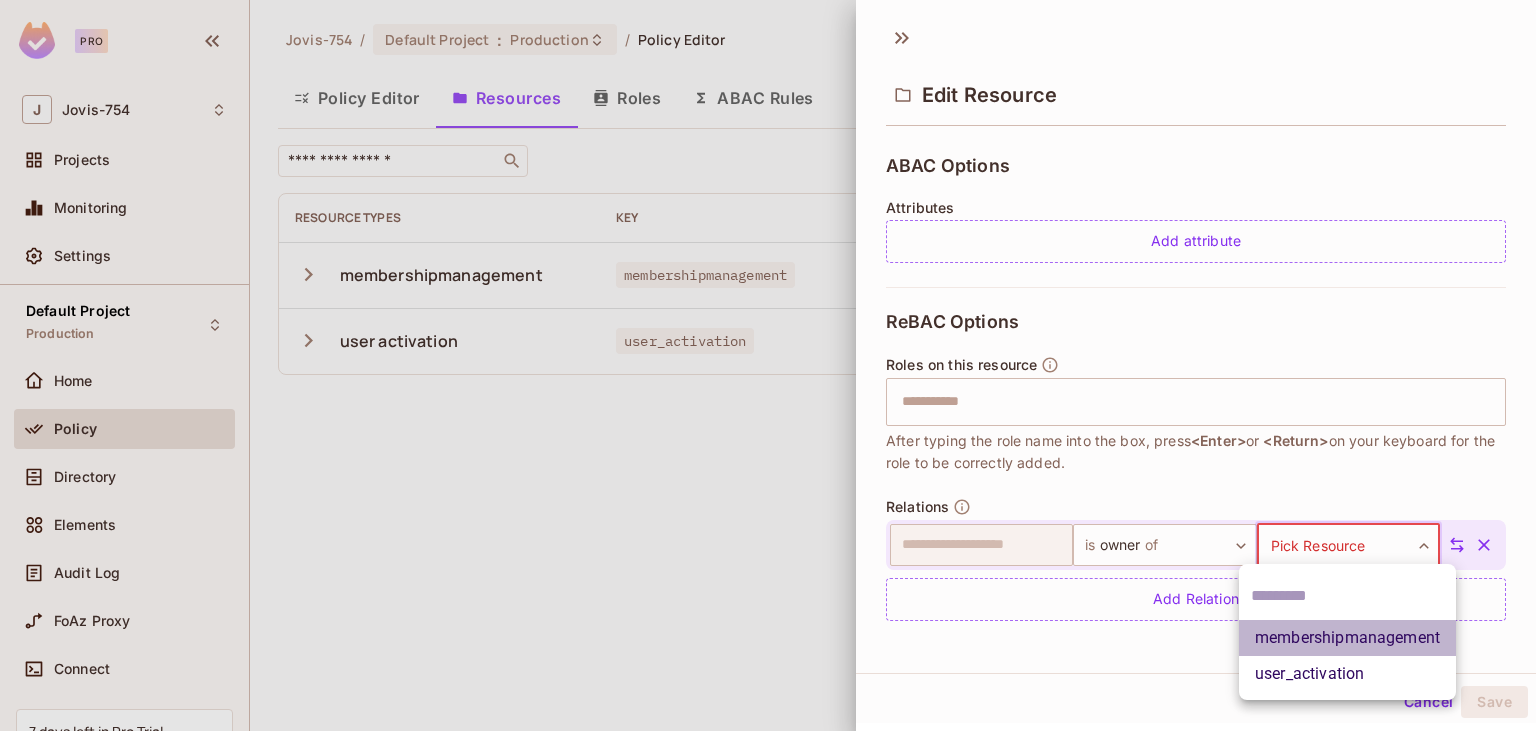 click on "membershipmanagement" at bounding box center (1347, 638) 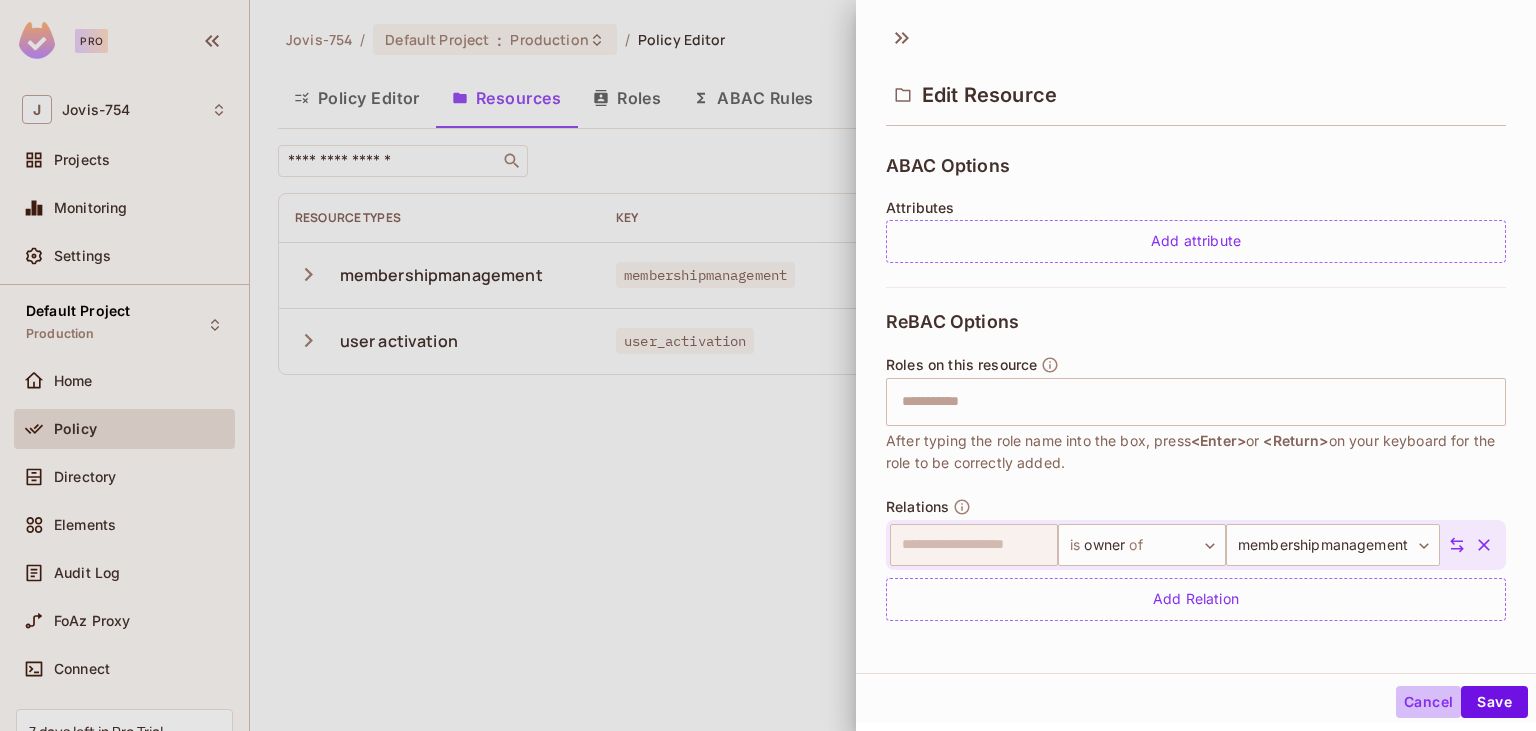 click on "Cancel" at bounding box center [1428, 702] 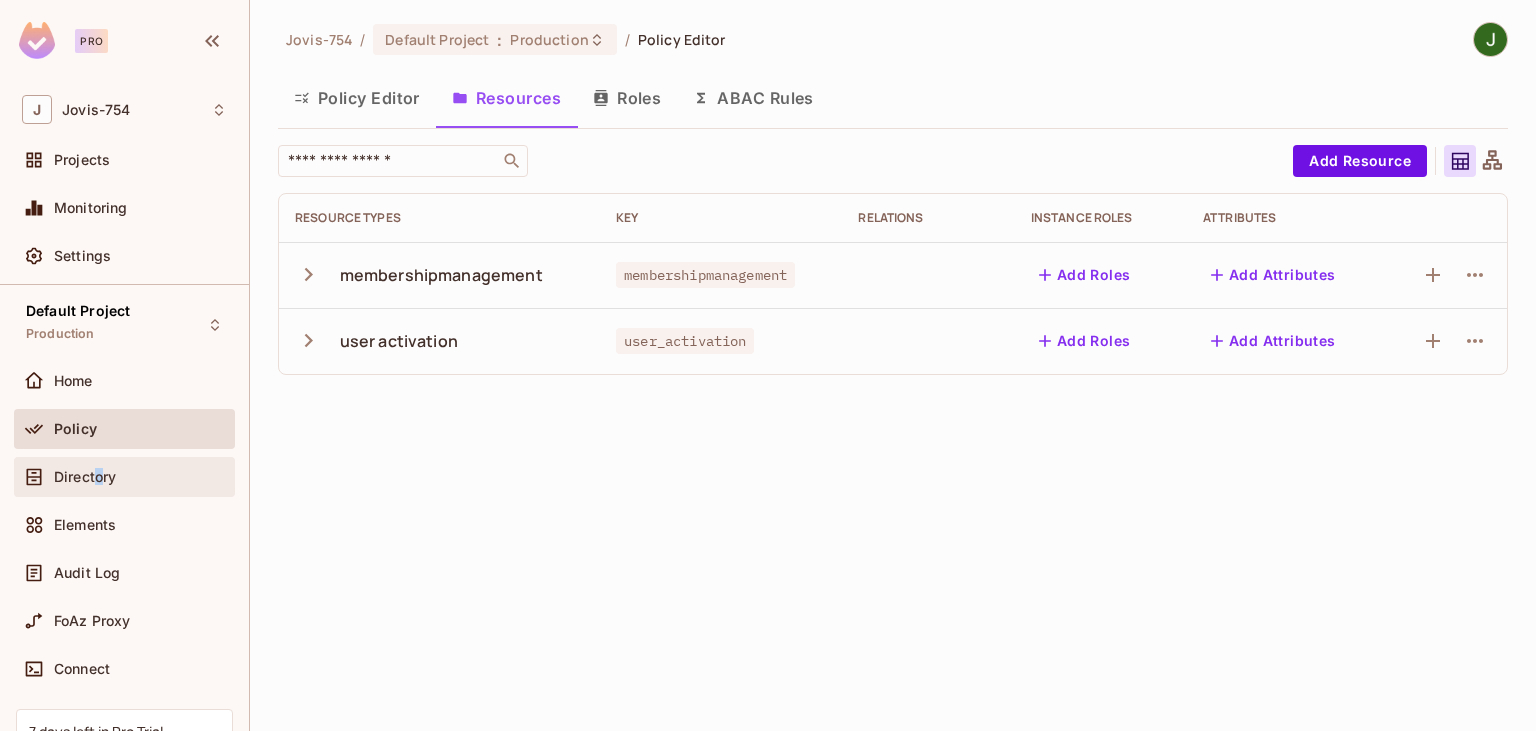 click on "Directory" at bounding box center [85, 477] 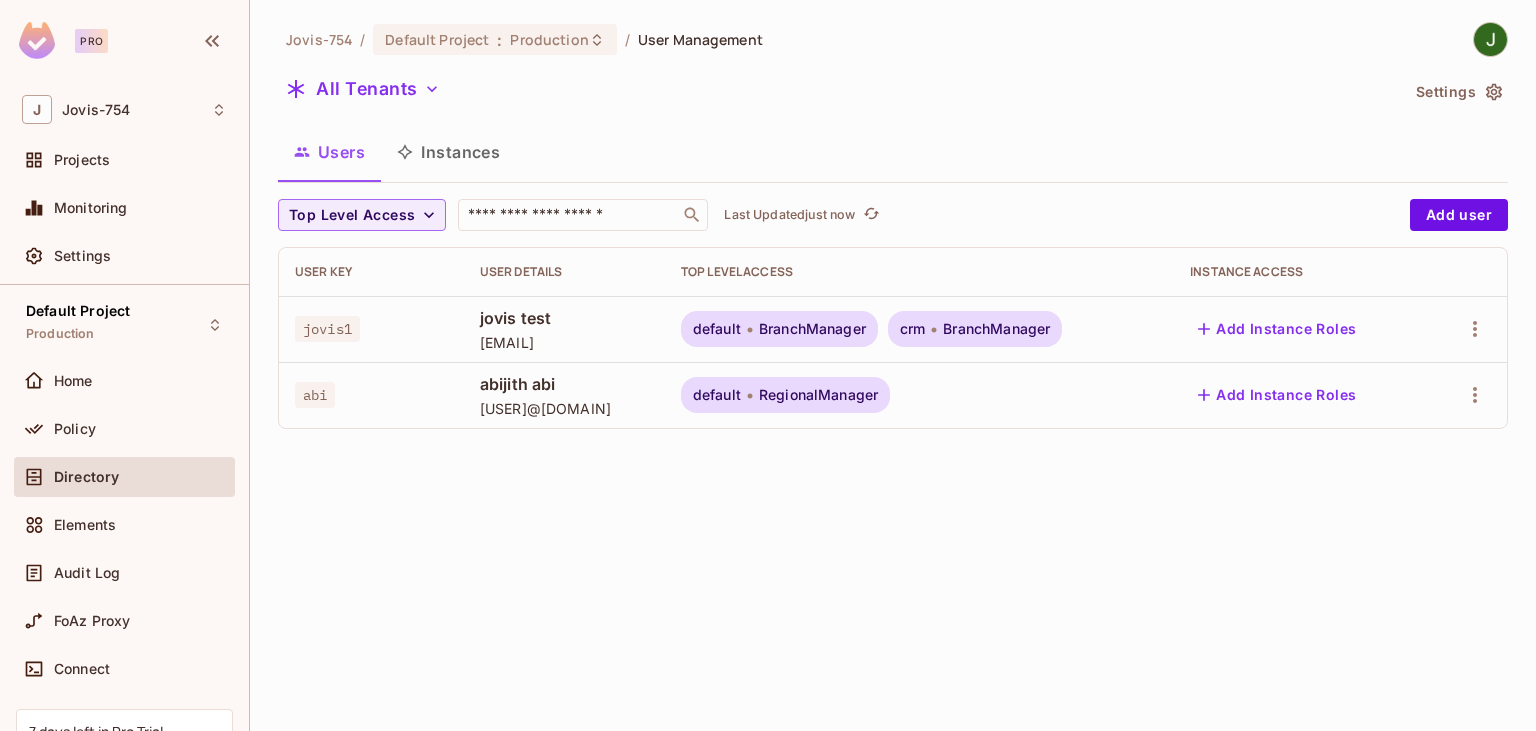 click on "Instances" at bounding box center [448, 152] 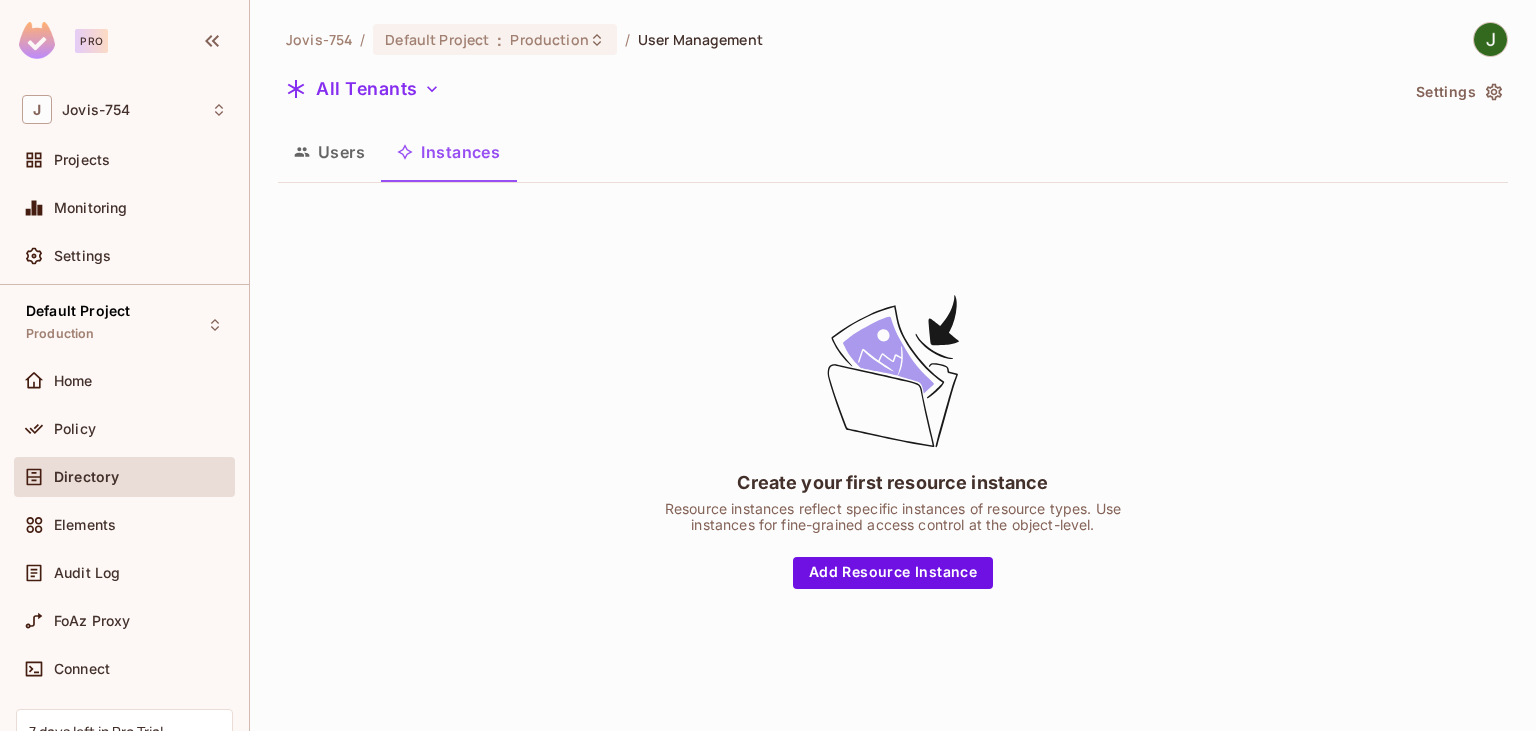 click on "Users" at bounding box center [329, 152] 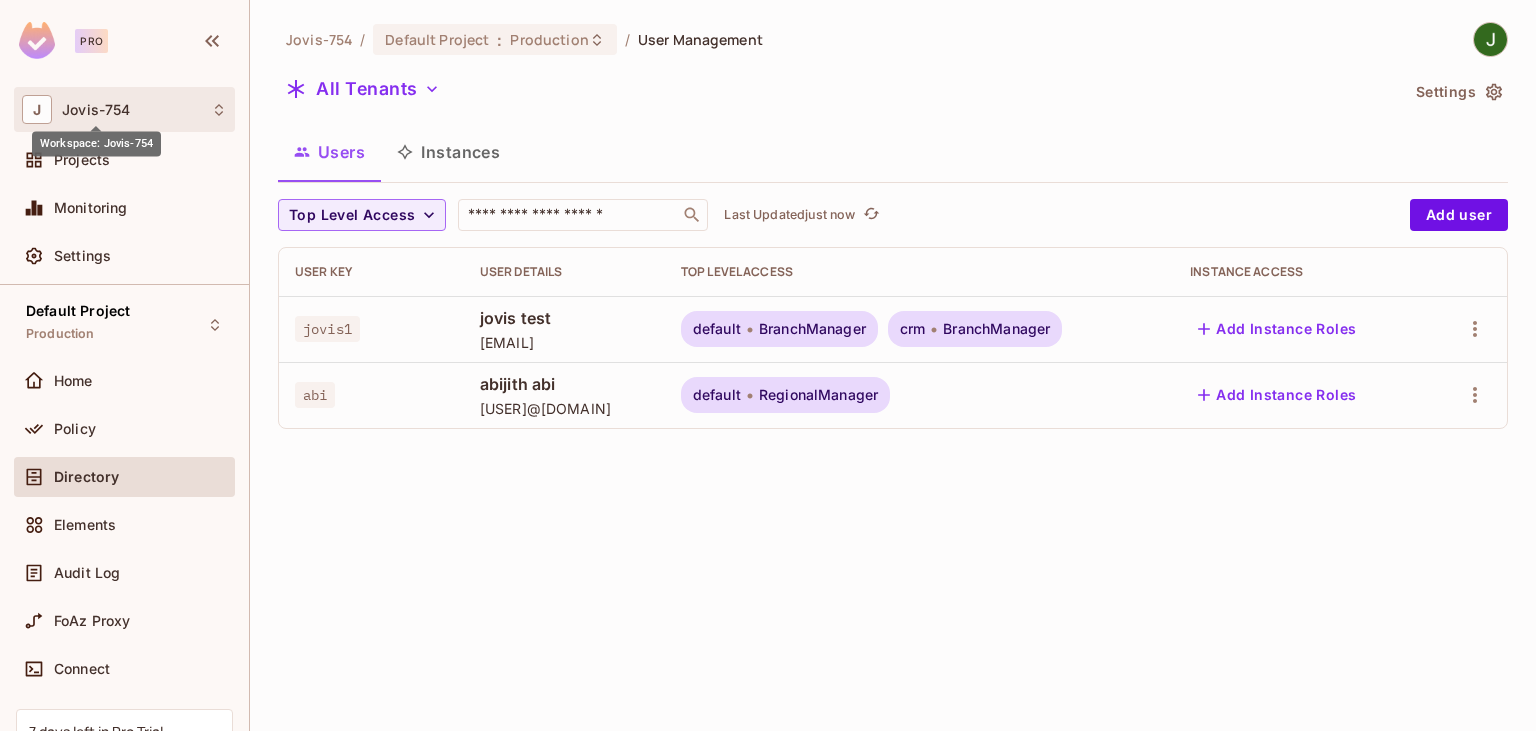 click on "Jovis-754" at bounding box center (96, 110) 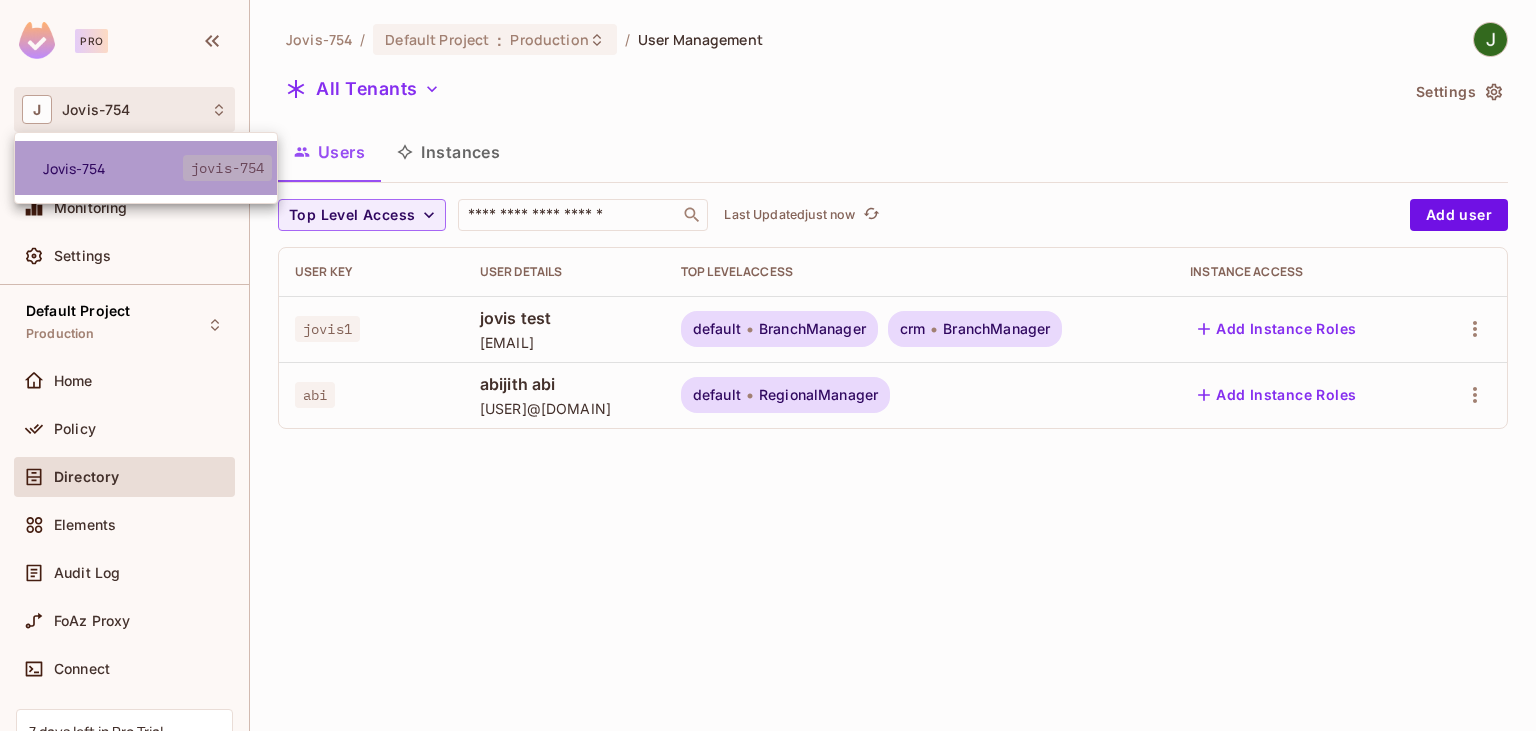 click on "Jovis-754" at bounding box center (113, 168) 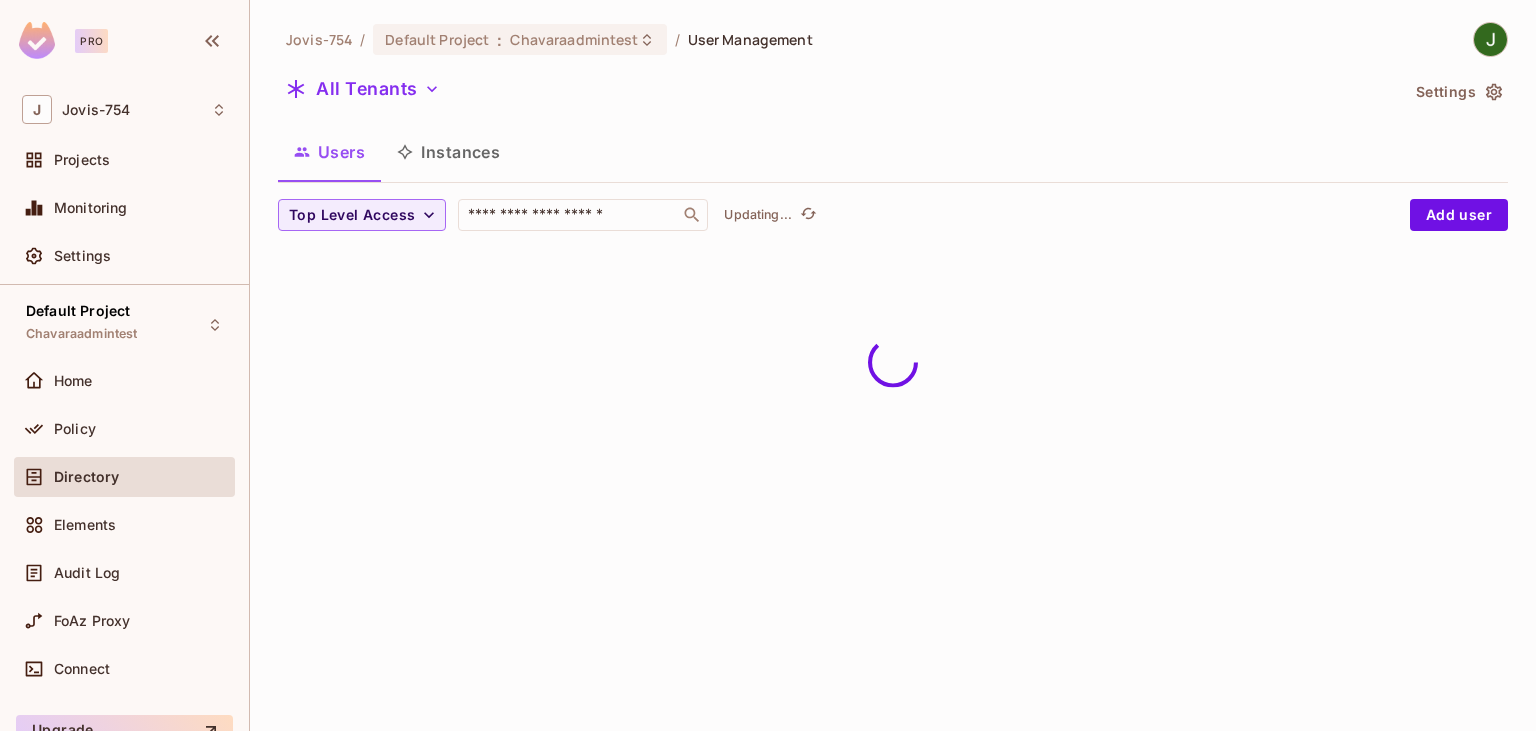 click on "Projects" at bounding box center (124, 160) 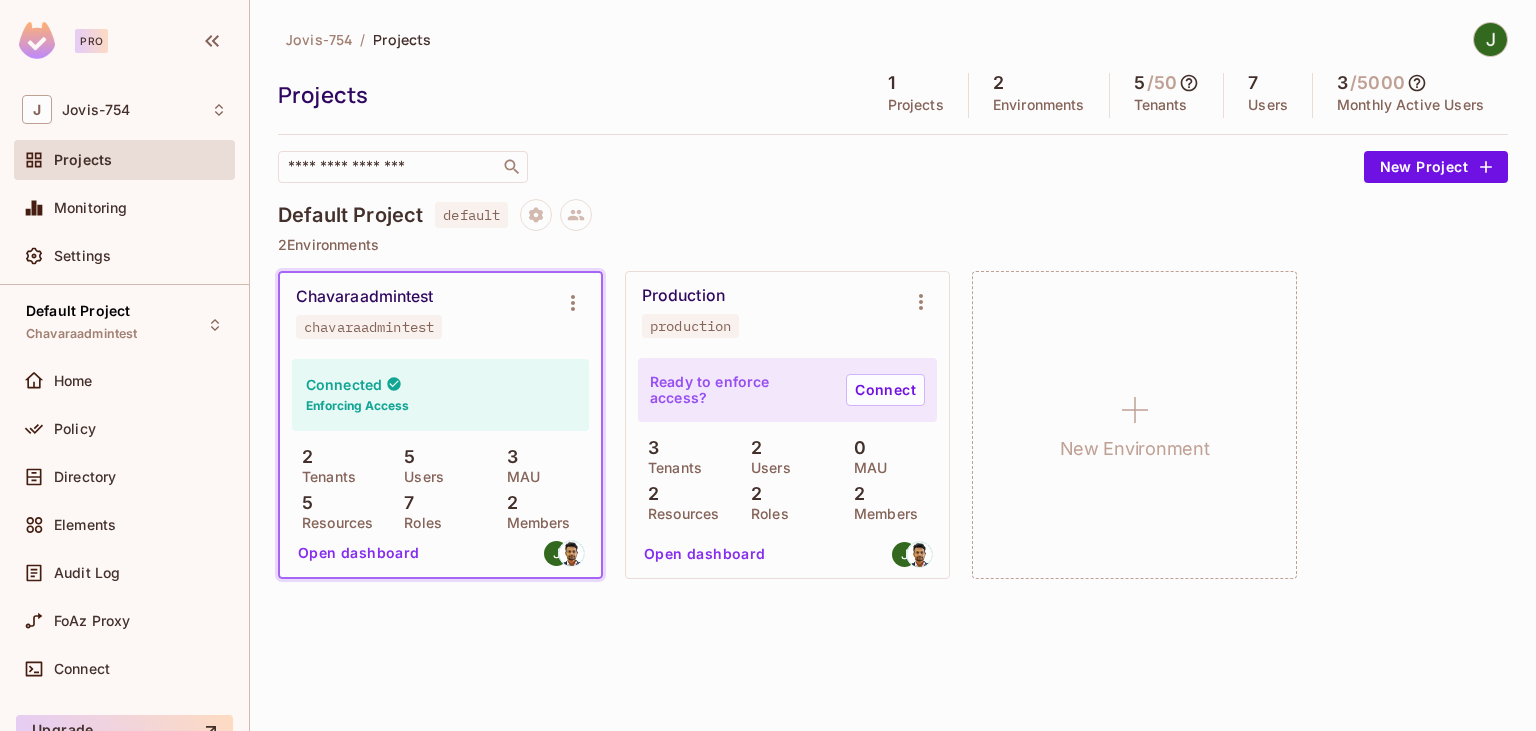 click on "Open dashboard" at bounding box center [359, 553] 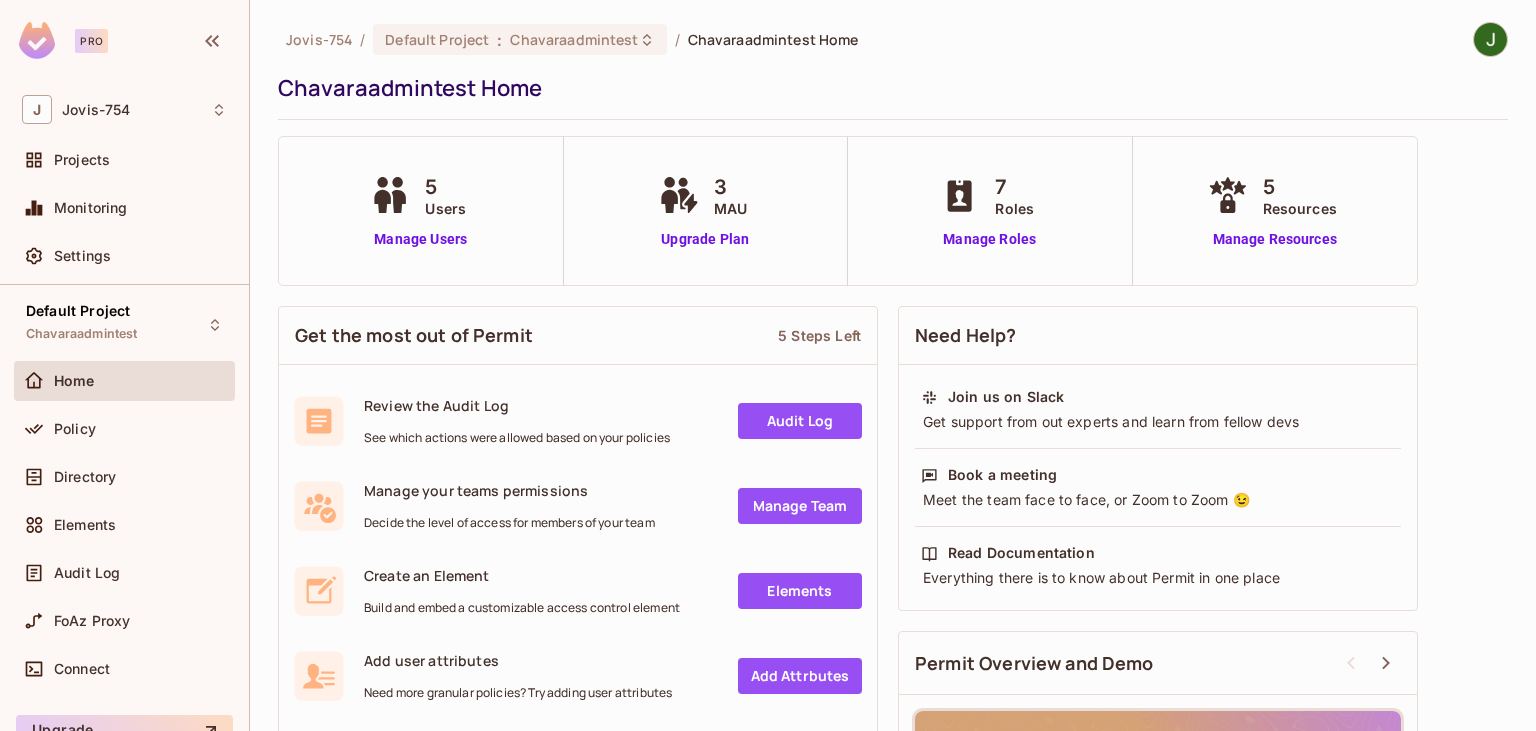 click on "Manage Team" at bounding box center (800, 506) 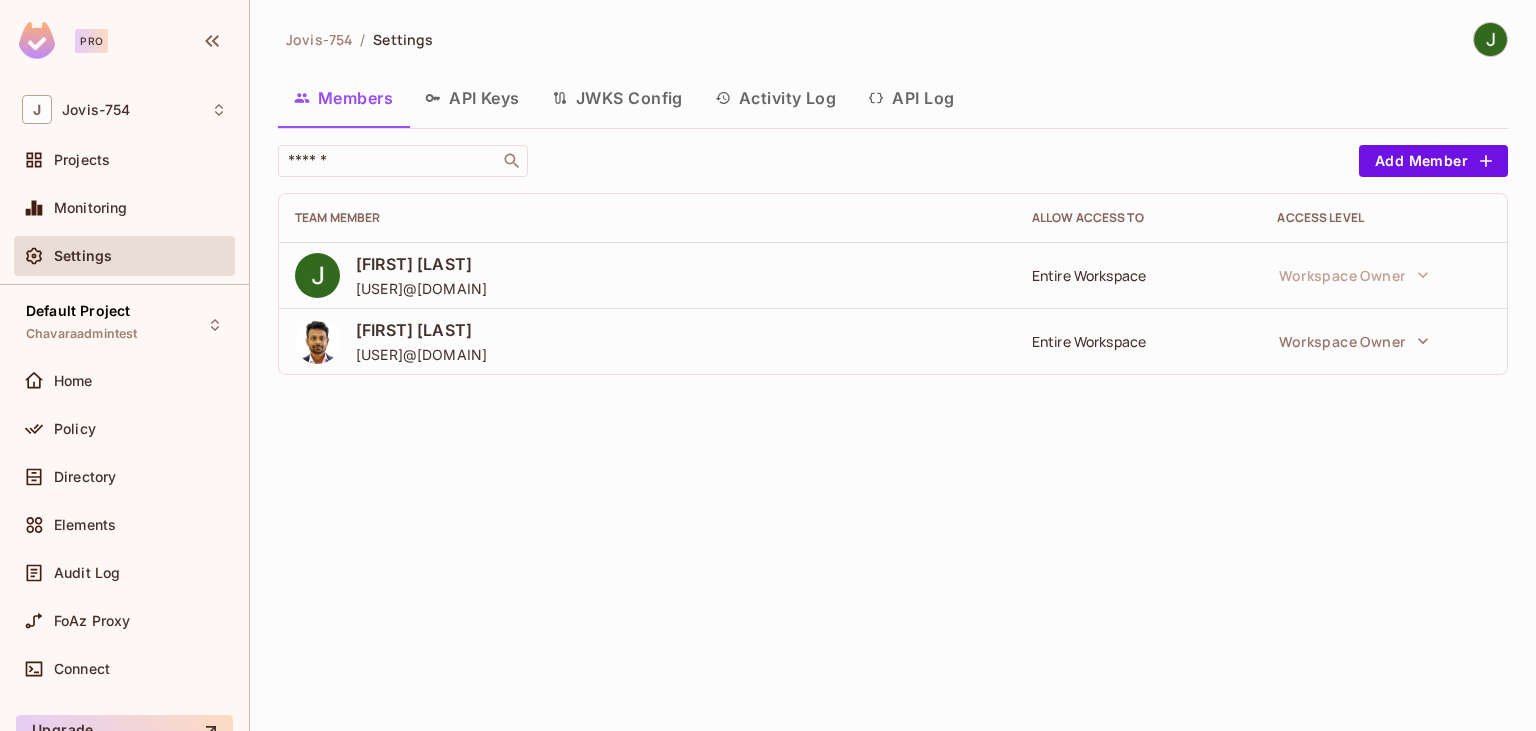 click on "API Keys" at bounding box center [472, 98] 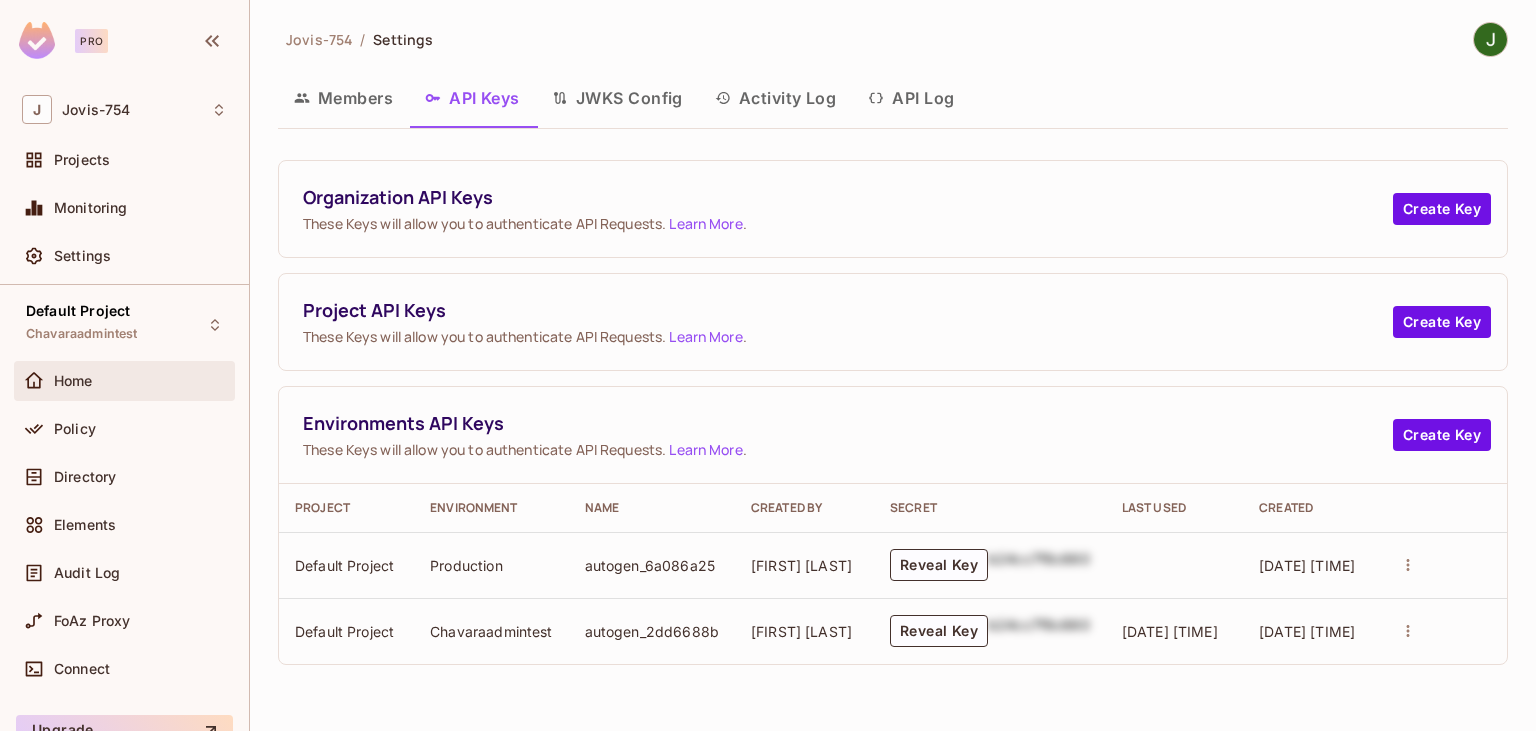 click on "Home" at bounding box center [124, 381] 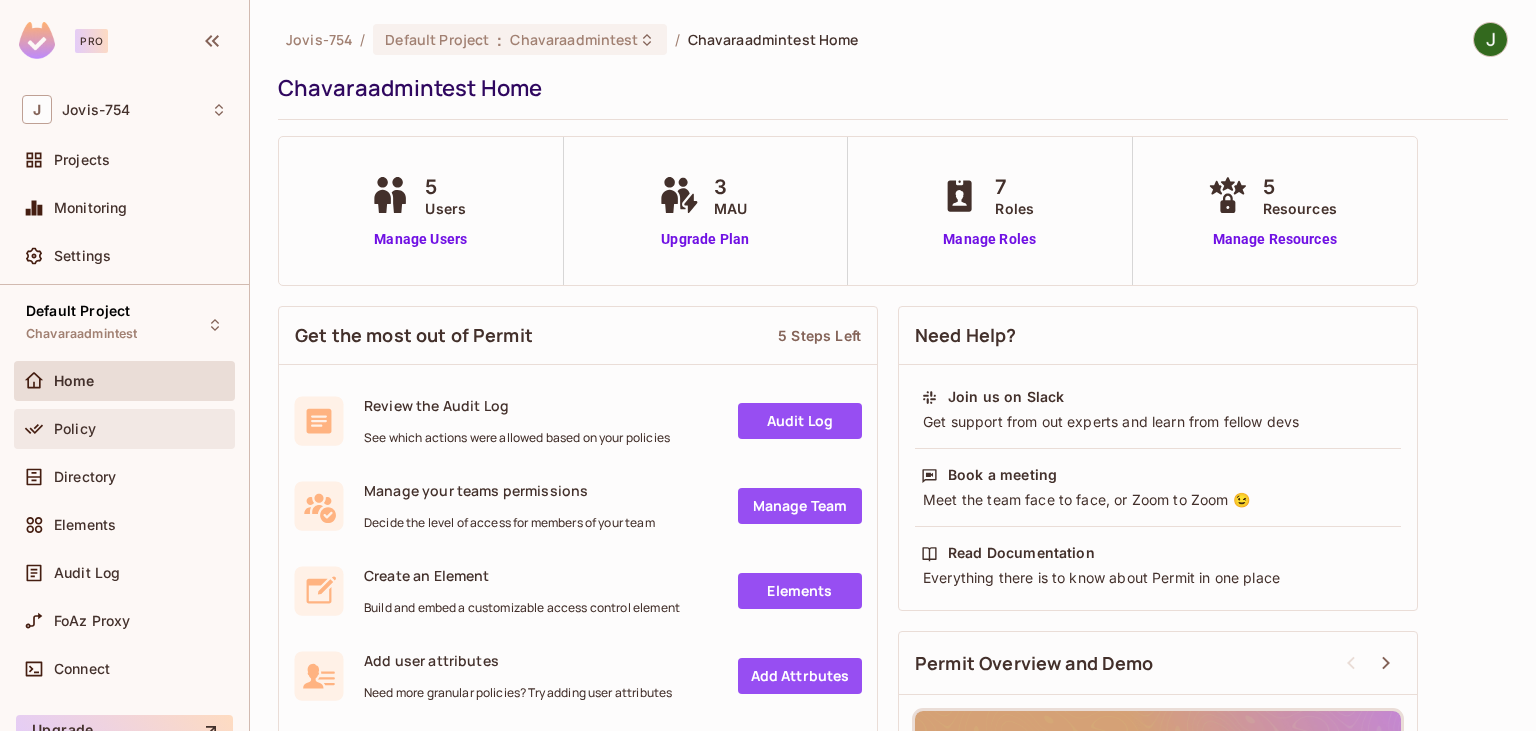 click on "Policy" at bounding box center (75, 429) 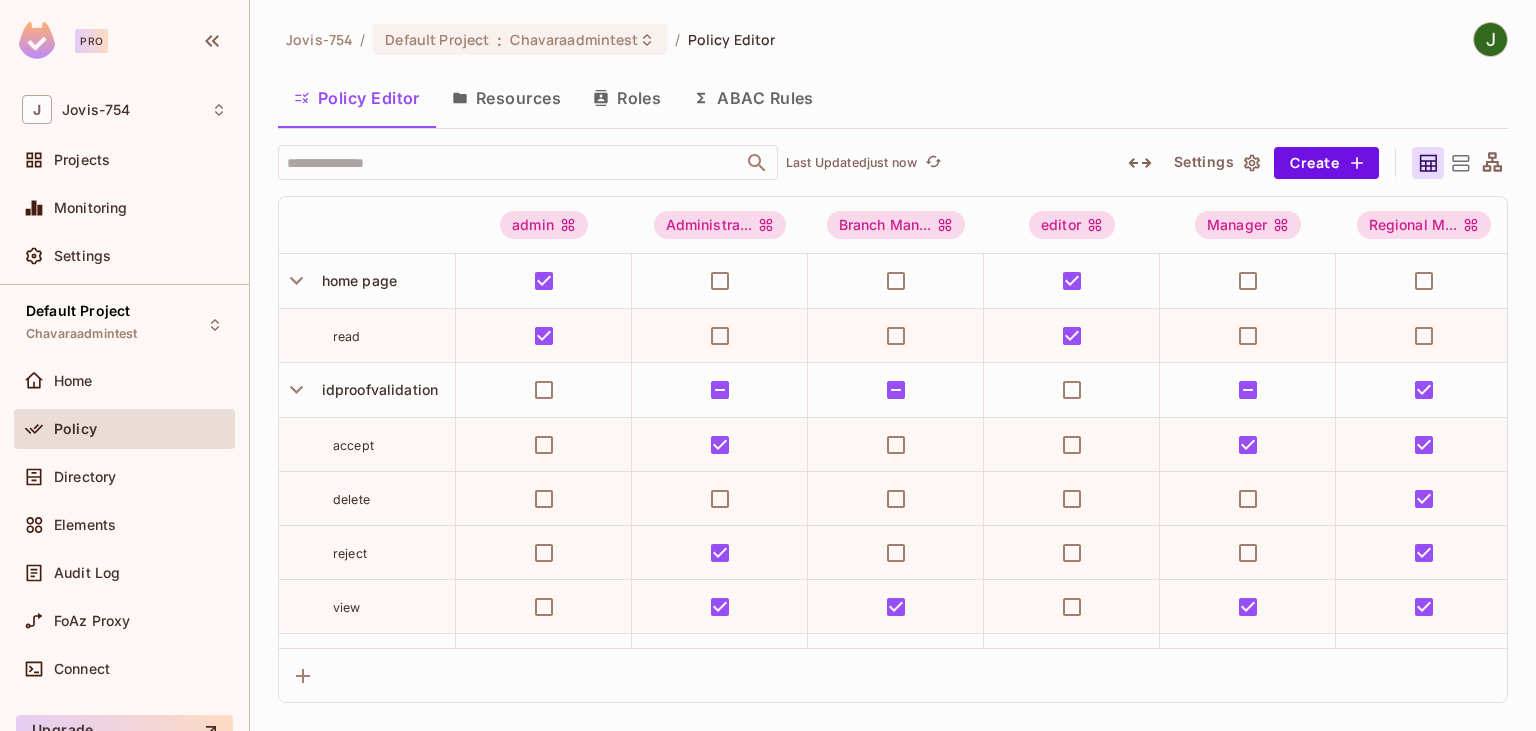 click on "Resources" at bounding box center (506, 98) 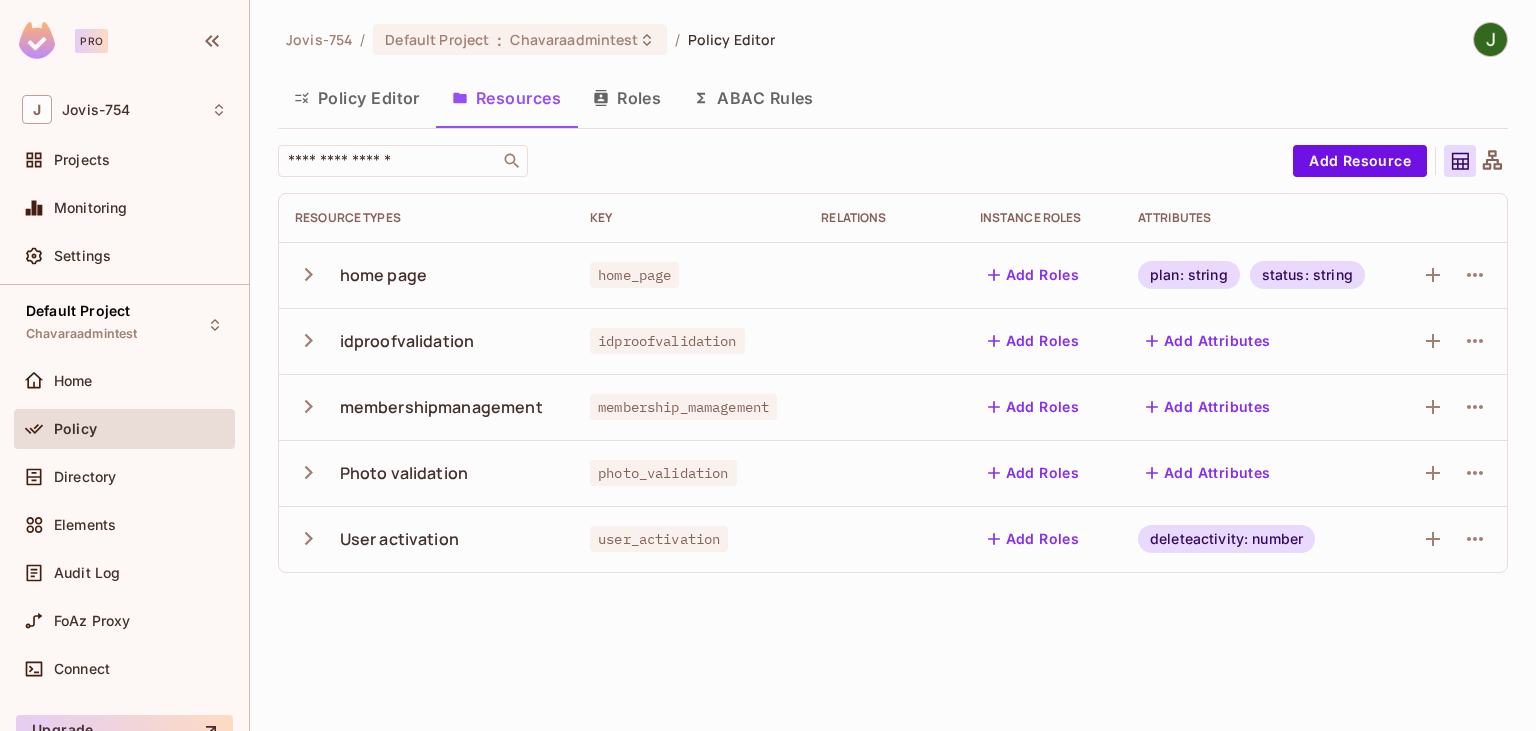 click on "Resources" at bounding box center [506, 98] 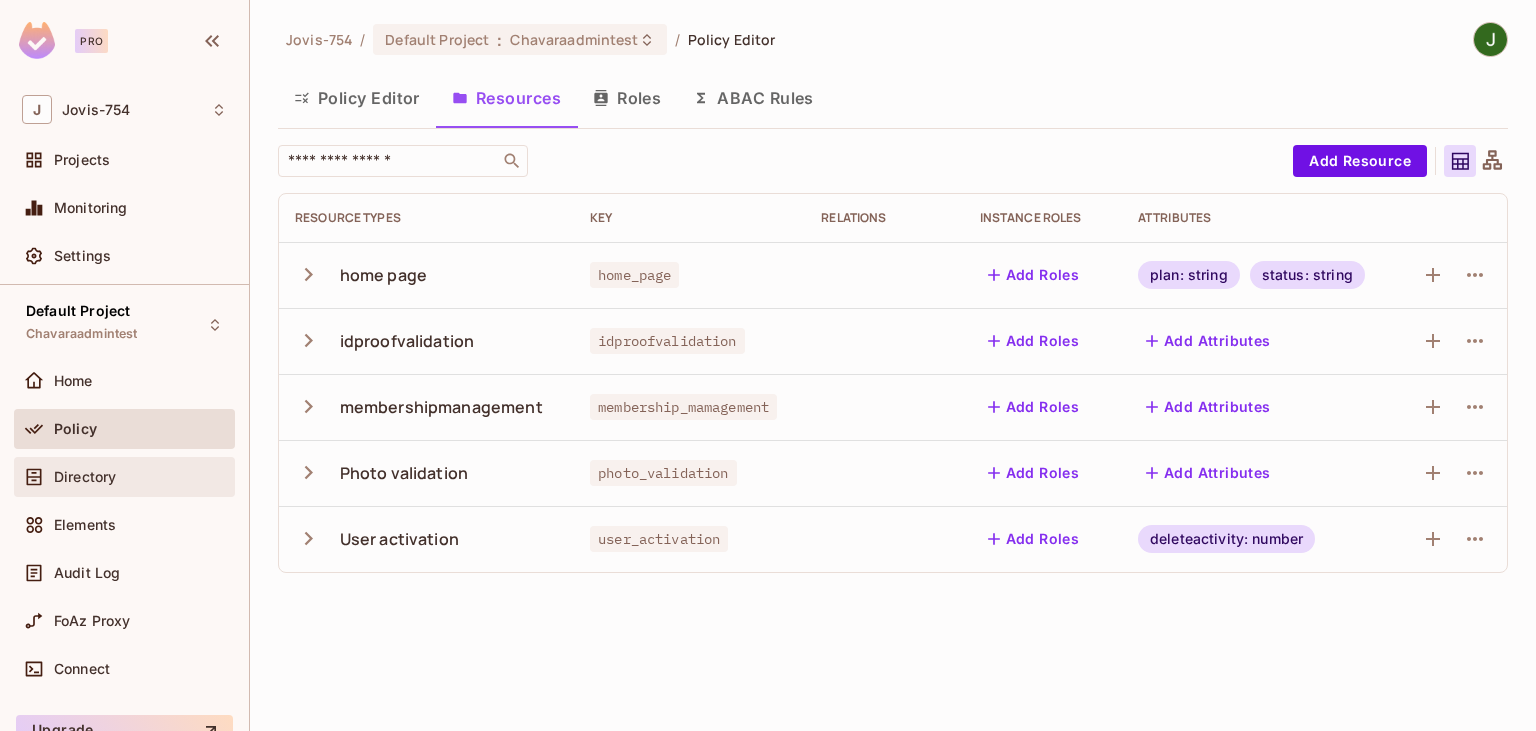 click on "Directory" at bounding box center (140, 477) 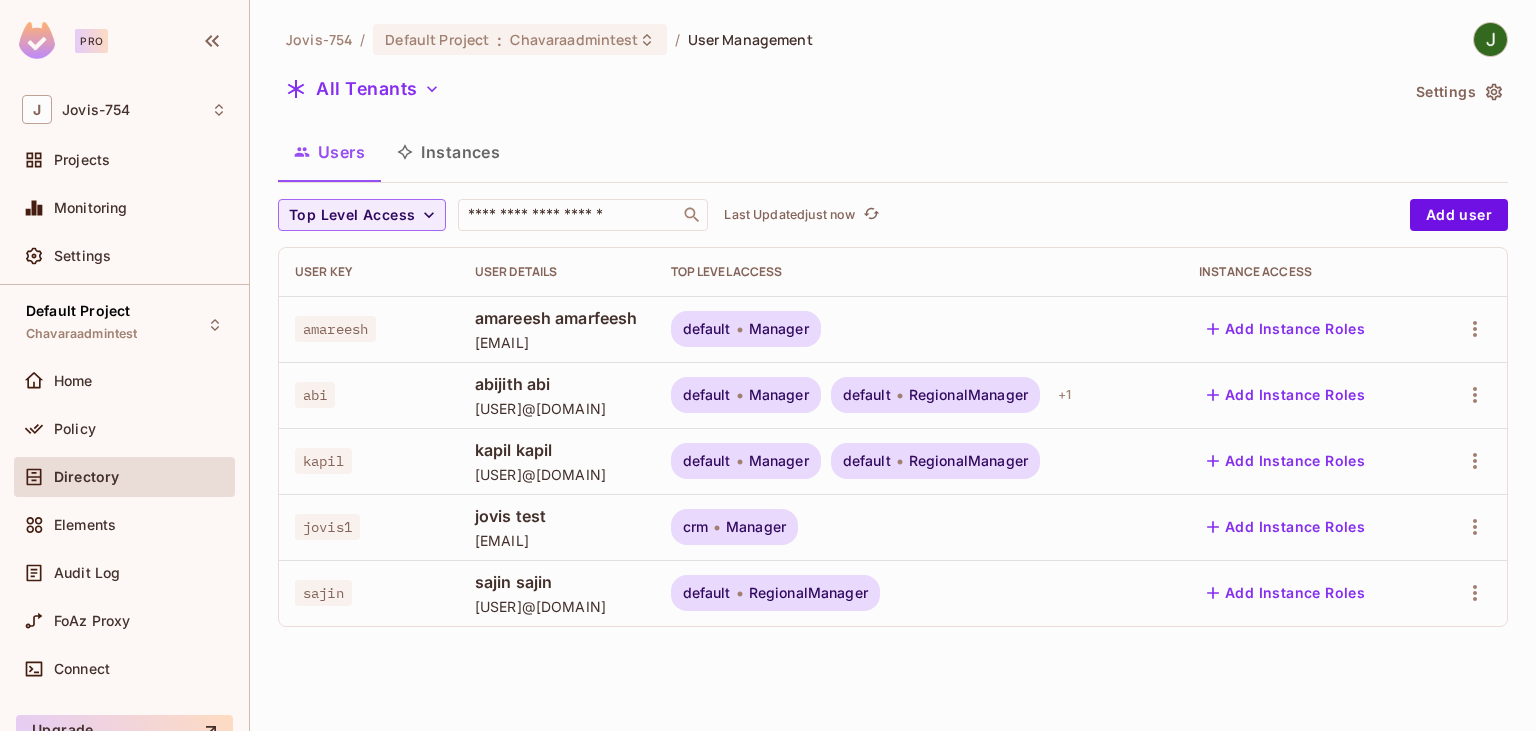 click on "Instances" at bounding box center (448, 152) 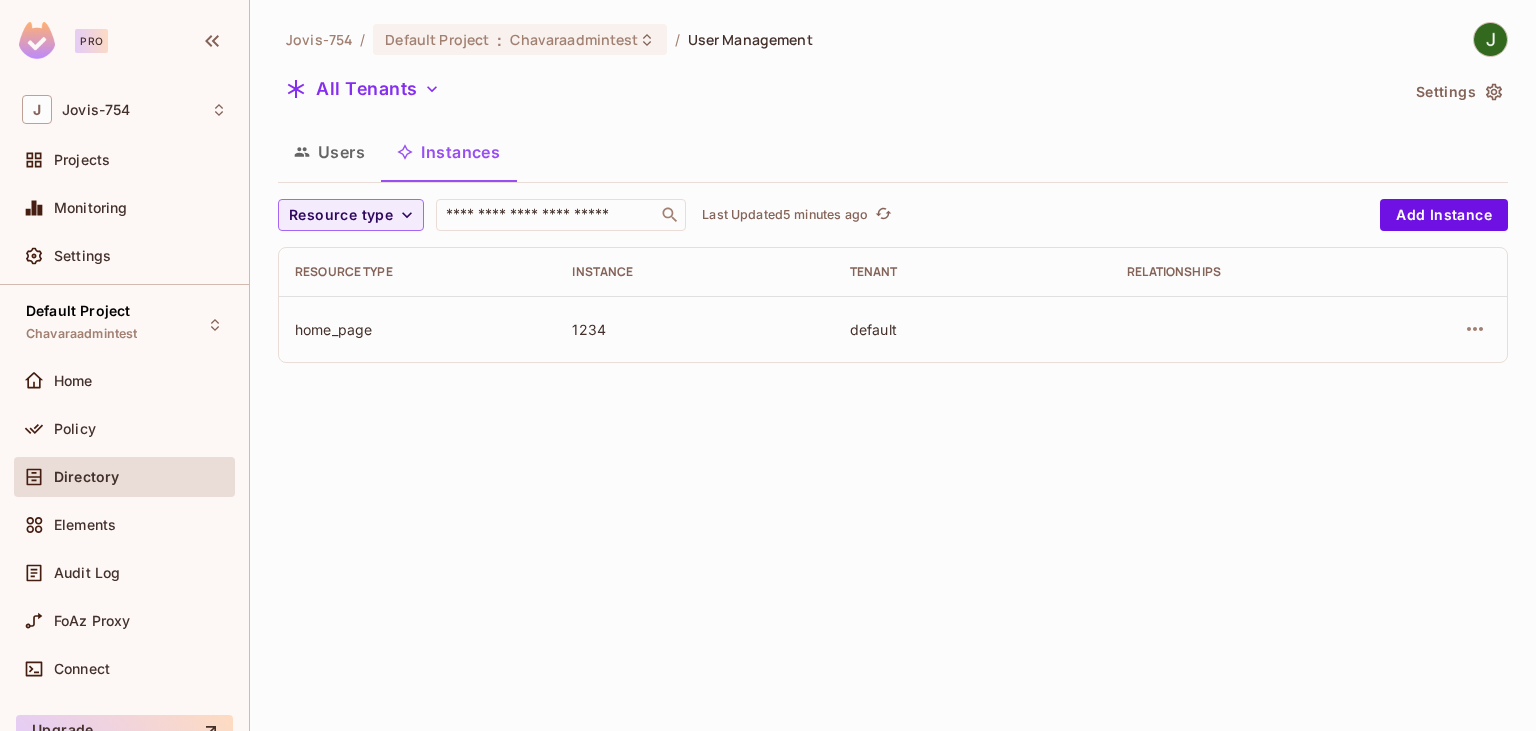 click on "[USER] / Default Project : [TENANT] / User Management All Tenants Settings Users Instances Resource type ​ Last Updated  5 minutes ago Add Instance Resource type Instance Tenant Relationships home_page 1234 default" at bounding box center [893, 200] 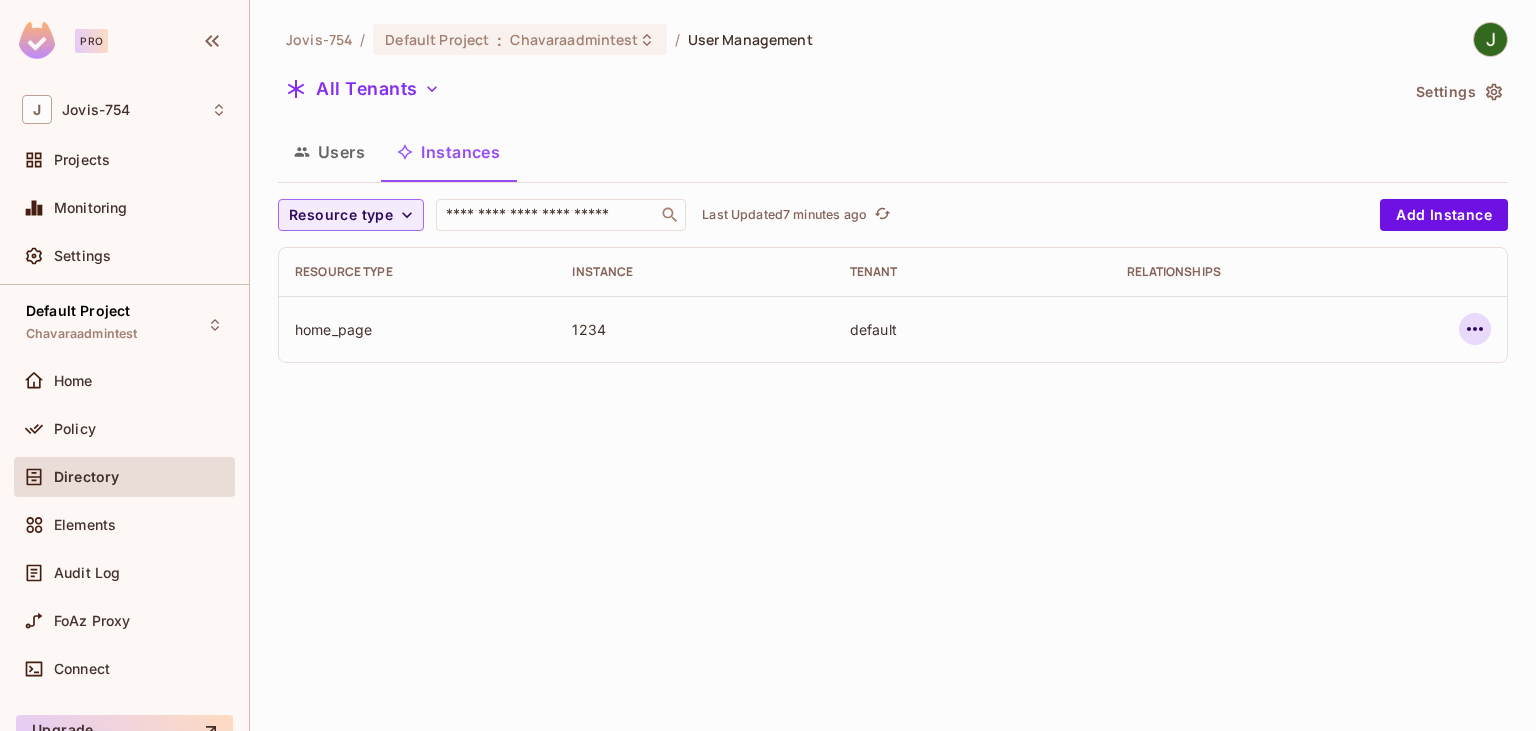 click 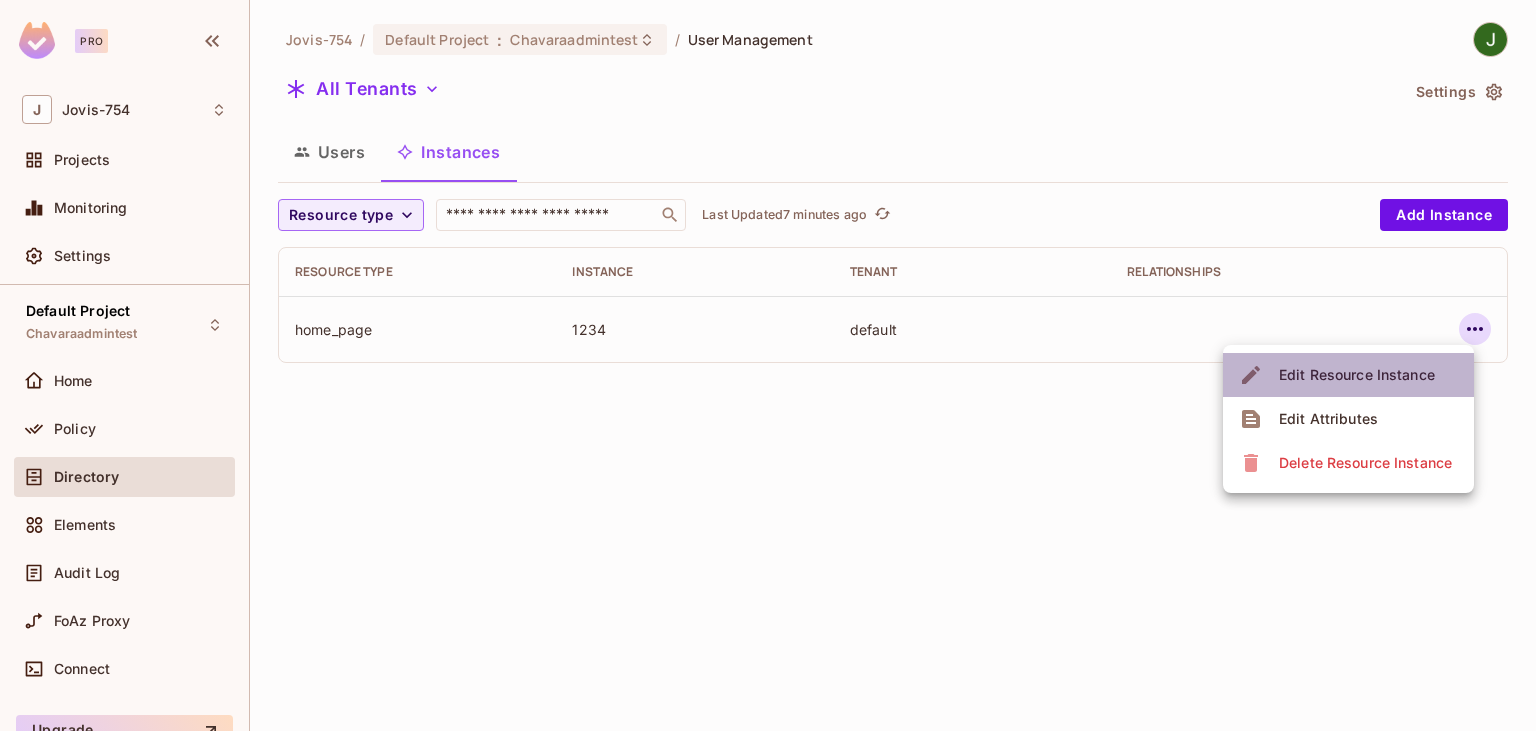 click on "Edit Resource Instance" at bounding box center [1357, 375] 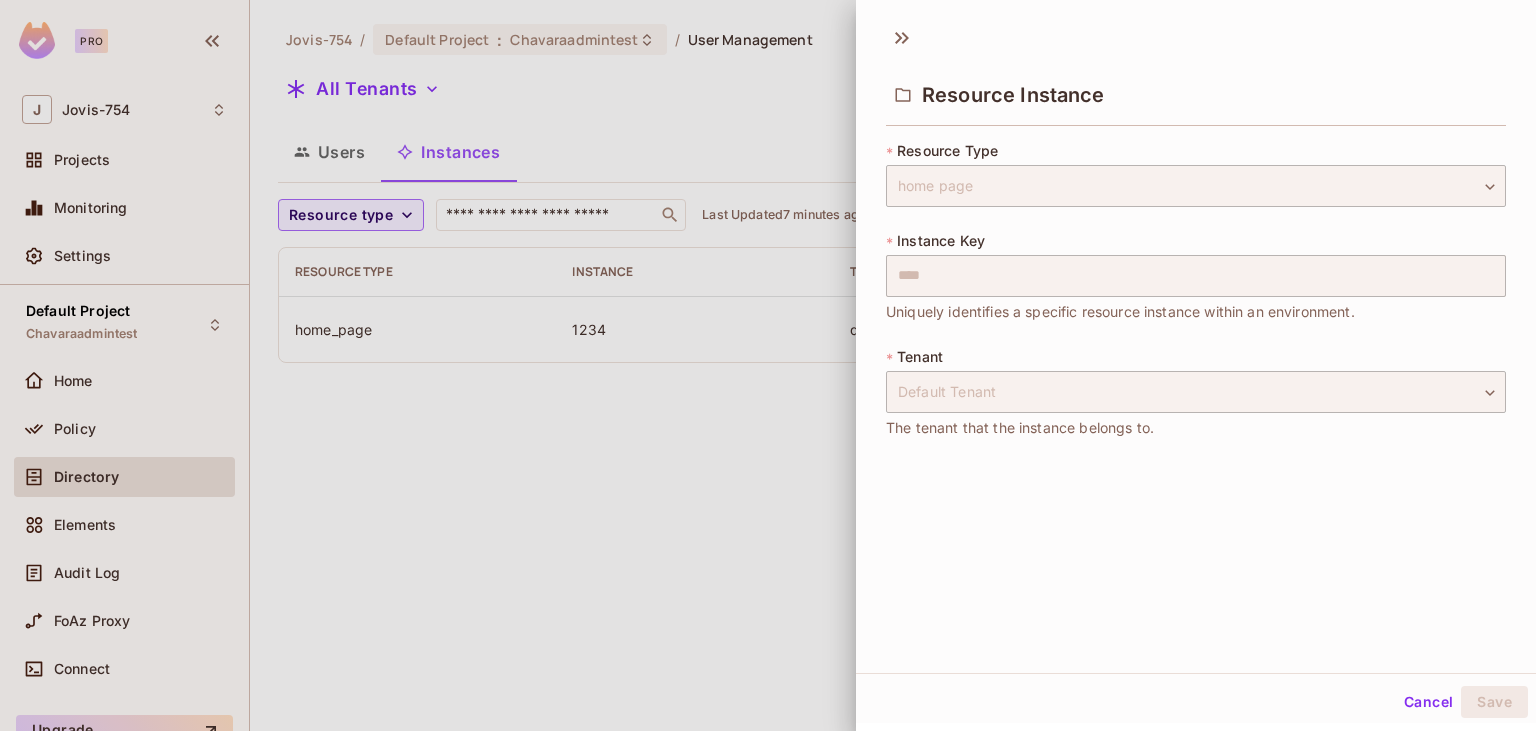 click at bounding box center [768, 365] 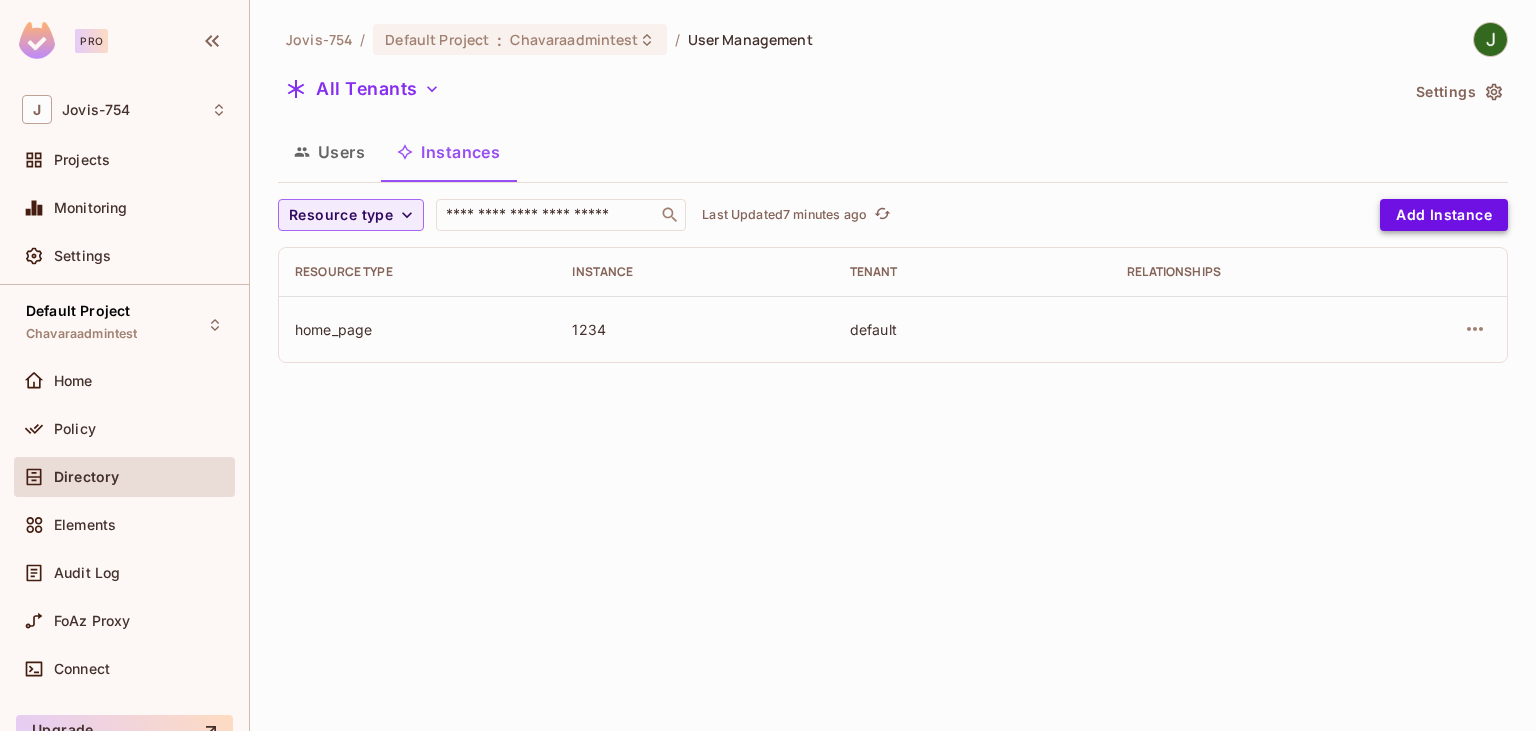 click on "Add Instance" at bounding box center (1444, 215) 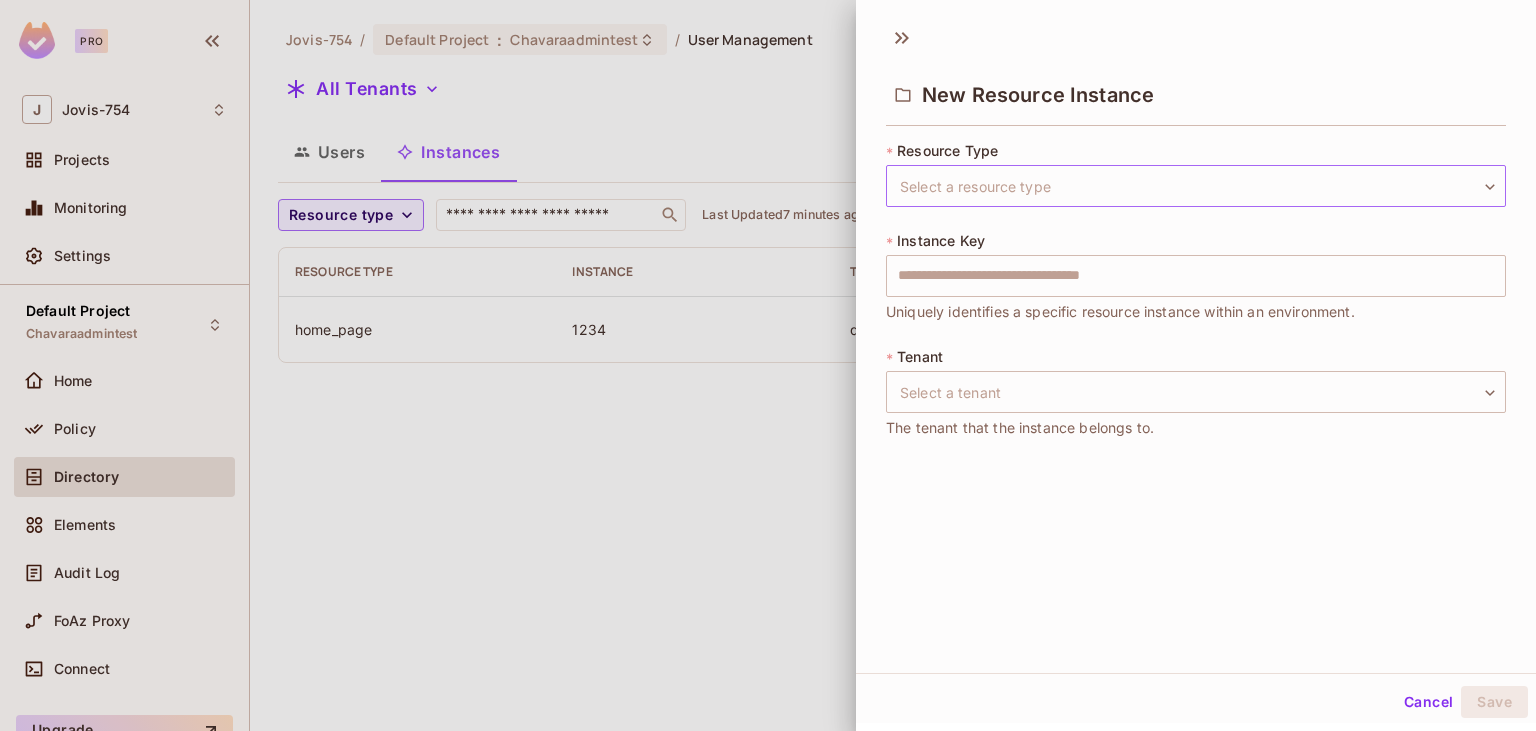 click on "Pro J [USER] / Default Project : [TENANT] / User Management All Tenants Settings Users Instances Resource type ​ Last Updated  7 minutes ago Add Instance Resource type Instance Tenant Relationships home_page 1234 default
New Resource Instance * Resource Type Select a resource type ​ Select a resource type * Instance Key ​ Uniquely identifies a specific resource instance within an environment. * Tenant Select a tenant ​ Select a tenant The tenant that the instance belongs to. Cancel Save" at bounding box center [768, 365] 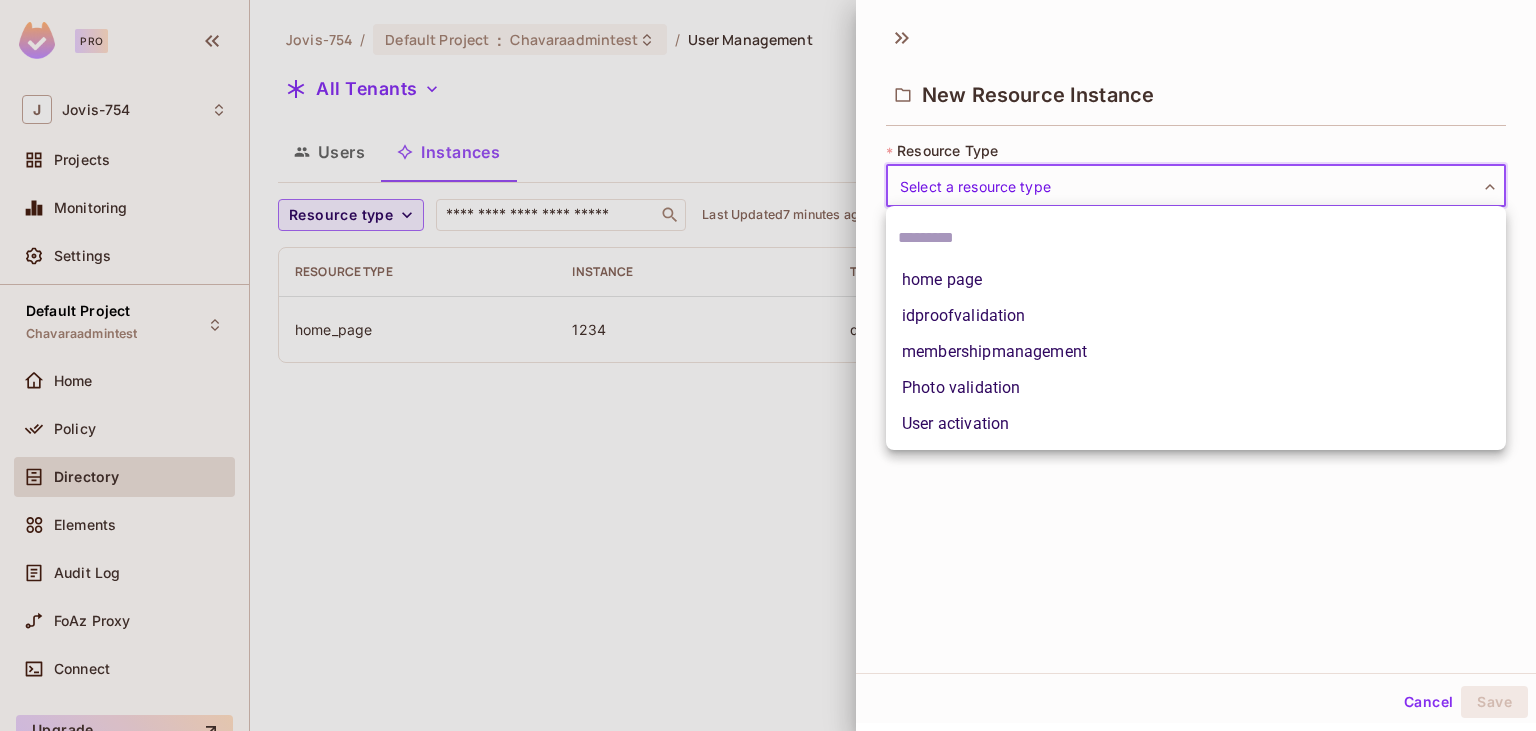 click on "idproofvalidation" at bounding box center (1196, 316) 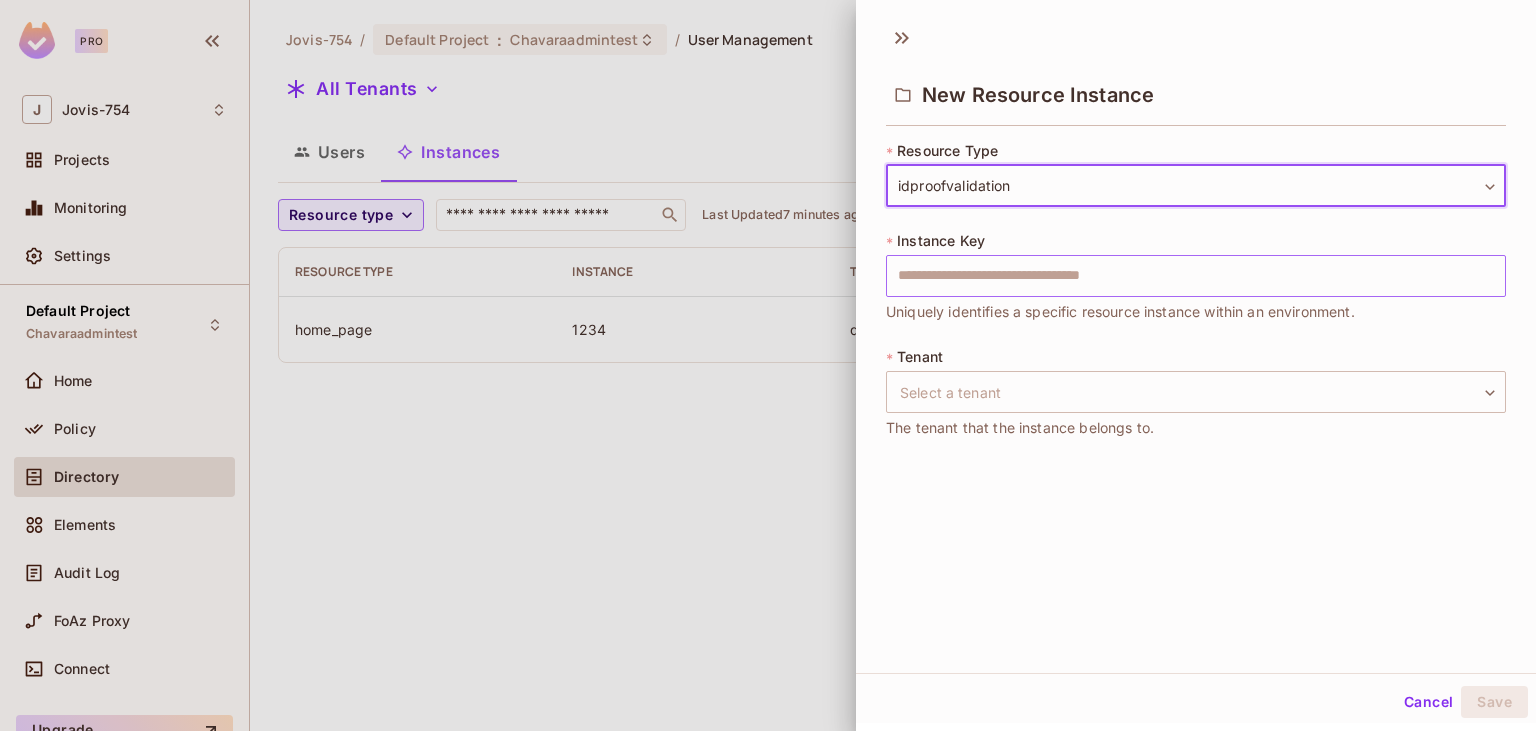 click at bounding box center [1196, 276] 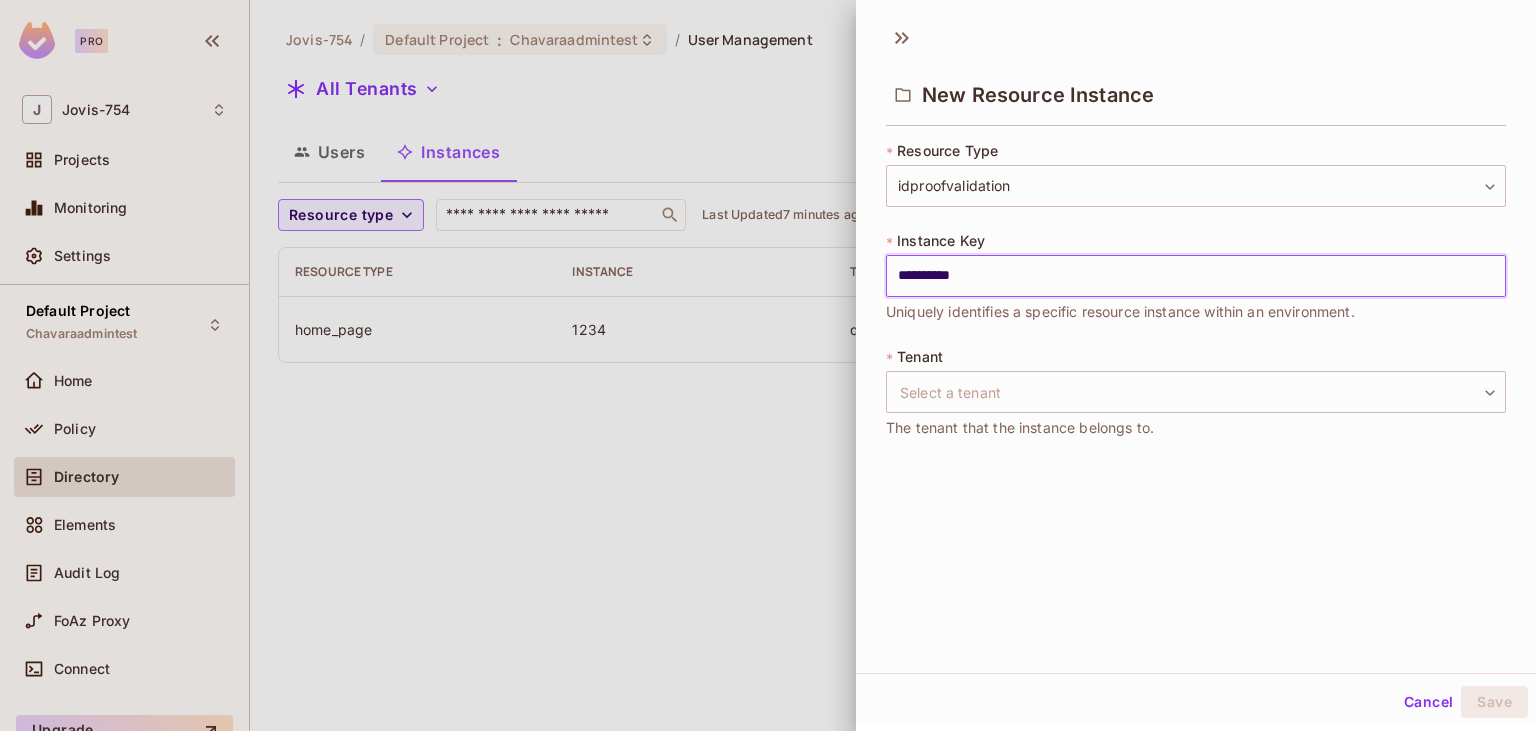 type on "**********" 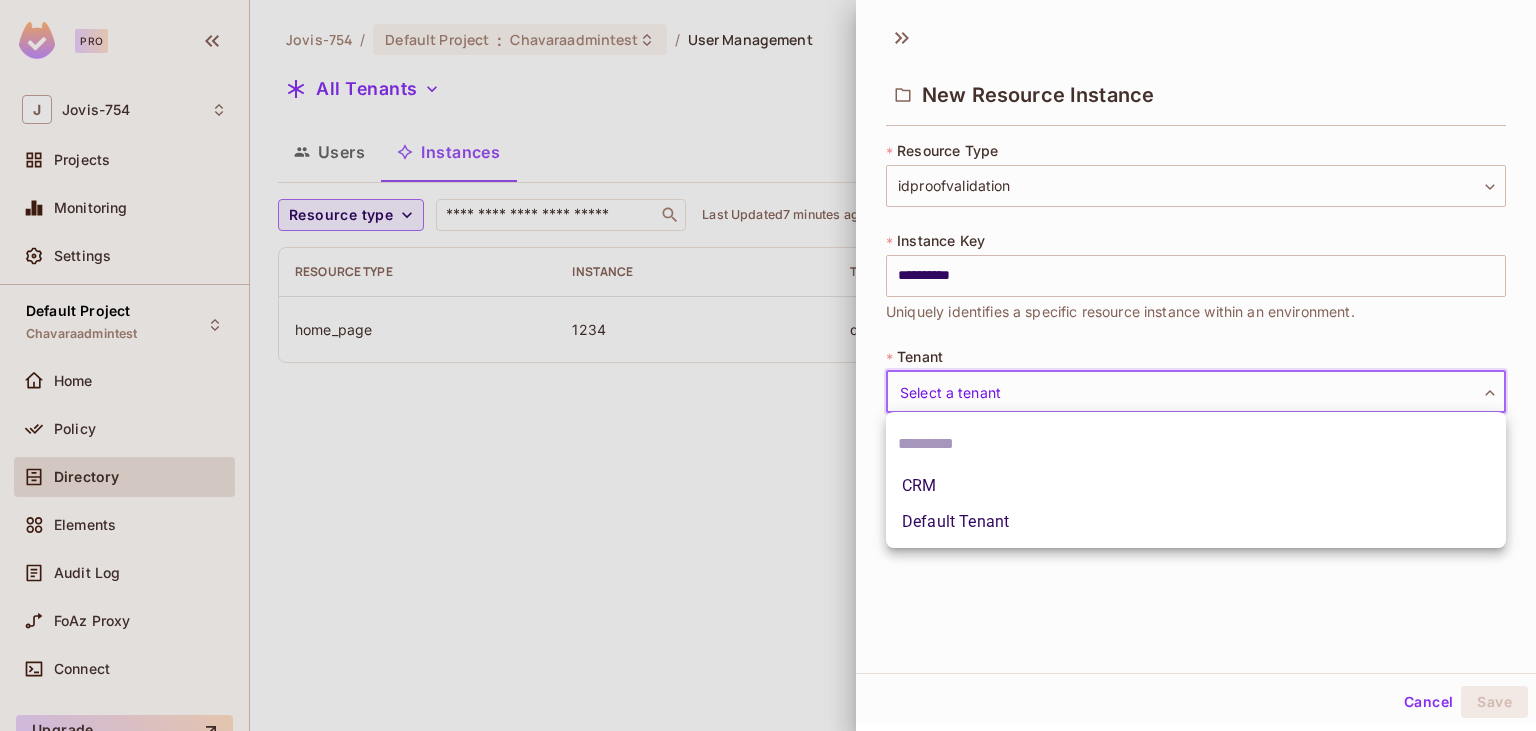 click on "**********" at bounding box center (768, 365) 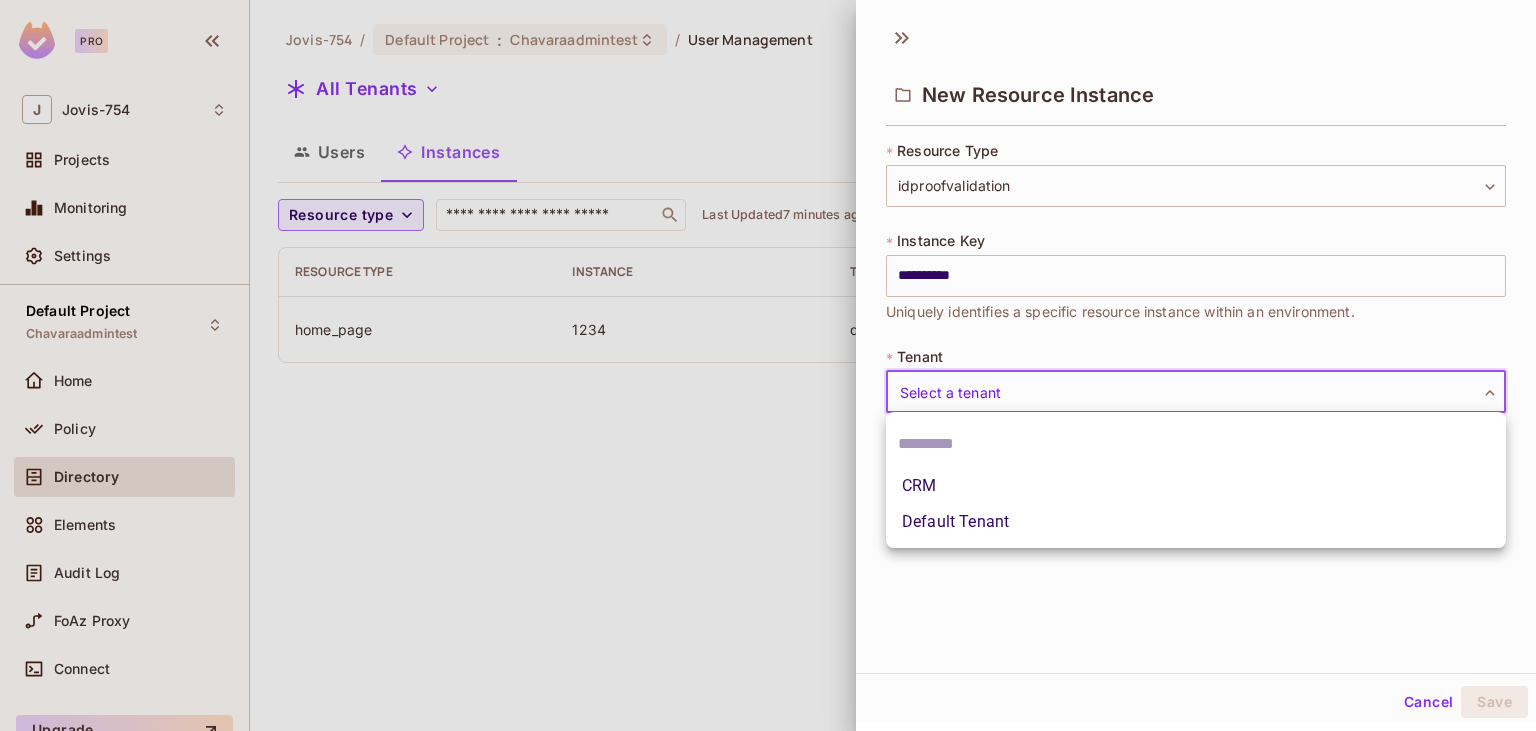 click on "CRM" at bounding box center [1196, 486] 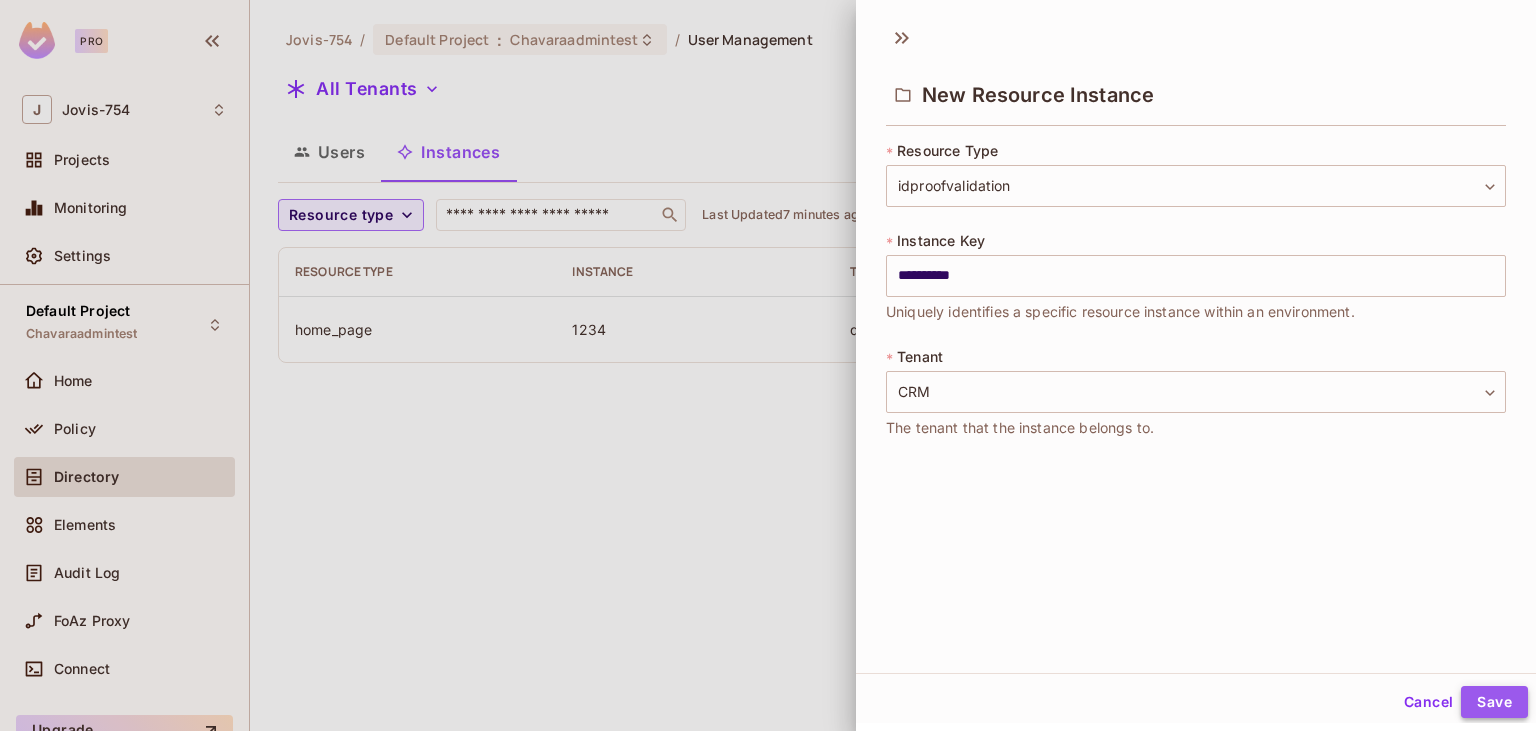 click on "Save" at bounding box center (1494, 702) 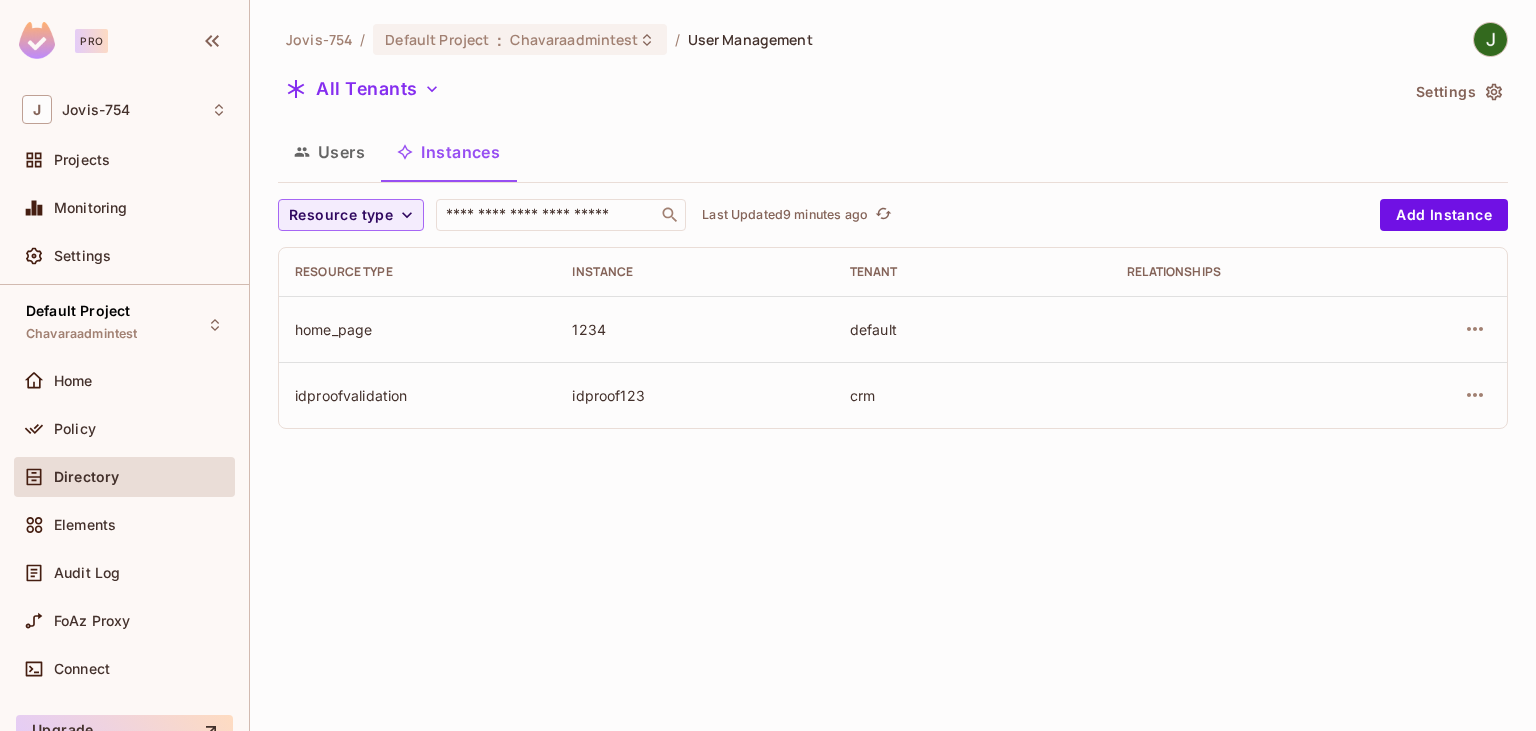 click on "Users" at bounding box center (329, 152) 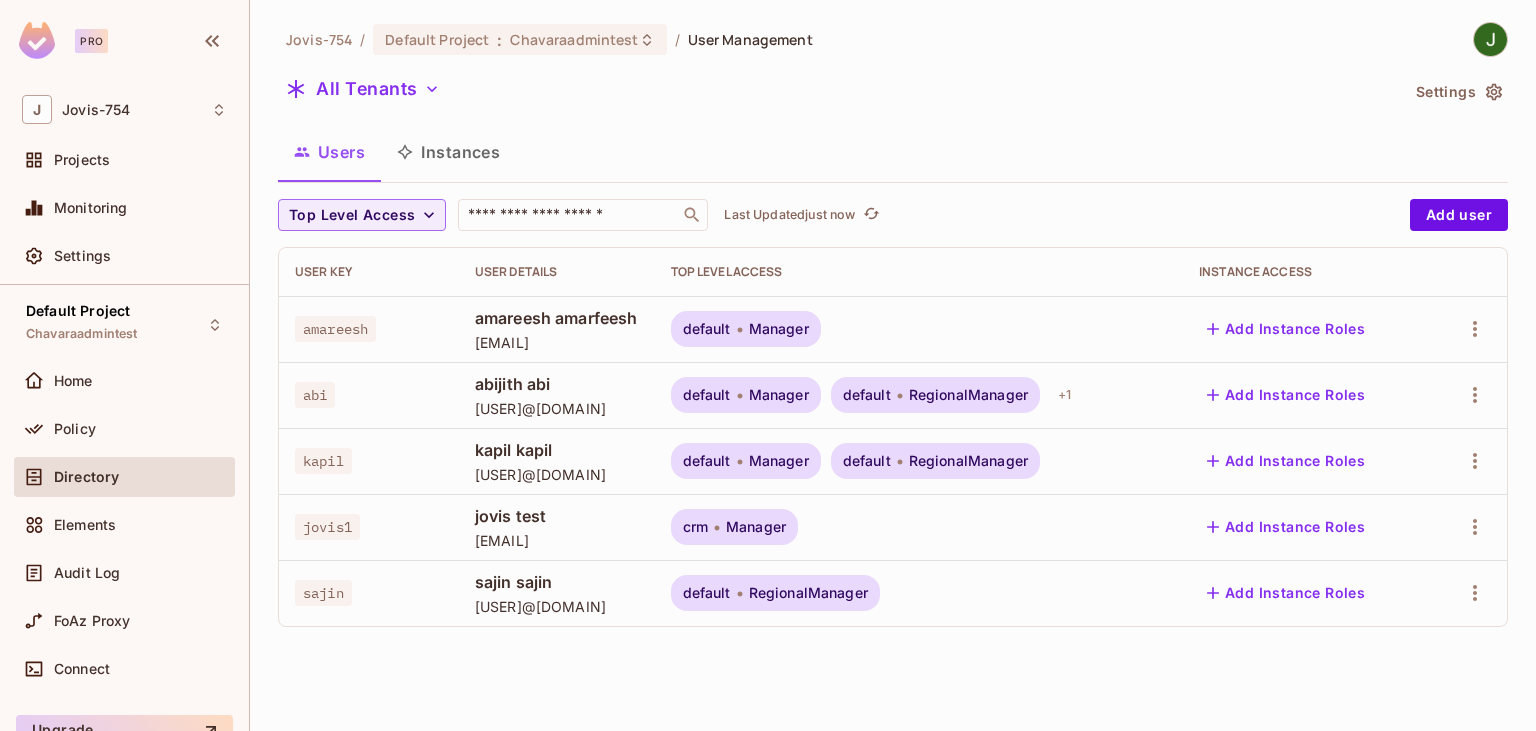 click on "Instances" at bounding box center (448, 152) 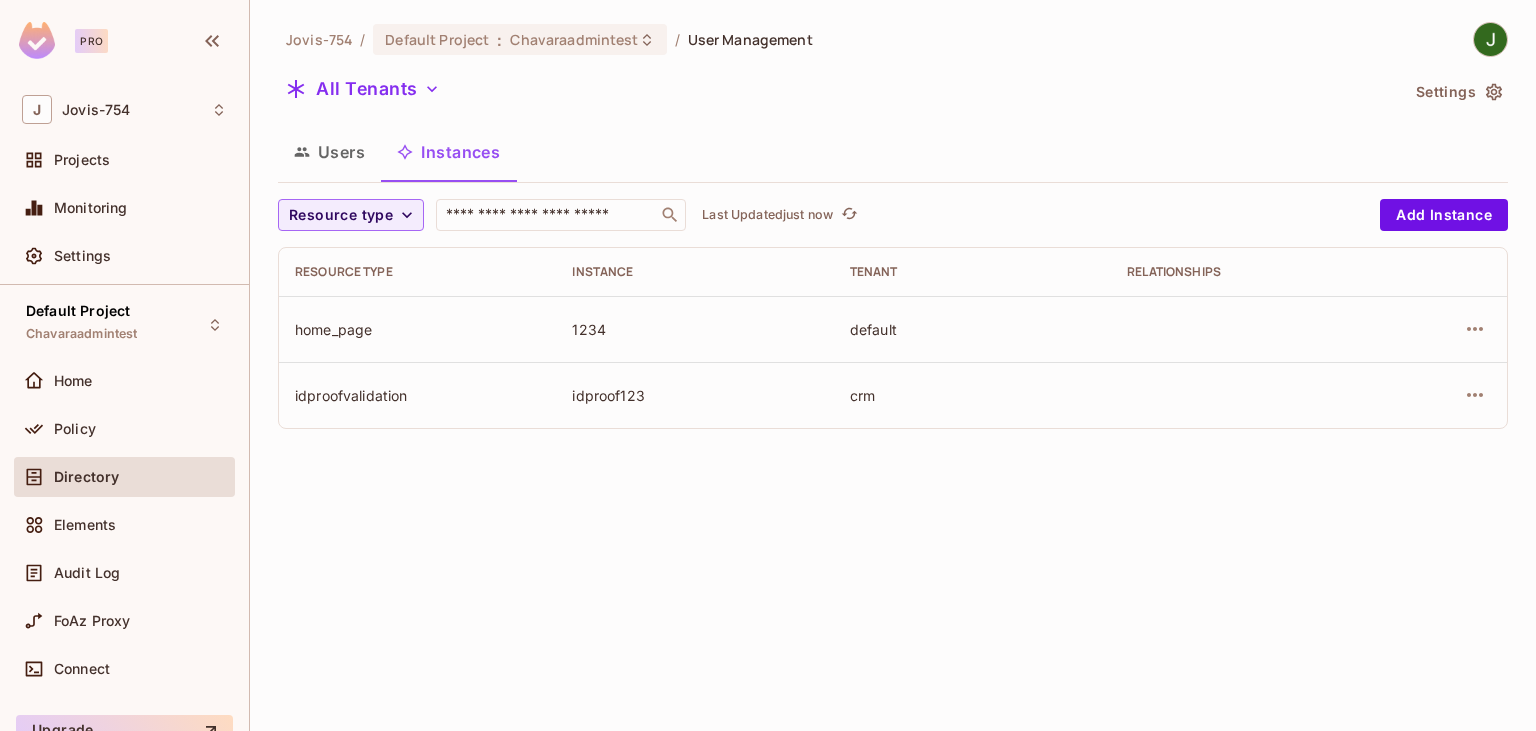 click on "Jovis-754 / Default Project : Chavaraadmintest / User Management All Tenants Settings Users Instances Resource type ​ Last Updated  just now Add Instance Resource type Instance Tenant Relationships home_page [NUMBER] default idproofvalidation idproof[NUMBER] crm" at bounding box center (893, 233) 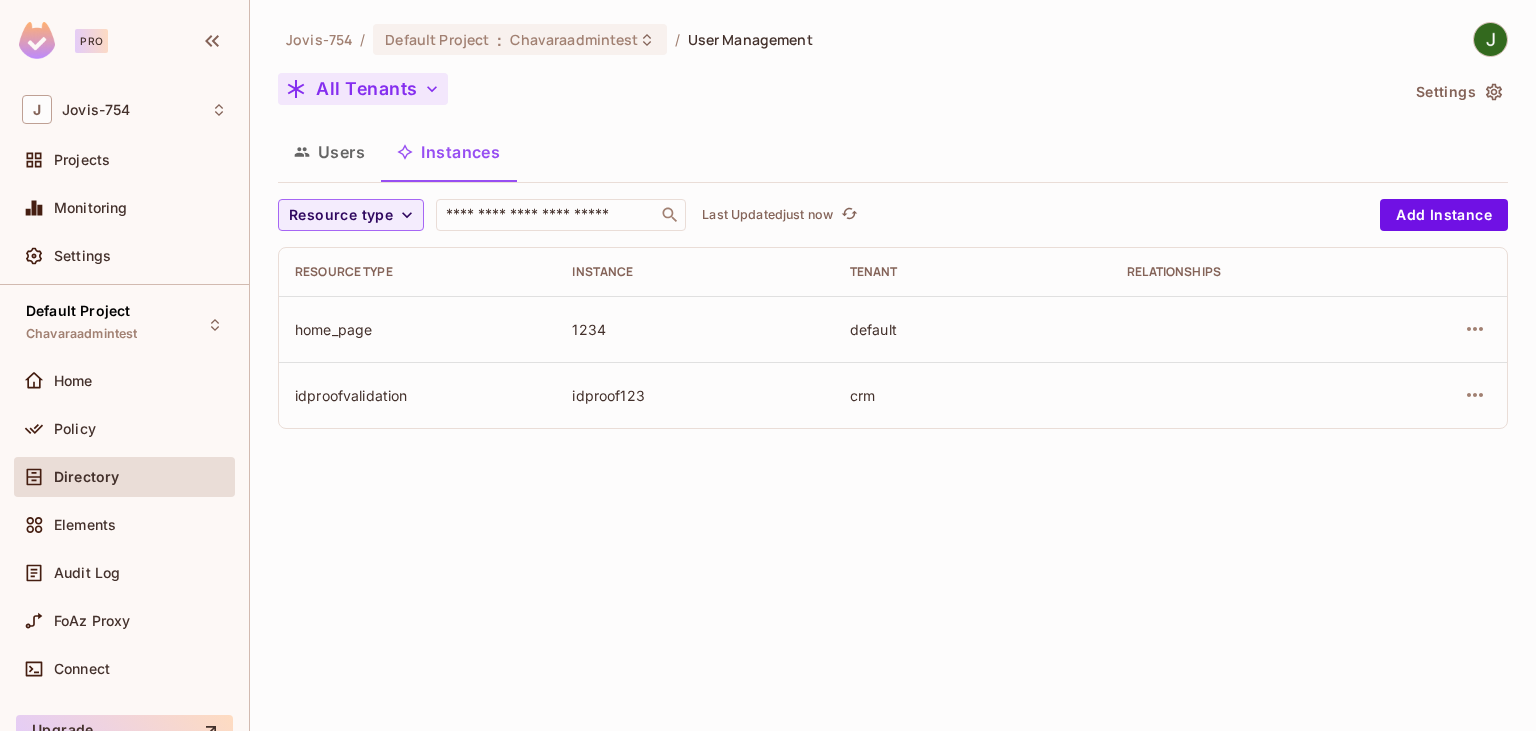 click on "All Tenants" at bounding box center [363, 89] 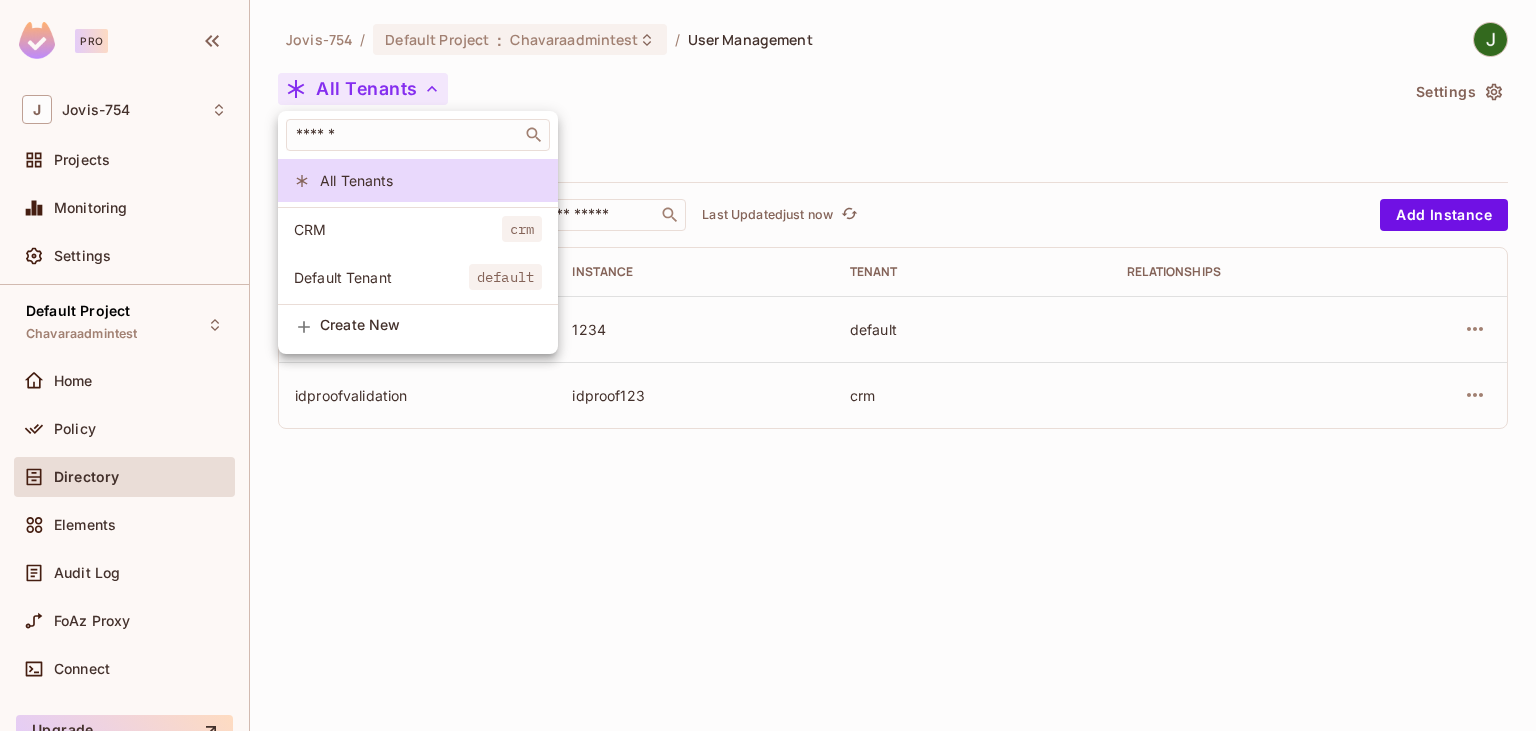 click at bounding box center [768, 365] 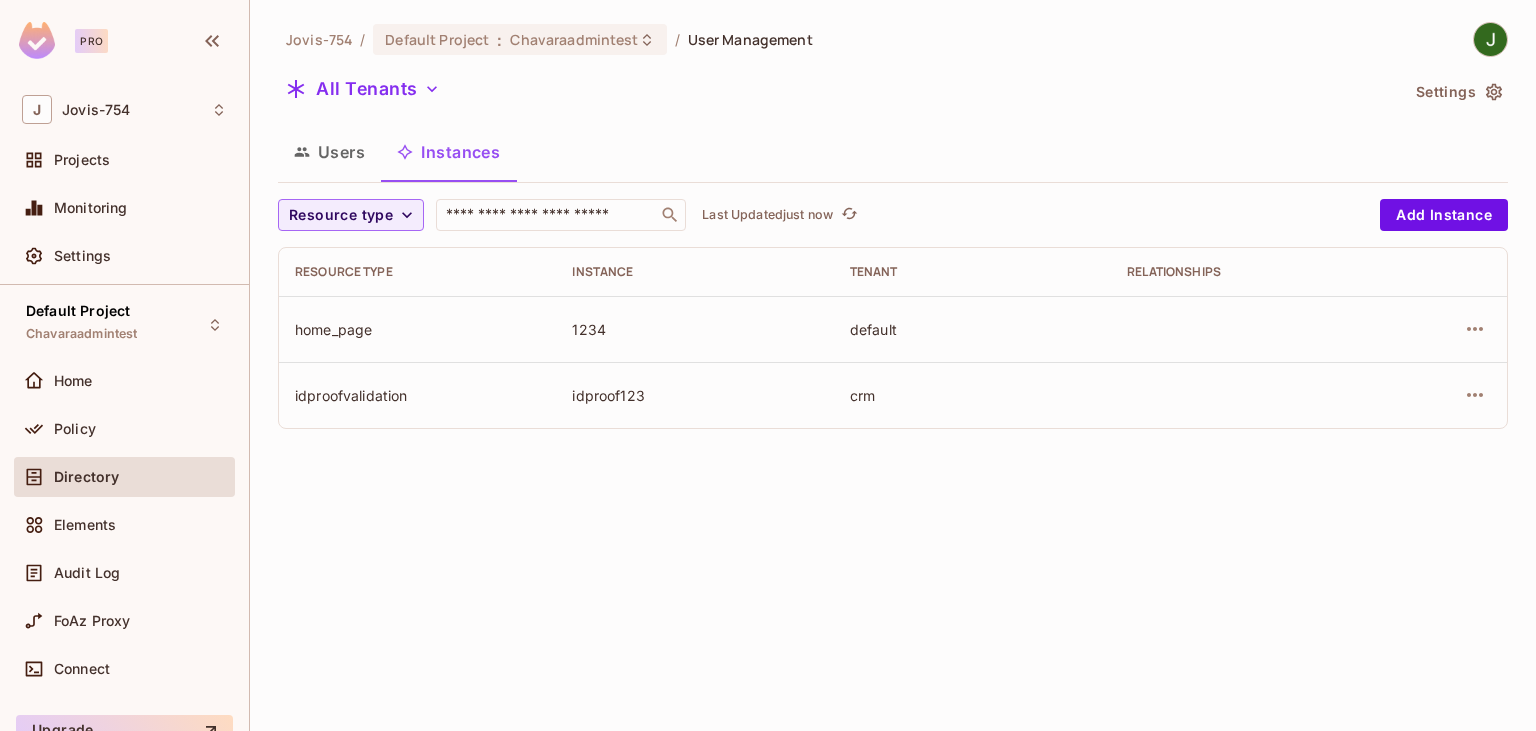 click on "​ All Tenants CRM crm Default Tenant default Create New" at bounding box center (768, 365) 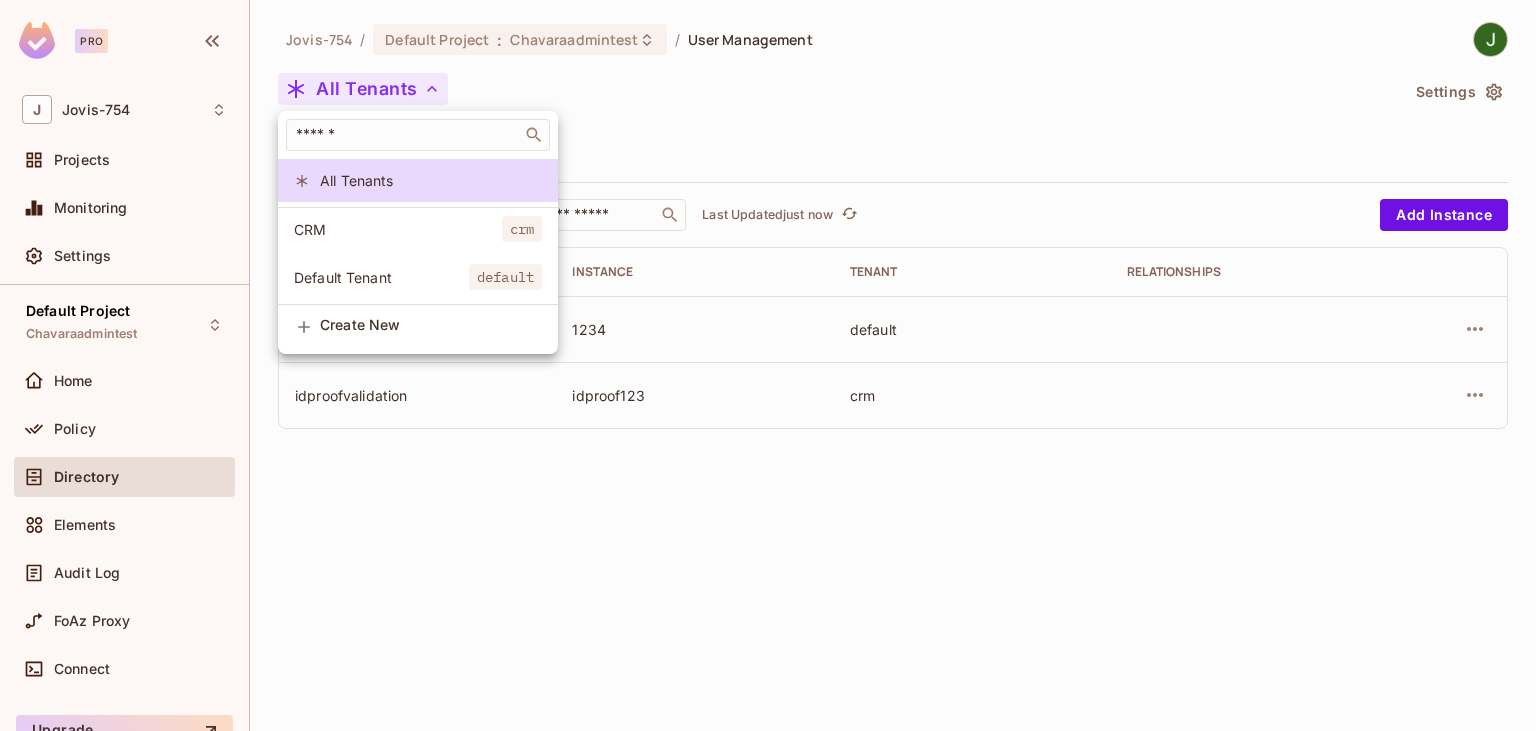 click at bounding box center (768, 365) 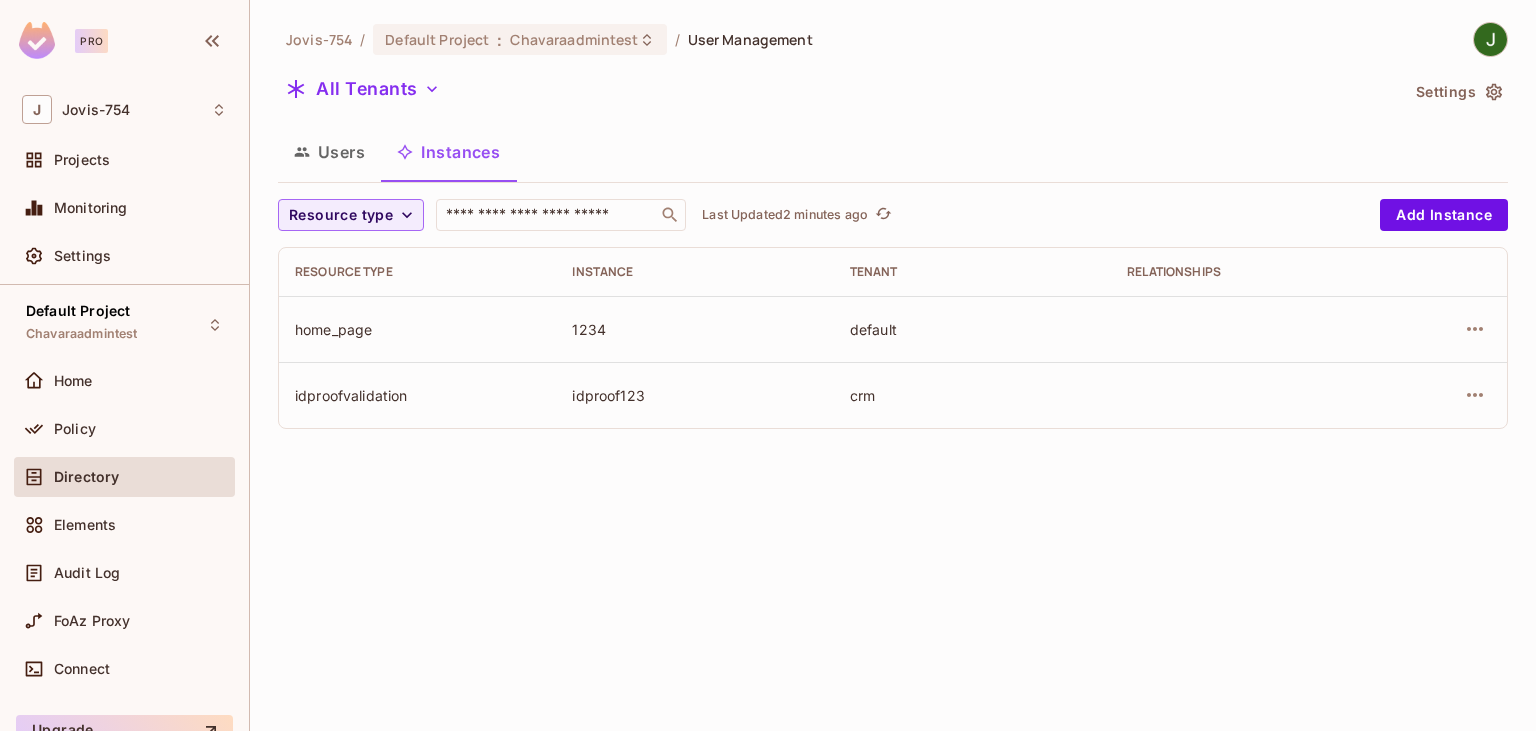 click on "Jovis-754 / Default Project : Chavaraadmintest / User Management All Tenants Settings Users Instances Resource type ​ Last Updated  2 minutes ago Add Instance Resource type Instance Tenant Relationships home_page 1234 default idproofvalidation idproof123 crm" at bounding box center [893, 365] 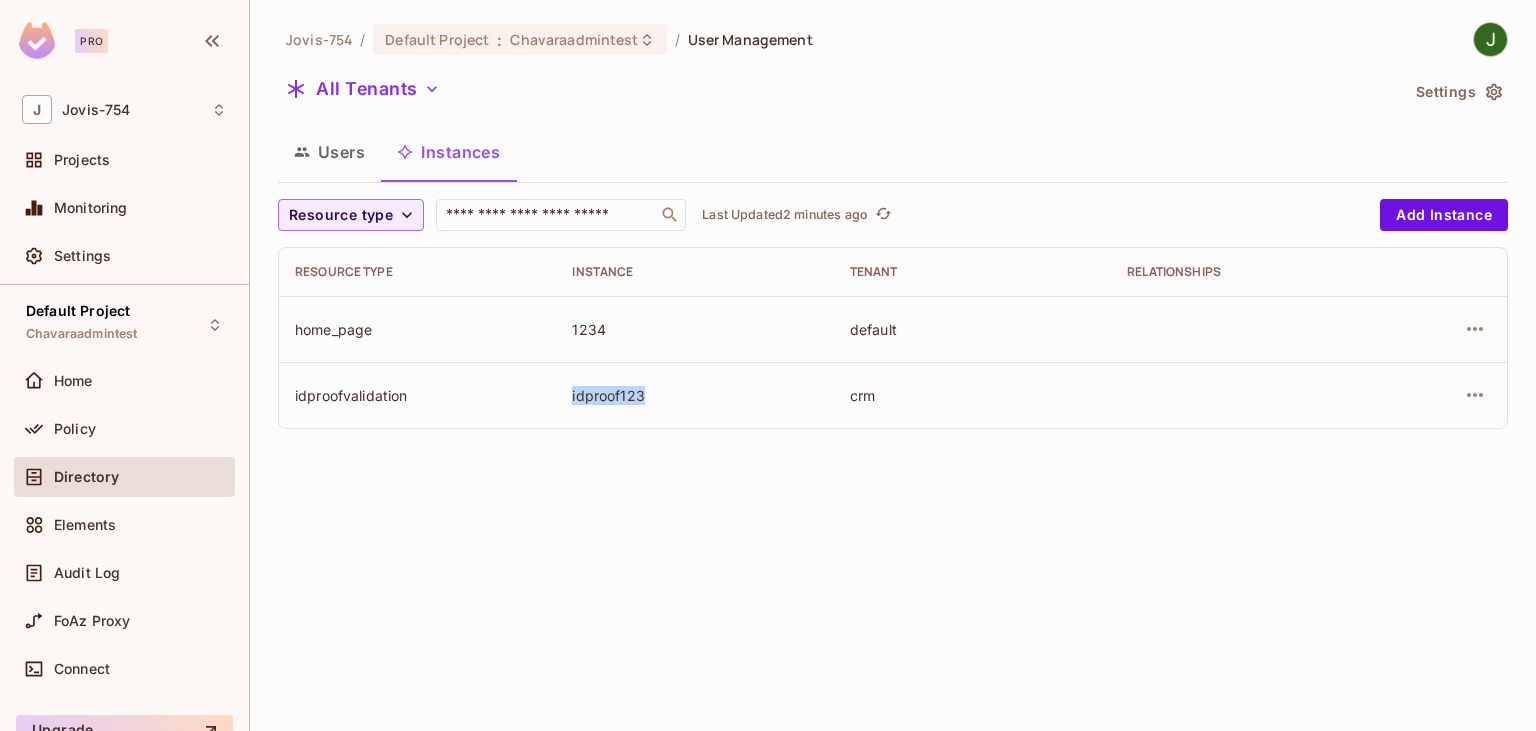 click on "idproof123" at bounding box center (694, 395) 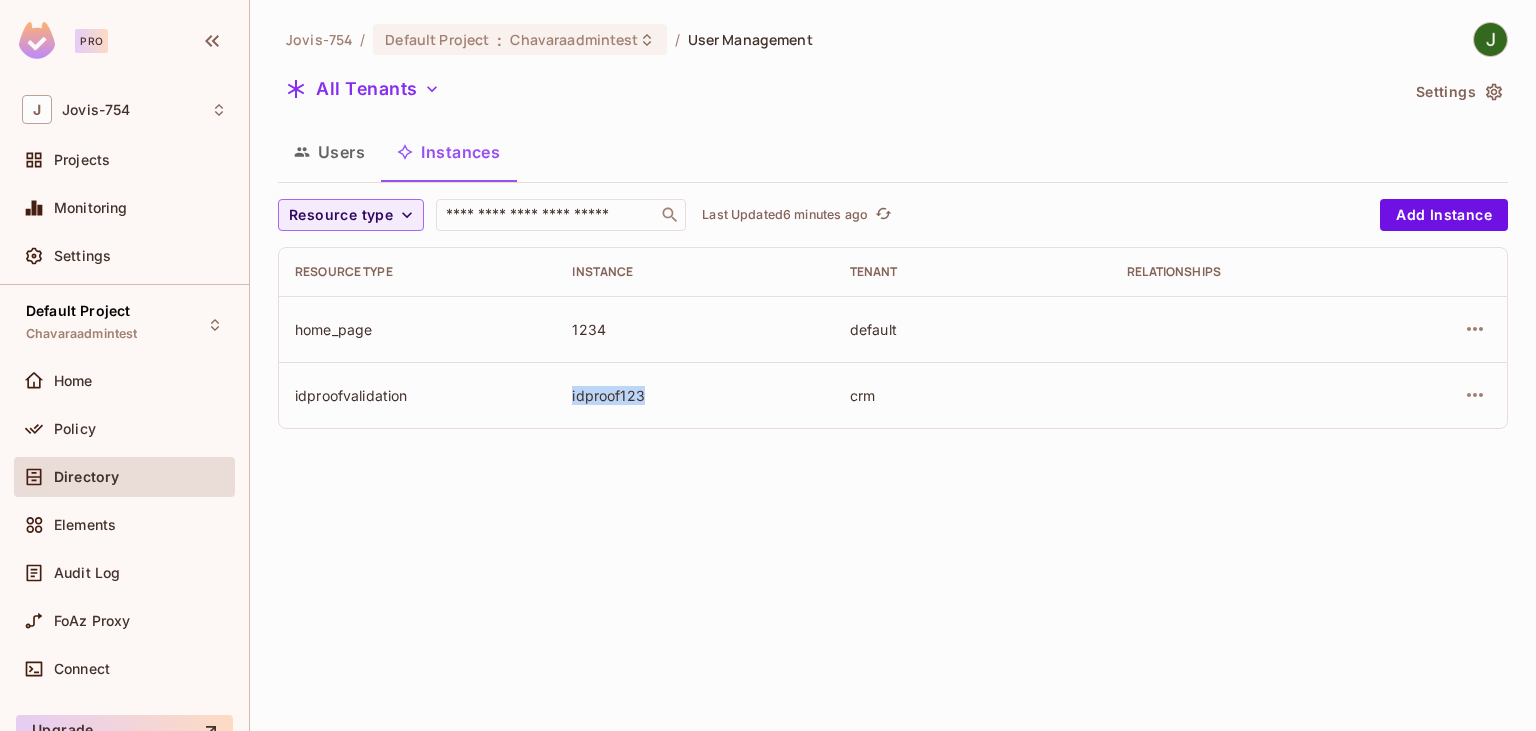 click on "idproof123" at bounding box center [694, 395] 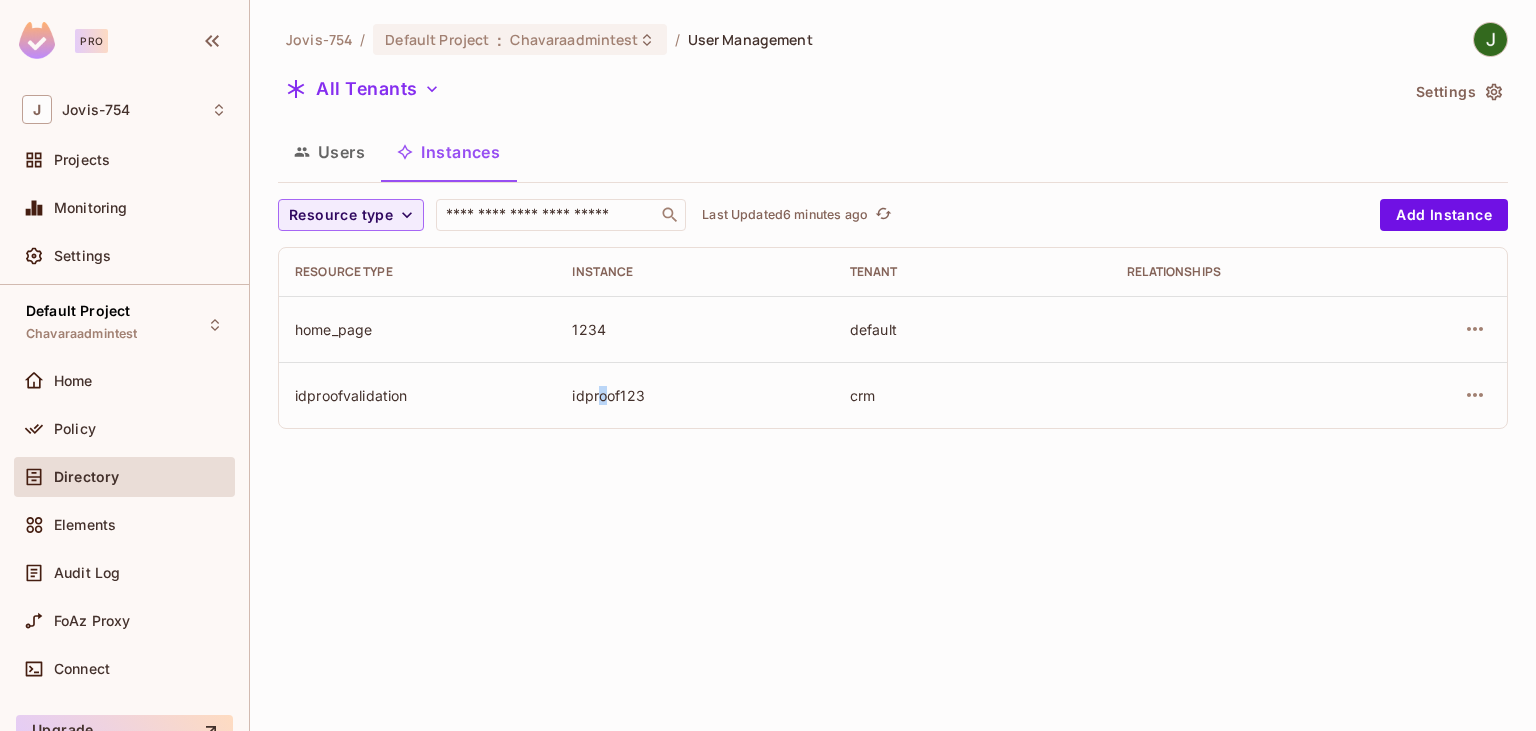click on "idproof123" at bounding box center (694, 395) 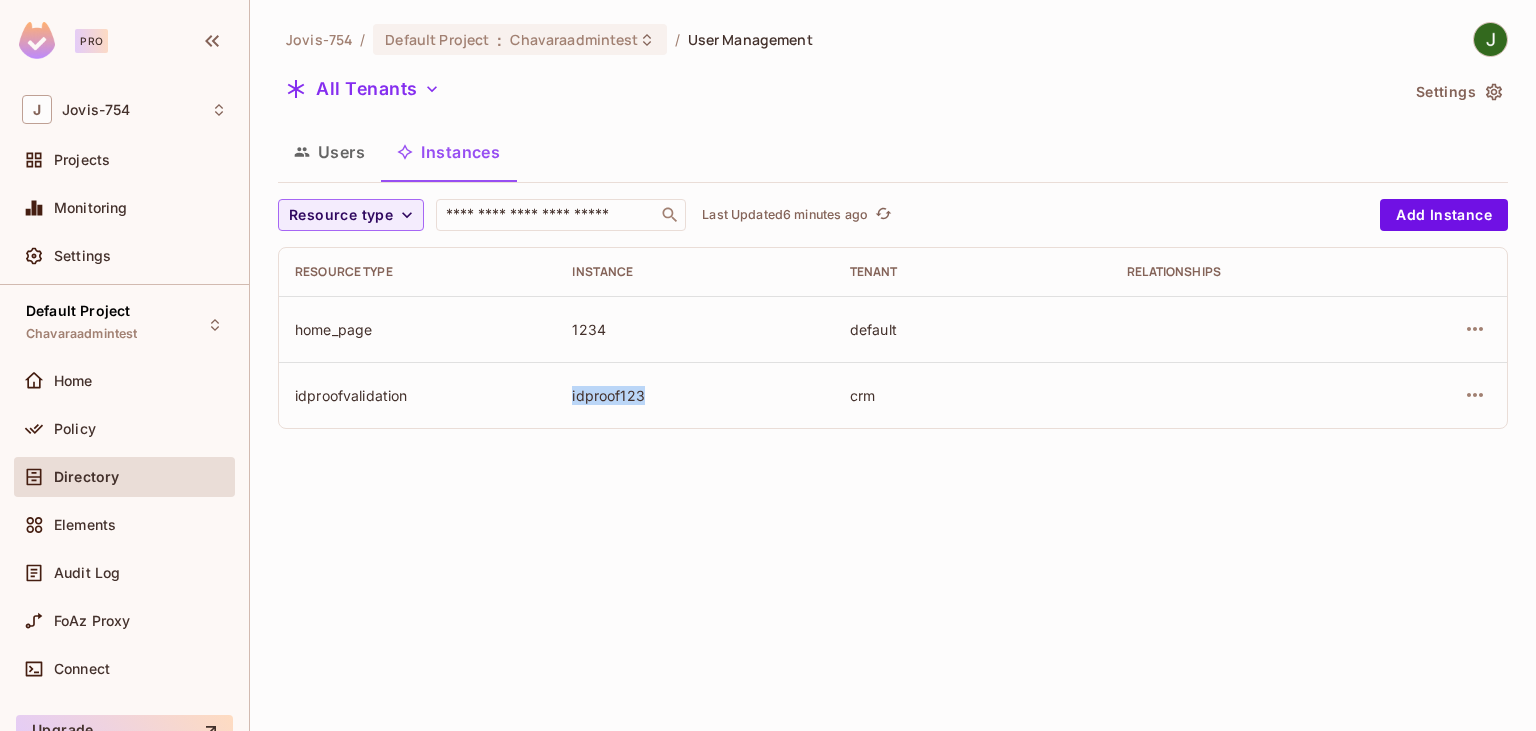 click on "idproof123" at bounding box center [694, 395] 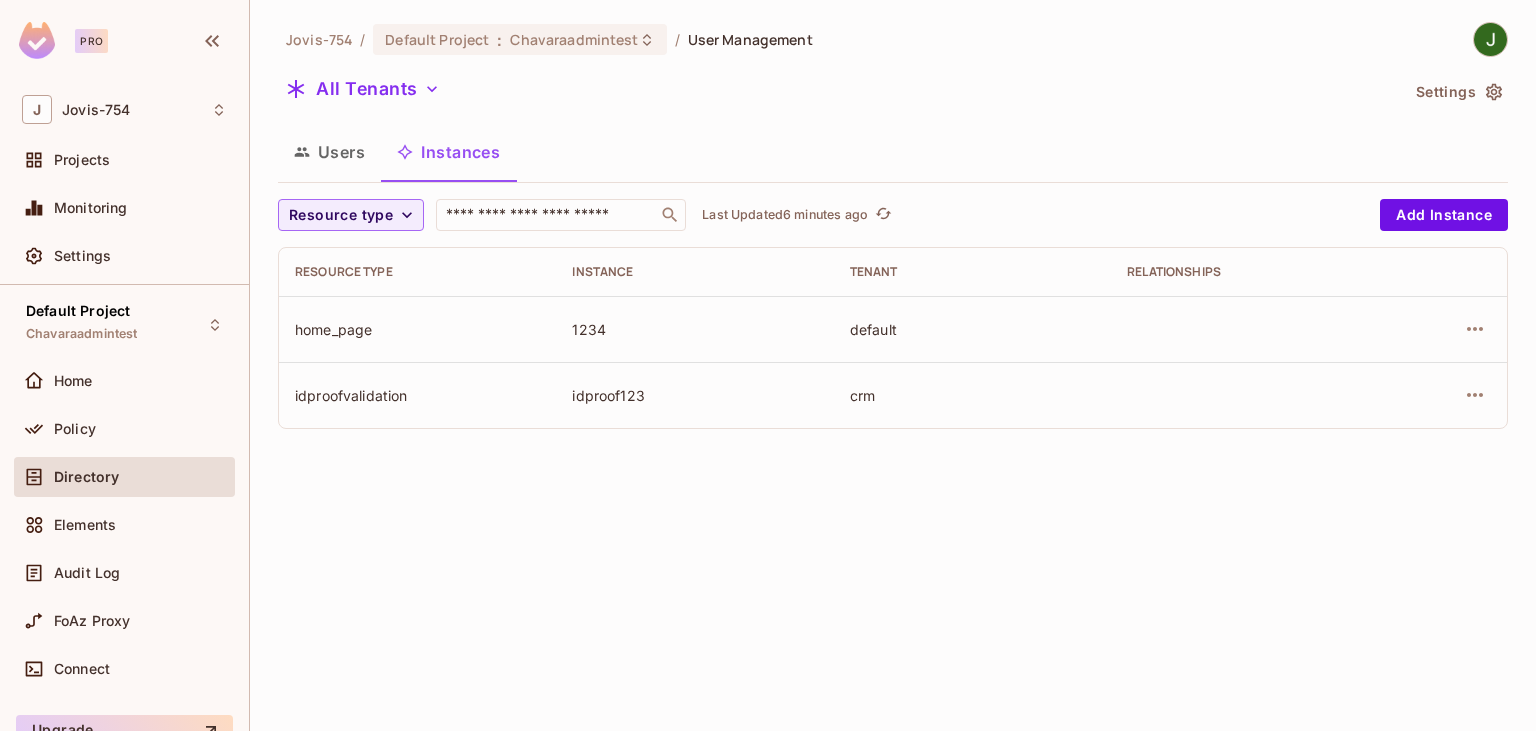 click on "idproof123" at bounding box center [694, 395] 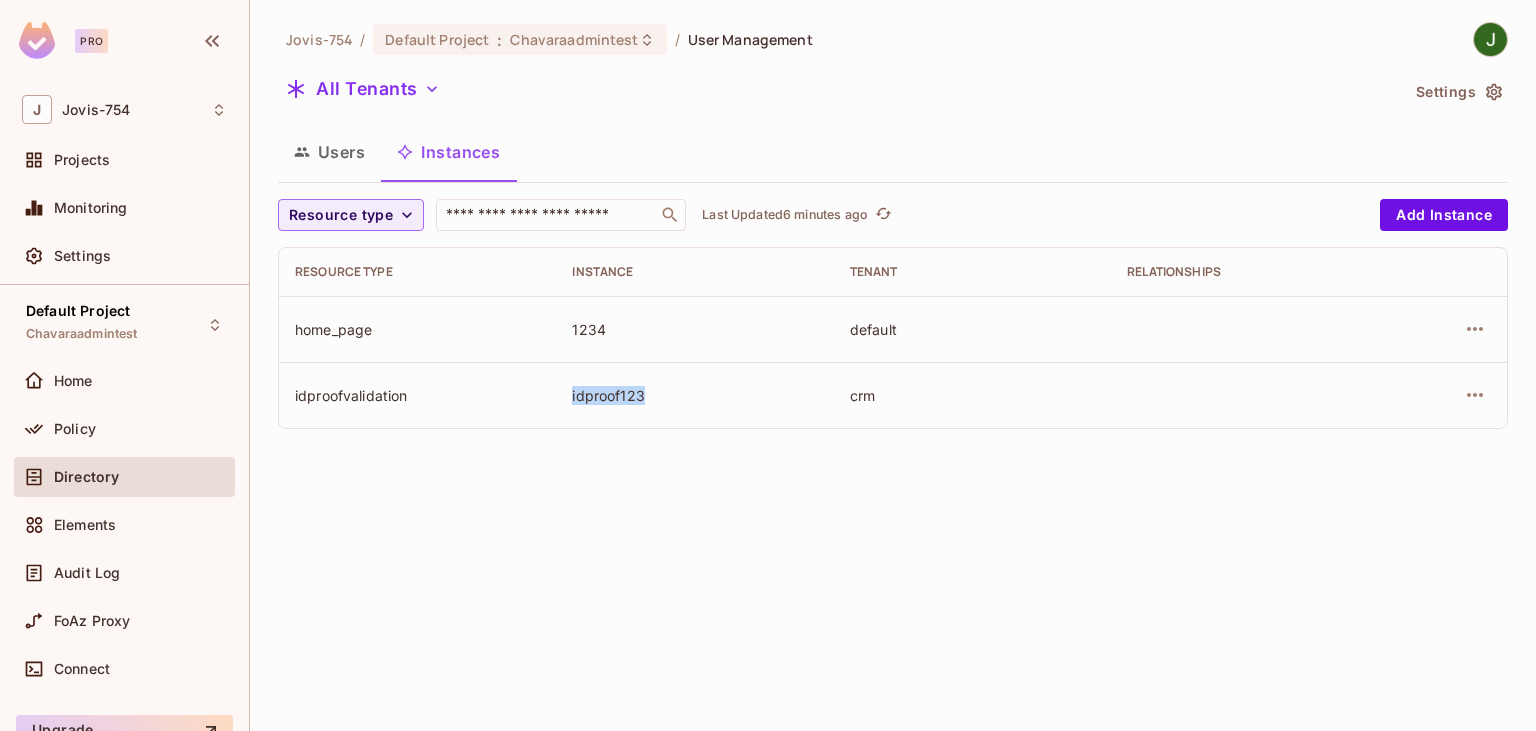 click on "idproof123" at bounding box center (694, 395) 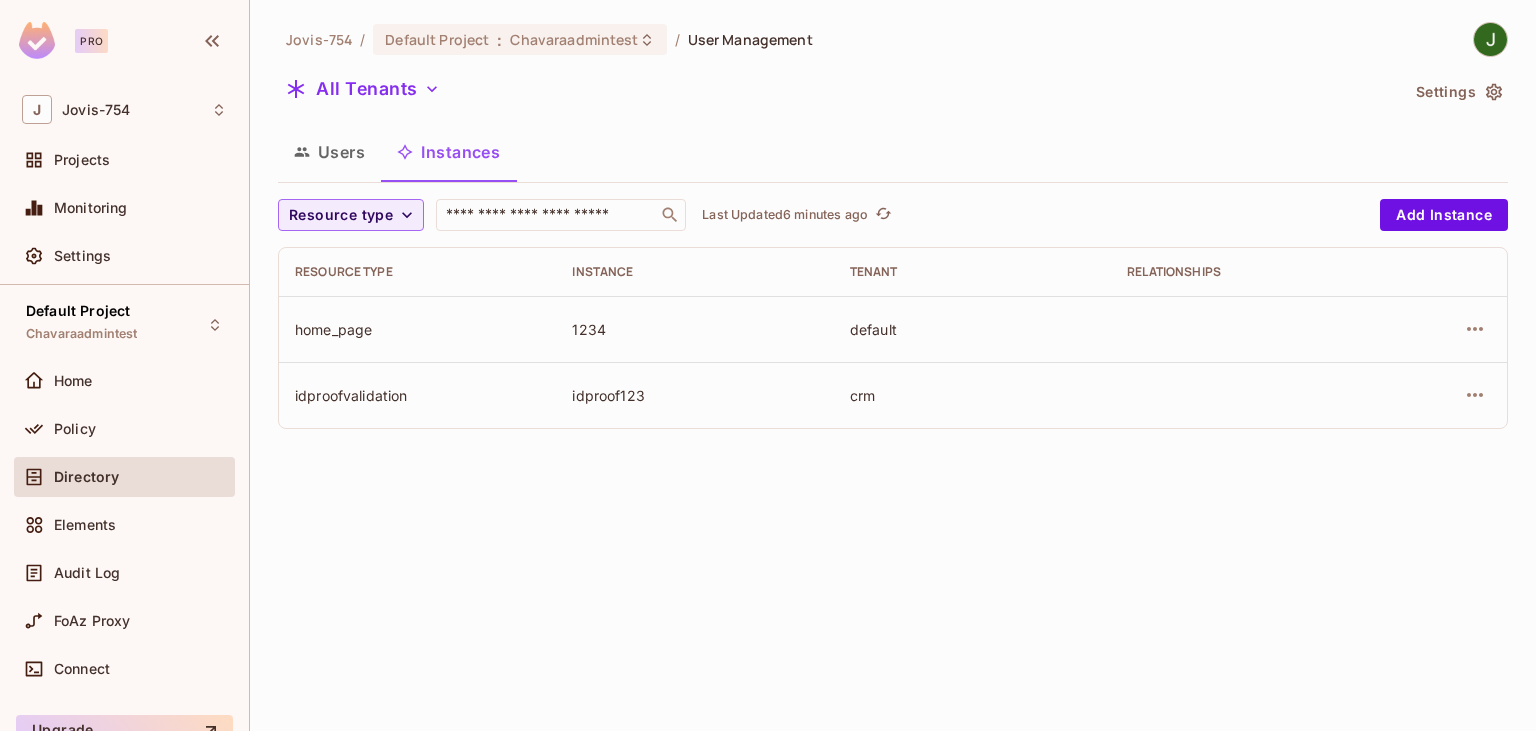 click on "All Tenants" at bounding box center (838, 92) 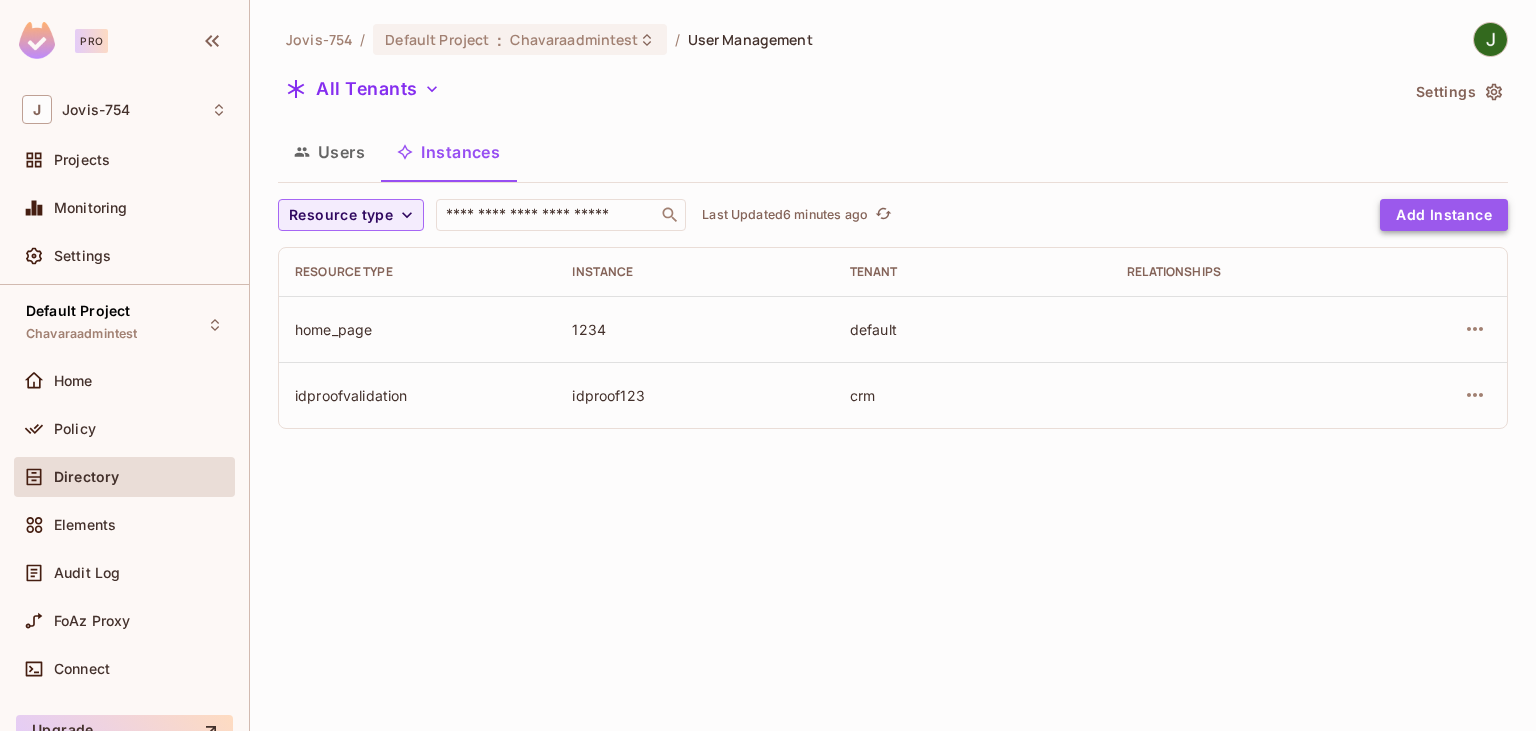 click on "Add Instance" at bounding box center (1444, 215) 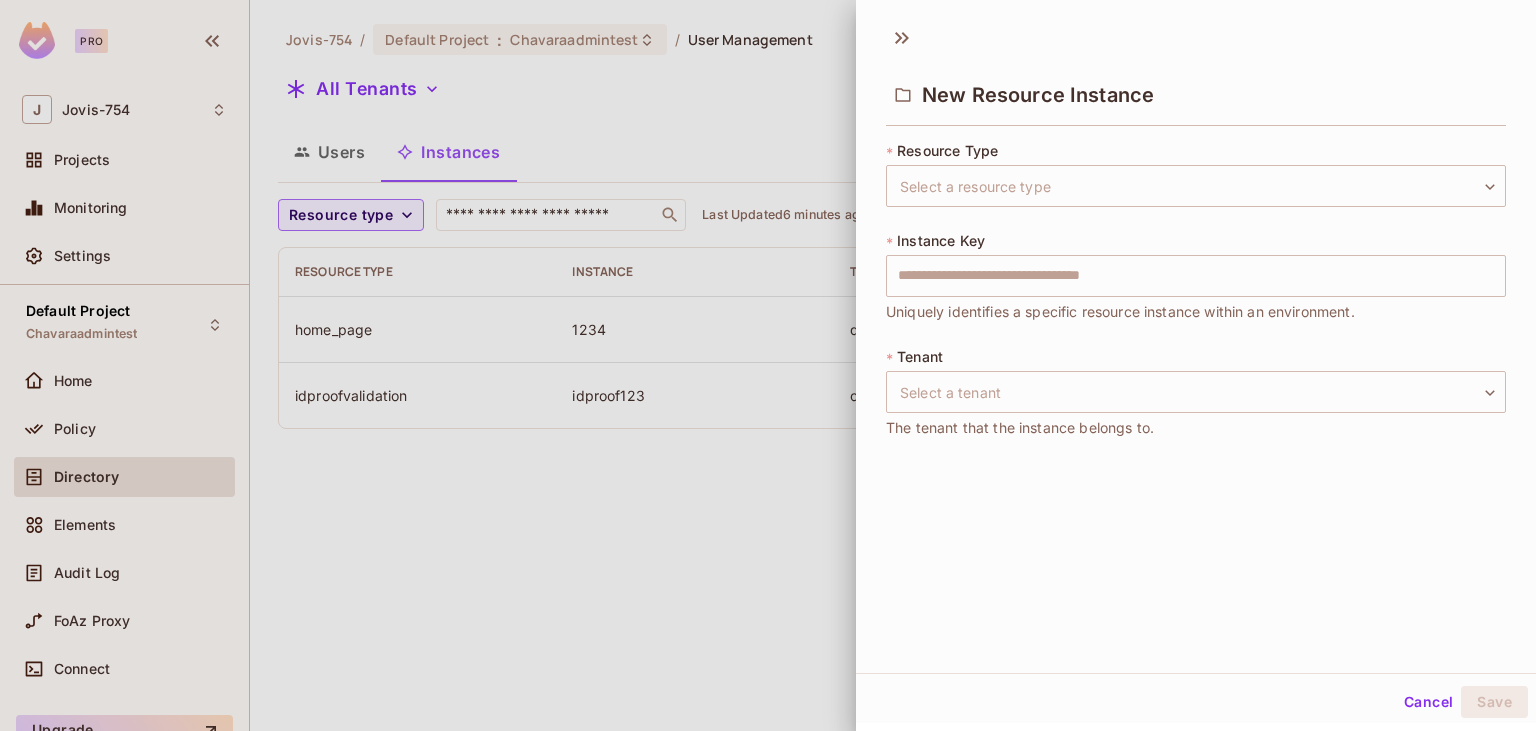 click at bounding box center [768, 365] 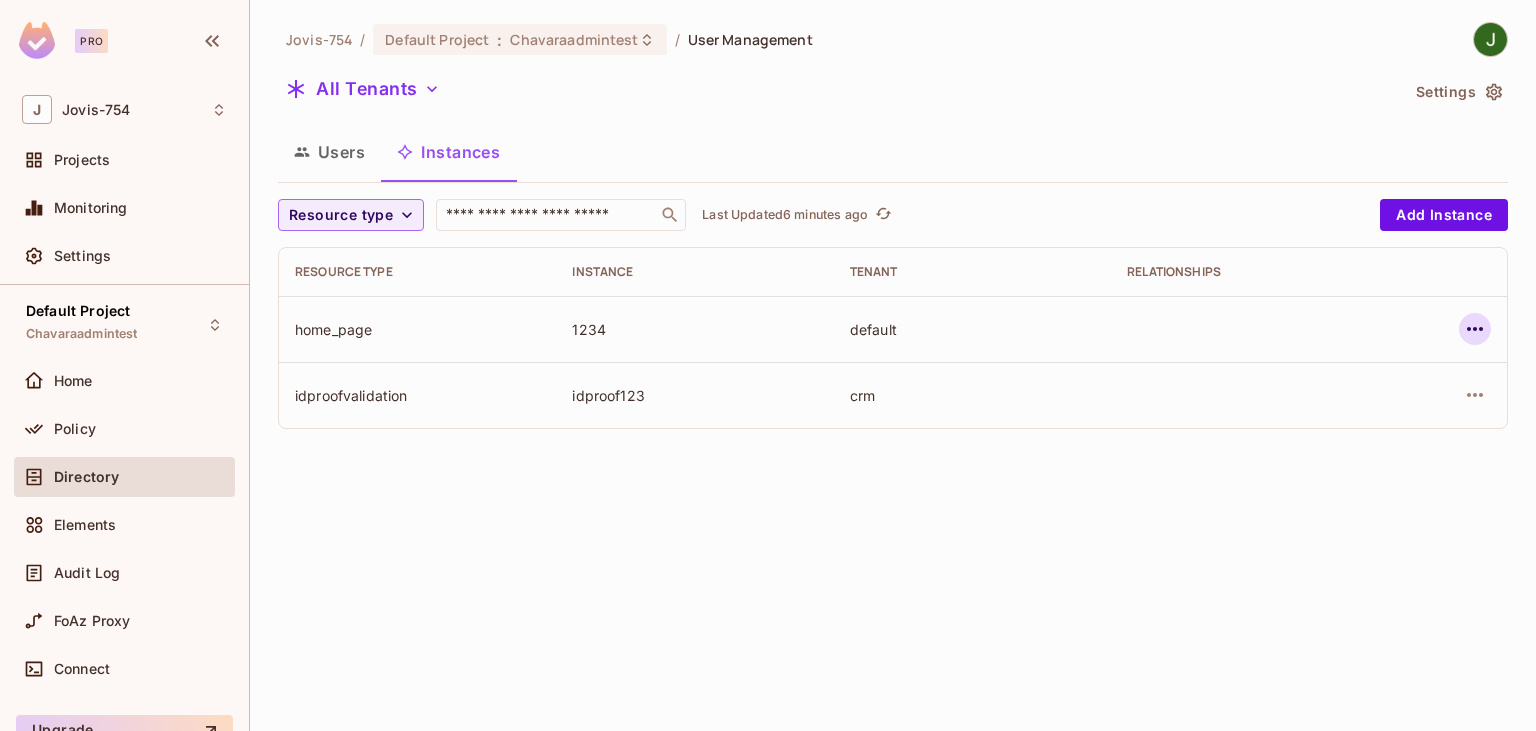click 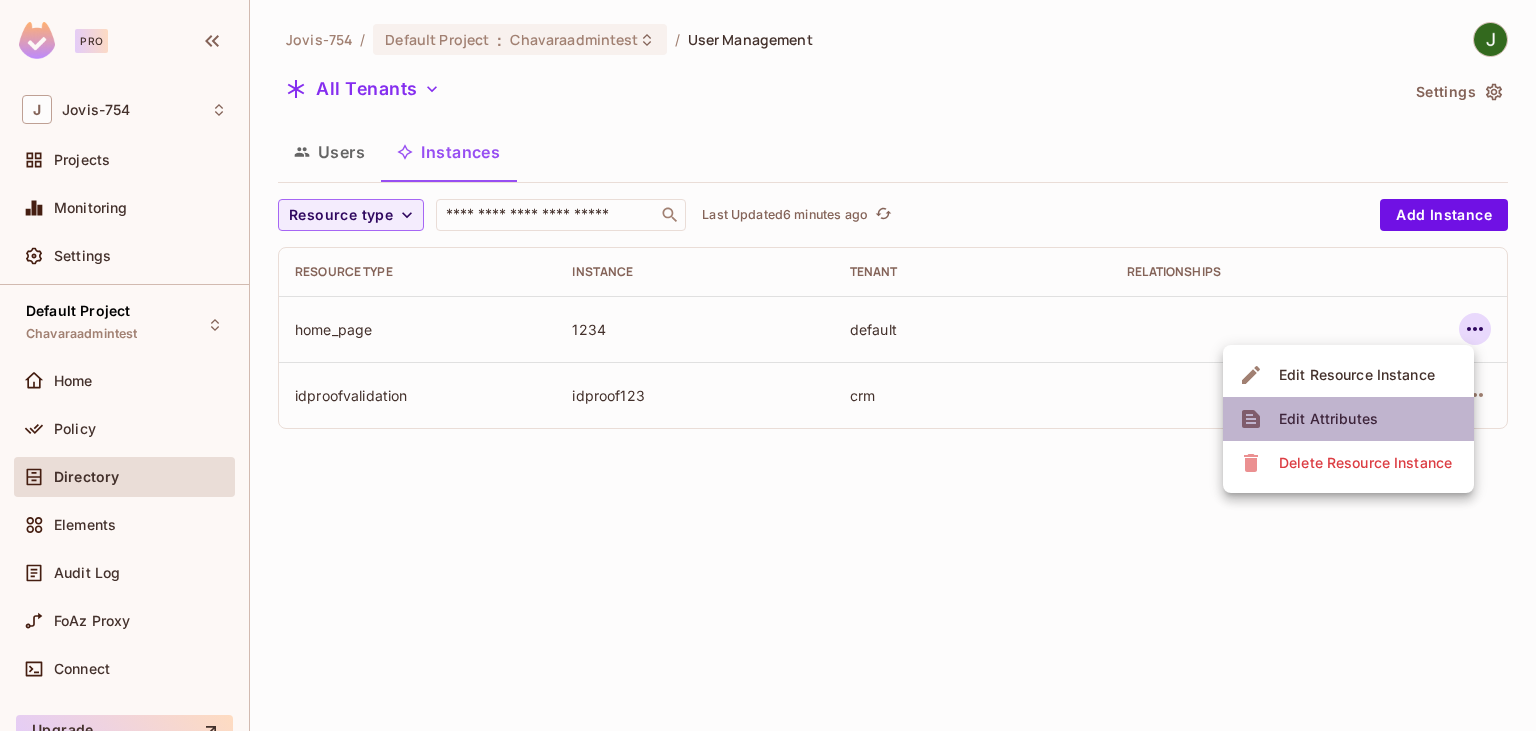 click on "Edit Attributes" at bounding box center (1328, 419) 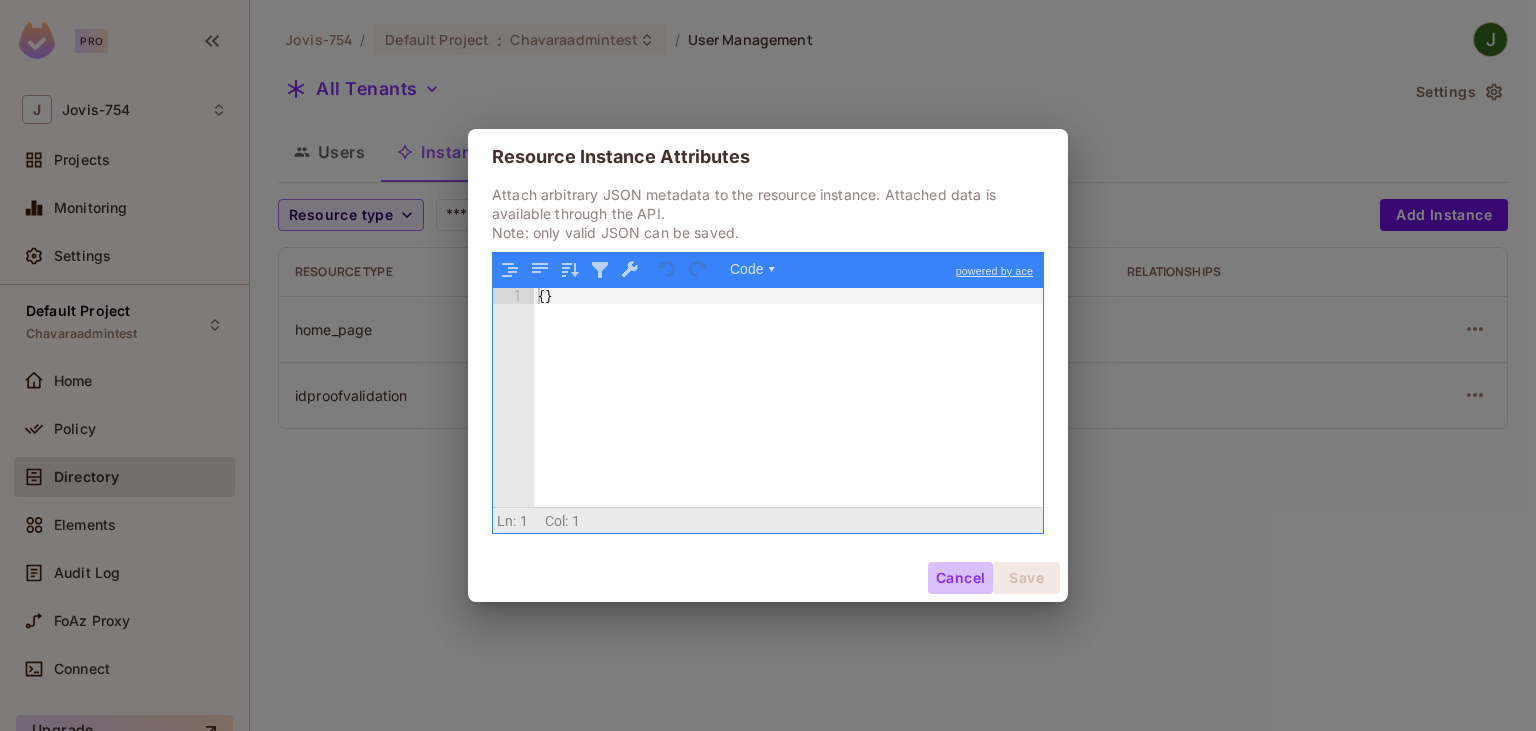 click on "Cancel" at bounding box center (960, 578) 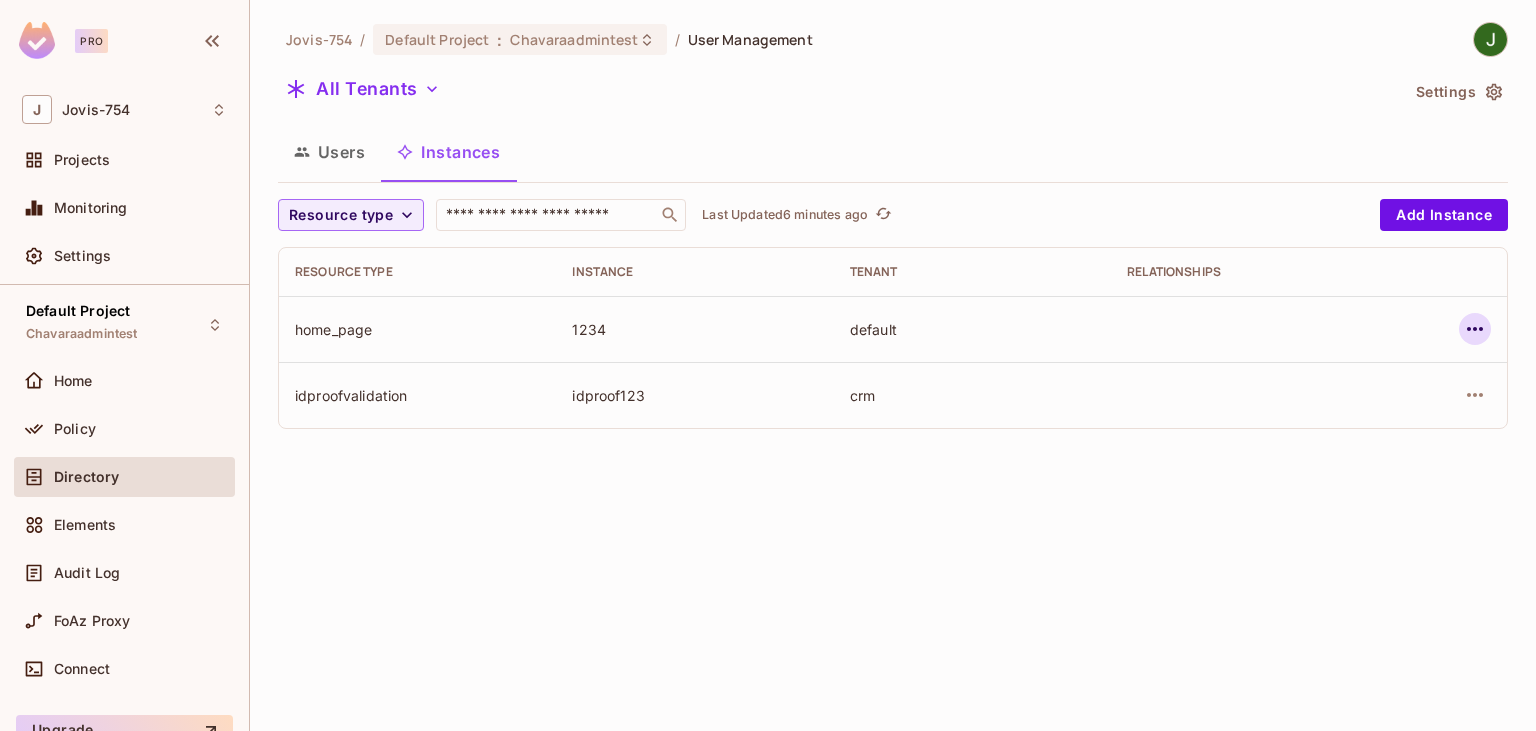 click 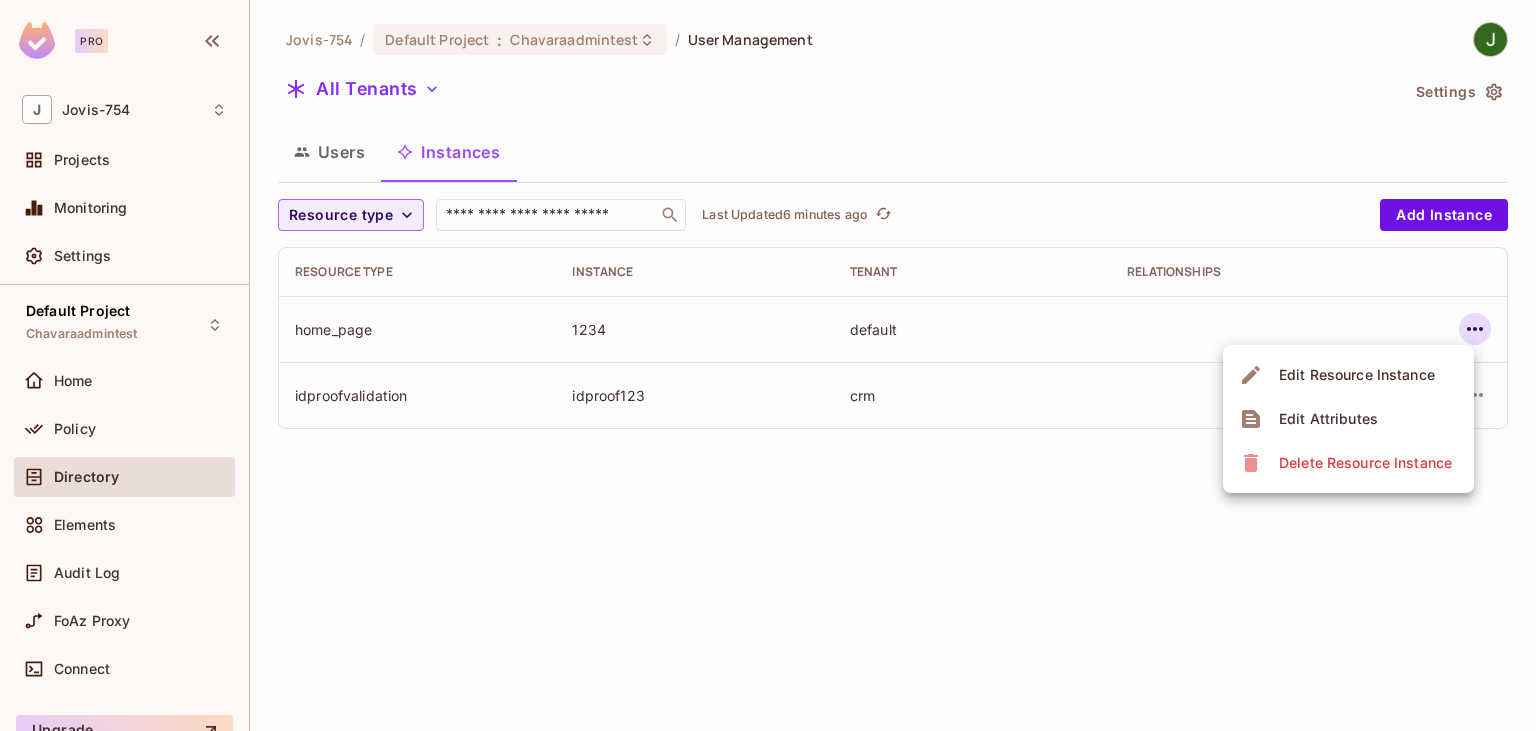 click on "Edit Attributes" at bounding box center [1328, 419] 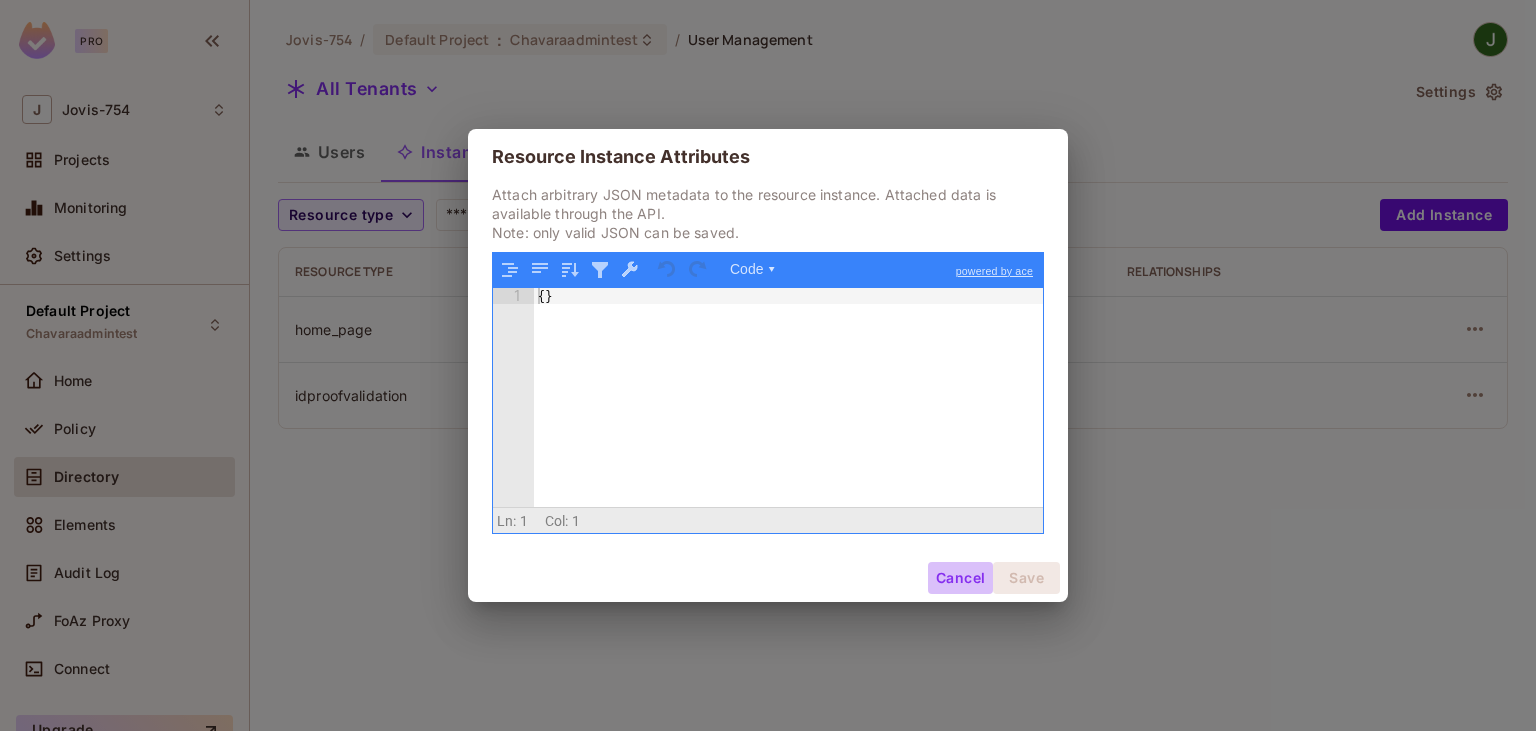 click on "Cancel" at bounding box center [960, 578] 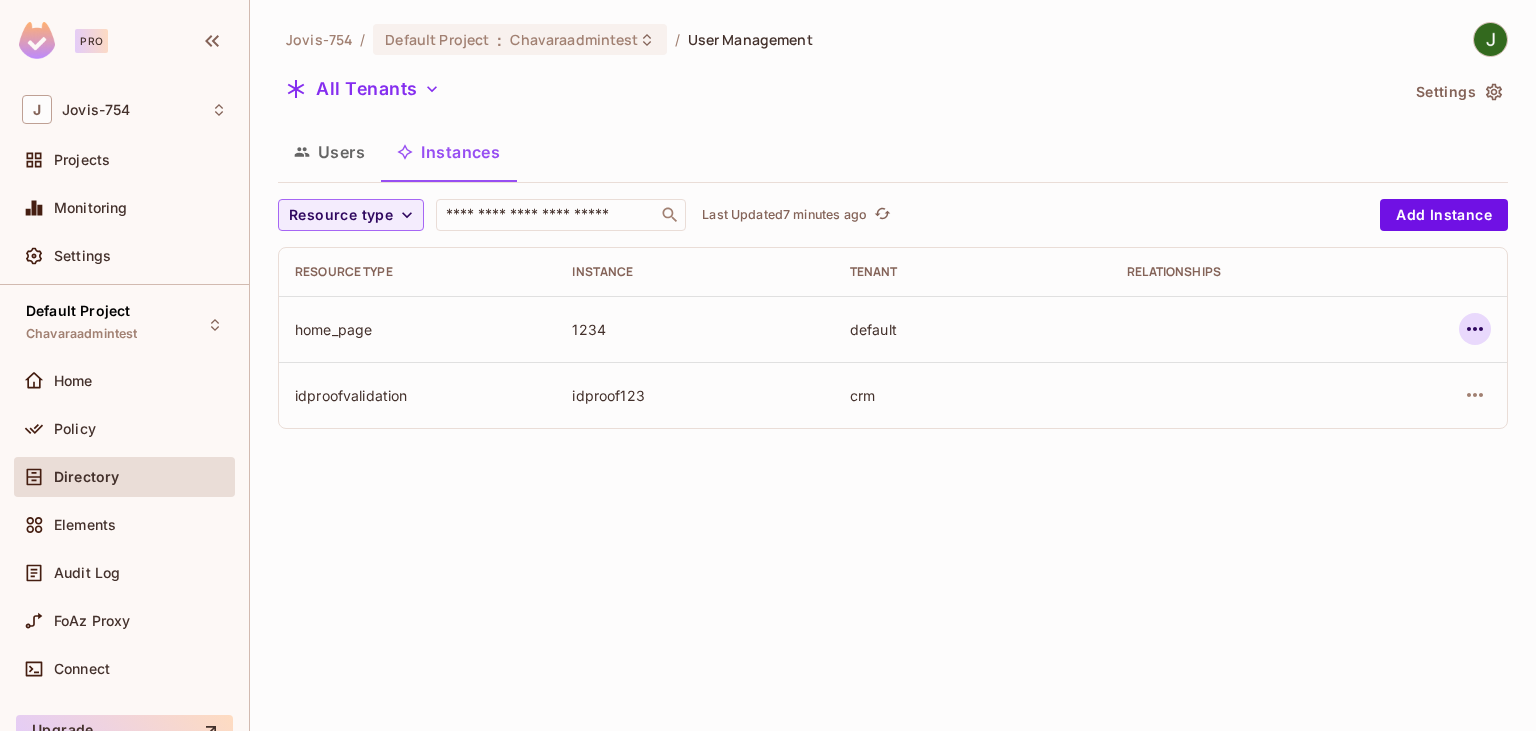 click 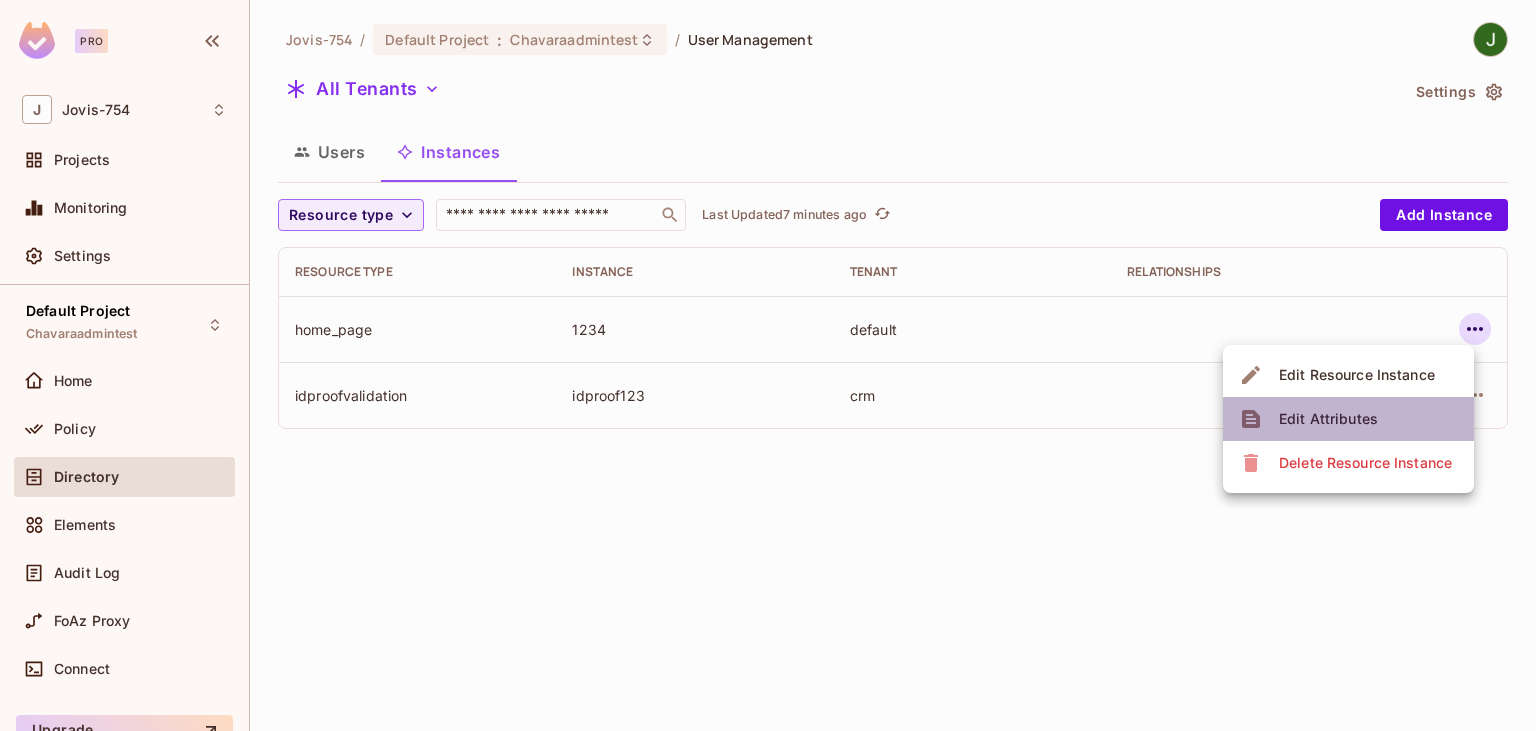 click on "Edit Attributes" at bounding box center [1328, 419] 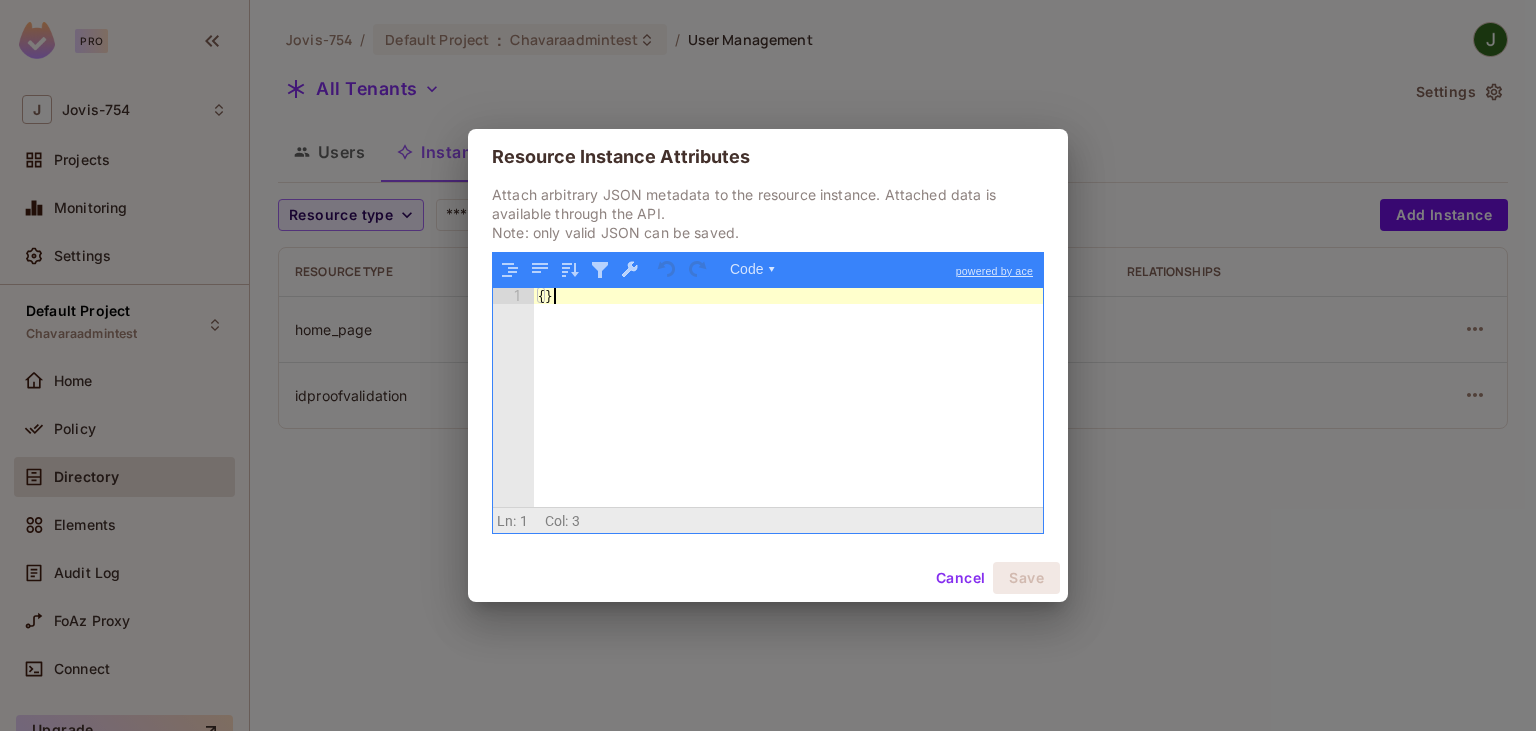 click on "{ }" at bounding box center [788, 413] 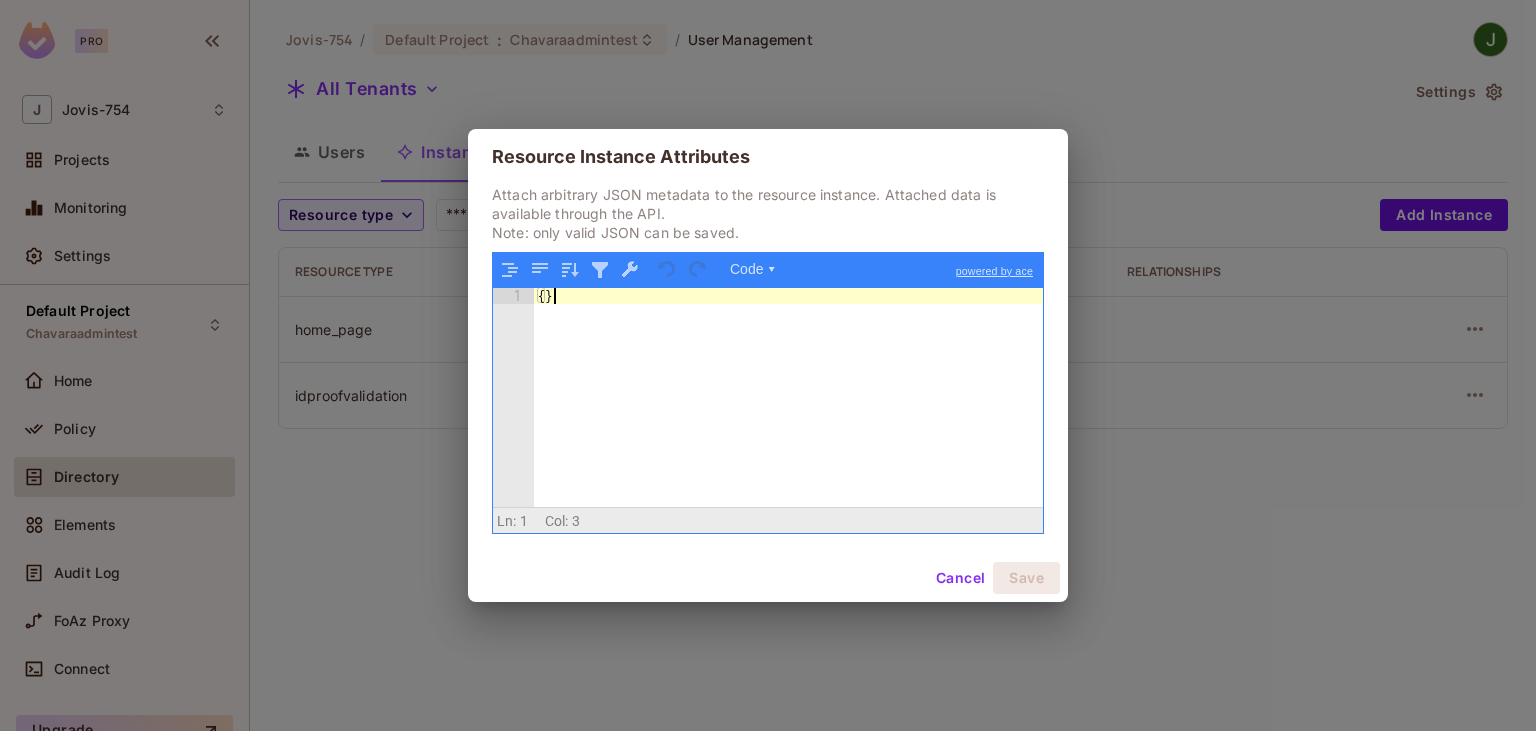 click on "Cancel" at bounding box center (960, 578) 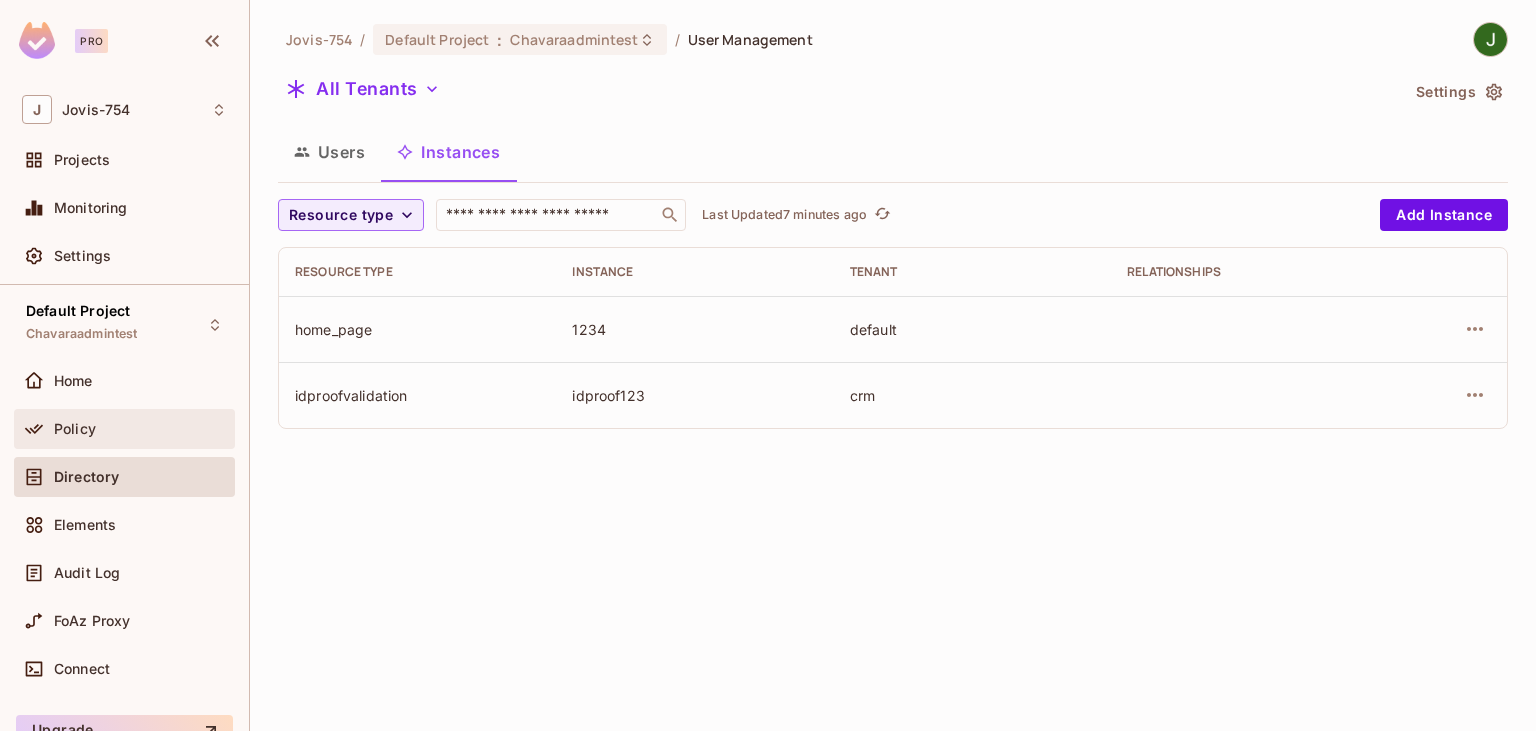 click on "Policy" at bounding box center (75, 429) 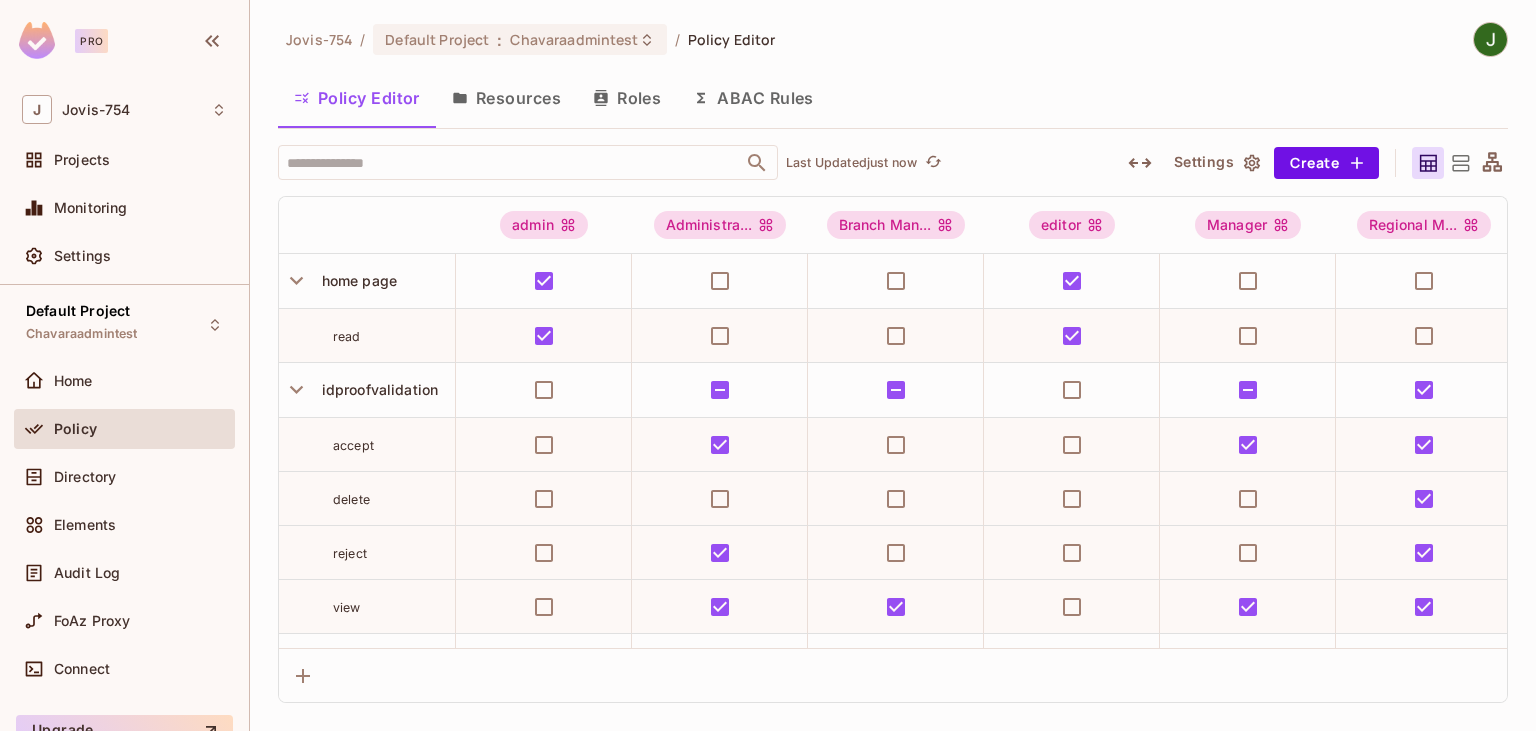 click on "Resources" at bounding box center [506, 98] 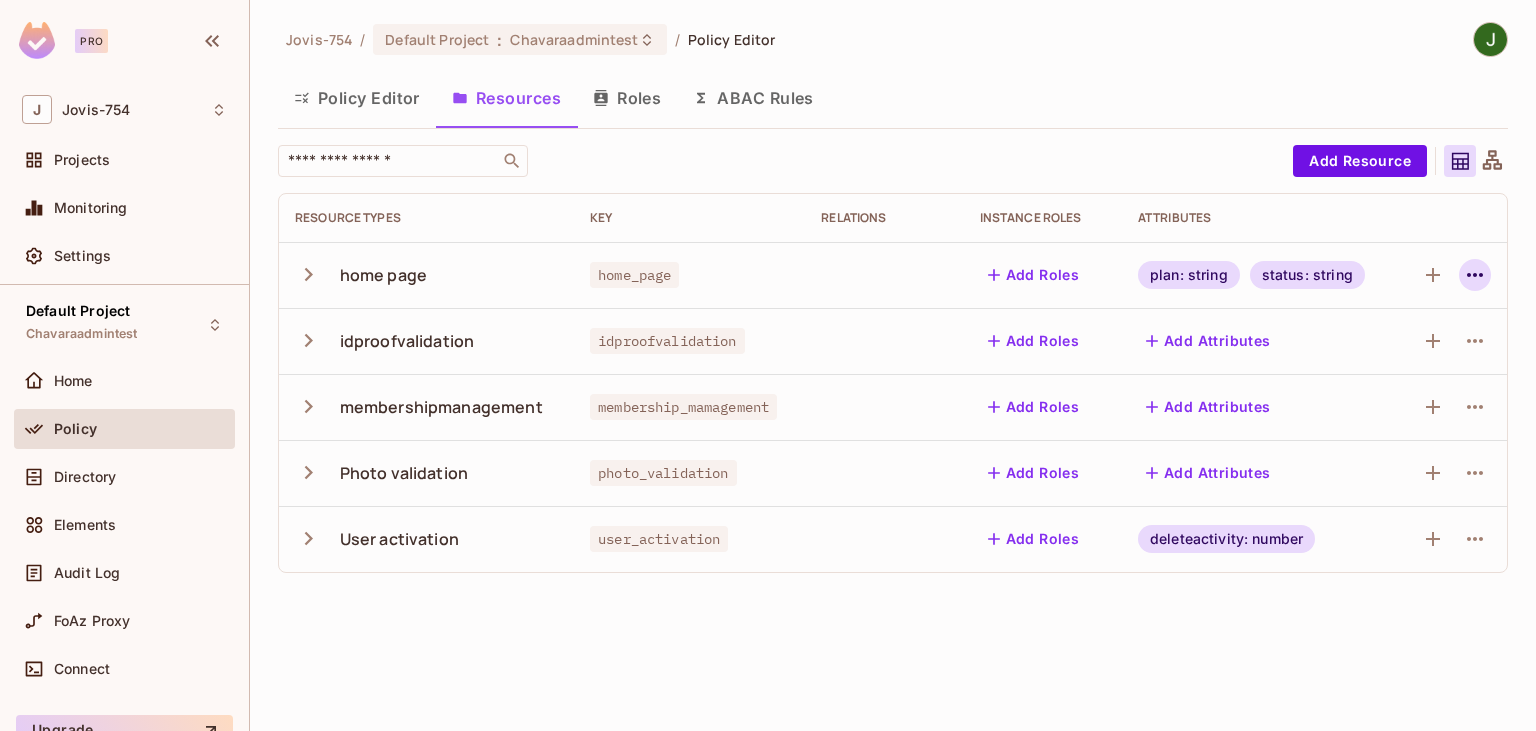 click 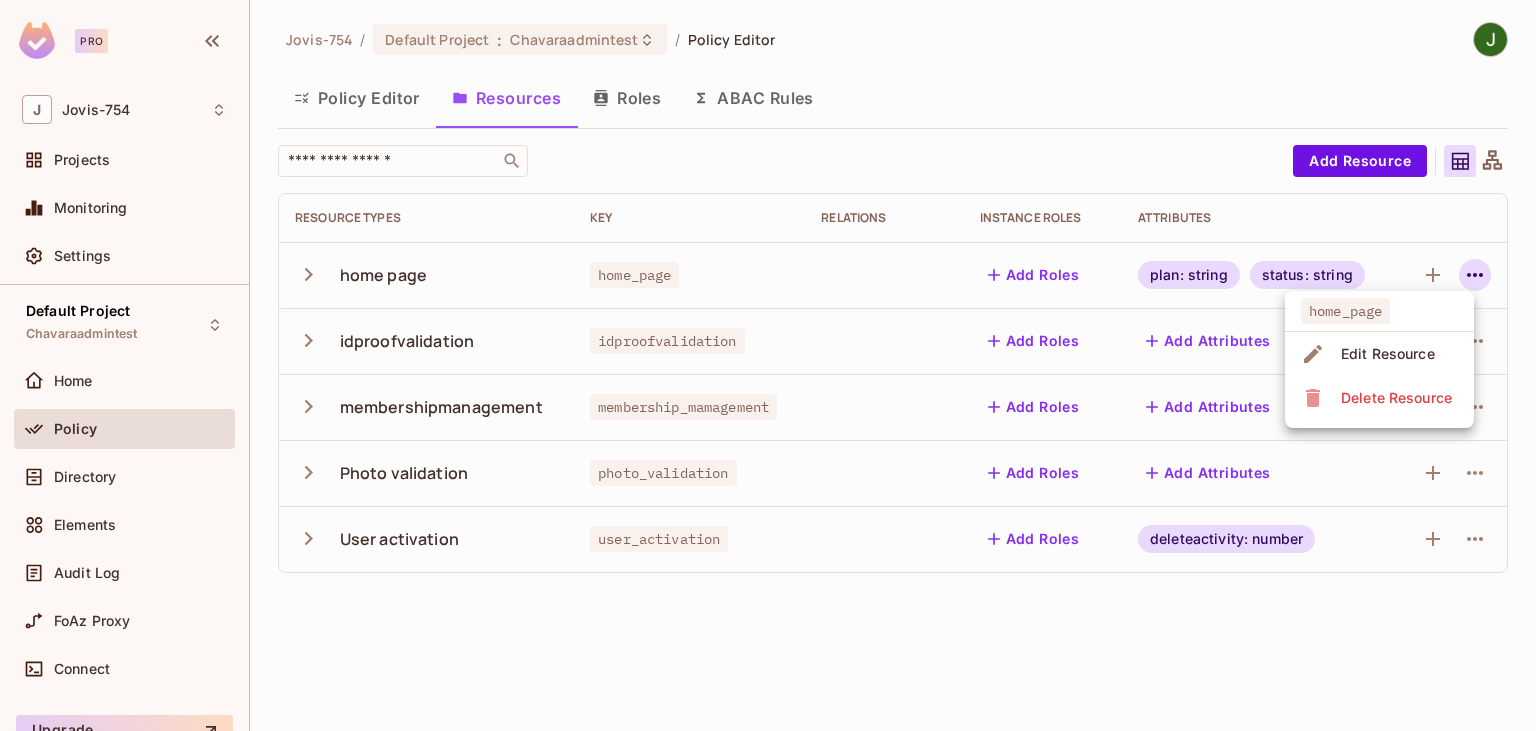 click on "Edit Resource" at bounding box center [1388, 354] 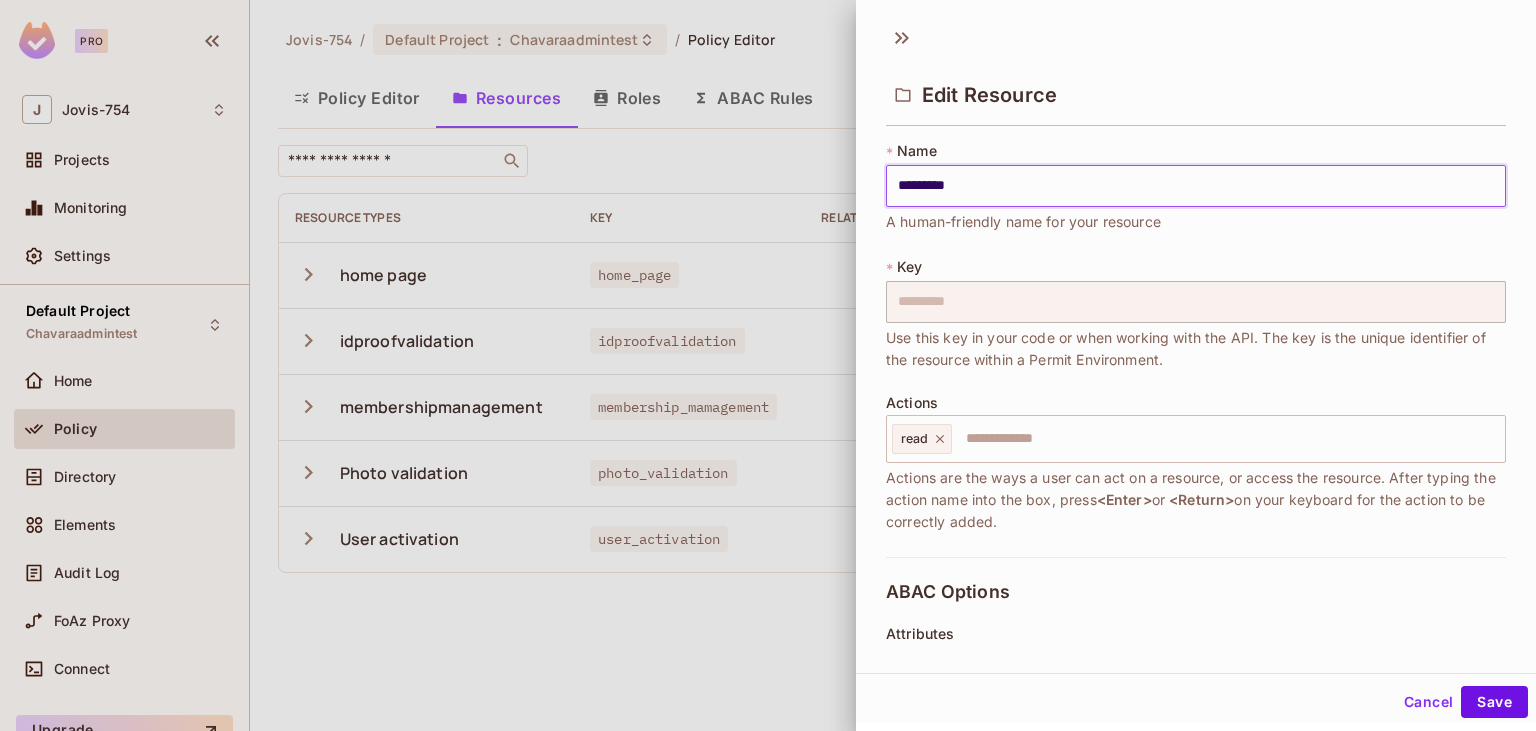 click at bounding box center (768, 365) 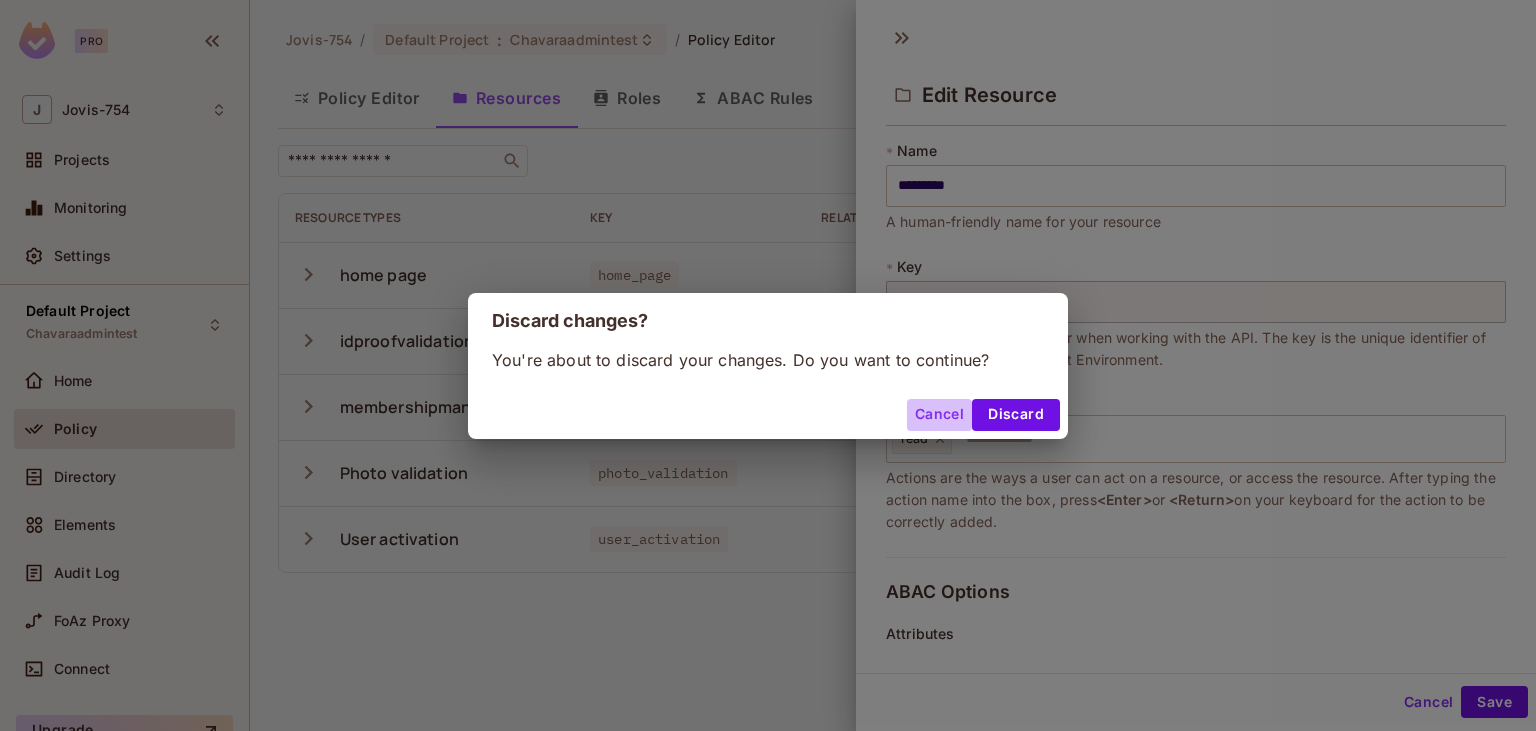 drag, startPoint x: 932, startPoint y: 410, endPoint x: 1075, endPoint y: 510, distance: 174.49641 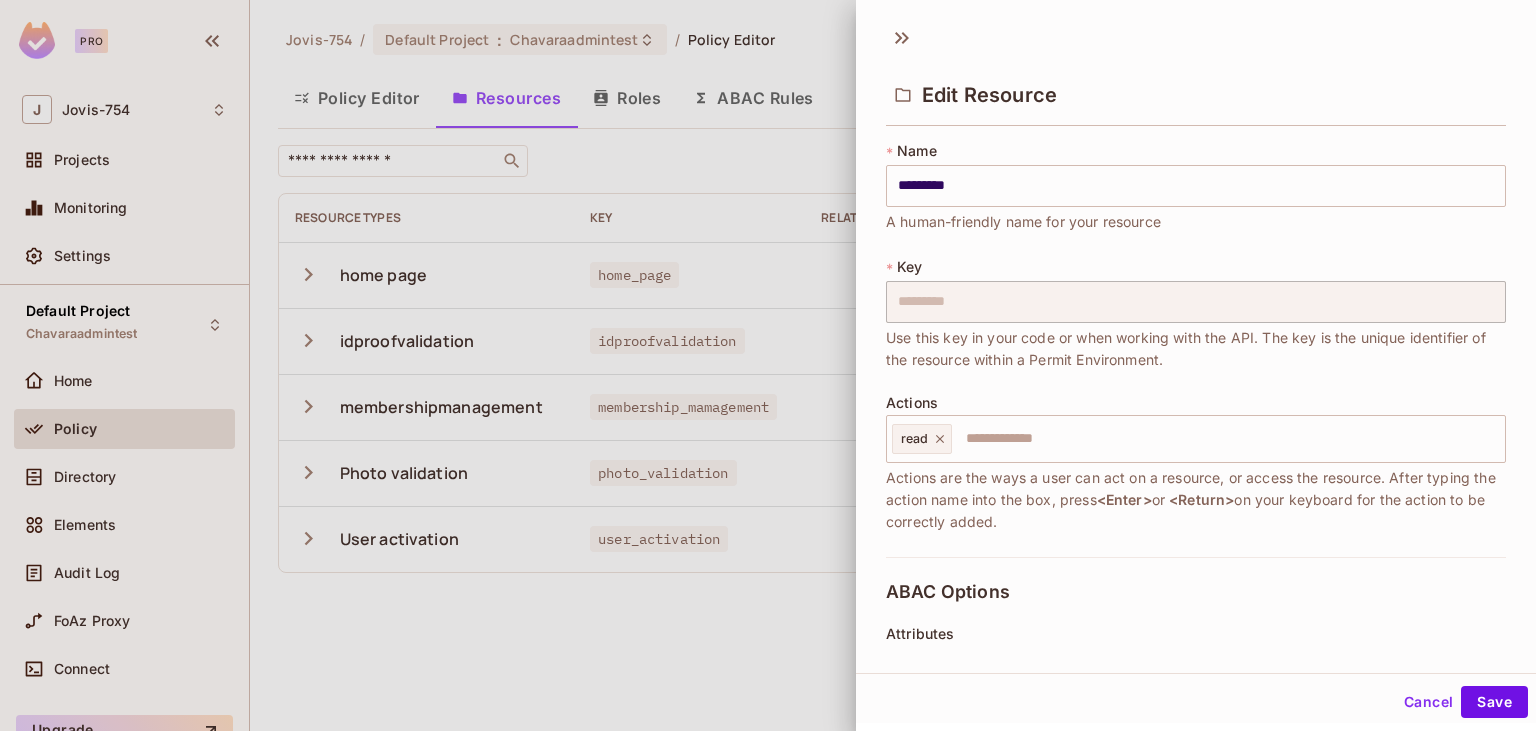 click on "Cancel" at bounding box center [1428, 702] 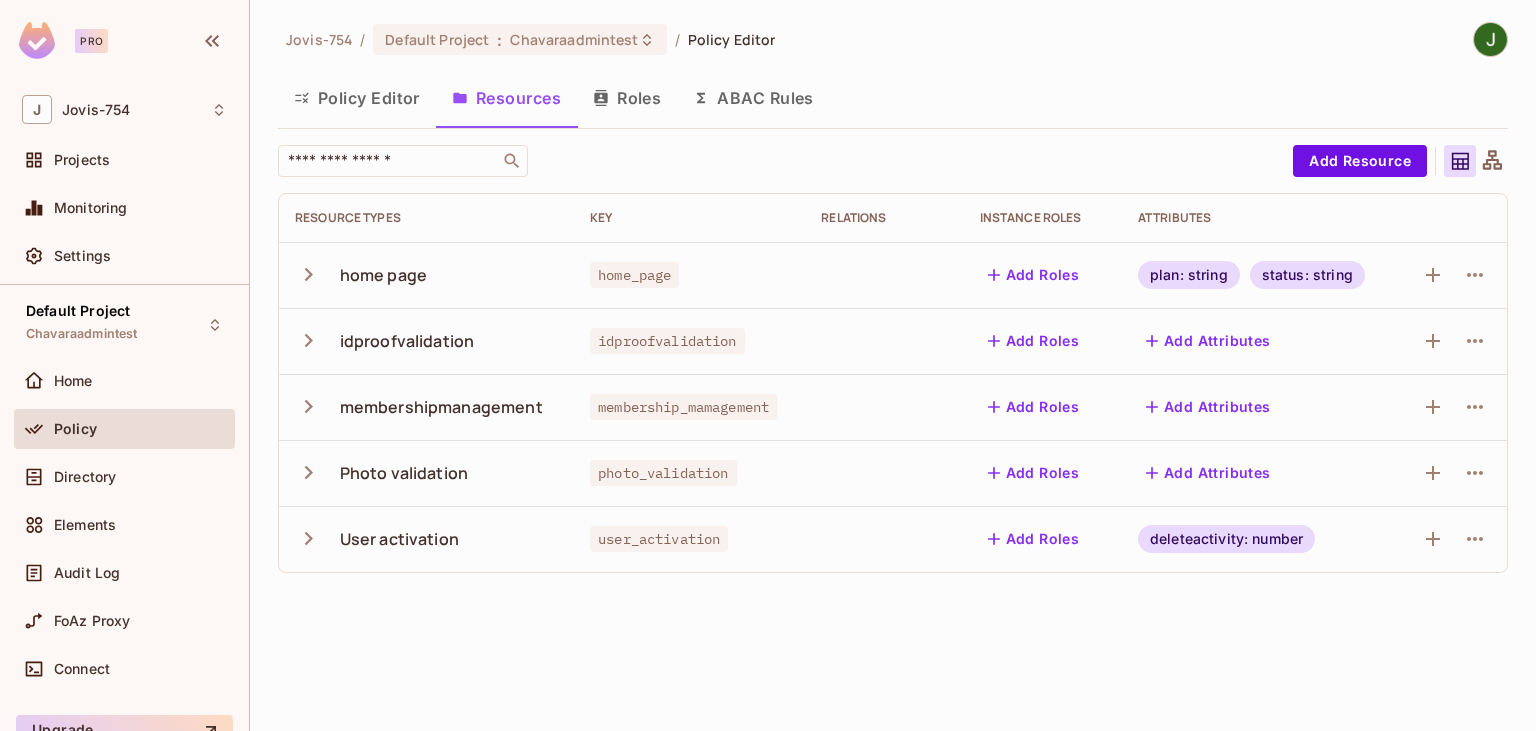 click on "Roles" at bounding box center (627, 98) 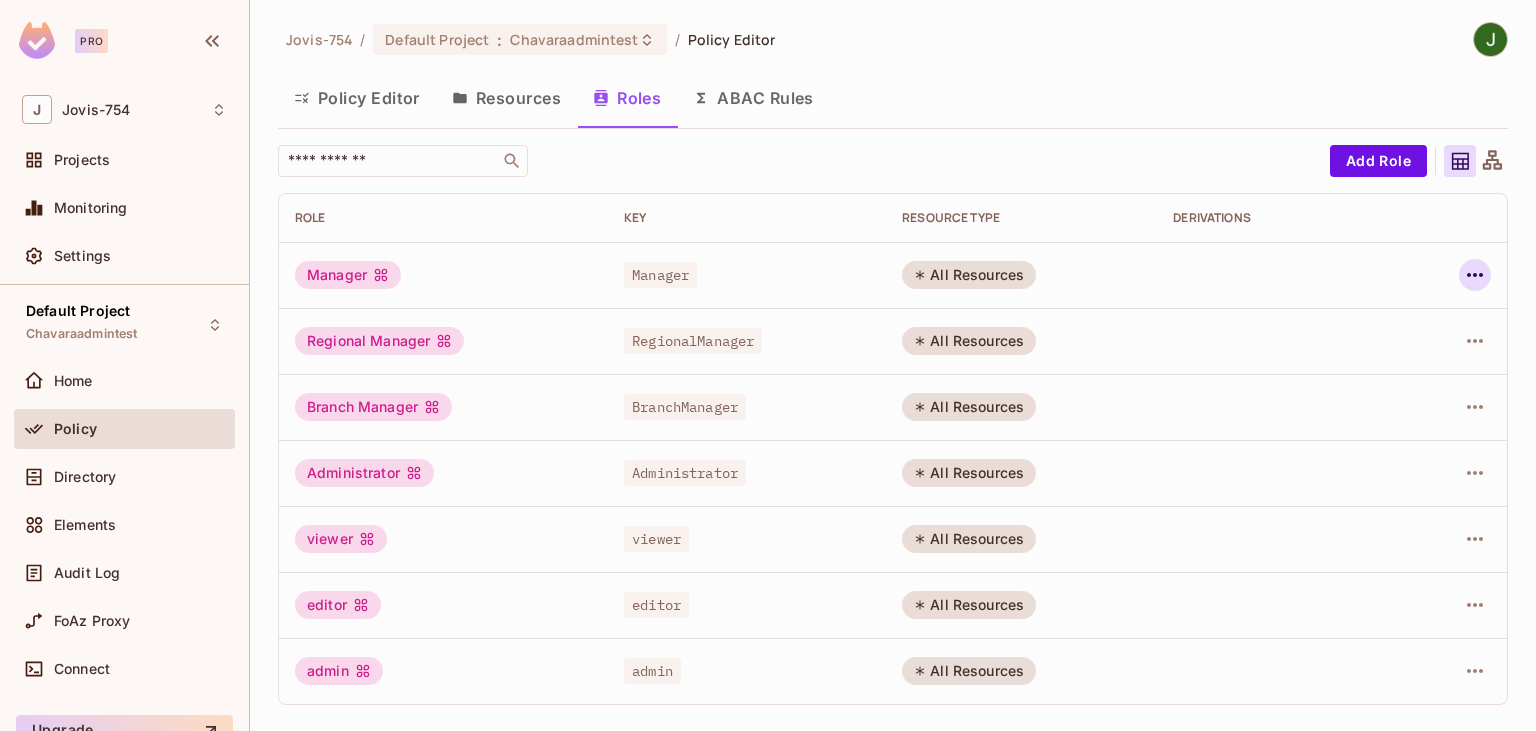click at bounding box center [1454, 275] 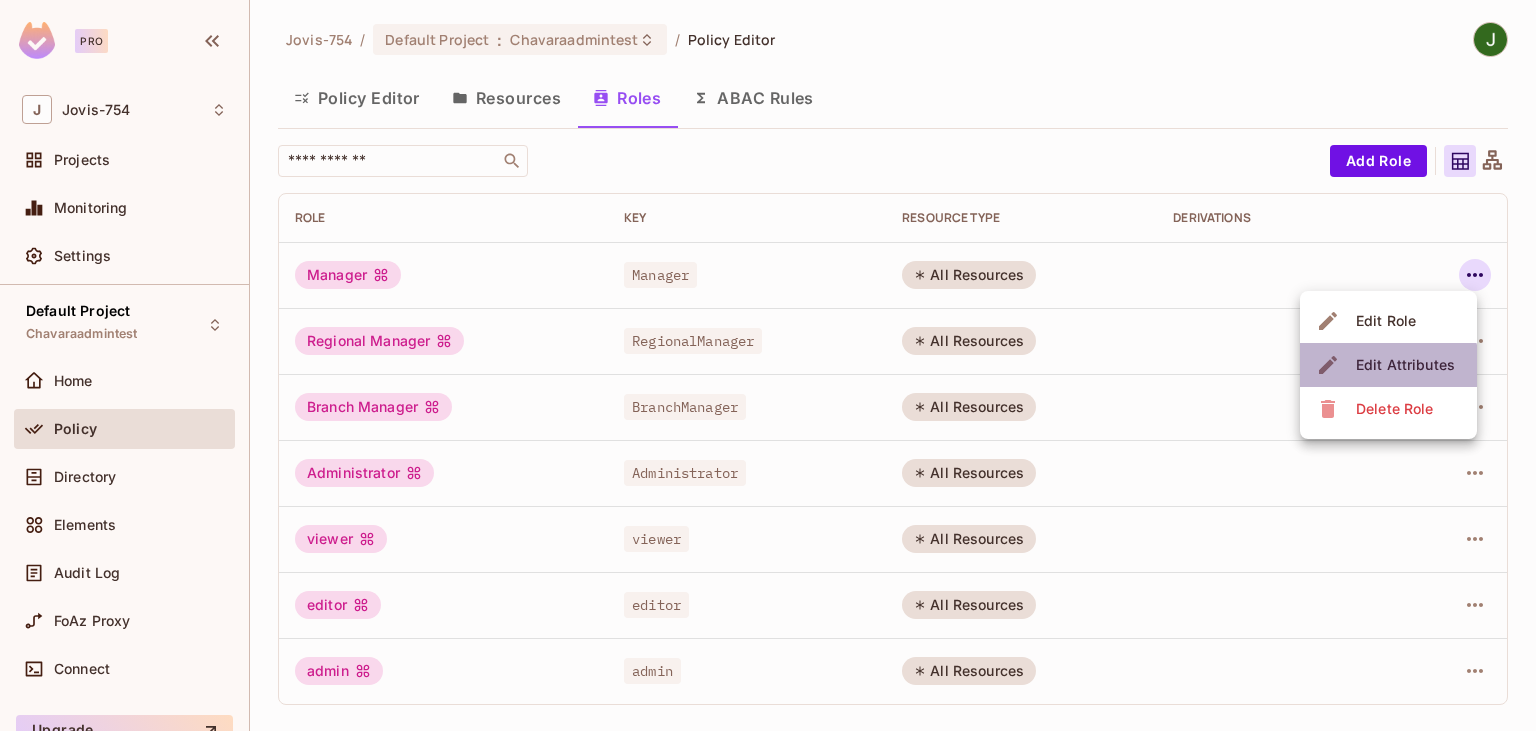 click on "Edit Attributes" at bounding box center [1405, 365] 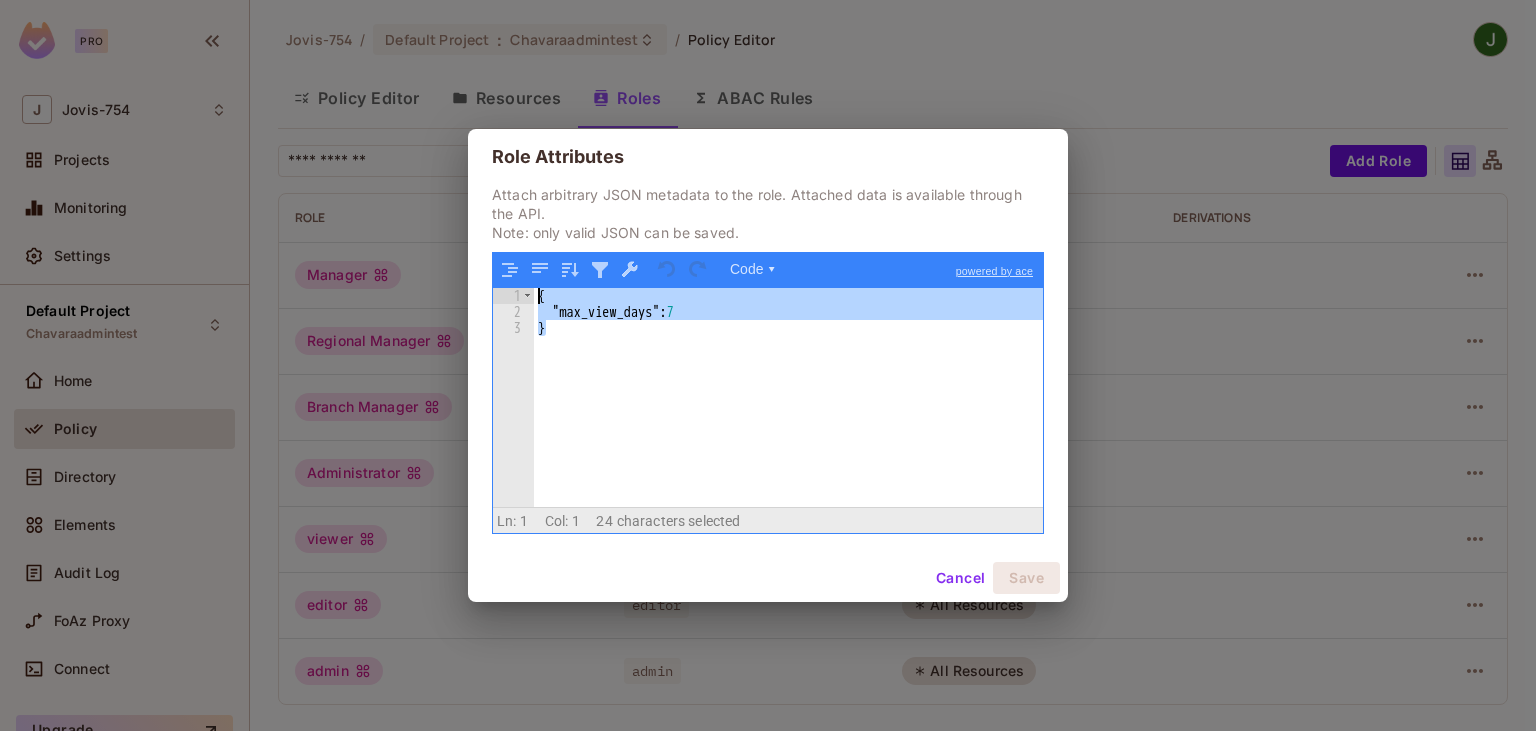 drag, startPoint x: 564, startPoint y: 350, endPoint x: 526, endPoint y: 285, distance: 75.29276 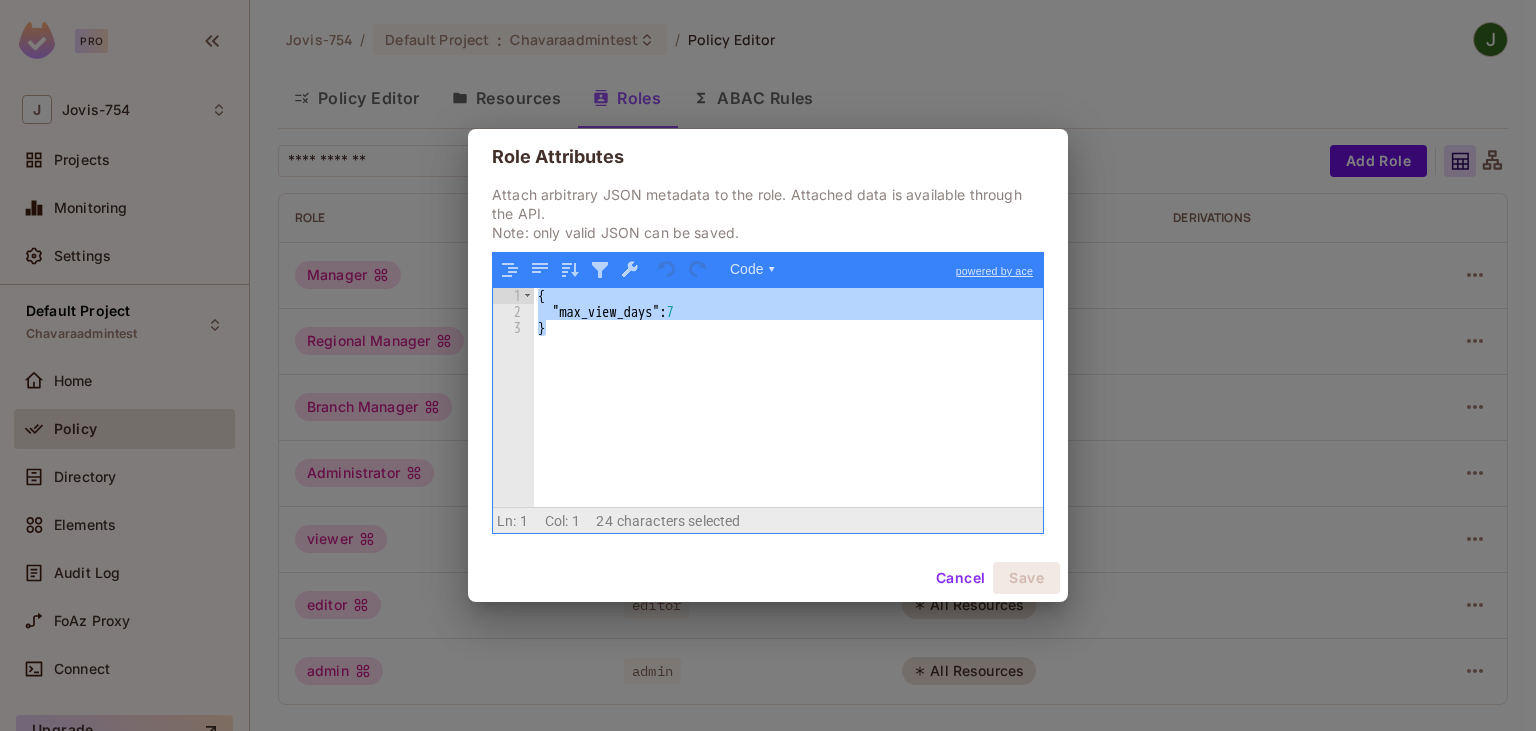 click on "{    "max_view_days" :  7 }" at bounding box center (788, 397) 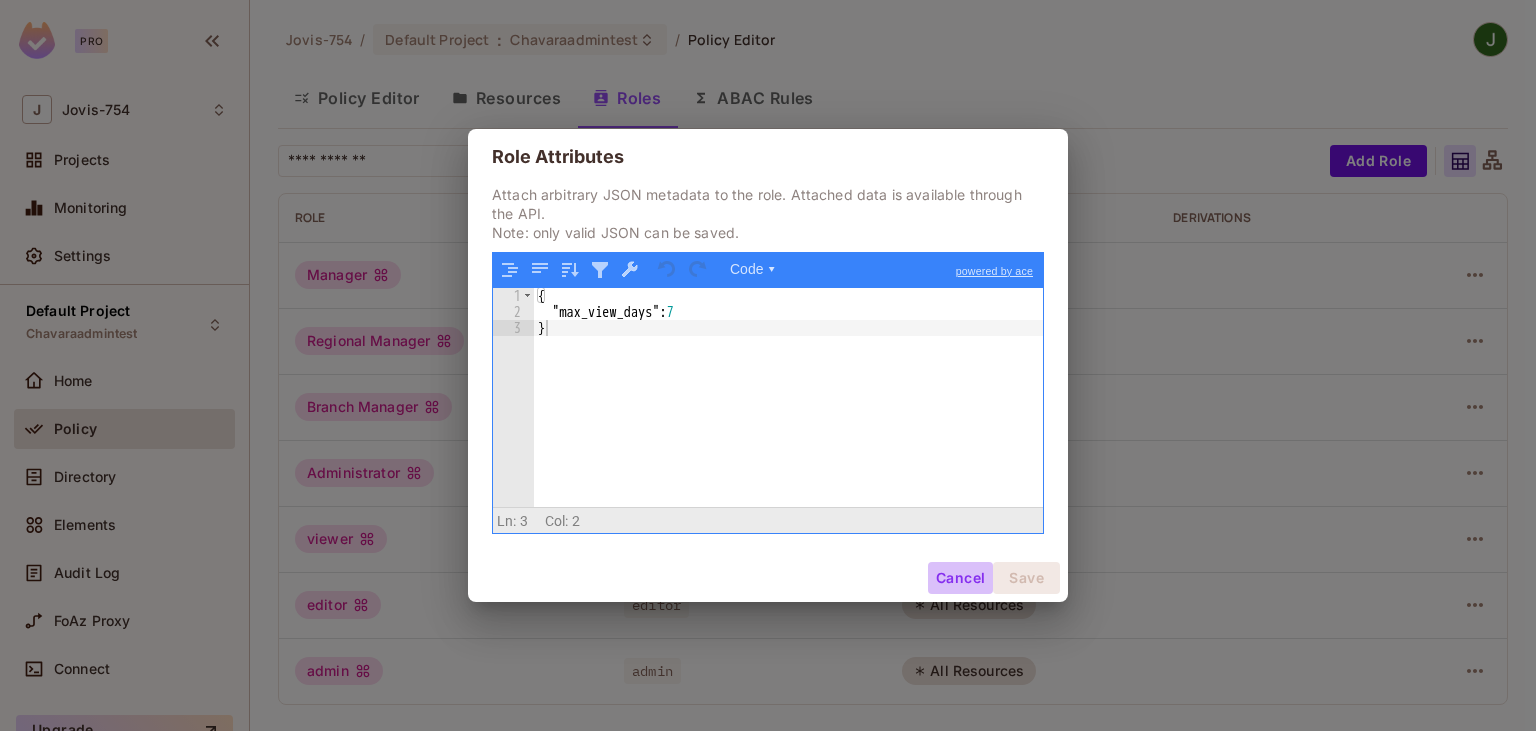 click on "Cancel" at bounding box center (960, 578) 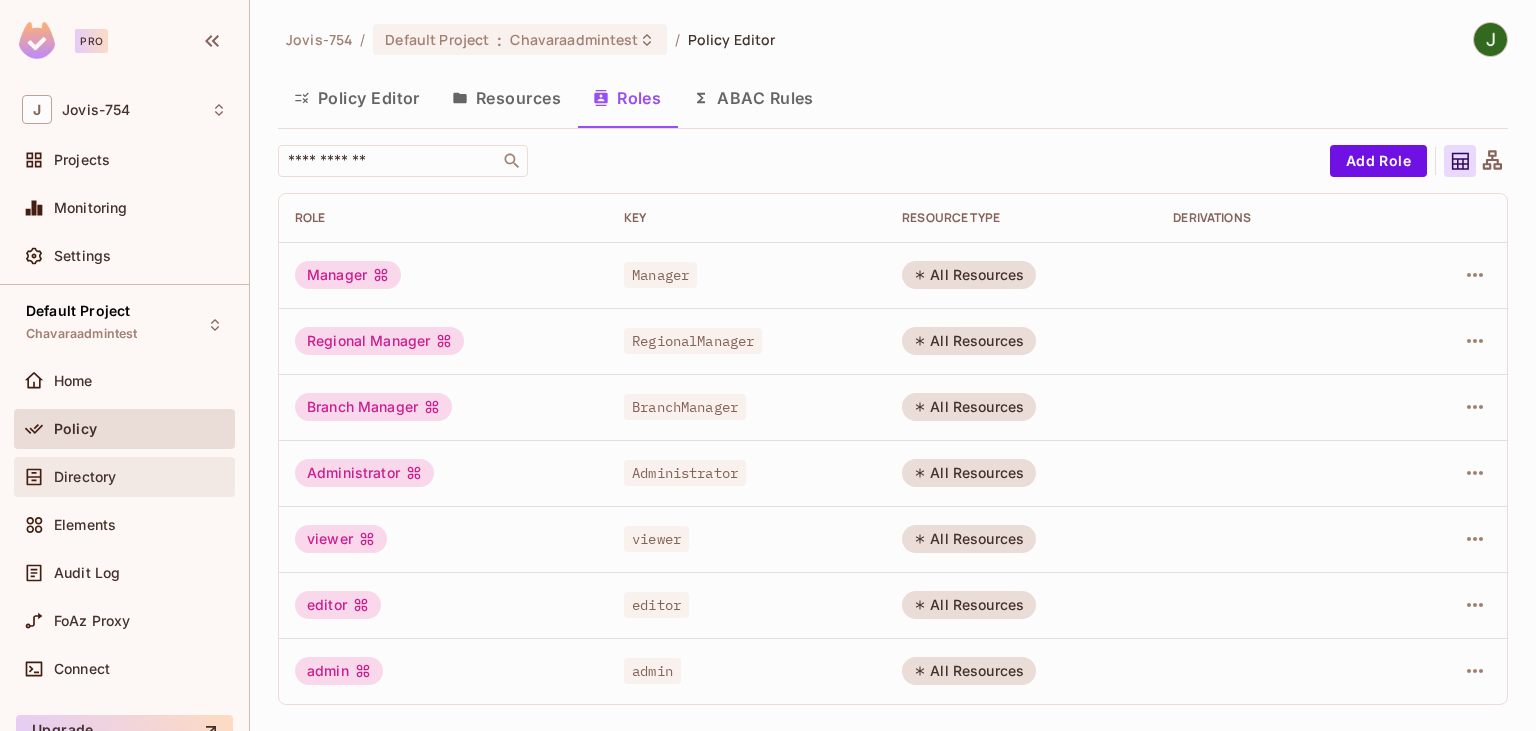 click on "Directory" at bounding box center (85, 477) 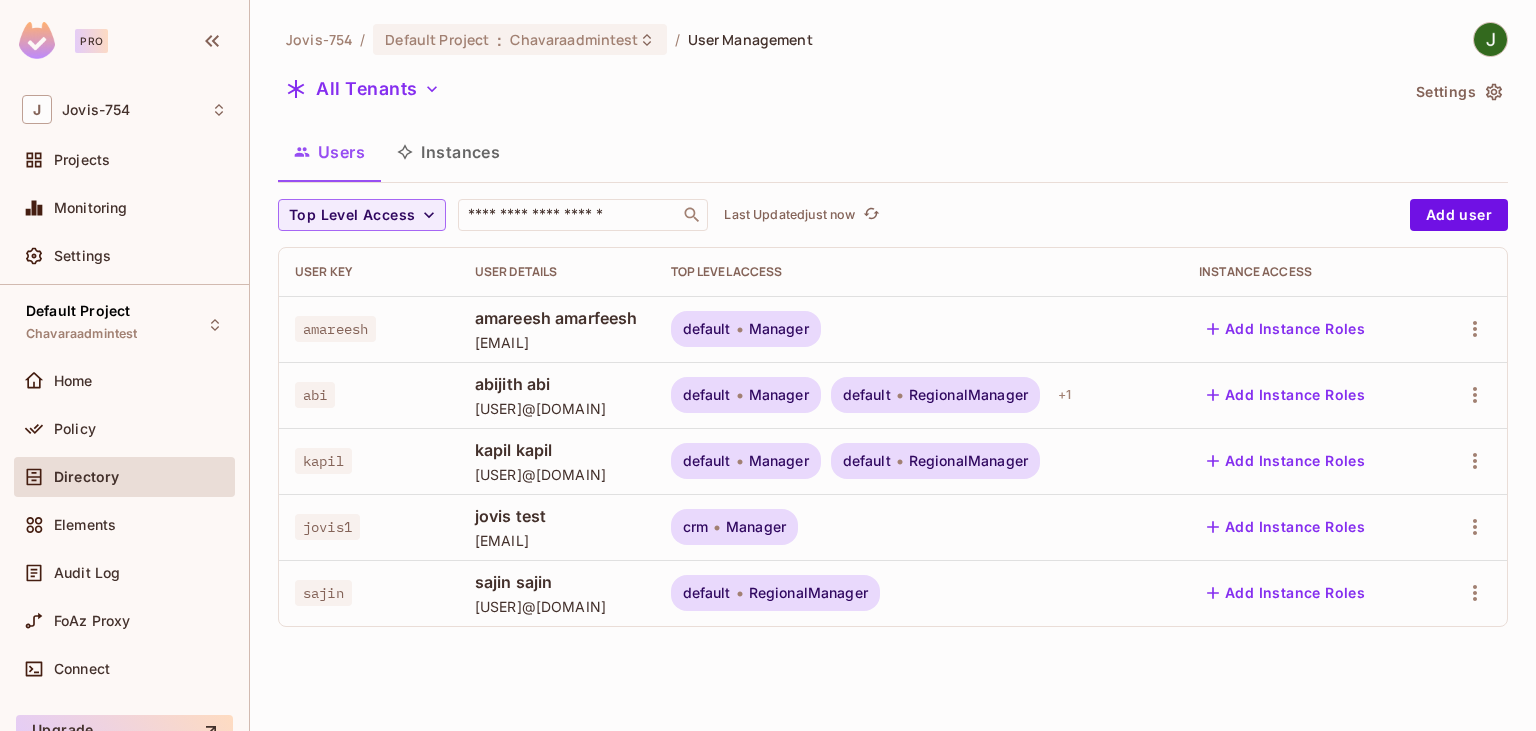 click at bounding box center (1468, 329) 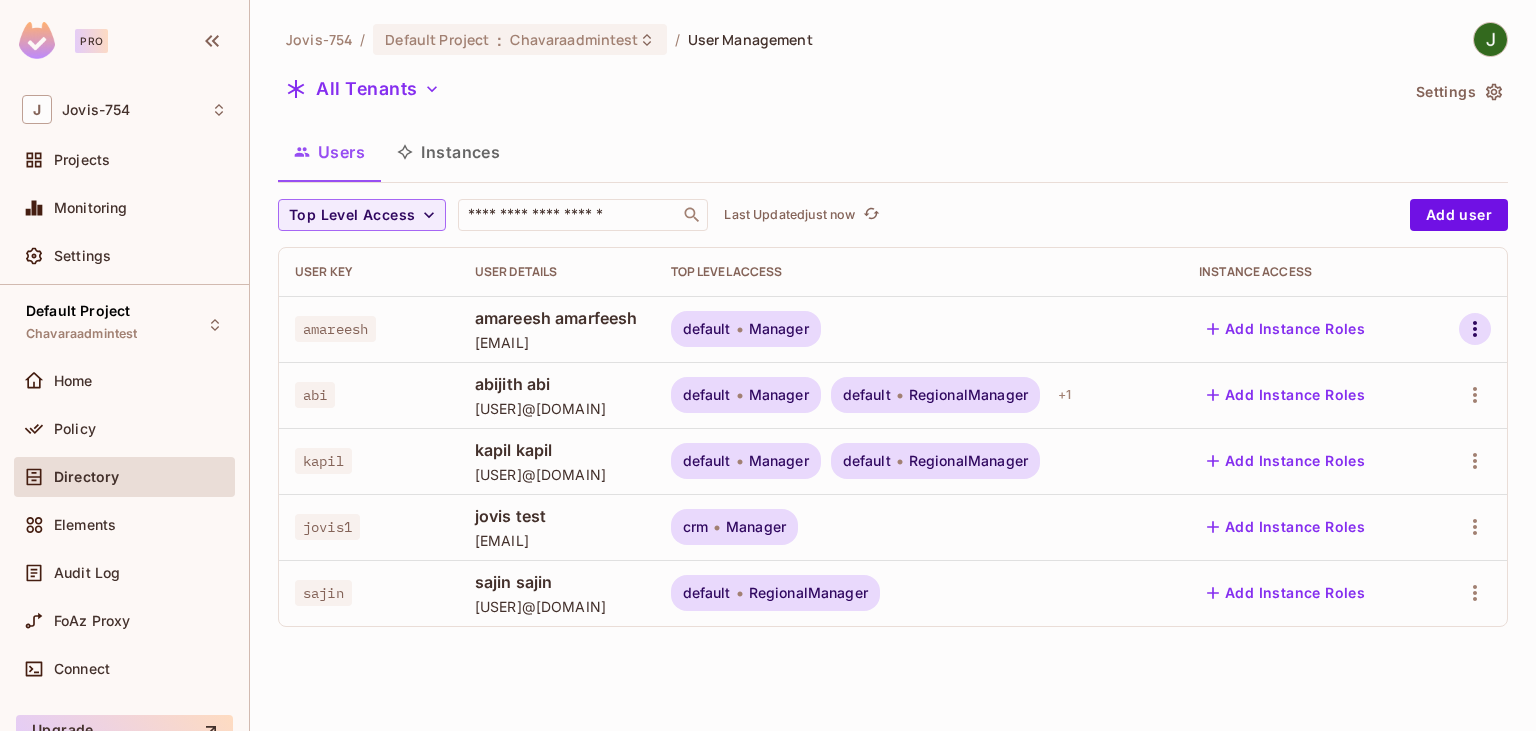 click 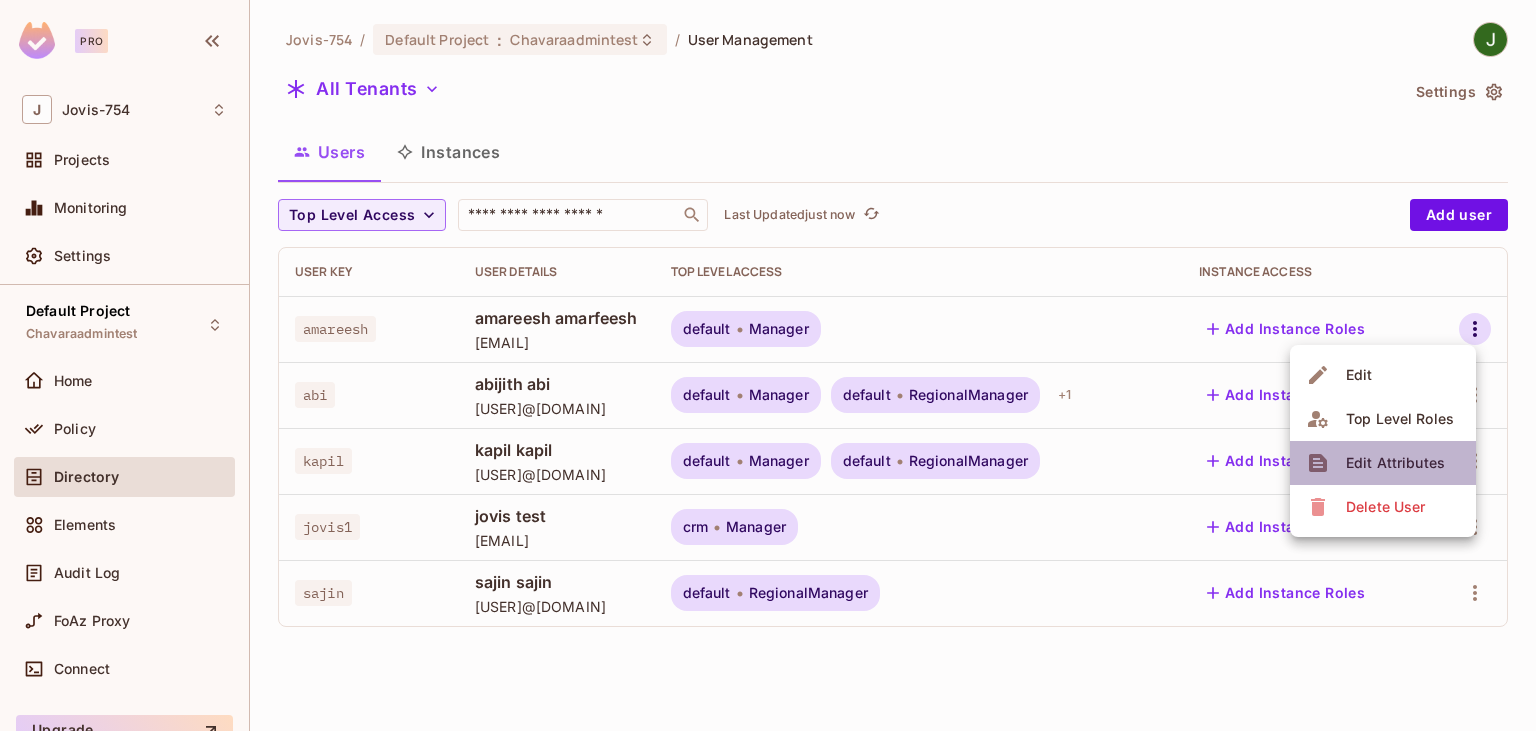 click on "Edit Attributes" at bounding box center (1395, 463) 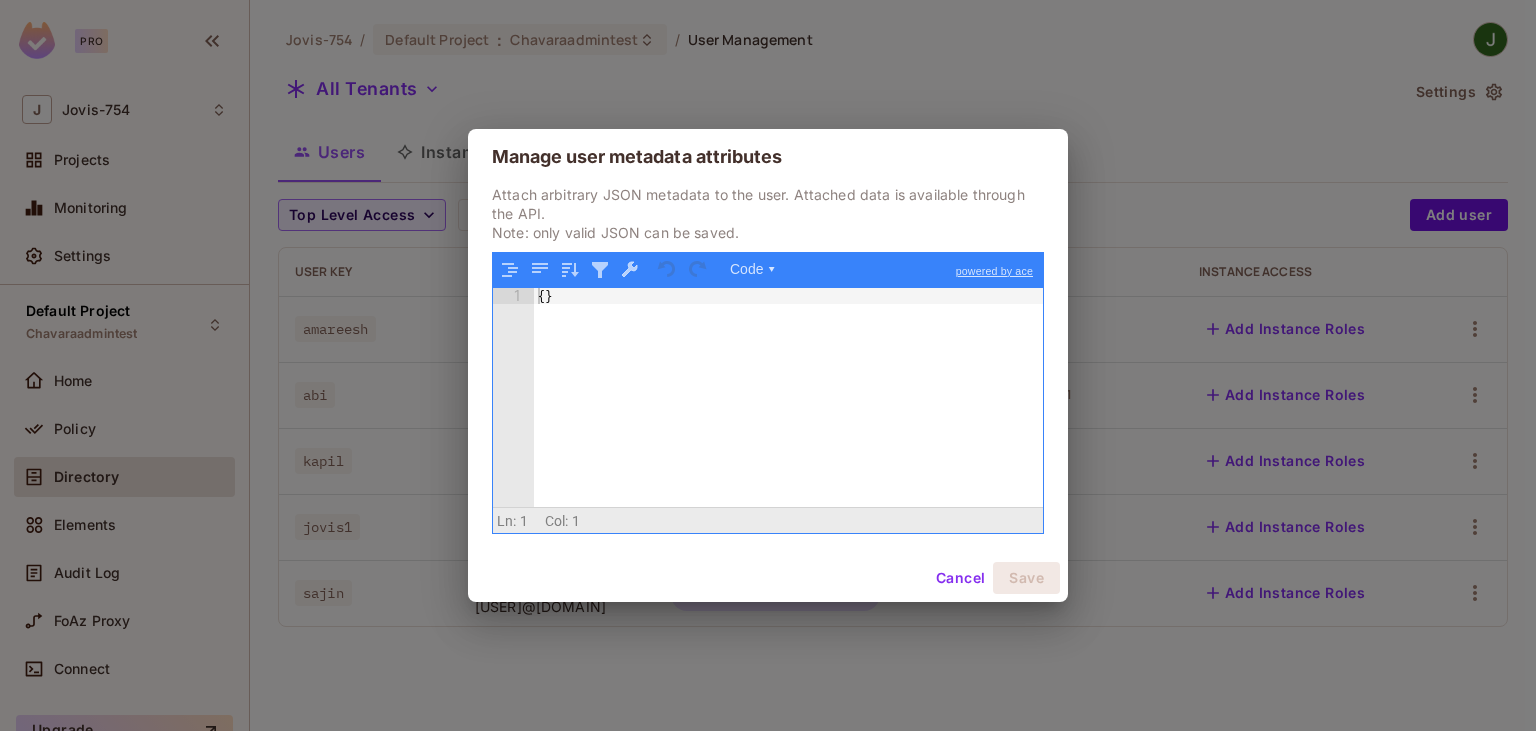 click on "Cancel" at bounding box center [960, 578] 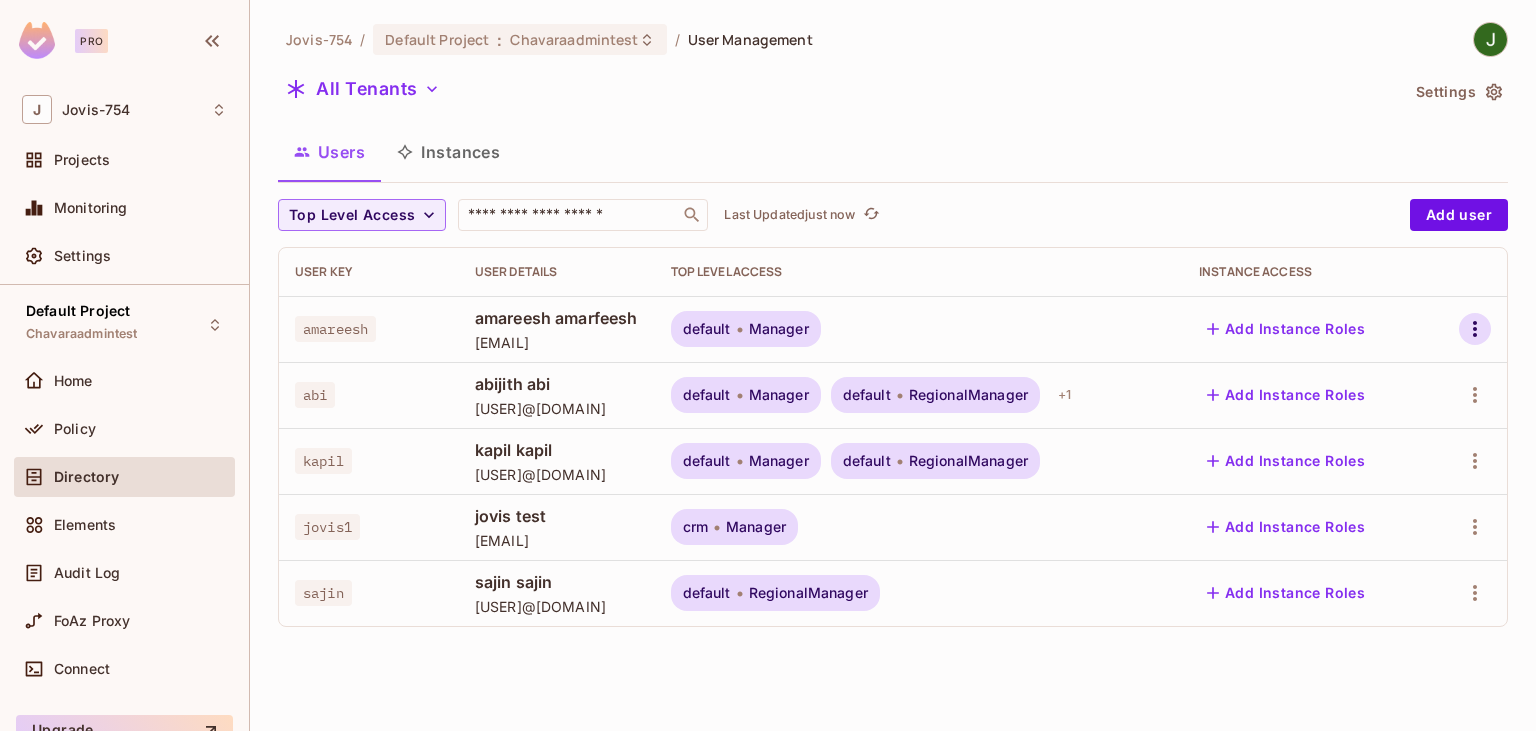 click 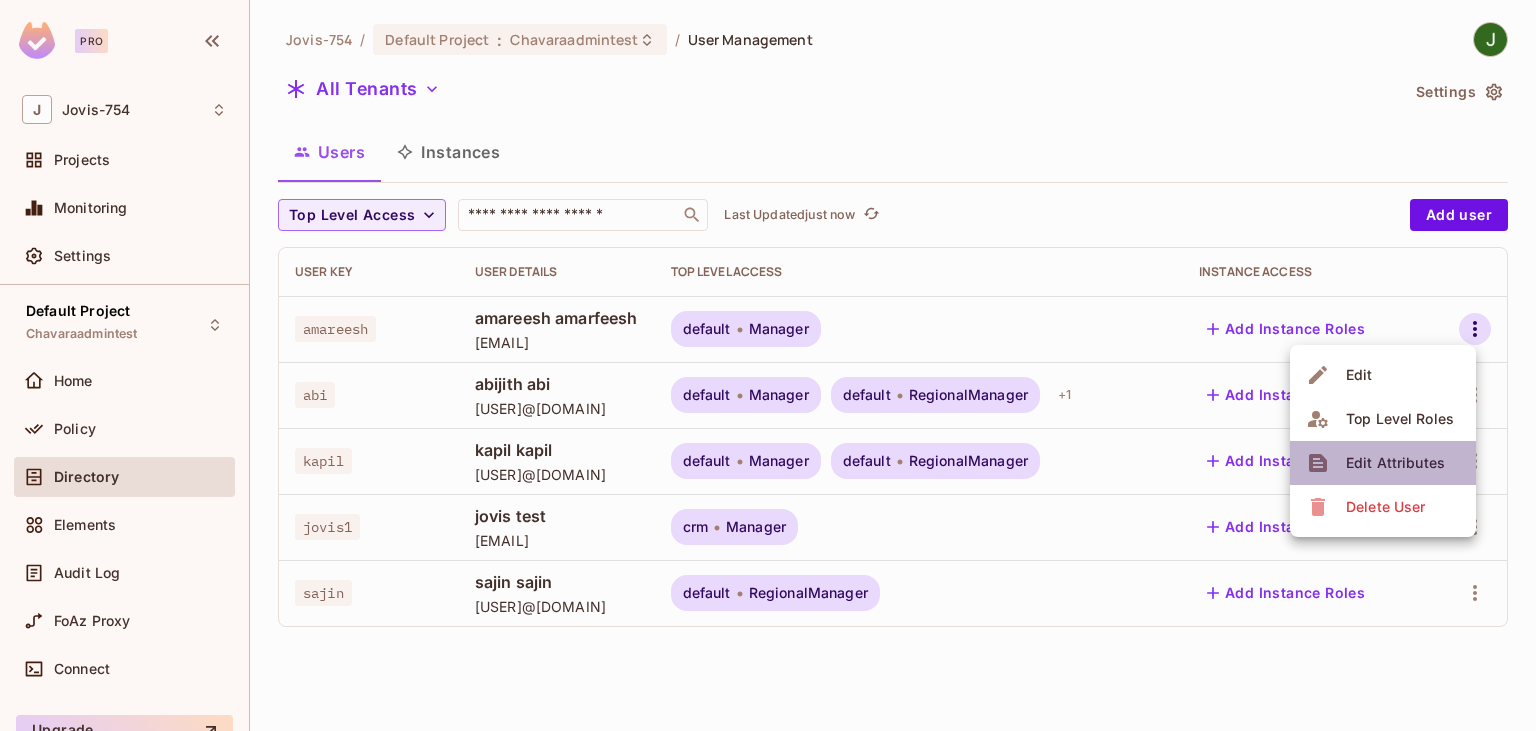 click on "Edit Attributes" at bounding box center (1395, 463) 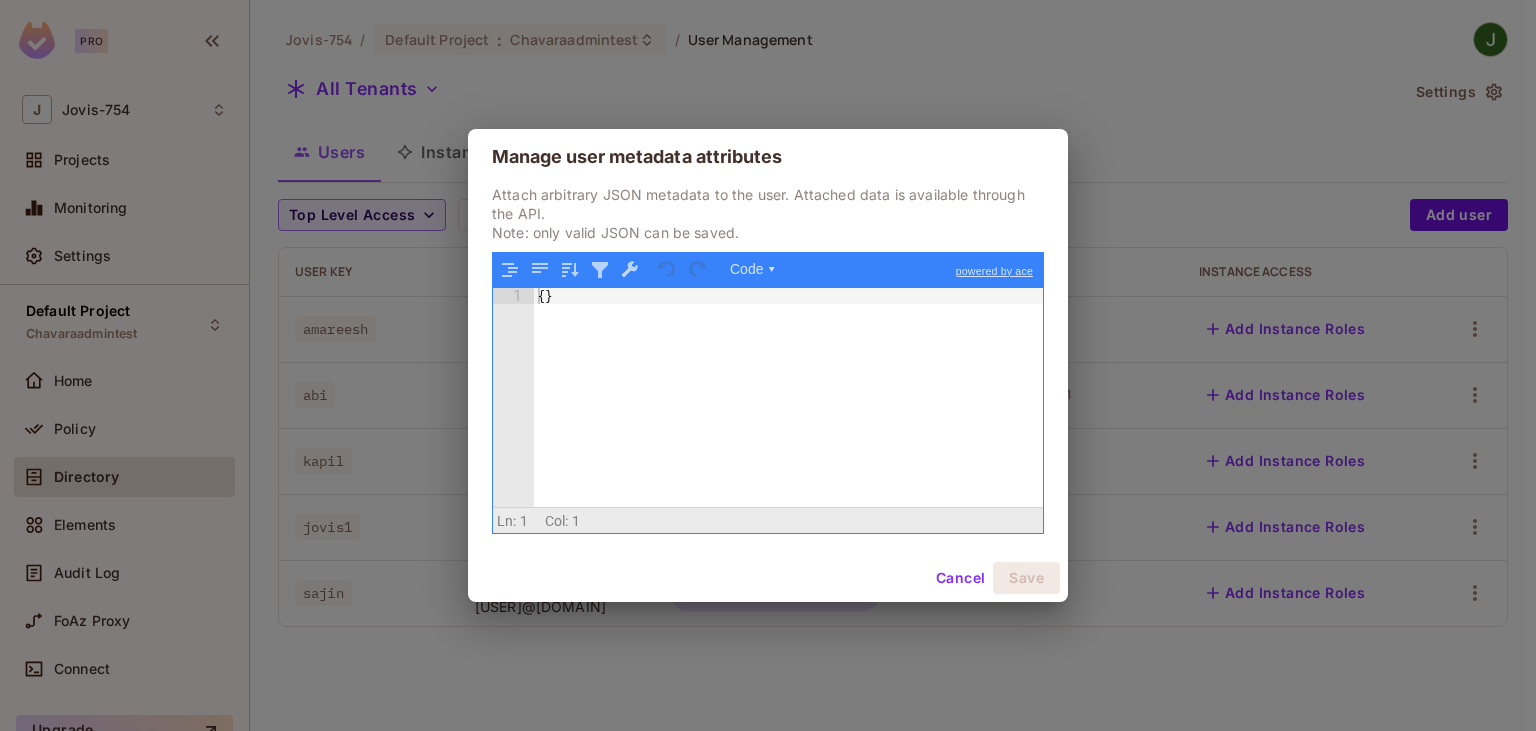 click on "Attach arbitrary JSON metadata to the user. Attached data is available through the API. Note: only valid JSON can be saved." at bounding box center (768, 213) 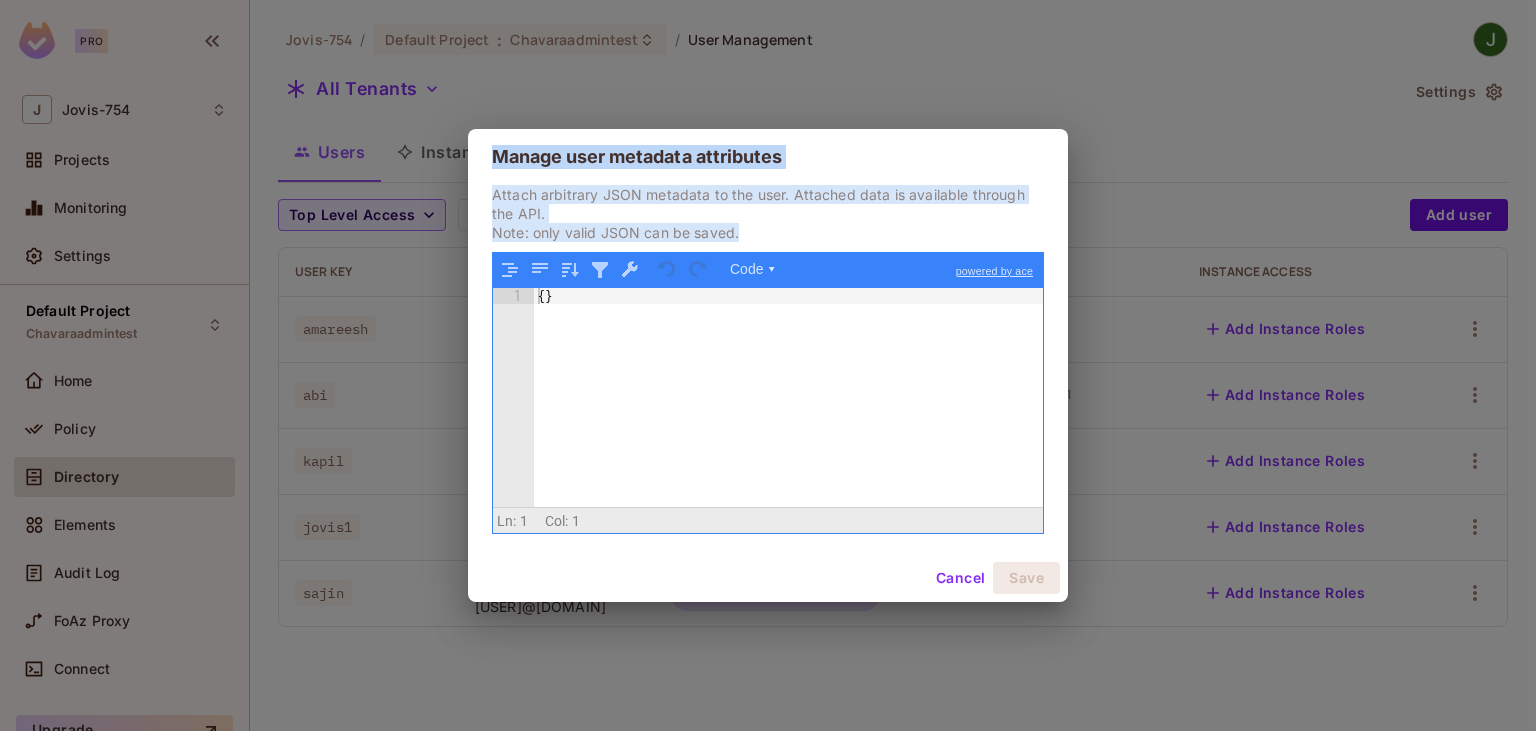 drag, startPoint x: 758, startPoint y: 242, endPoint x: 479, endPoint y: 182, distance: 285.3787 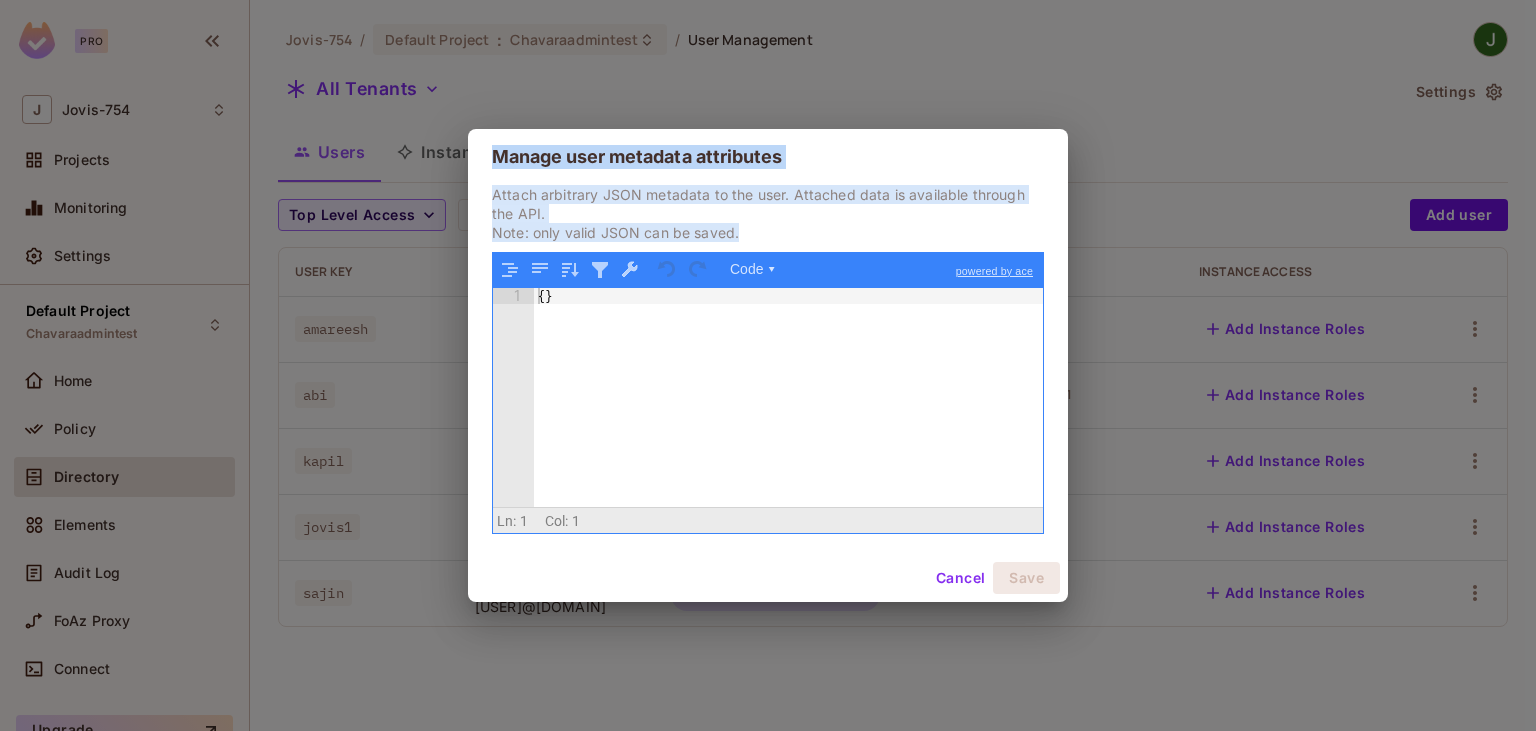 click on "Attach arbitrary JSON metadata to the user. Attached data is available through the API. Note: only valid JSON can be saved. Code ▾ powered by ace 1 { } XXXXXXXXXXXXXXXXXXXXXXXXXXXXXXXXXXXXXXXXXXXXXXXXXX Scroll for more ▿ Ln: 1 Col: 1 0 characters selected" at bounding box center (768, 369) 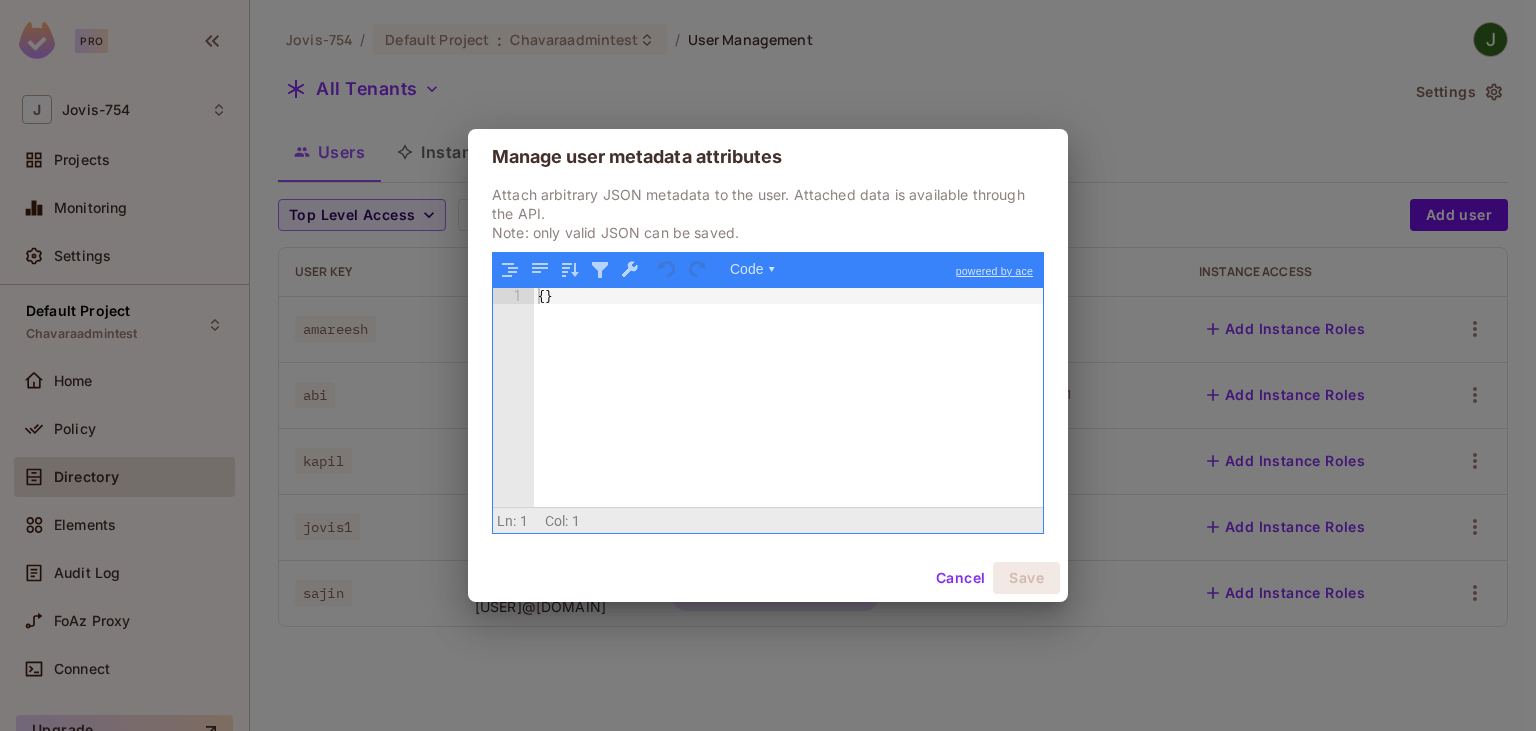 click on "Manage user metadata attributes Attach arbitrary JSON metadata to the user. Attached data is available through the API. Note: only valid JSON can be saved. Code ▾ powered by ace 1 { } XXXXXXXXXXXXXXXXXXXXXXXXXXXXXXXXXXXXXXXXXXXXXXXXXX Scroll for more ▿ Ln: 1 Col: 1 0 characters selected Cancel Save" at bounding box center [768, 365] 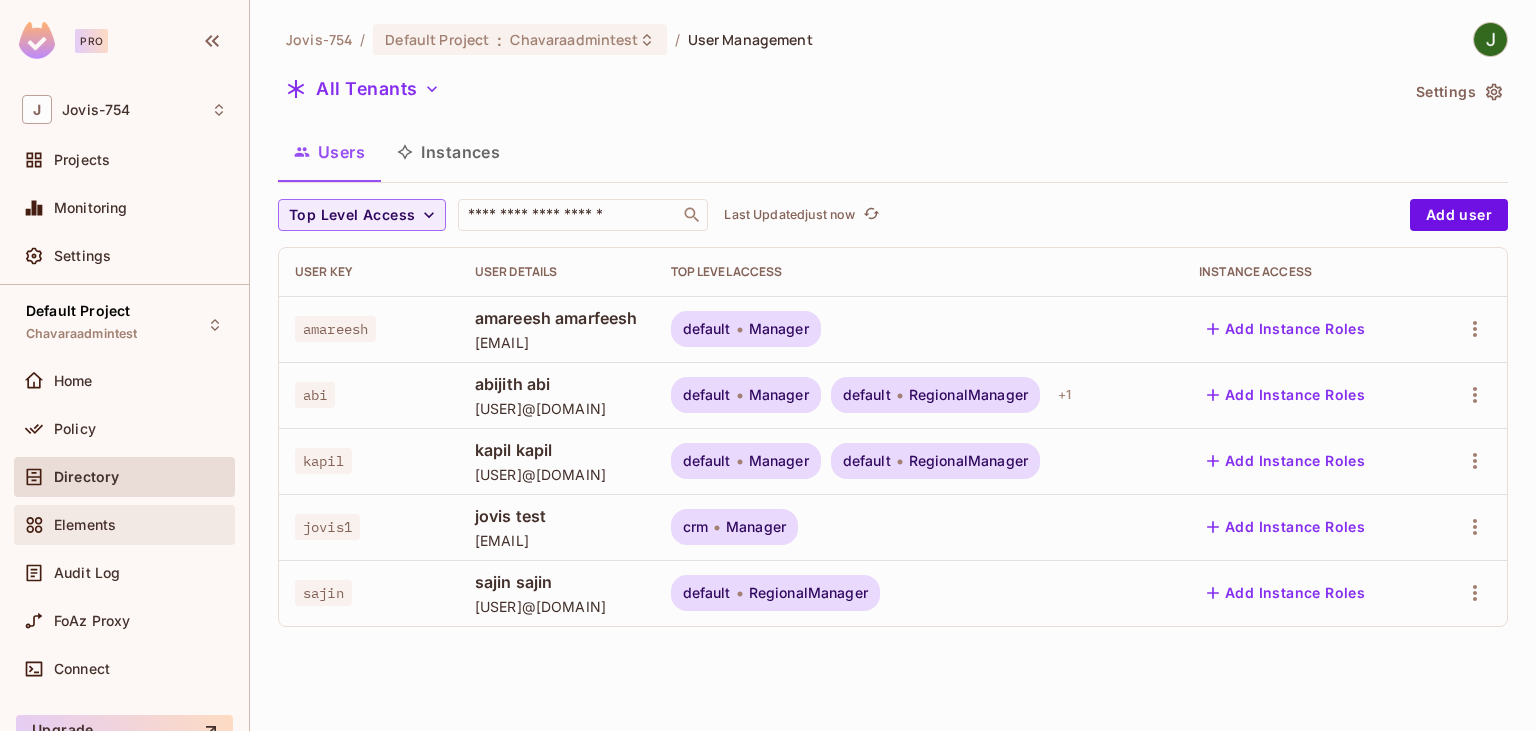 click on "Elements" at bounding box center (85, 525) 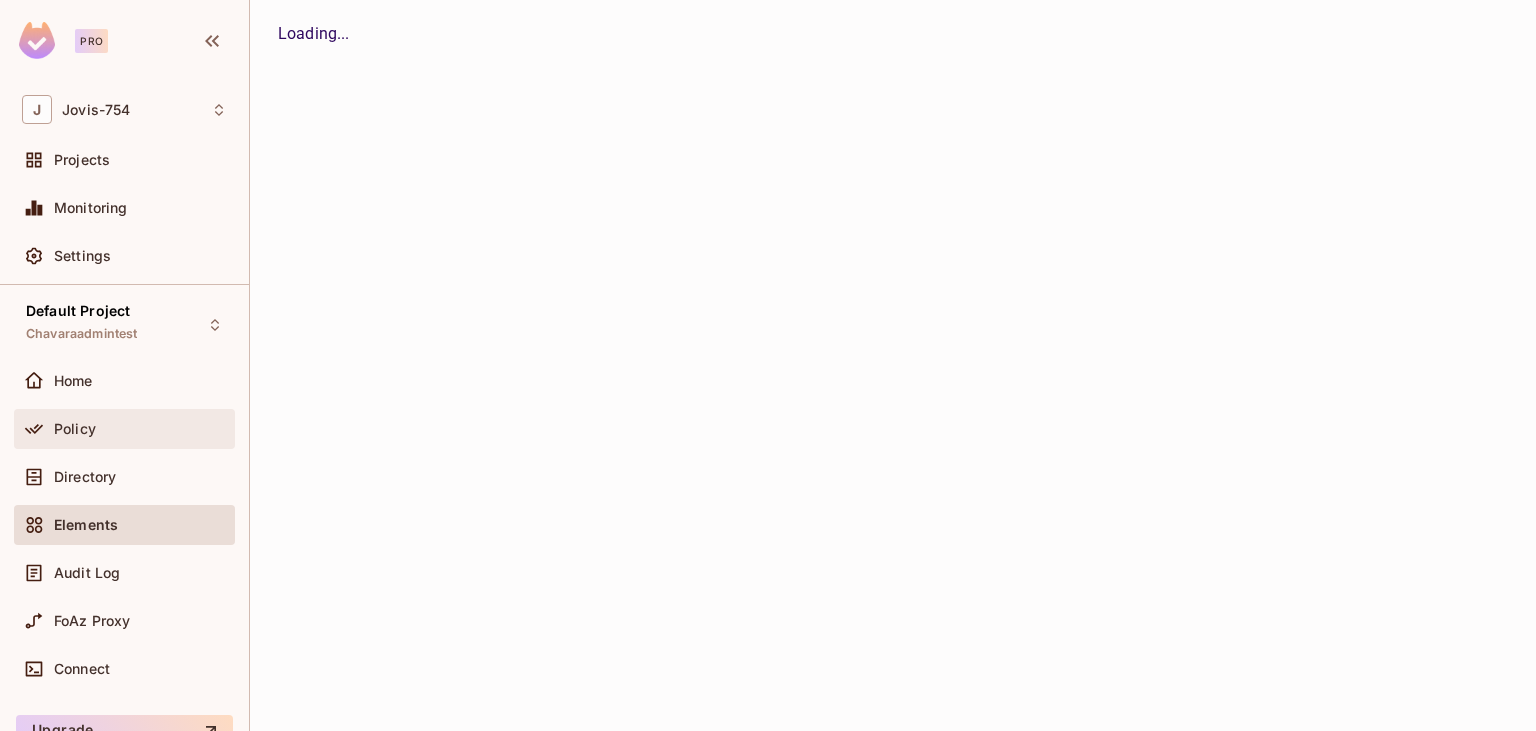 click on "Policy" at bounding box center [75, 429] 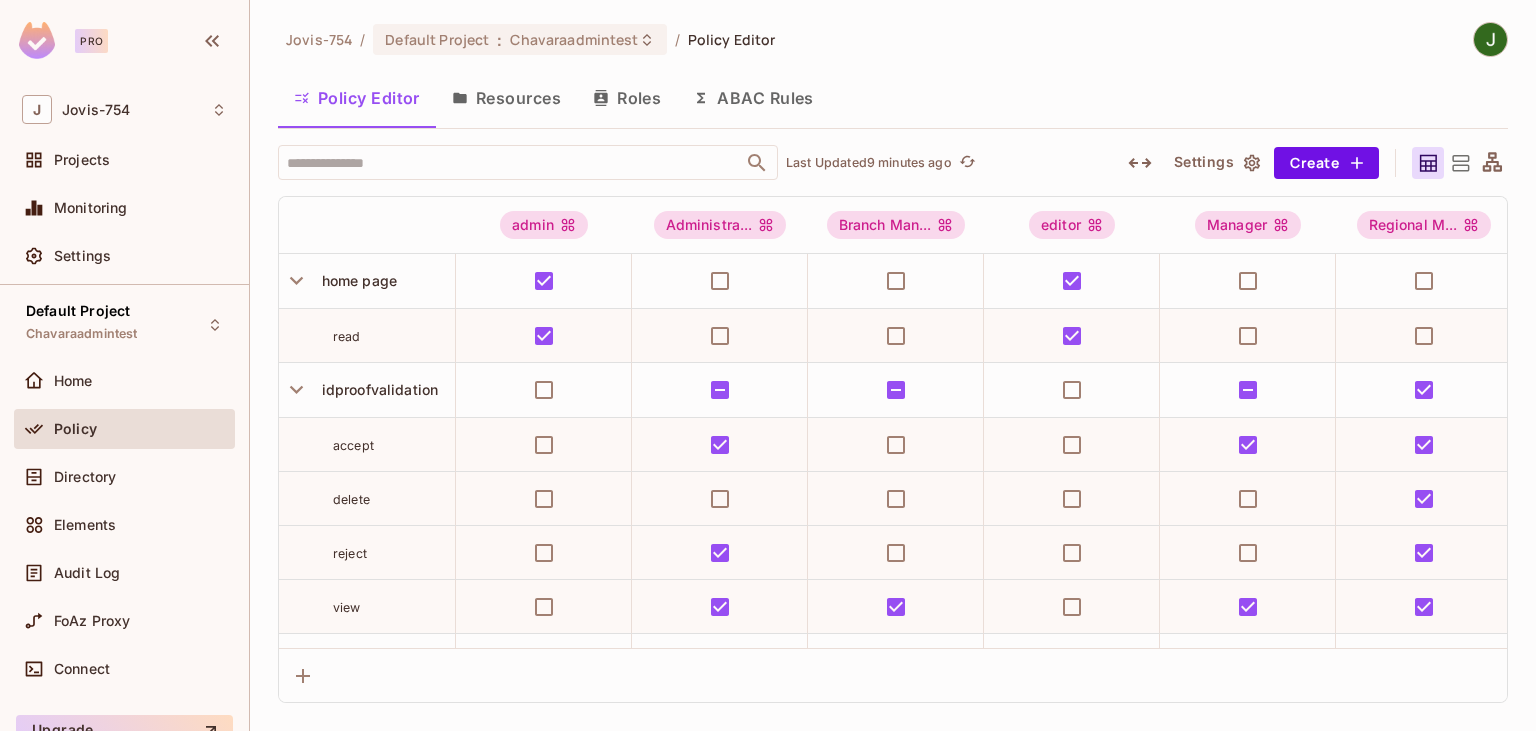 click on "Roles" at bounding box center [627, 98] 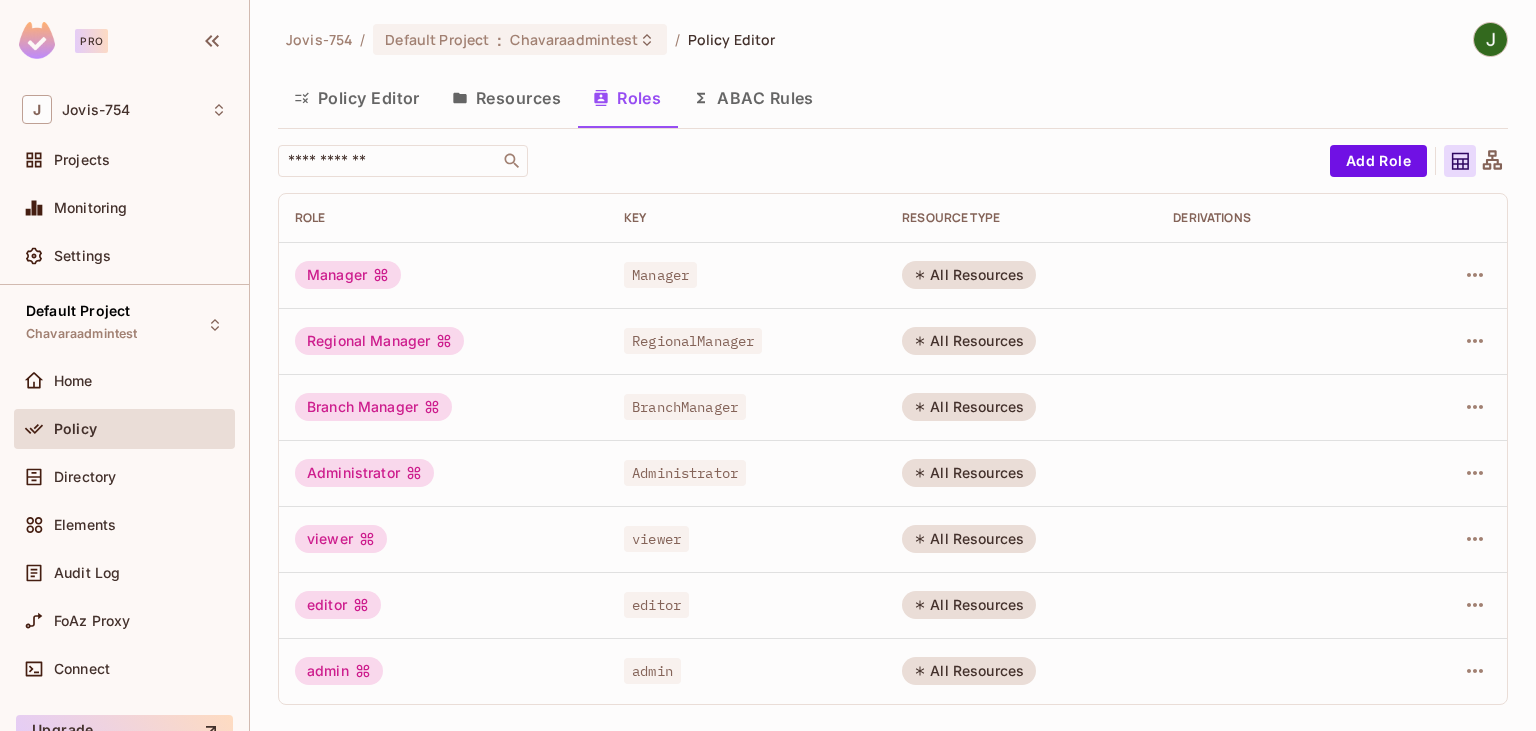 scroll, scrollTop: 90, scrollLeft: 0, axis: vertical 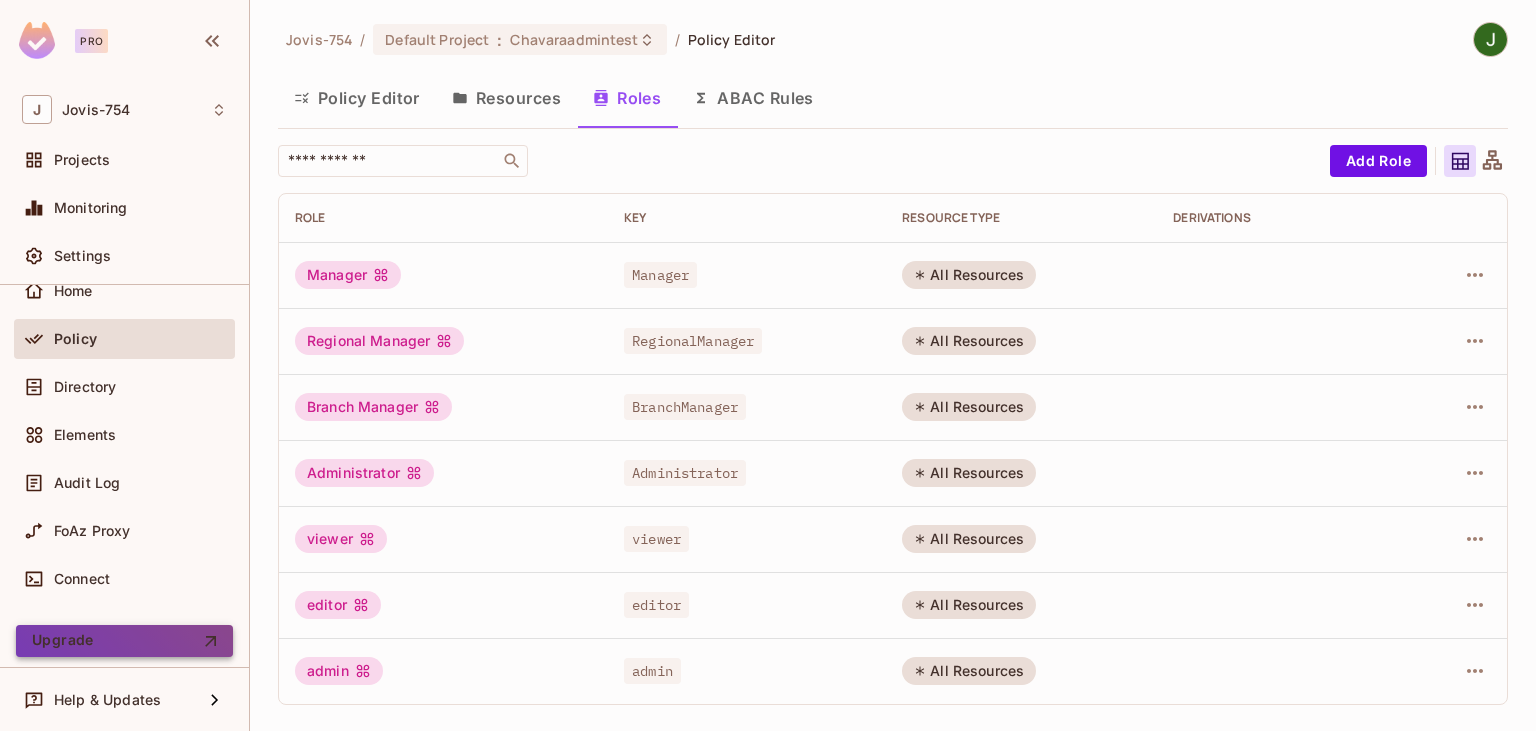 click on "Upgrade" at bounding box center (124, 641) 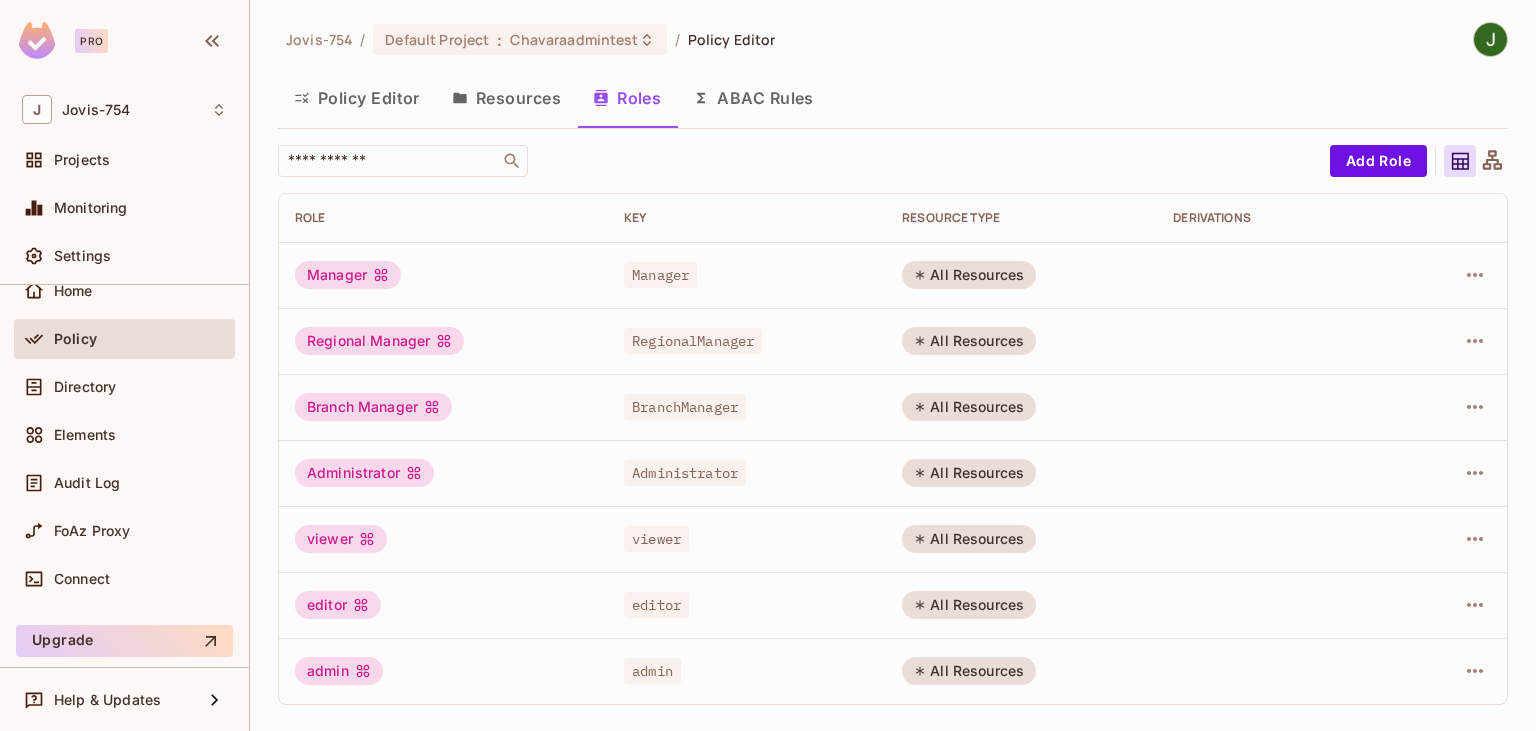 click on "Resources" at bounding box center [506, 98] 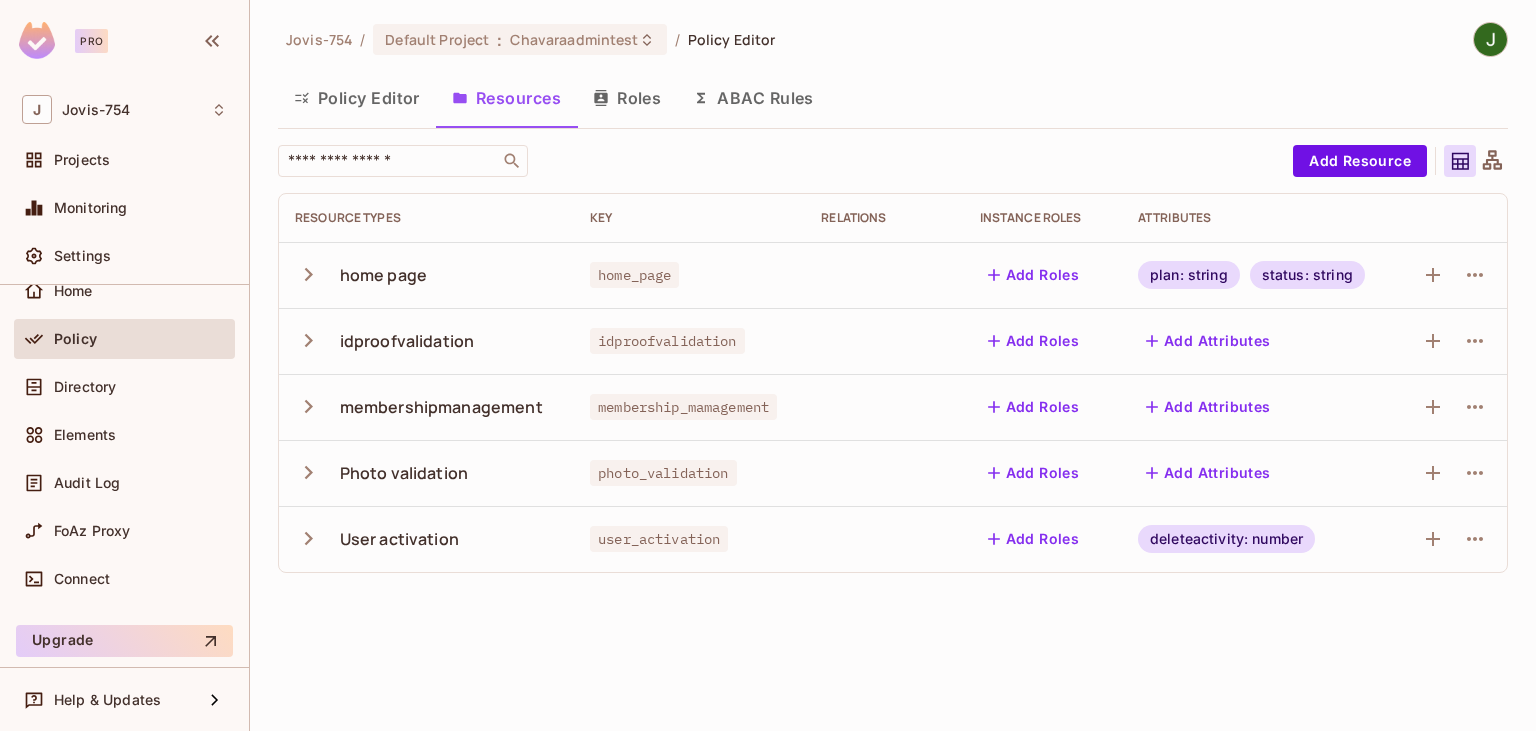 drag, startPoint x: 1130, startPoint y: 591, endPoint x: 1124, endPoint y: 574, distance: 18.027756 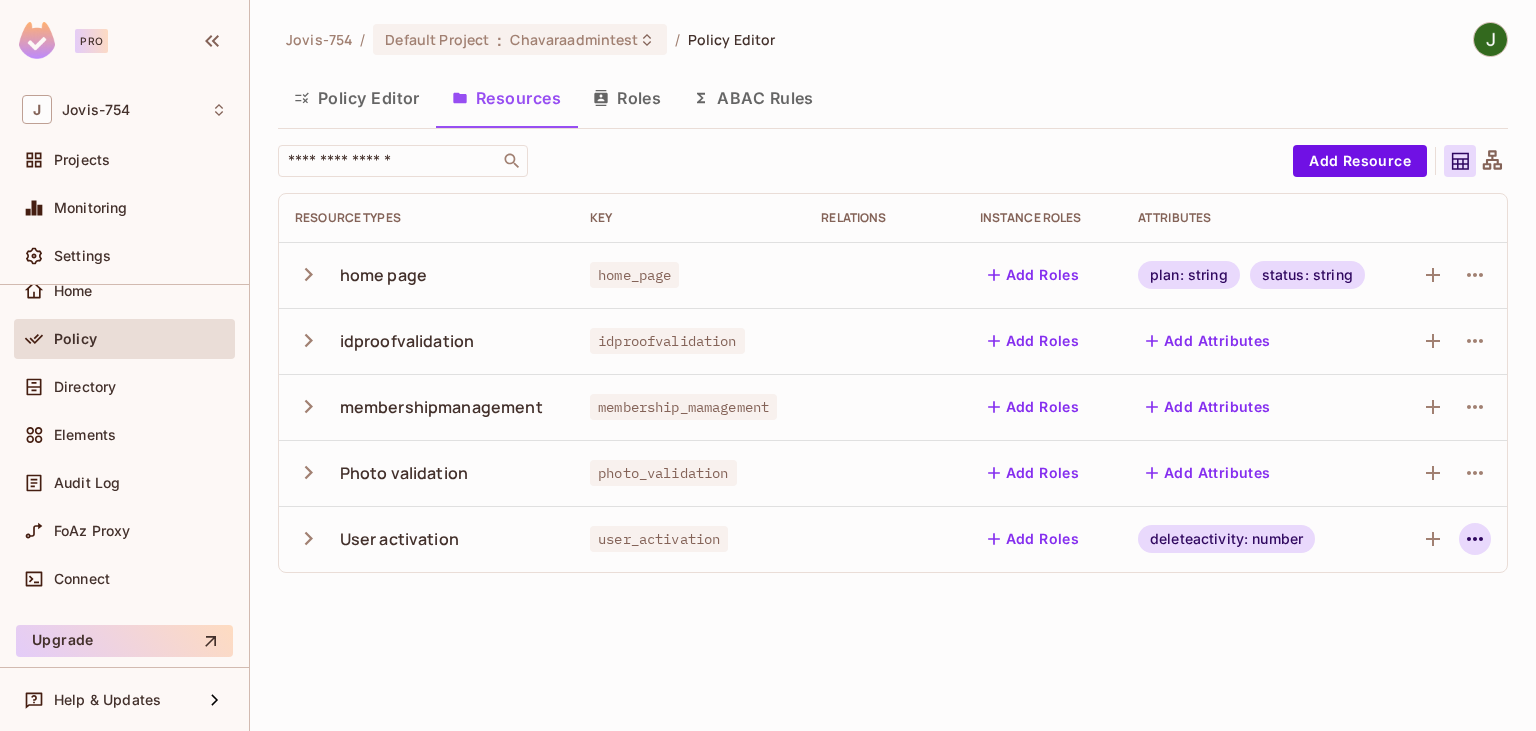 click 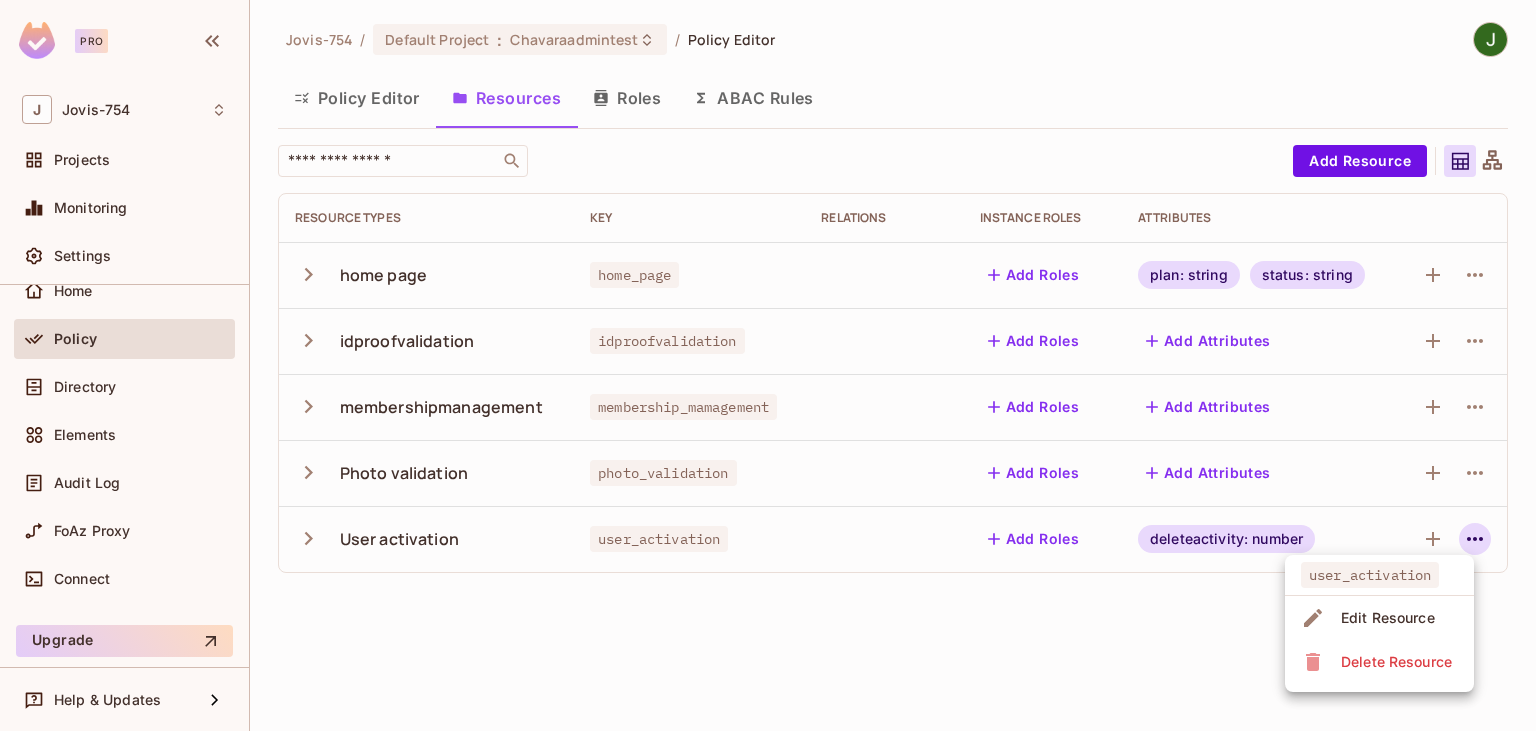 click at bounding box center (768, 365) 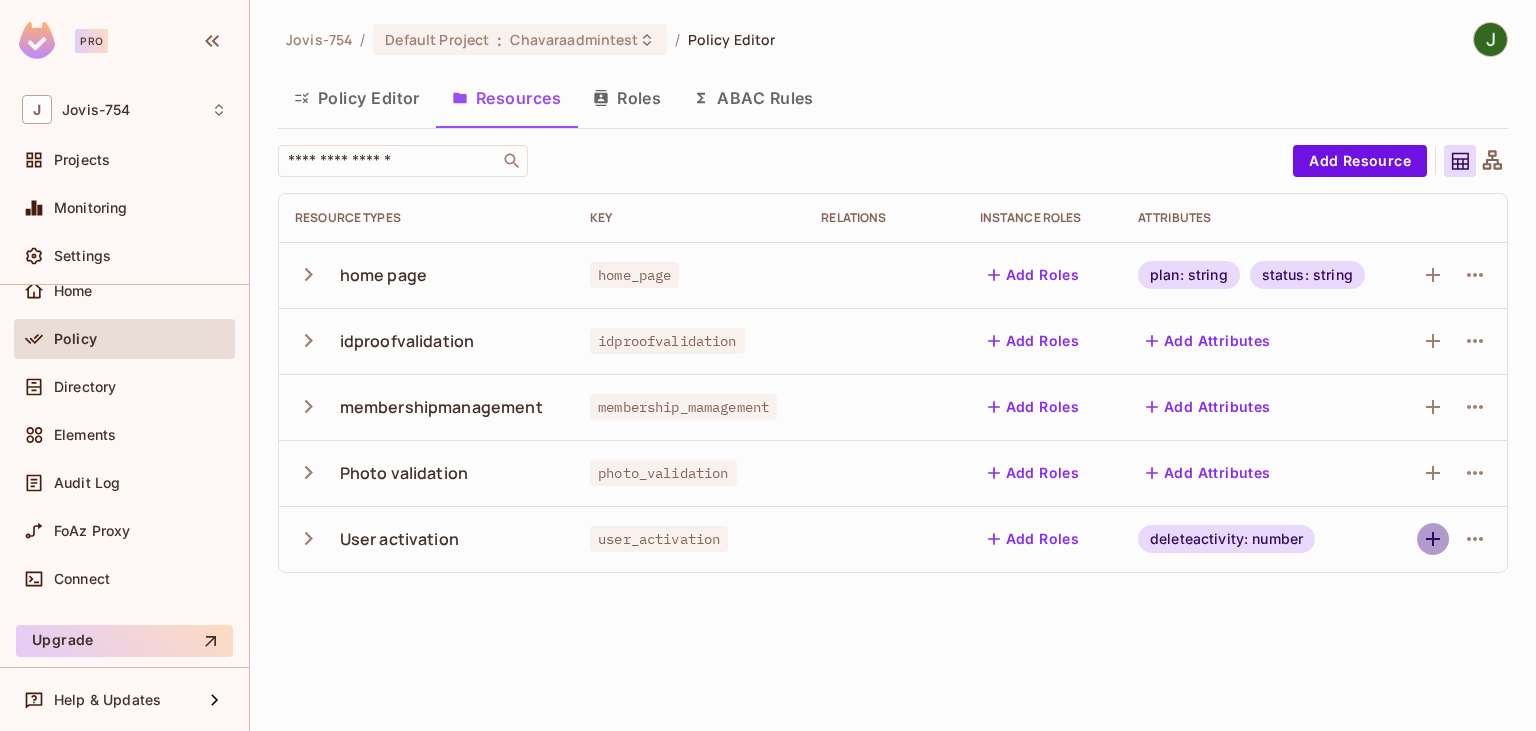 click 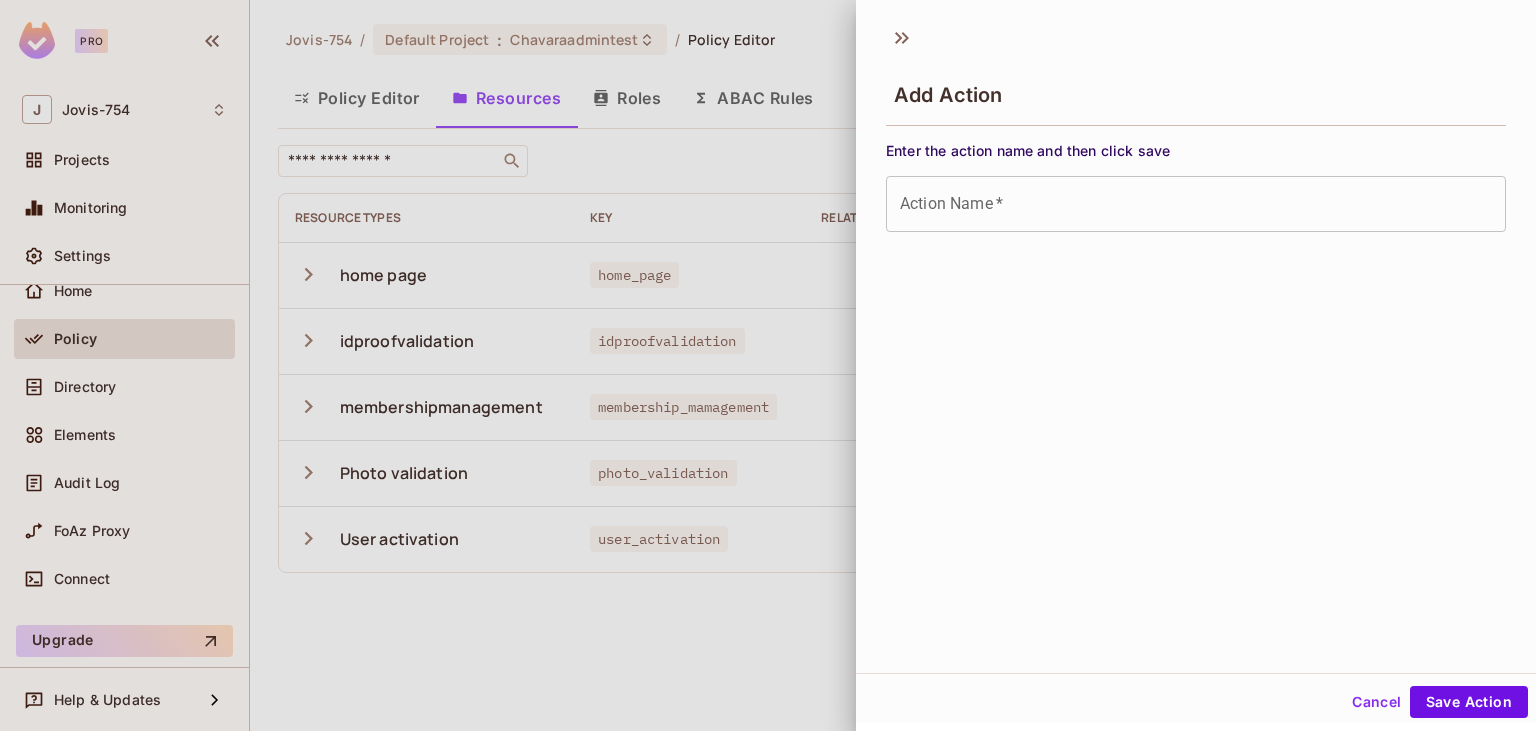 click on "Action Name   * Action Name   *" at bounding box center [1196, 204] 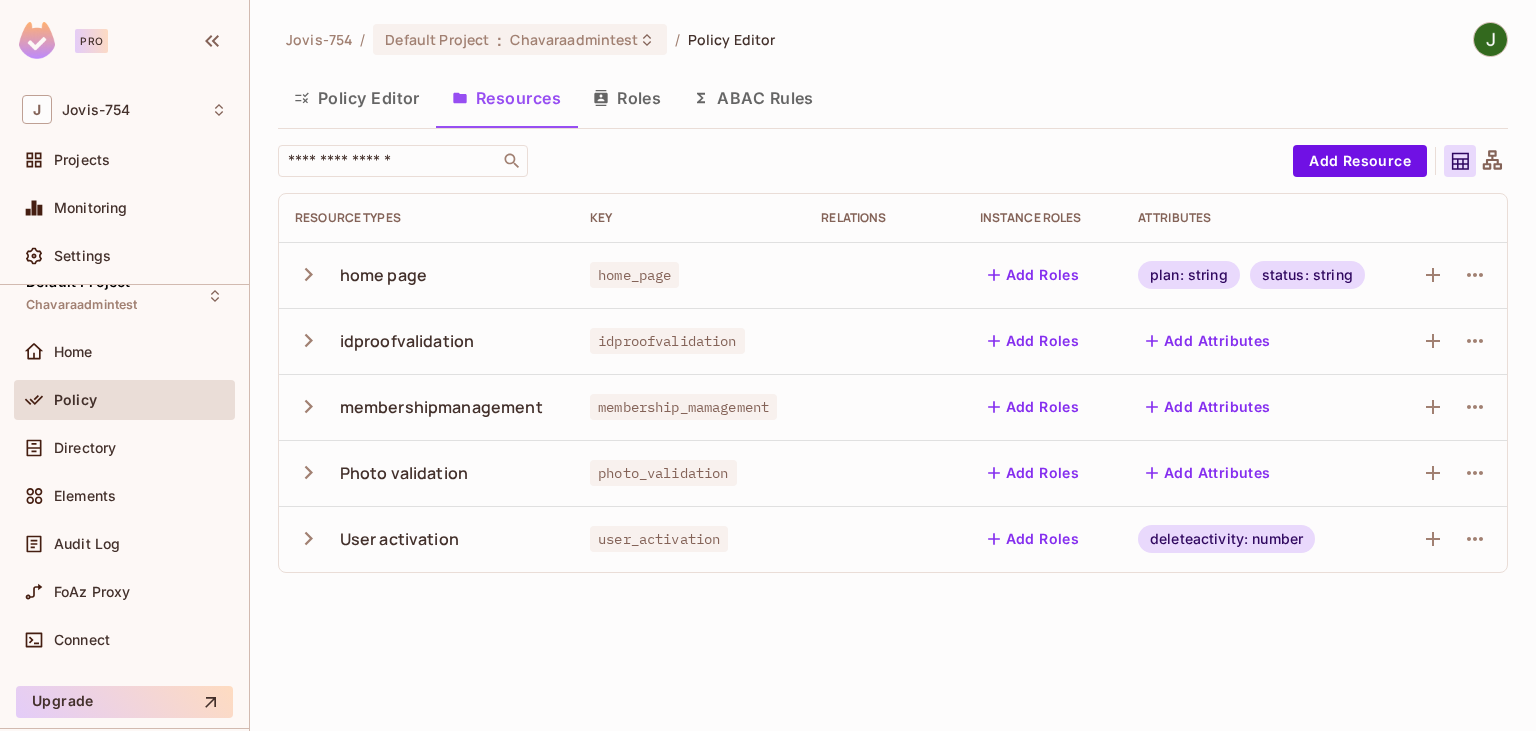 scroll, scrollTop: 0, scrollLeft: 0, axis: both 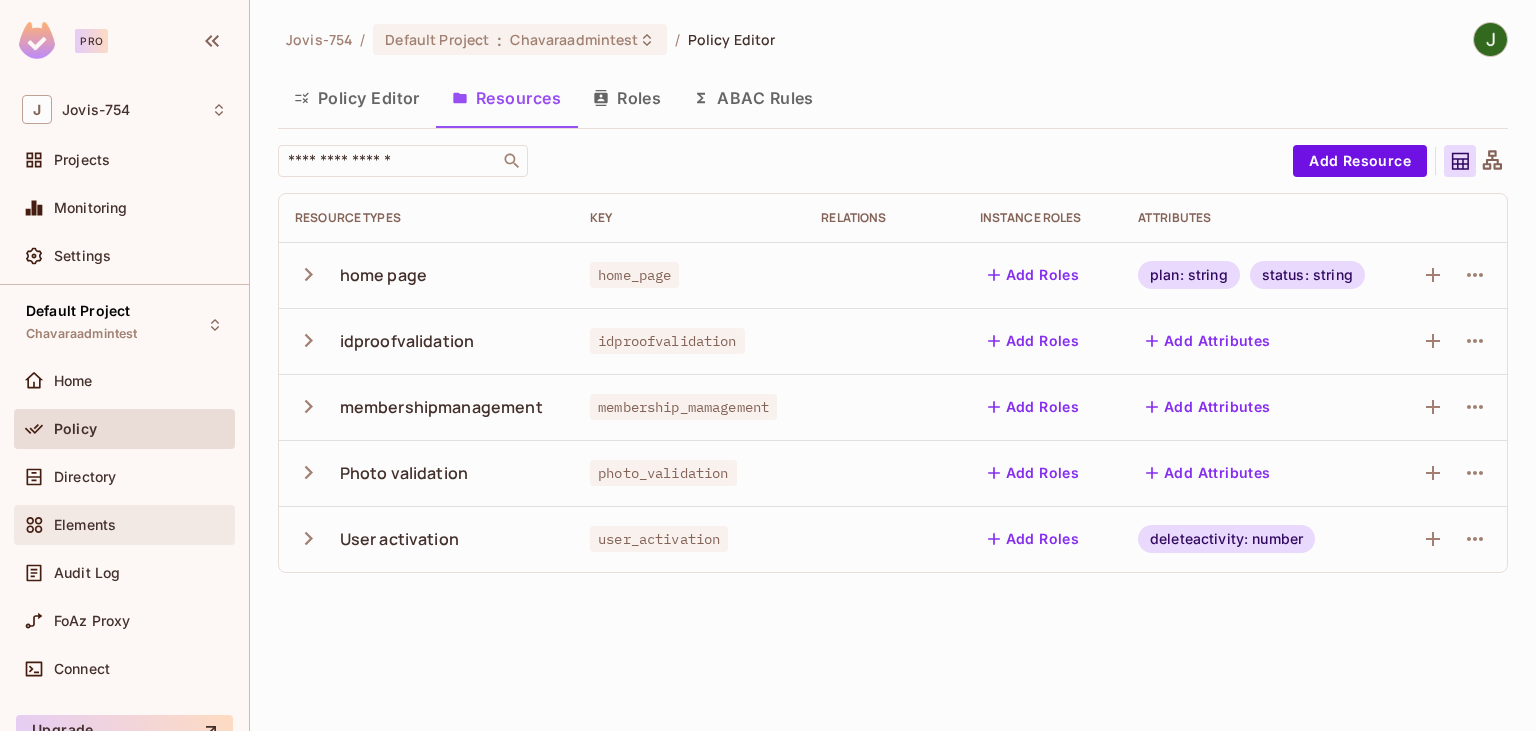 click on "Elements" at bounding box center [85, 525] 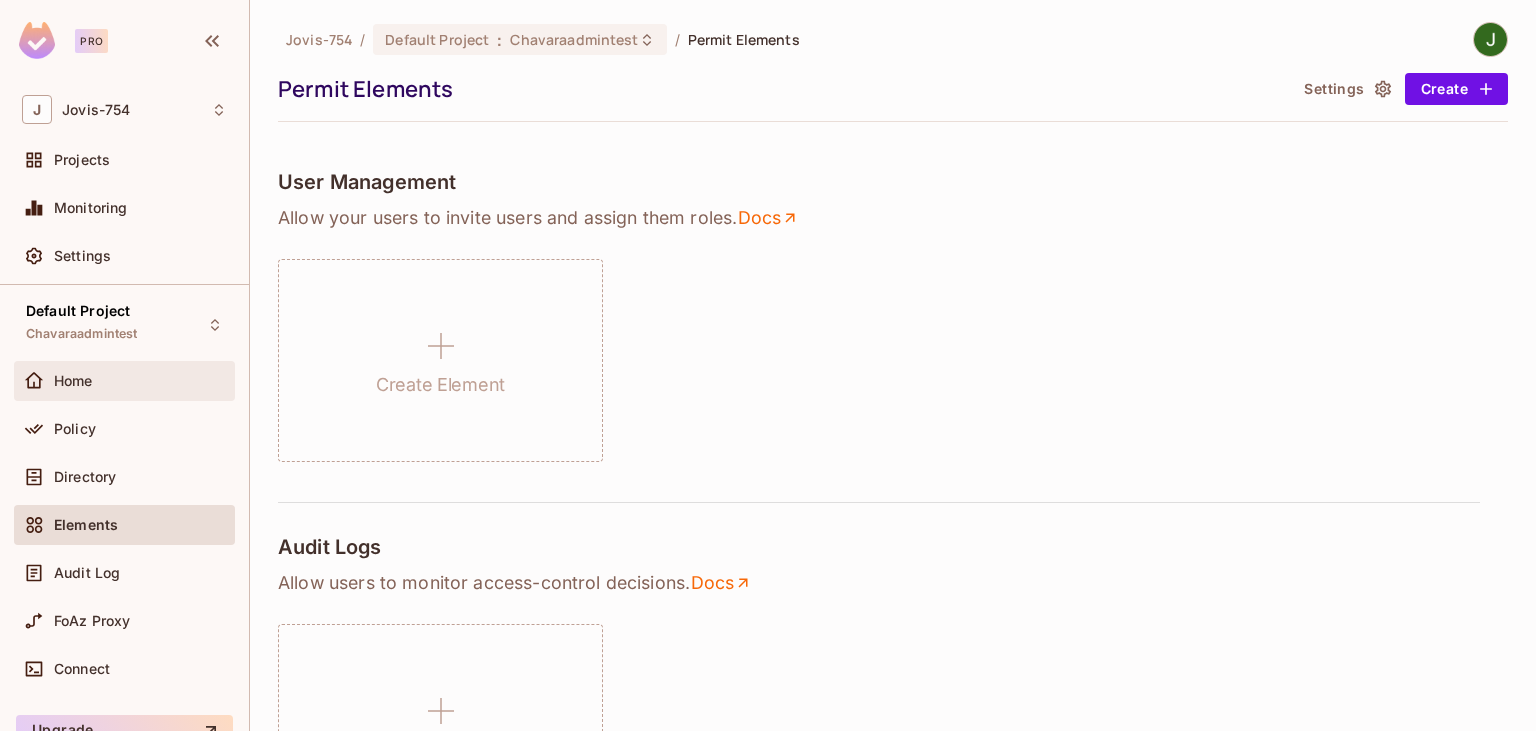click on "Home" at bounding box center (124, 381) 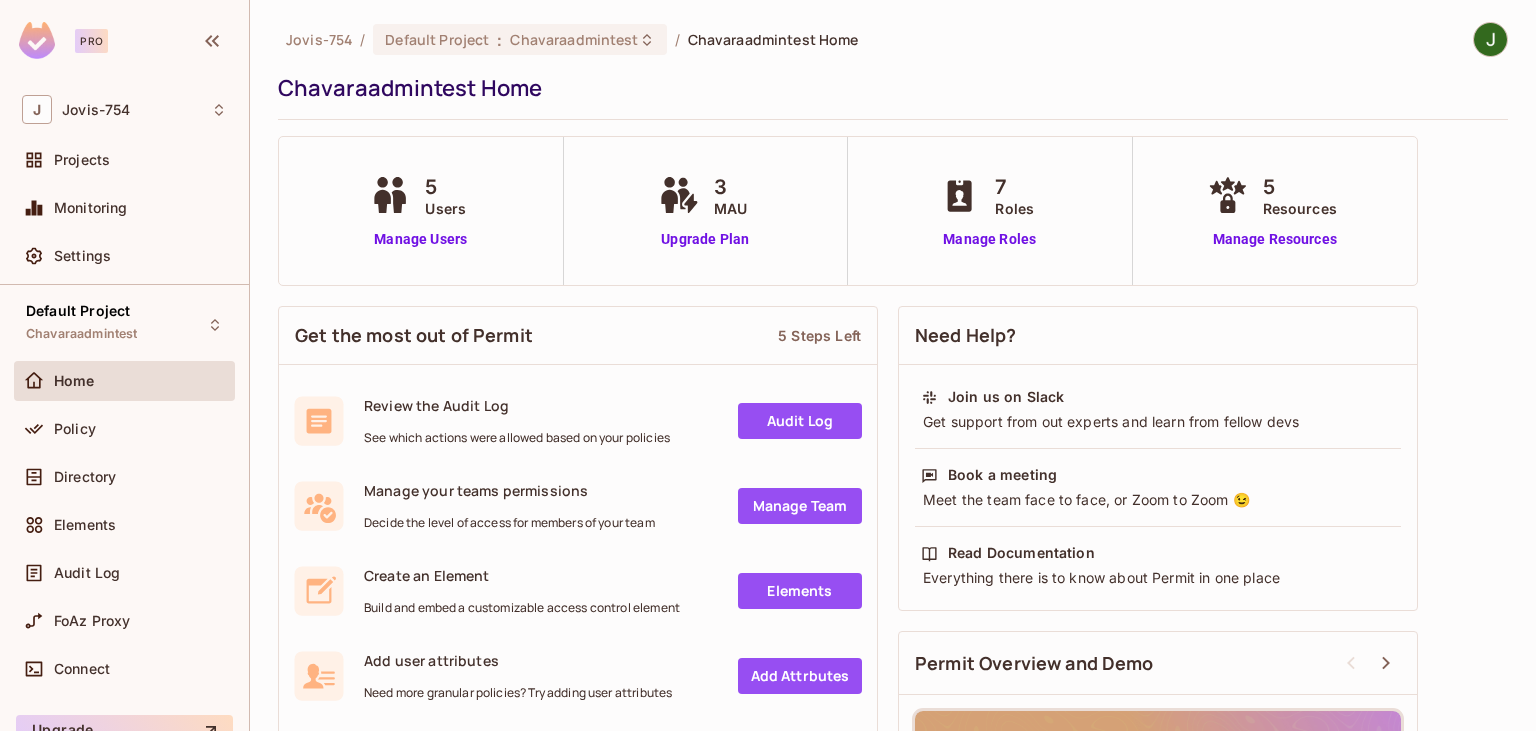 scroll, scrollTop: 115, scrollLeft: 0, axis: vertical 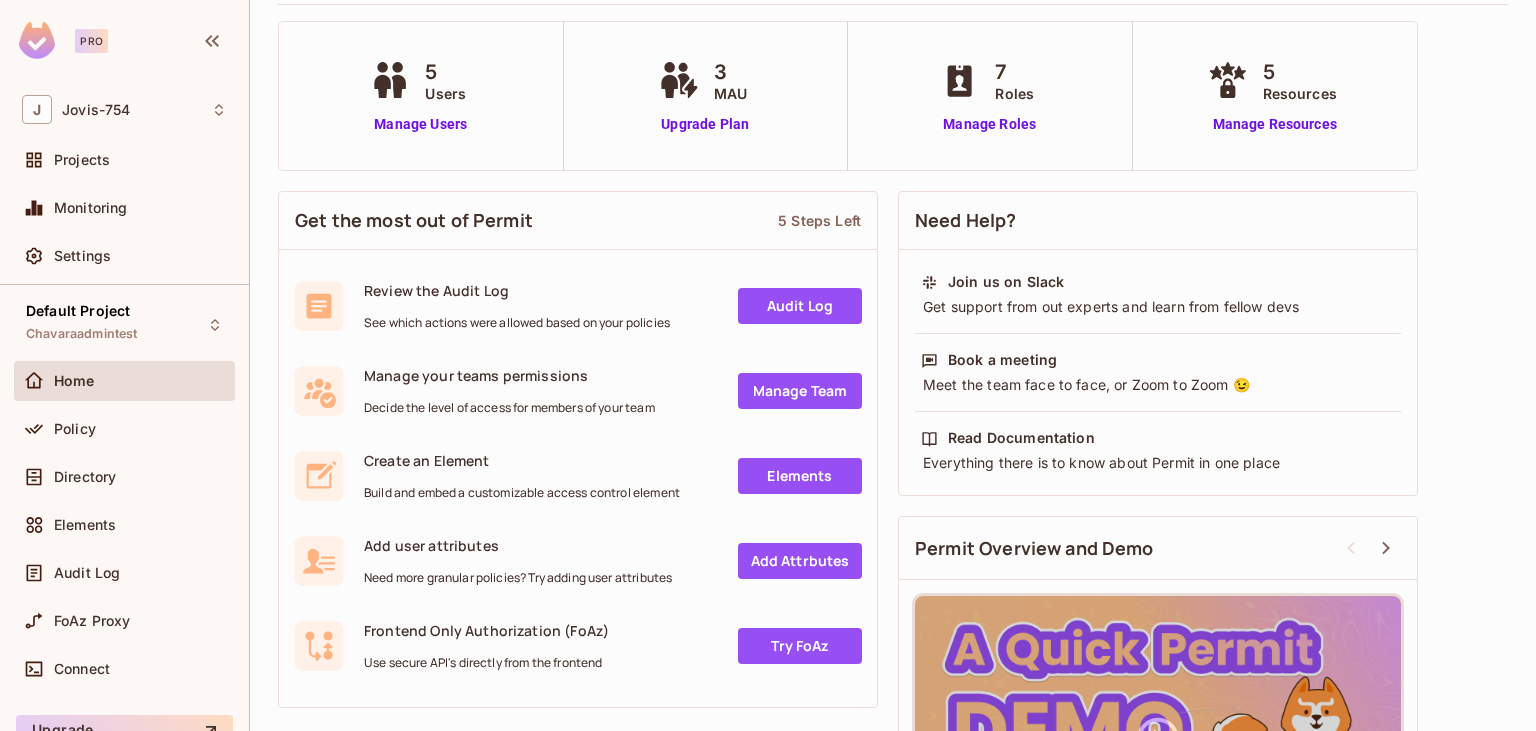 click on "Manage Team" at bounding box center [800, 391] 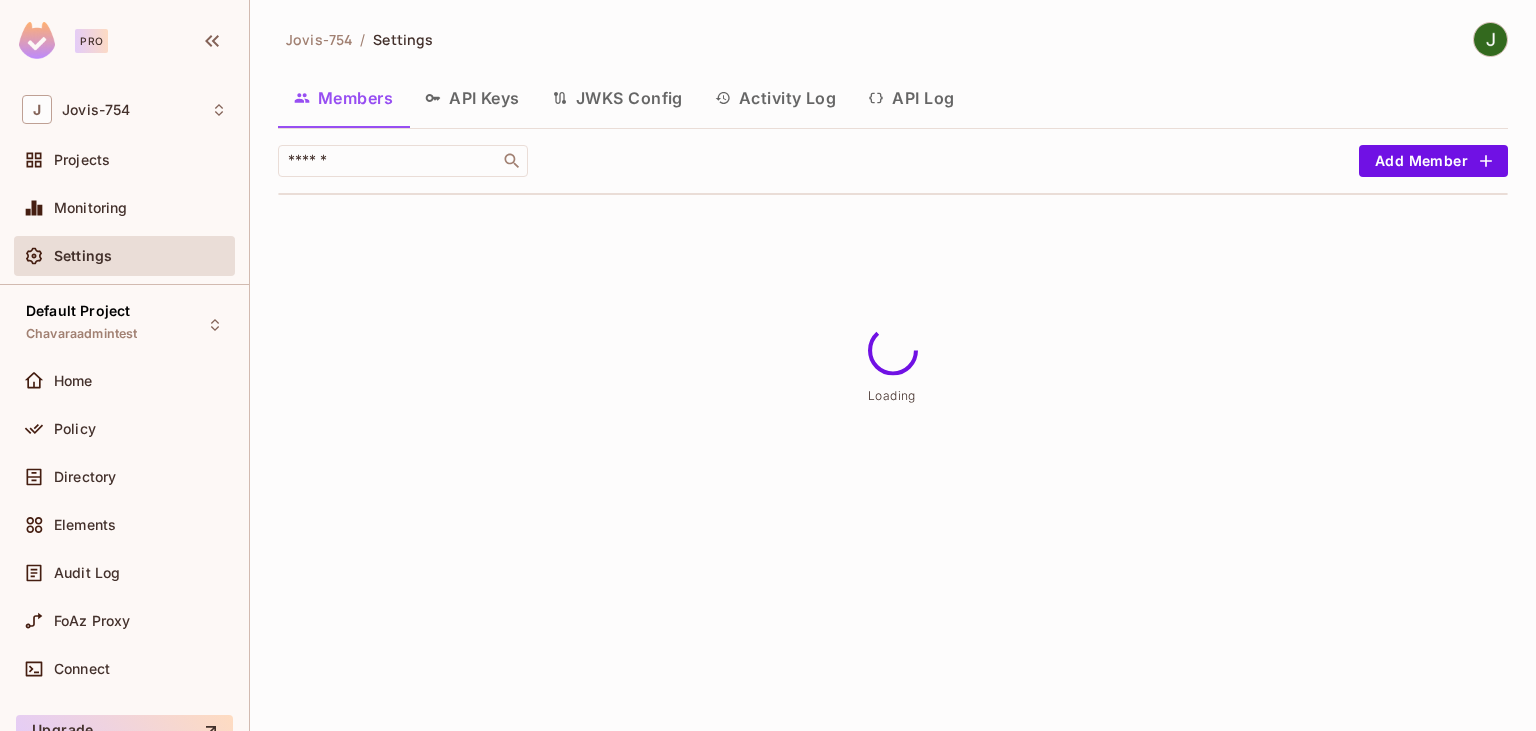 scroll, scrollTop: 0, scrollLeft: 0, axis: both 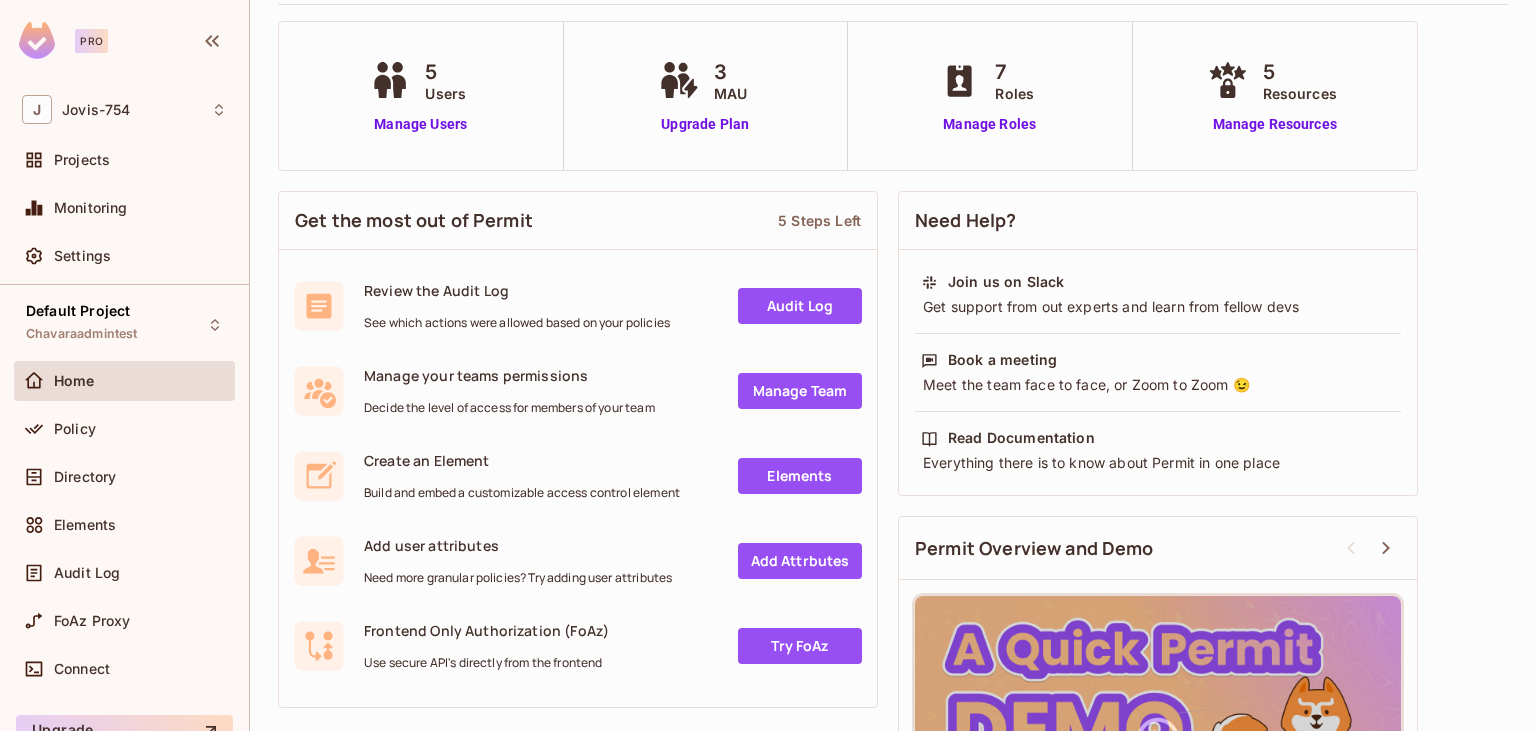 click on "Elements" at bounding box center (800, 476) 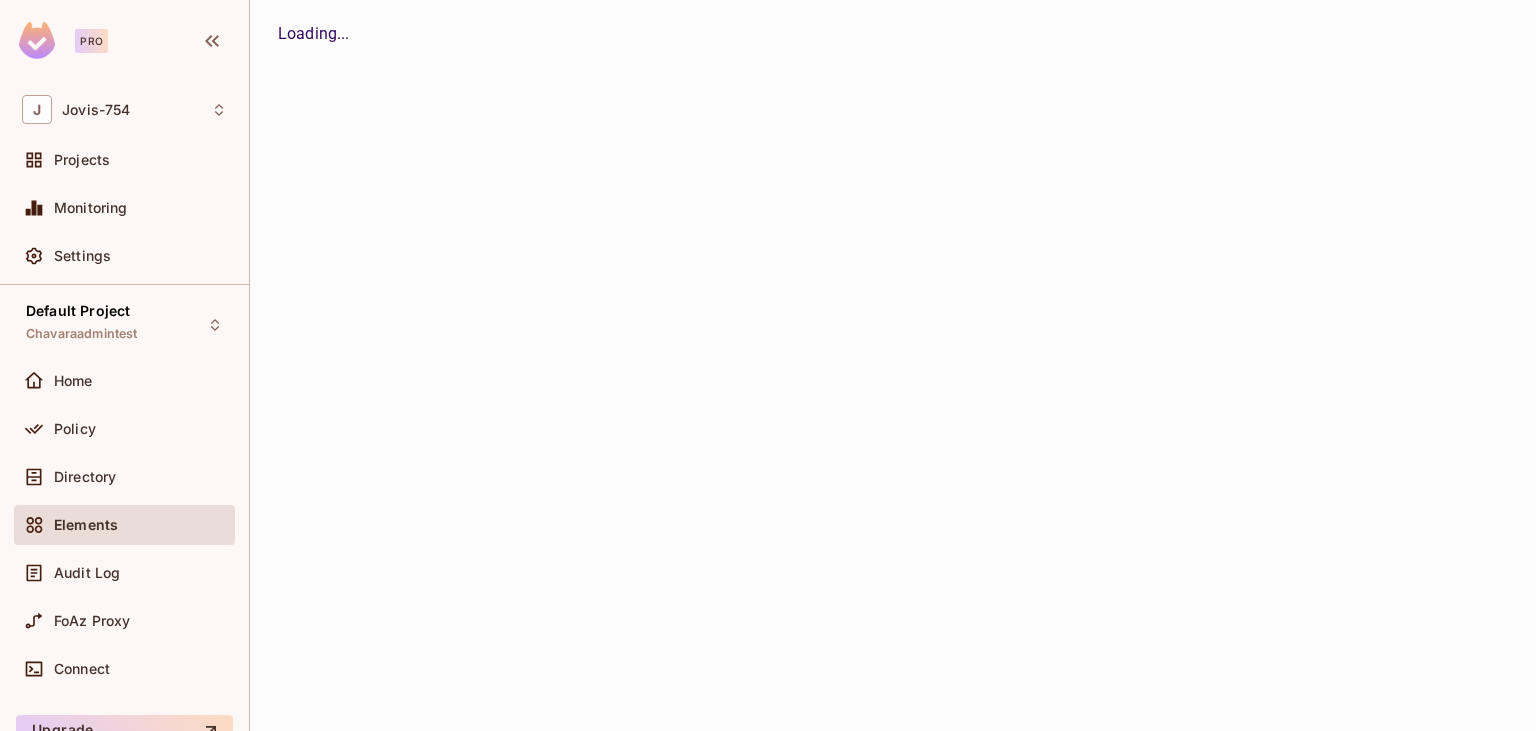 scroll, scrollTop: 0, scrollLeft: 0, axis: both 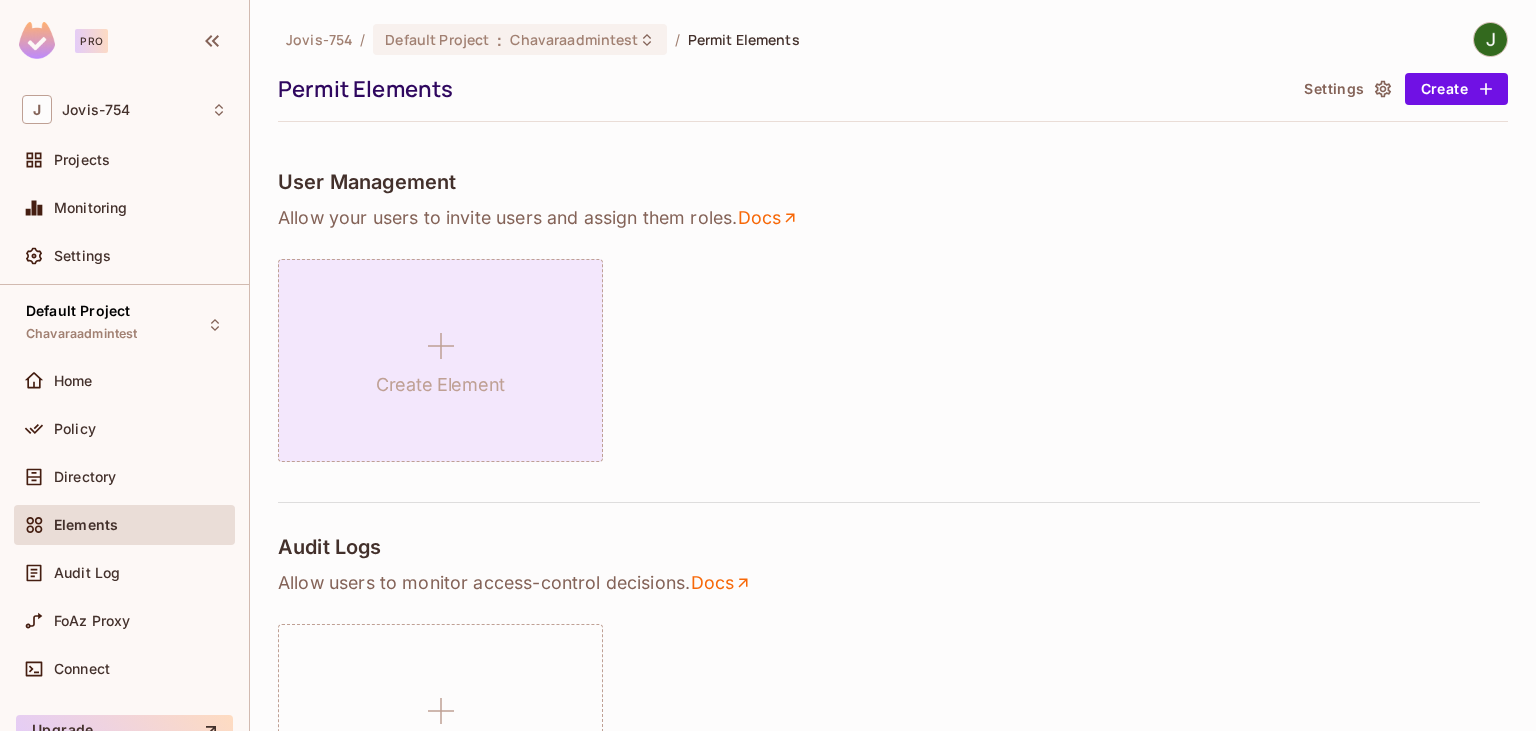 click 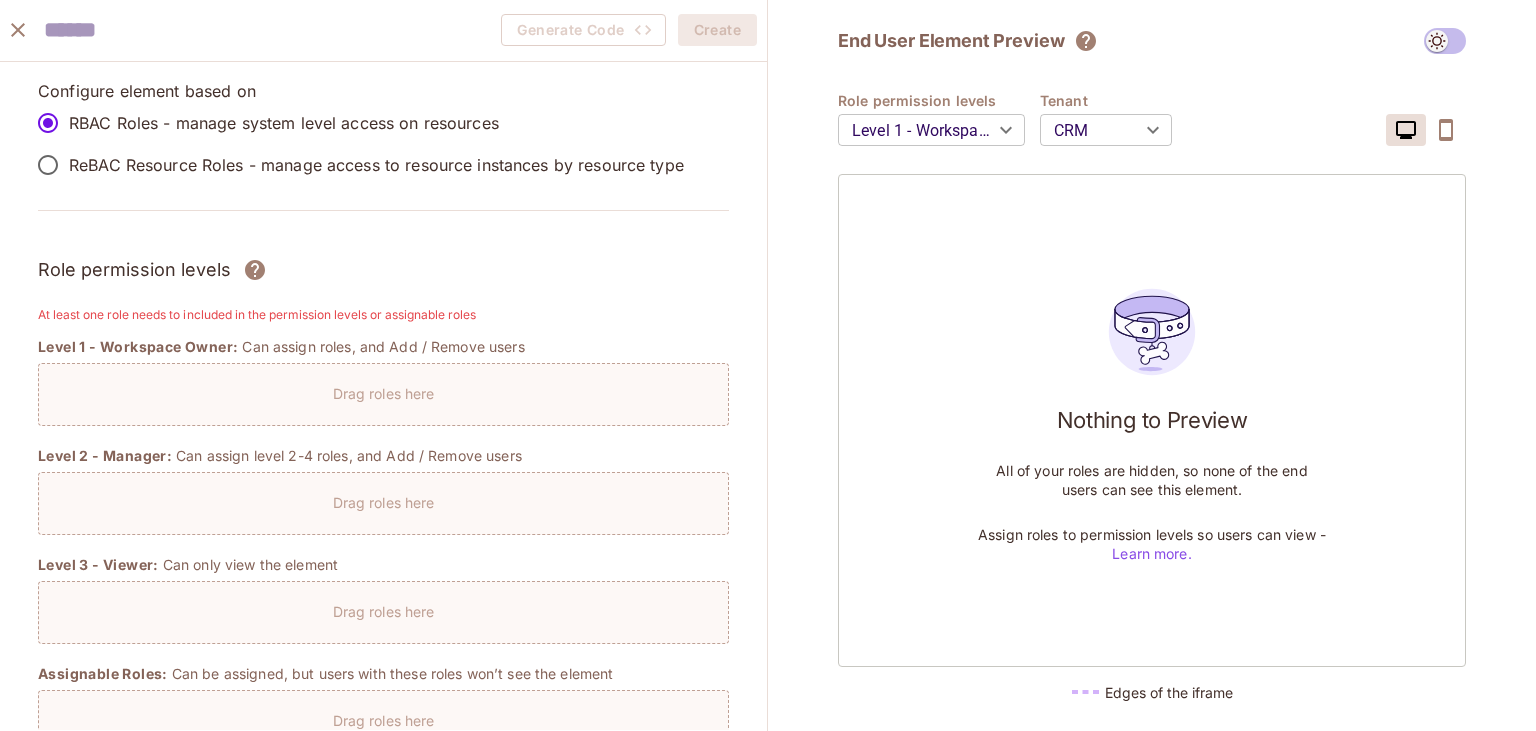click on "Drag roles here" at bounding box center [383, 388] 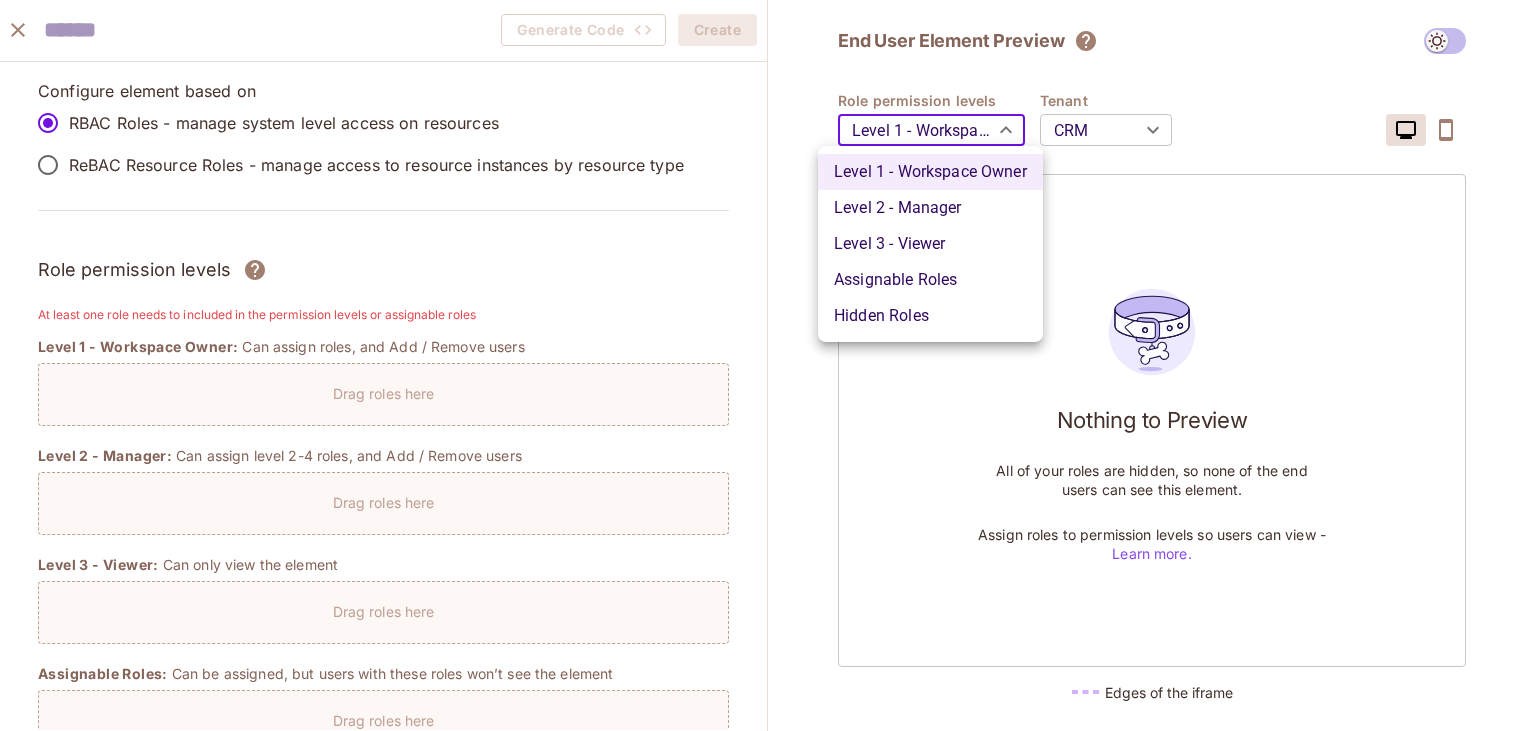 click on "Pro J [USER] / Default Project : [TENANT] / User Management All Tenants Settings Users Instances Resource type ​ Last Updated  9 minutes ago Add Instance Resource type Instance Tenant Relationships home_page 1234 default idproofvalidation idproof123 crm Resource Instance created successfully" at bounding box center (768, 365) 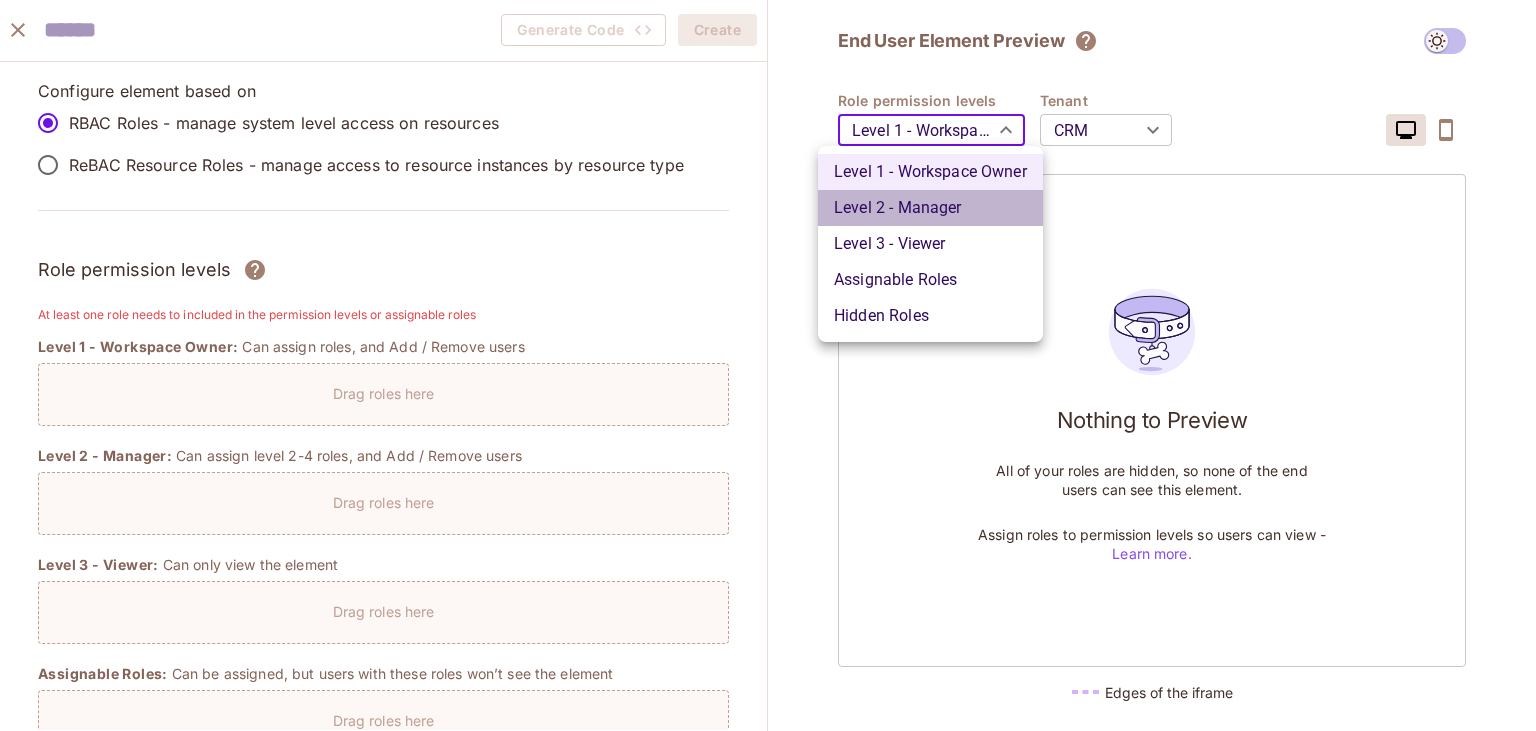 click on "Level 2 - Manager" at bounding box center (930, 208) 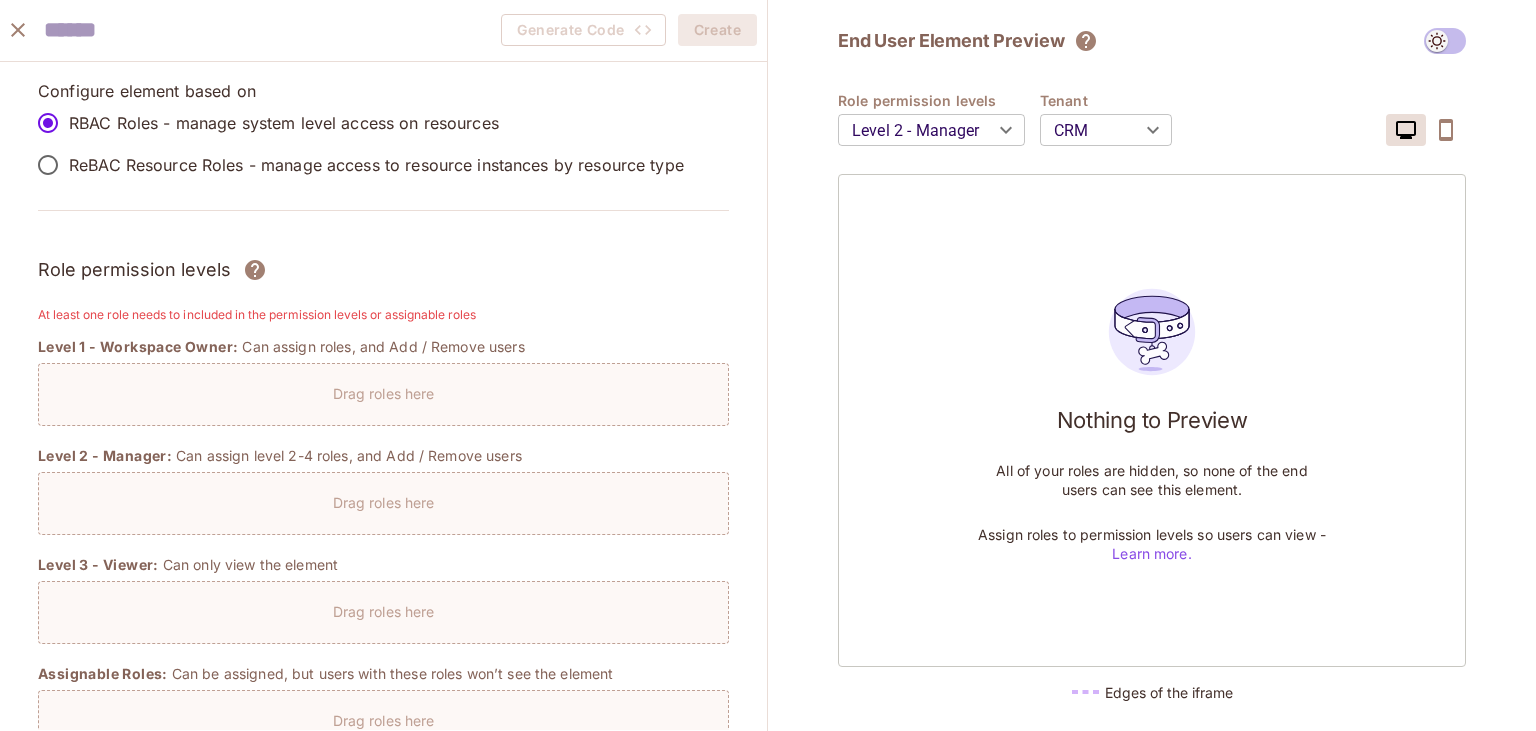 drag, startPoint x: 669, startPoint y: 297, endPoint x: 660, endPoint y: 292, distance: 10.29563 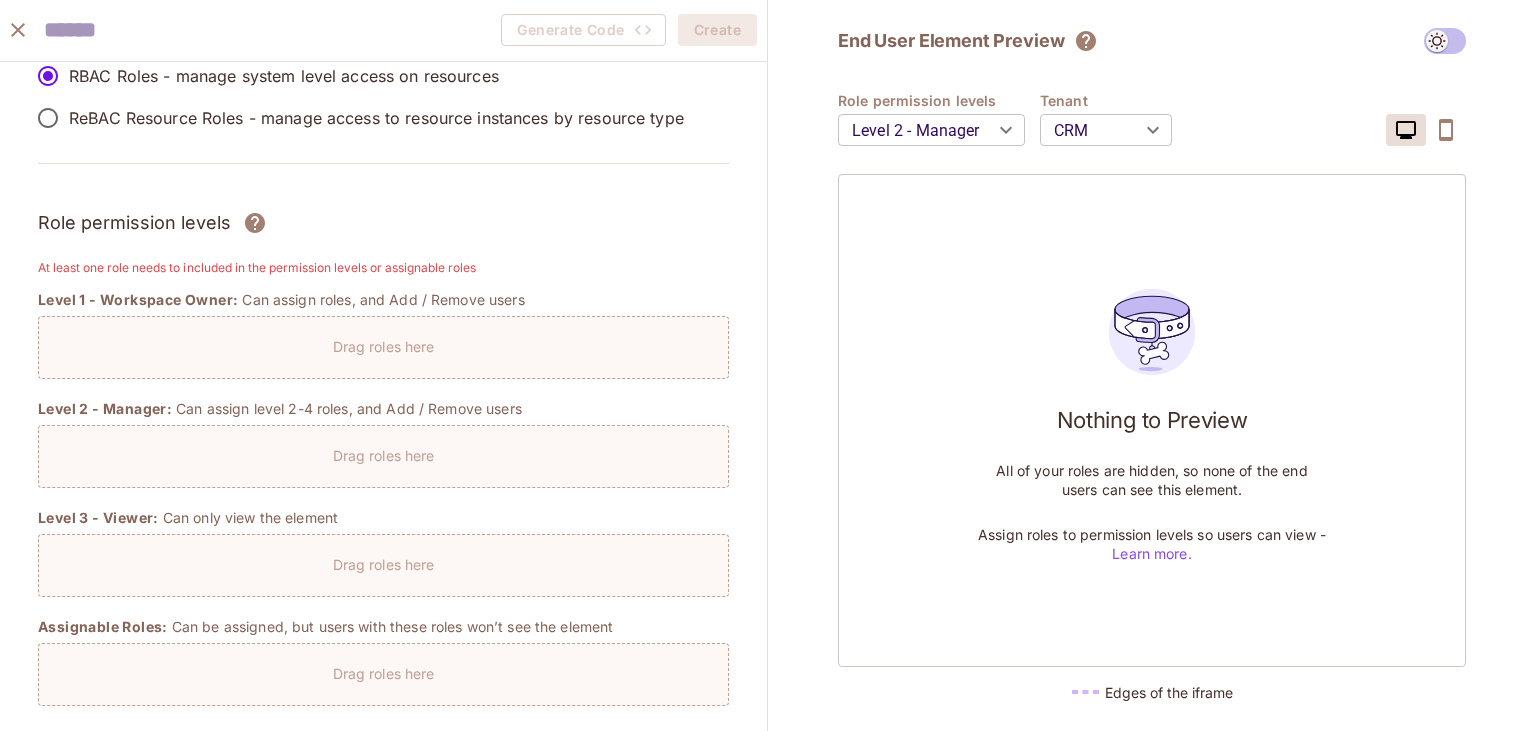 scroll, scrollTop: 0, scrollLeft: 0, axis: both 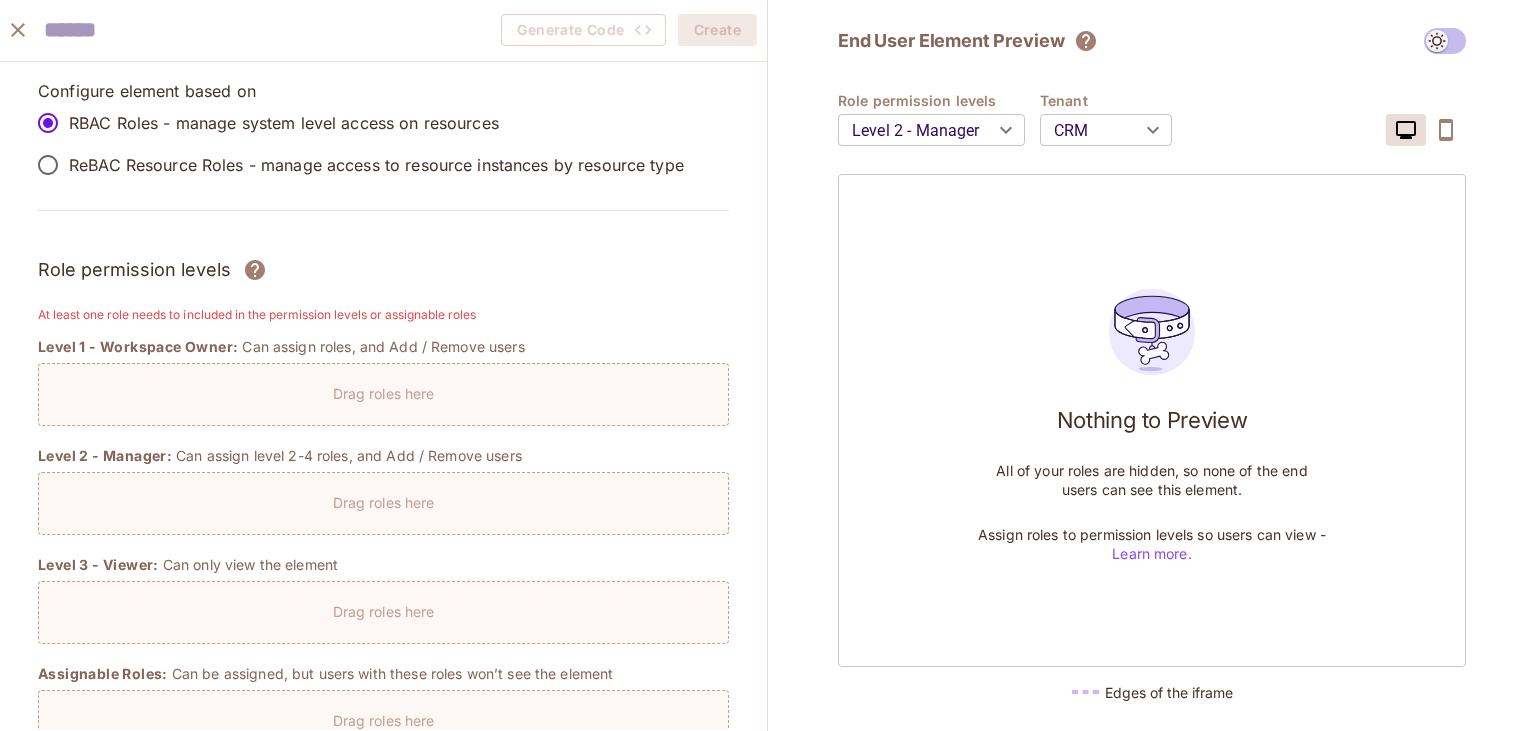 click on "Drag roles here" at bounding box center [384, 393] 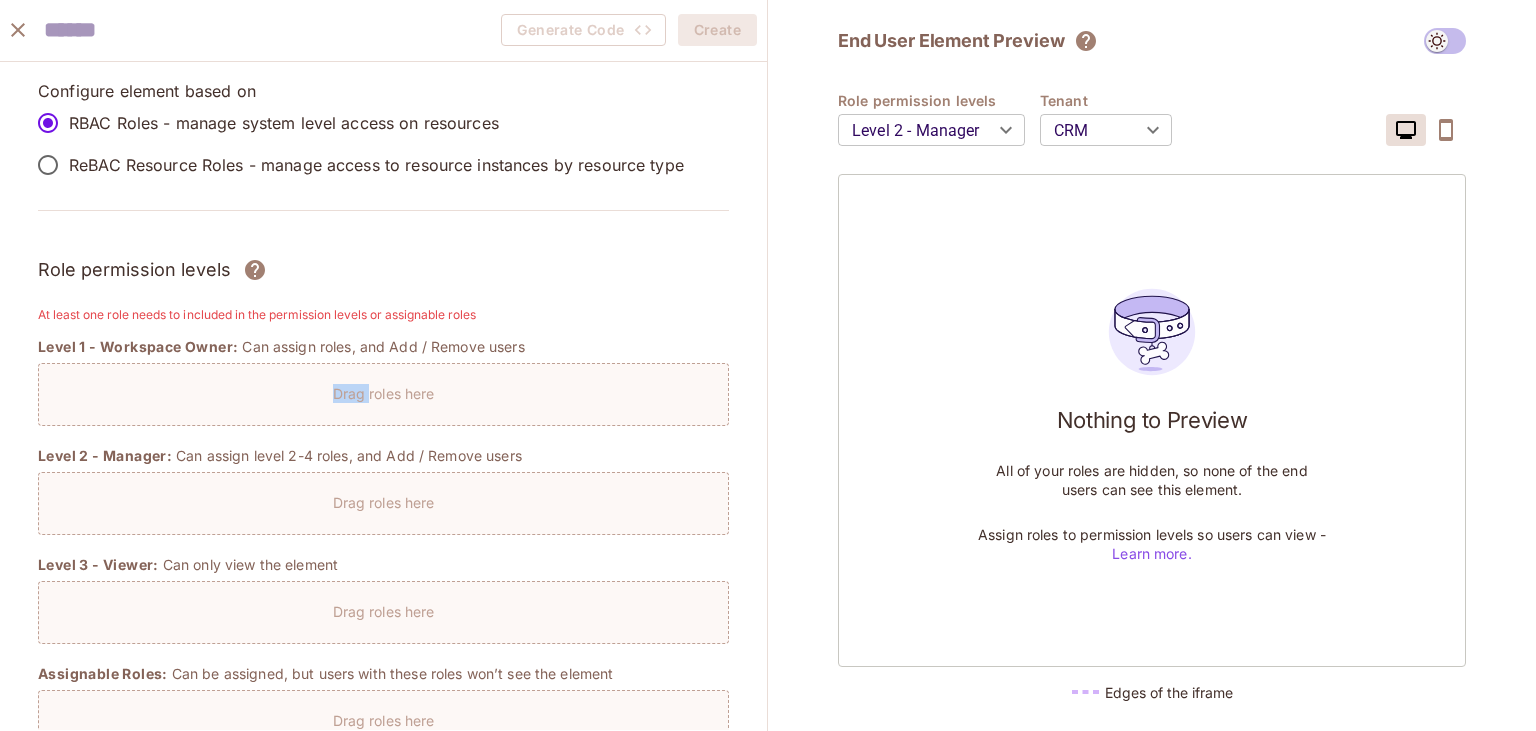 click on "Drag roles here" at bounding box center (384, 393) 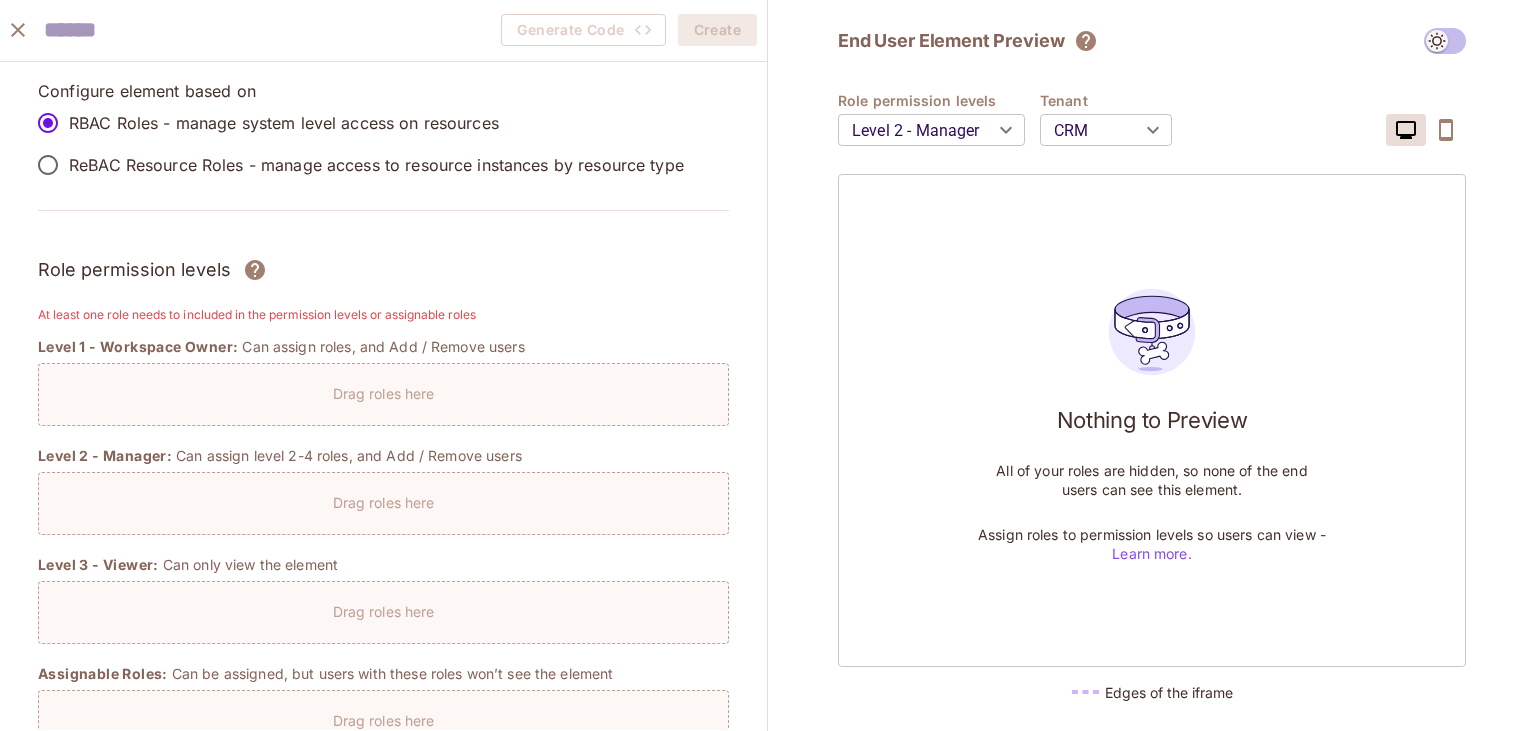 click on "Drag roles here" at bounding box center [384, 393] 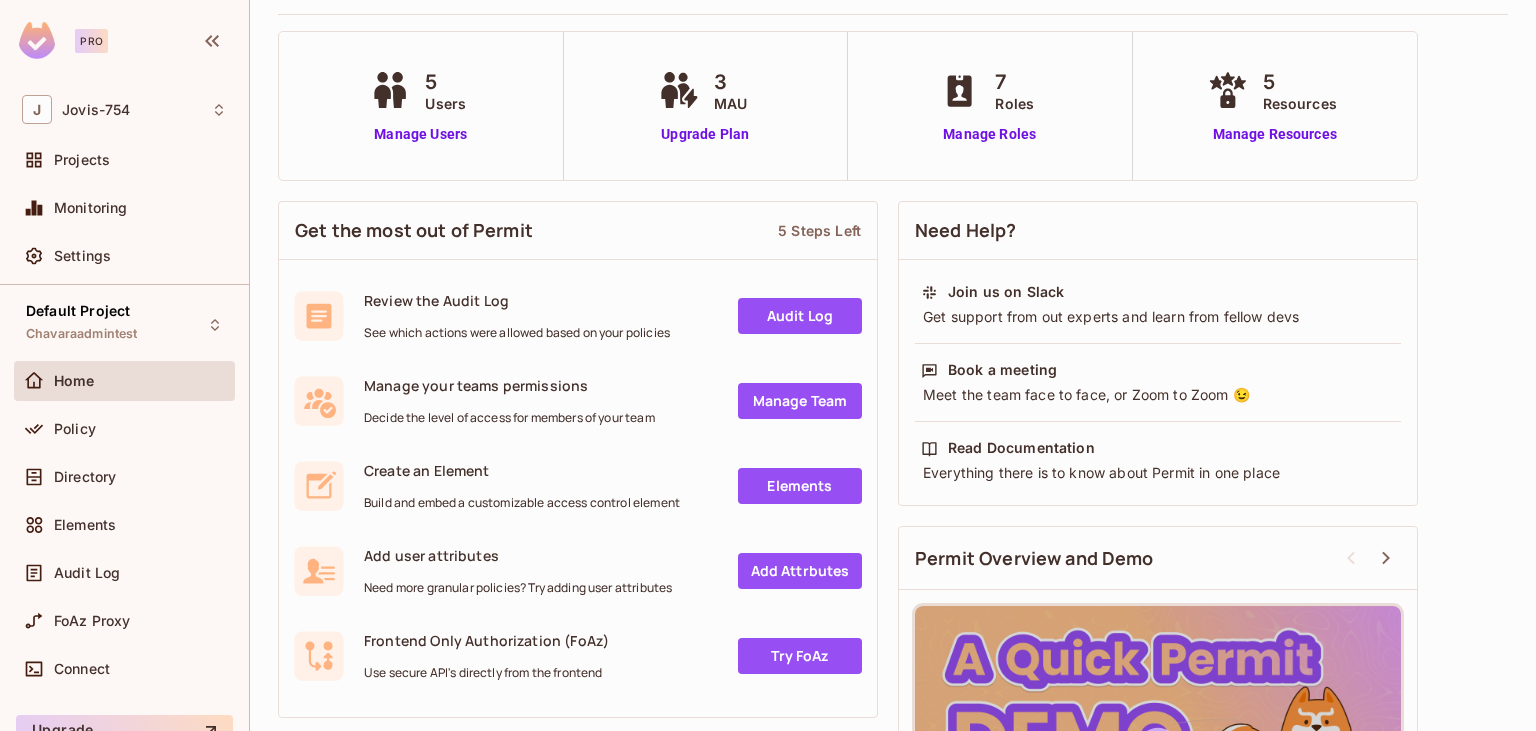 scroll, scrollTop: 297, scrollLeft: 0, axis: vertical 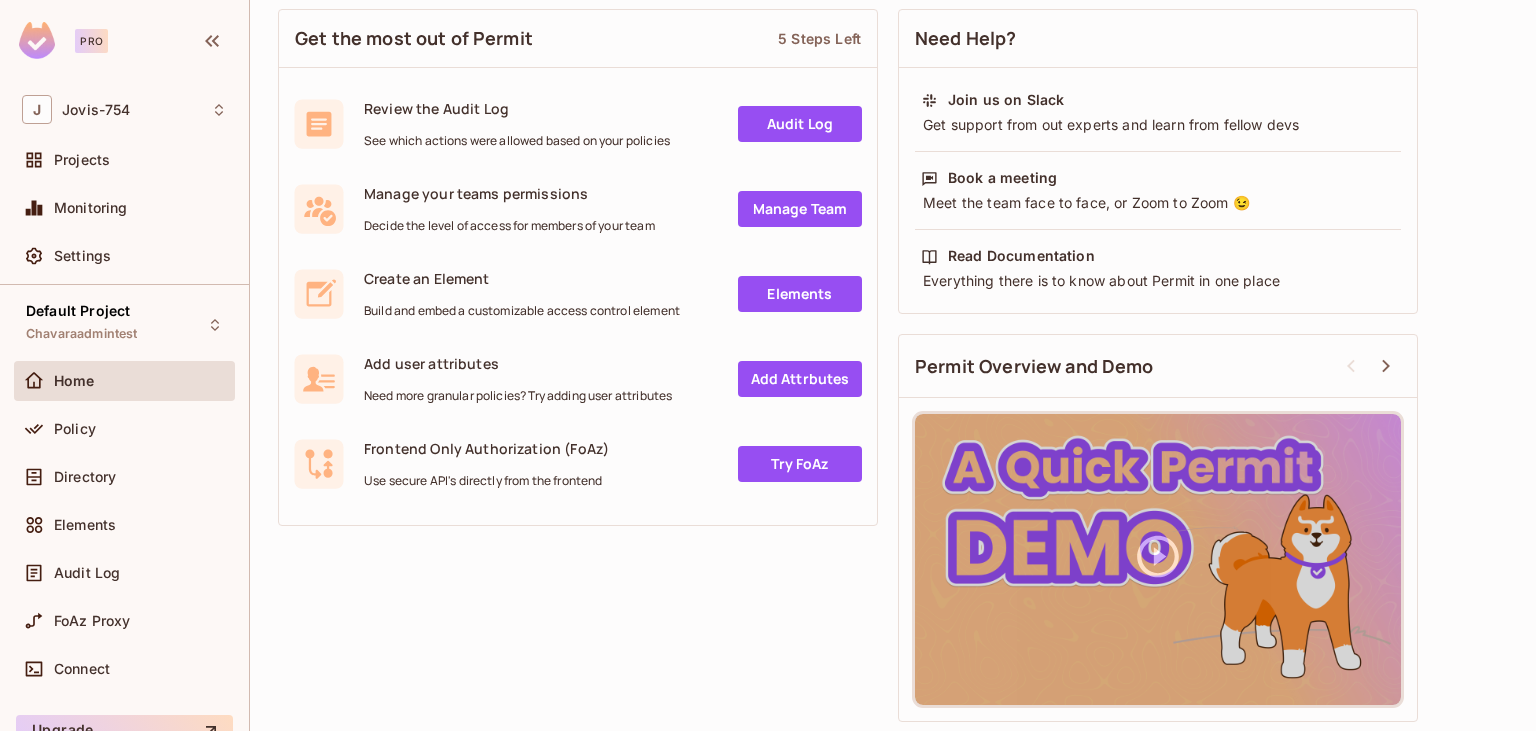 click on "Add Attrbutes" at bounding box center [800, 379] 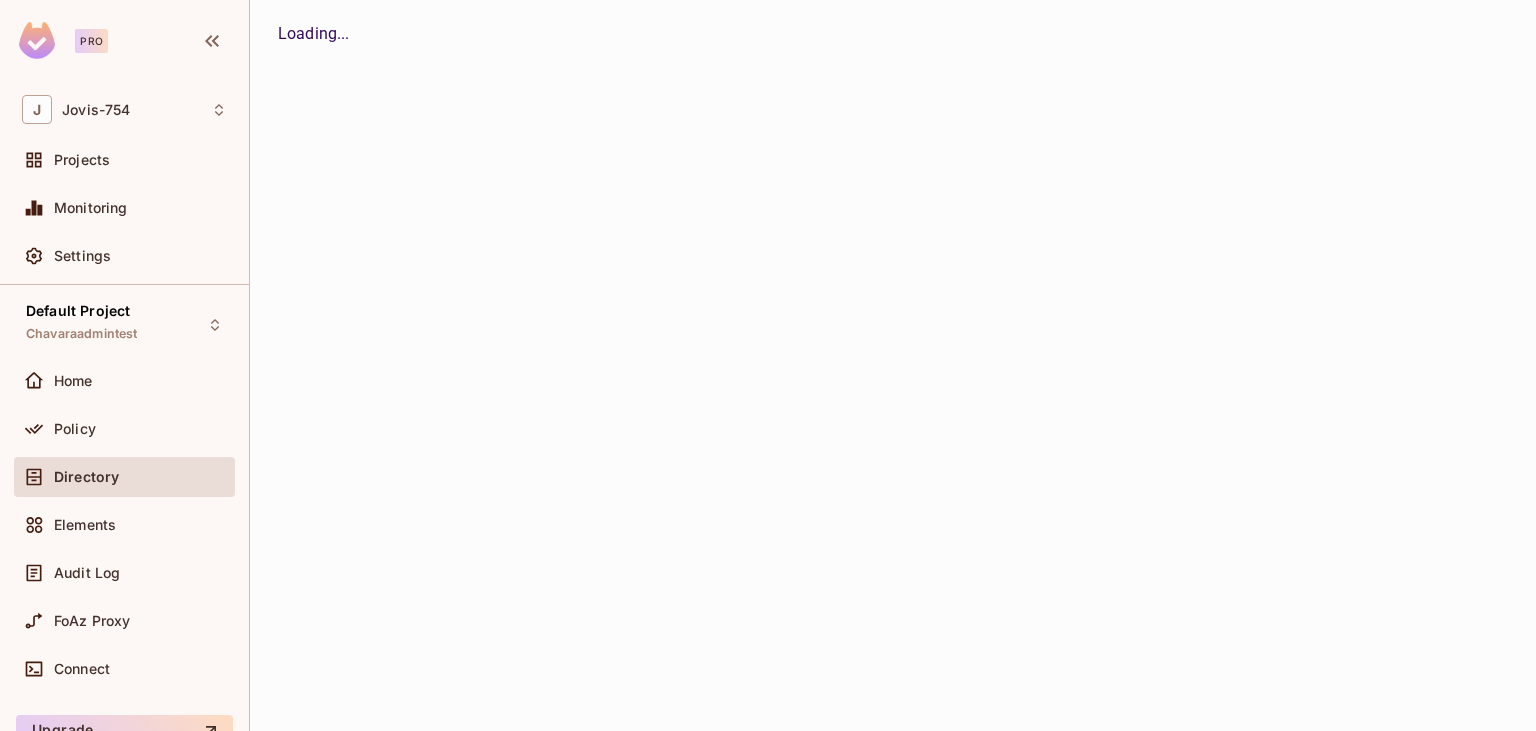 scroll, scrollTop: 0, scrollLeft: 0, axis: both 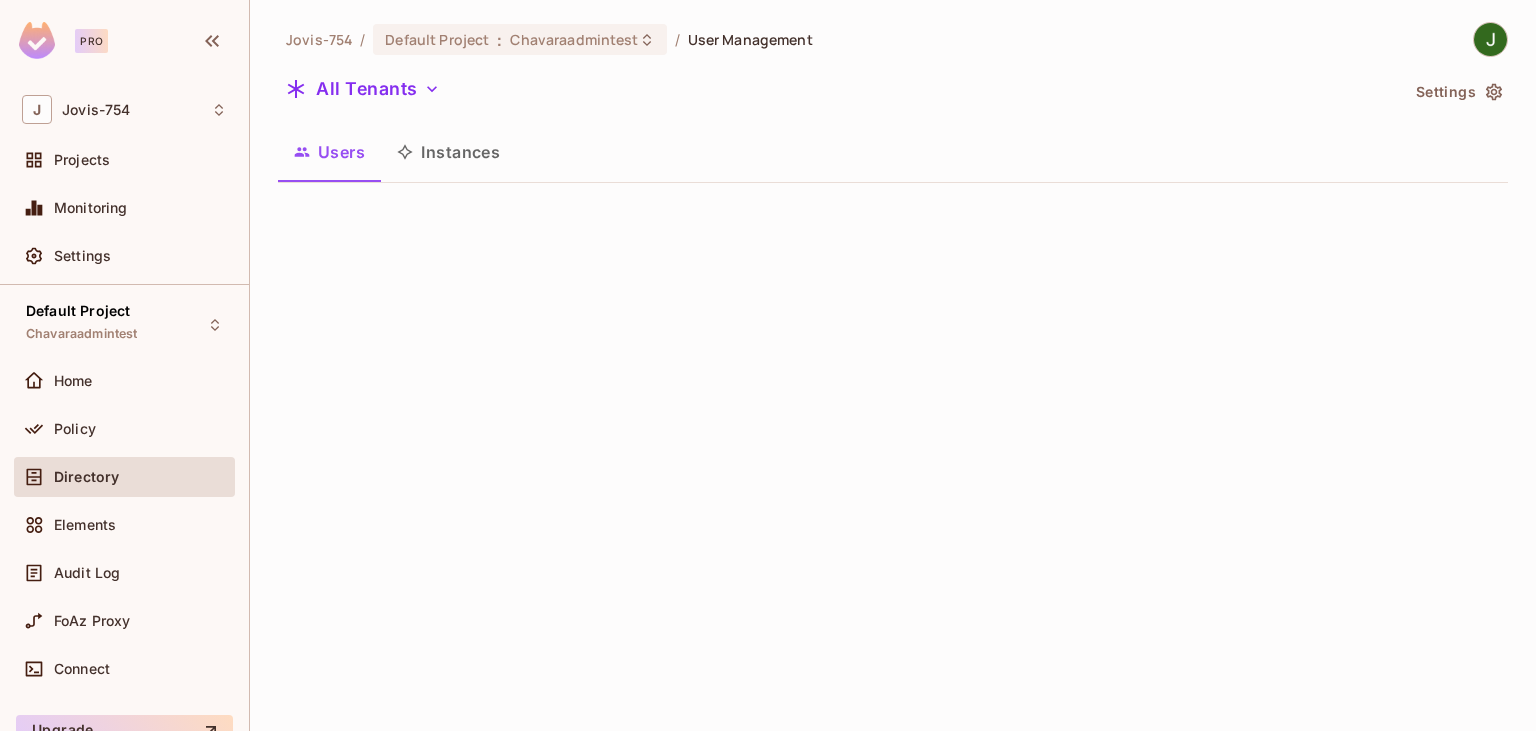 click on "Instances" at bounding box center (448, 152) 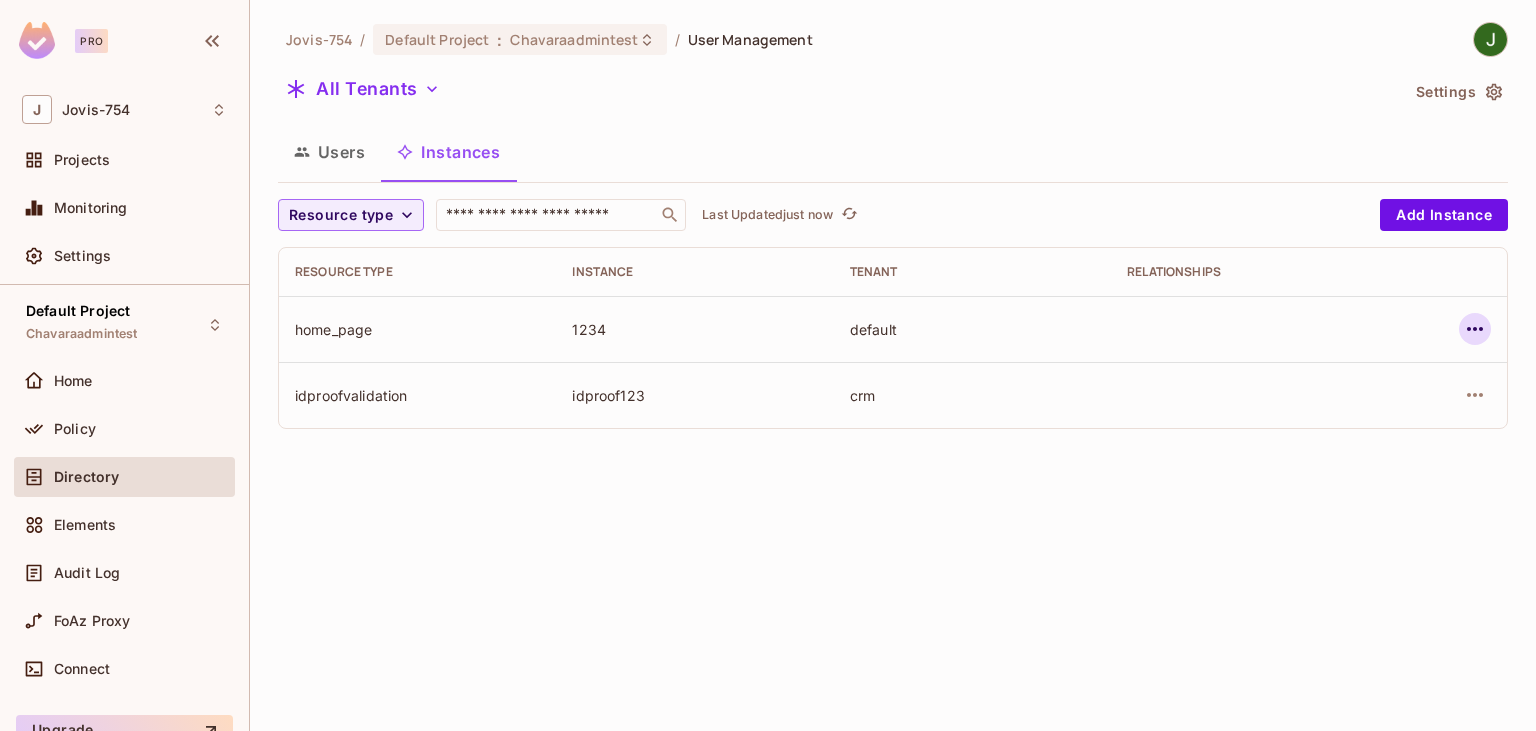 click 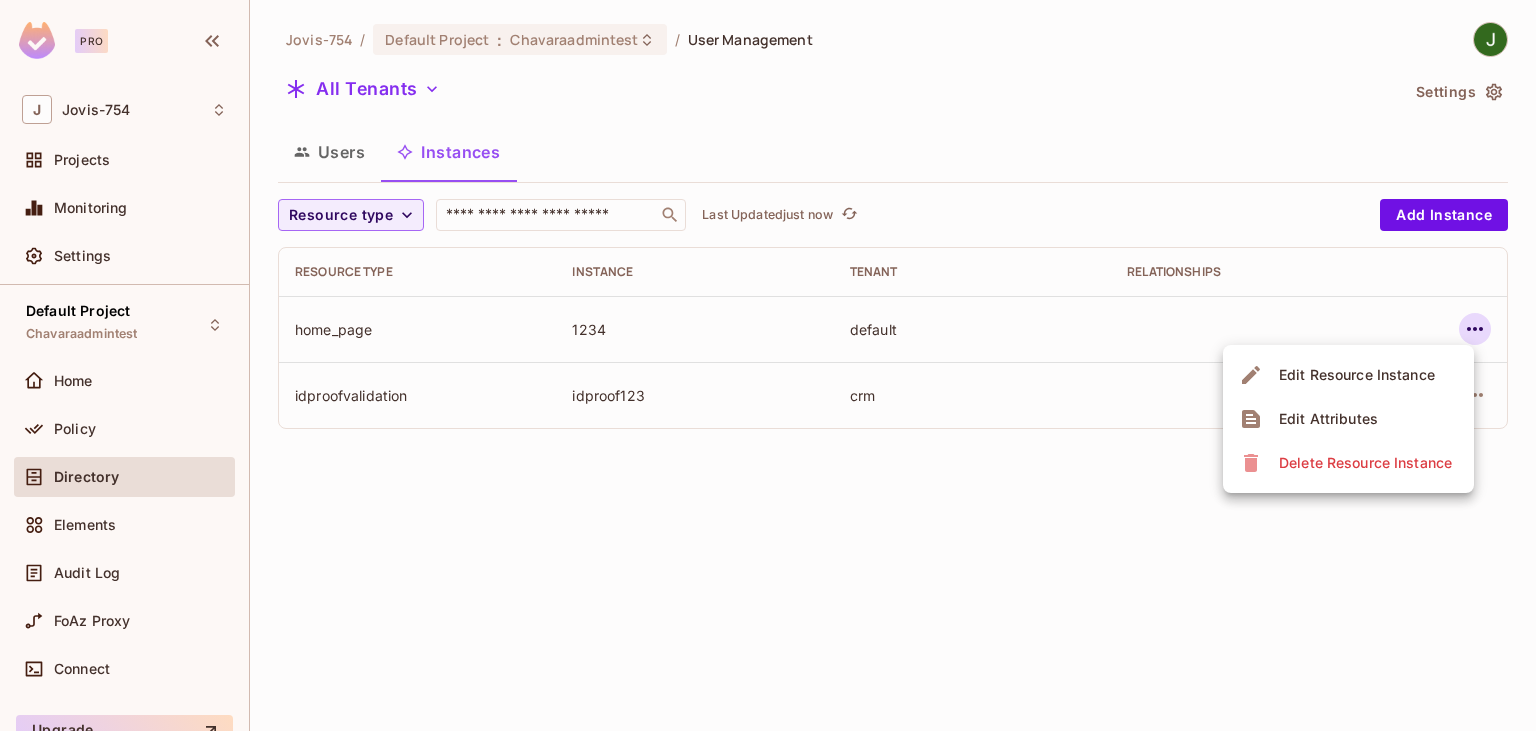 click at bounding box center (768, 365) 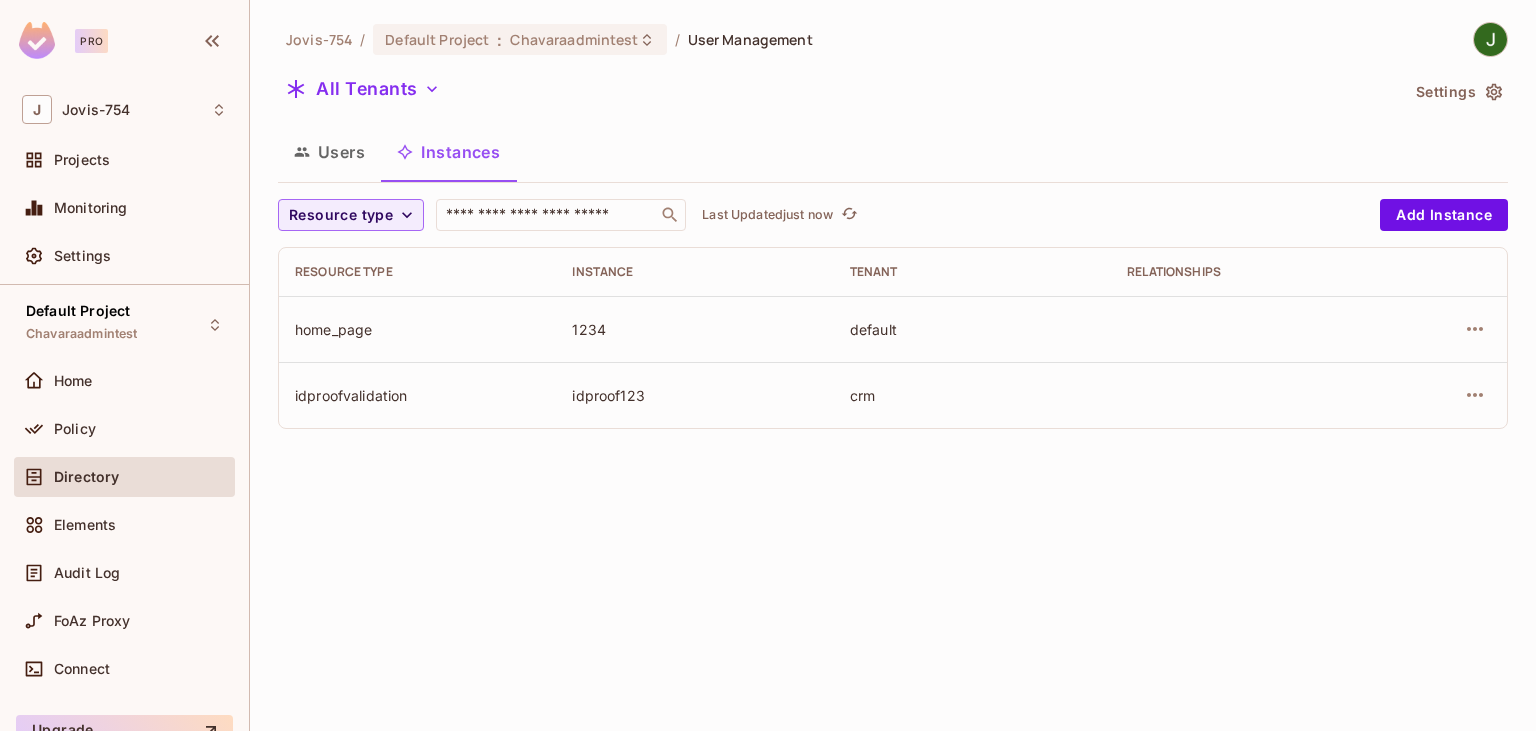 click on "Add Instance" at bounding box center [1444, 215] 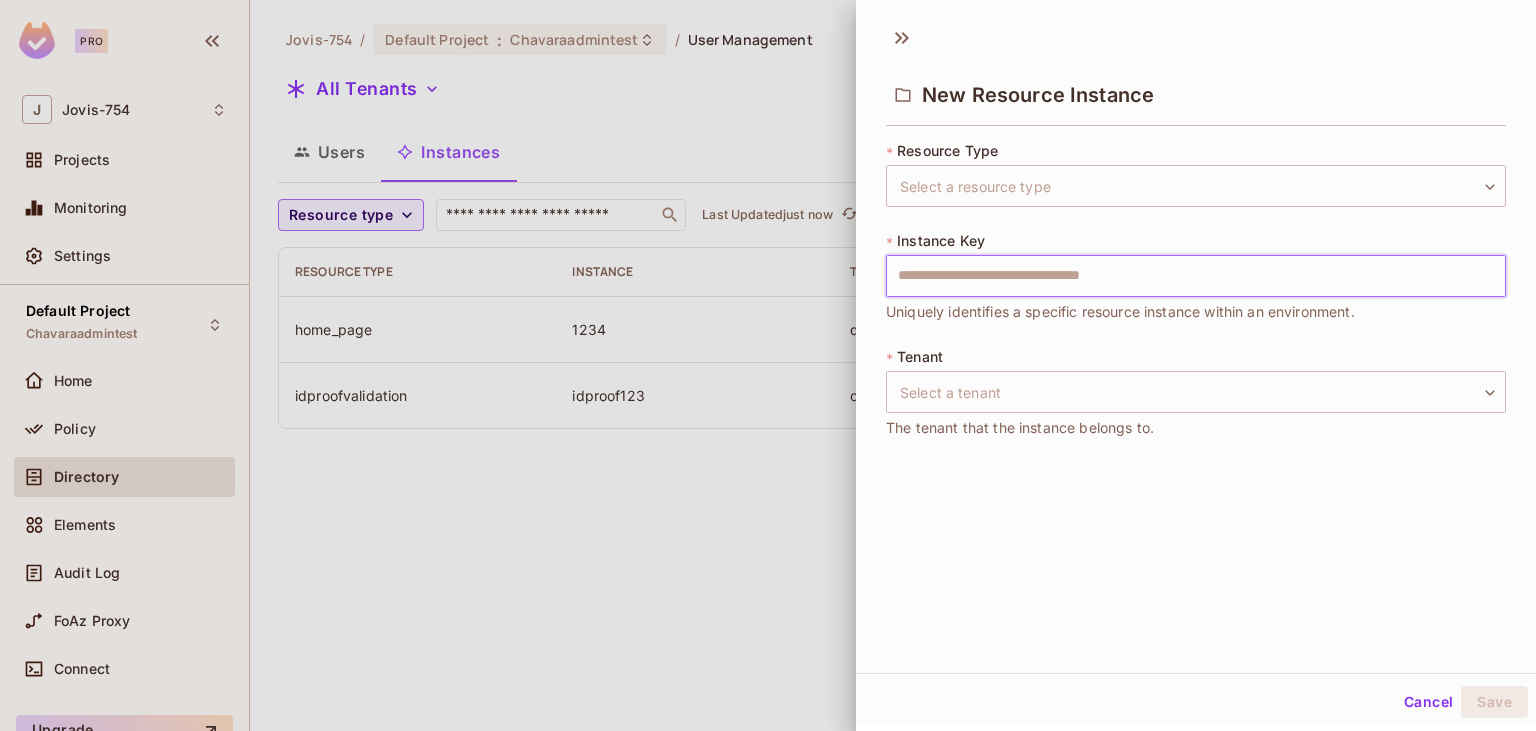 click at bounding box center [1196, 276] 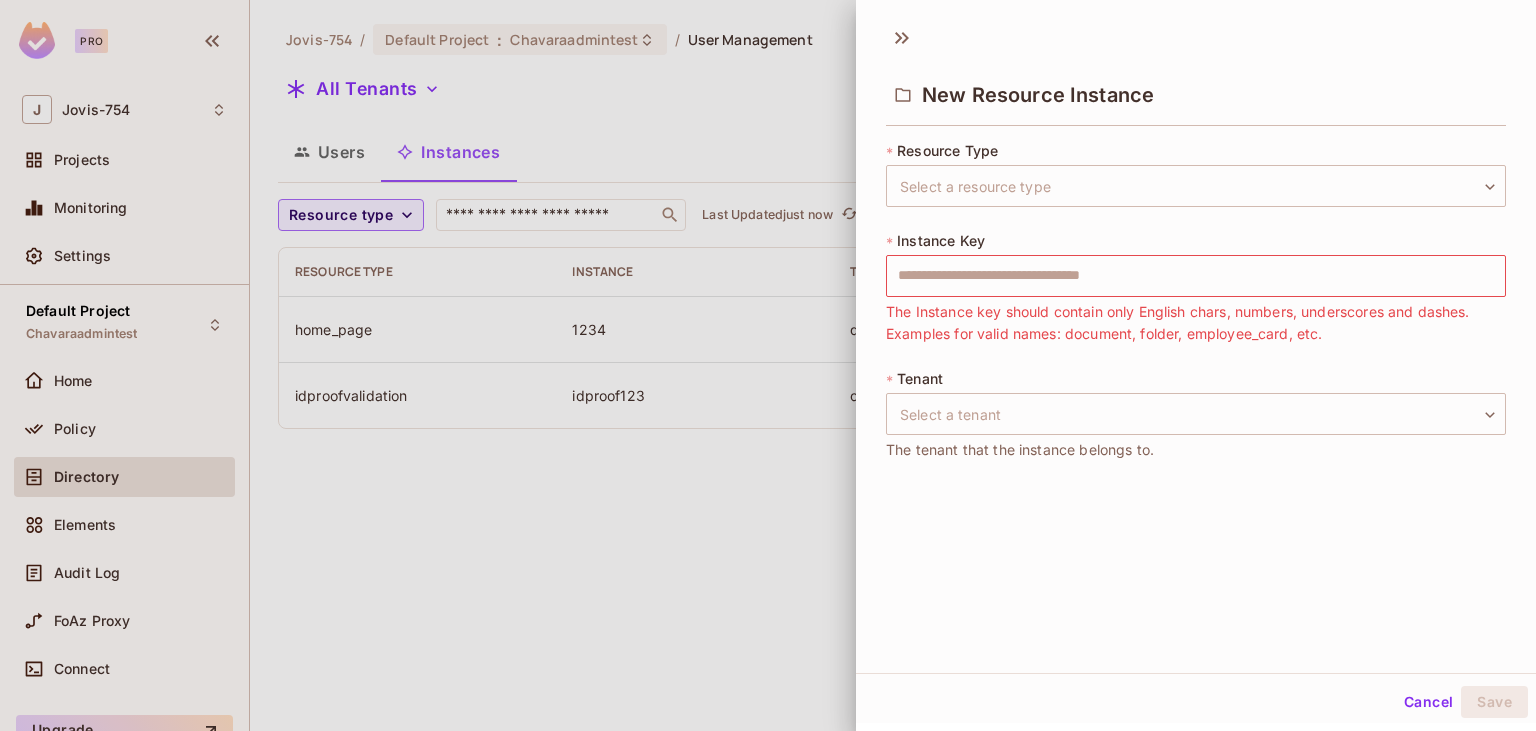 click at bounding box center [768, 365] 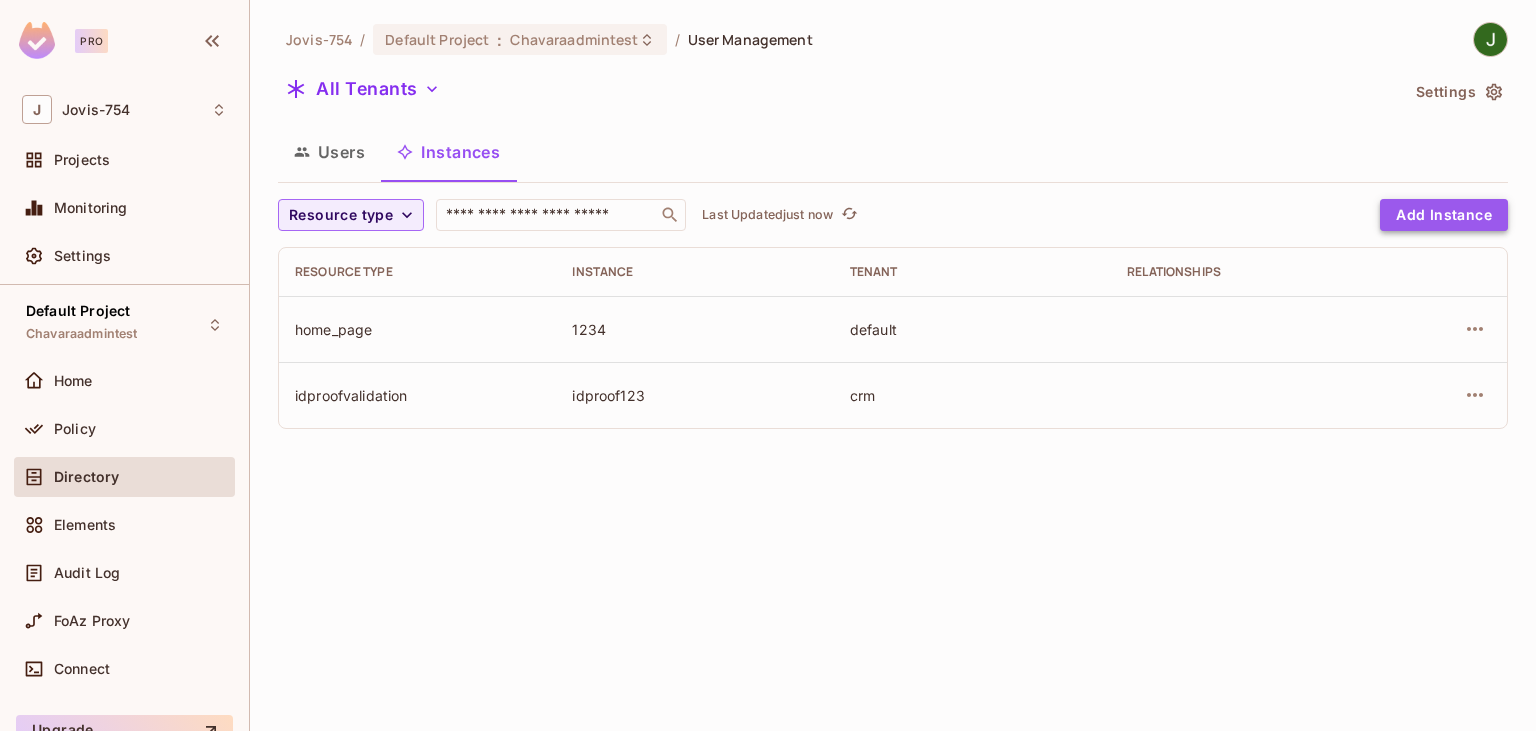 click on "Add Instance" at bounding box center [1444, 215] 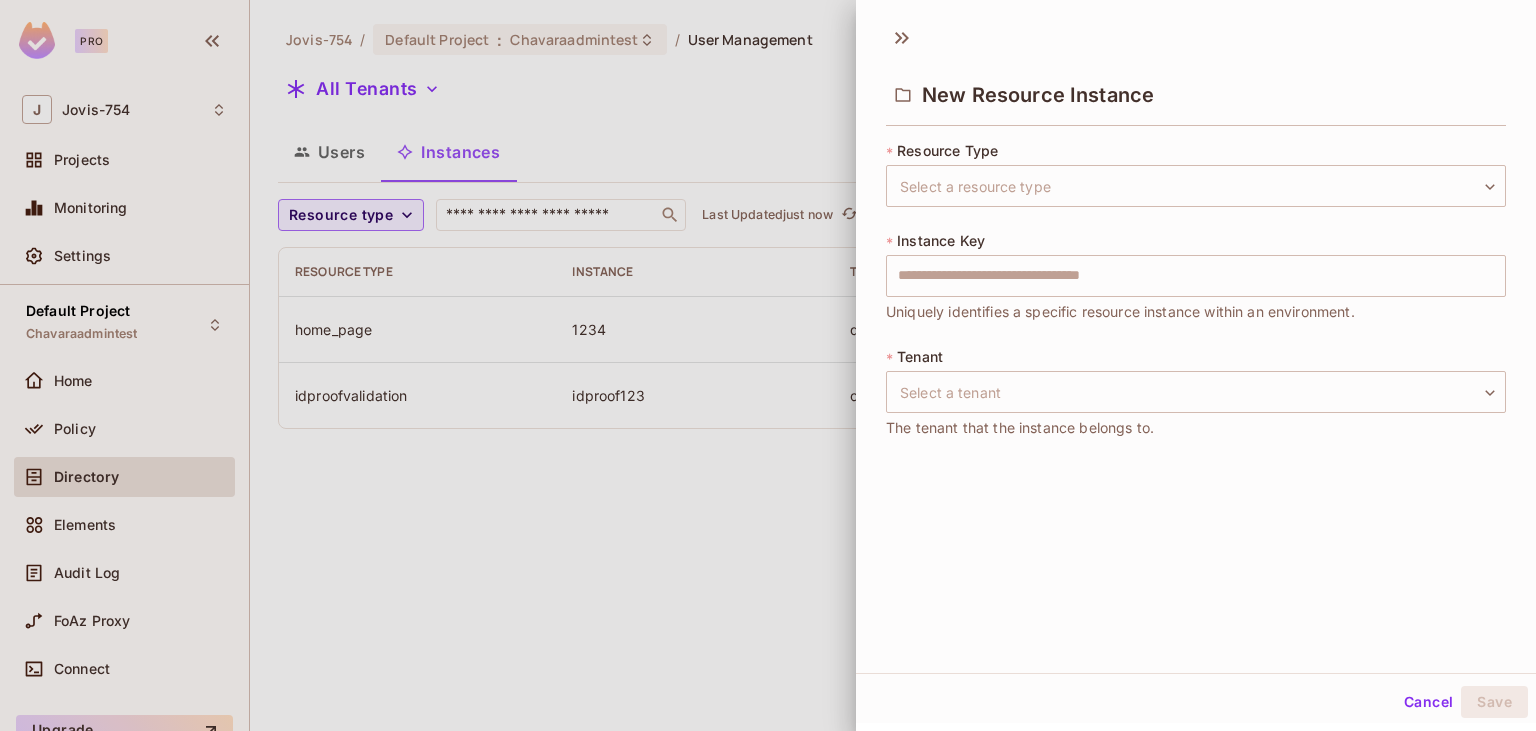 click at bounding box center [768, 365] 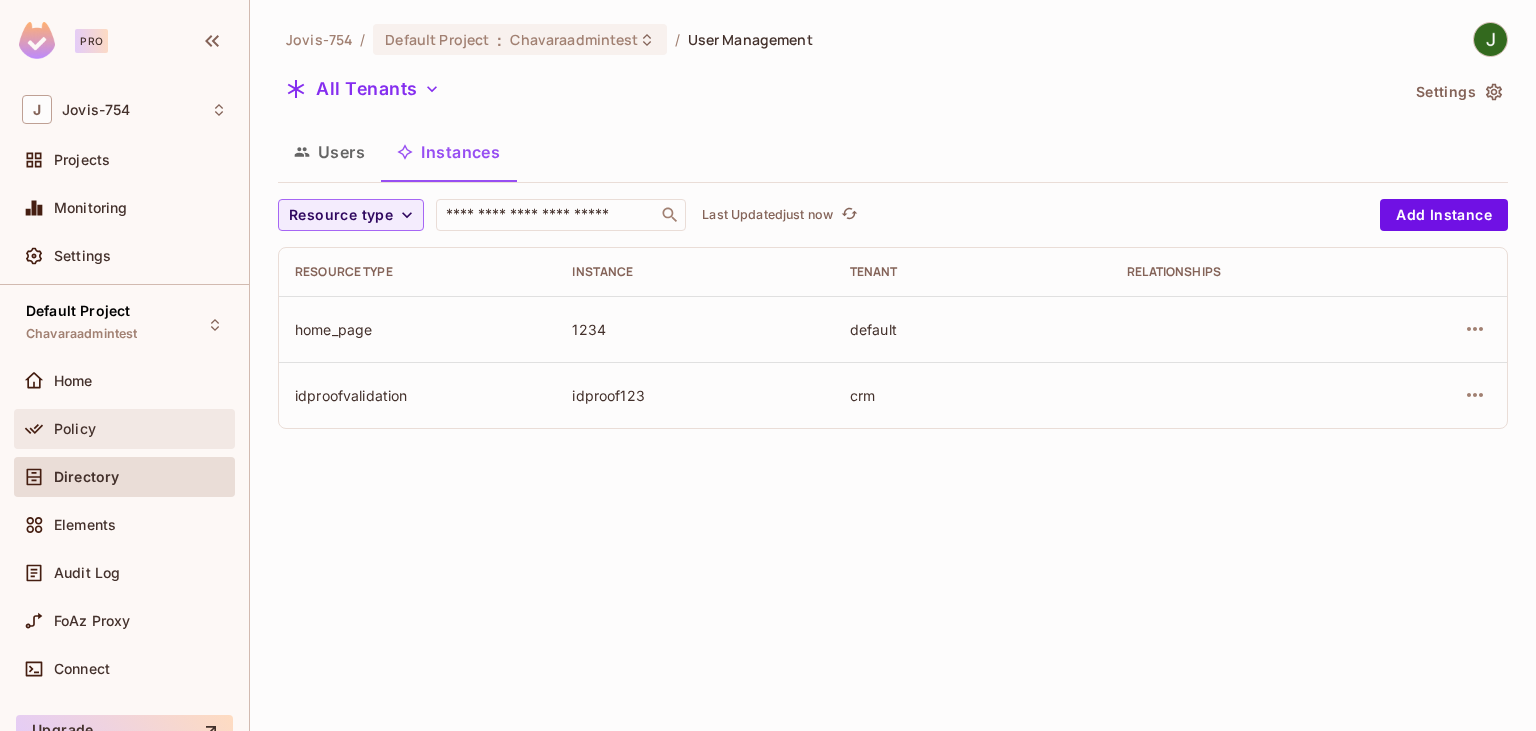 click on "Policy" at bounding box center (75, 429) 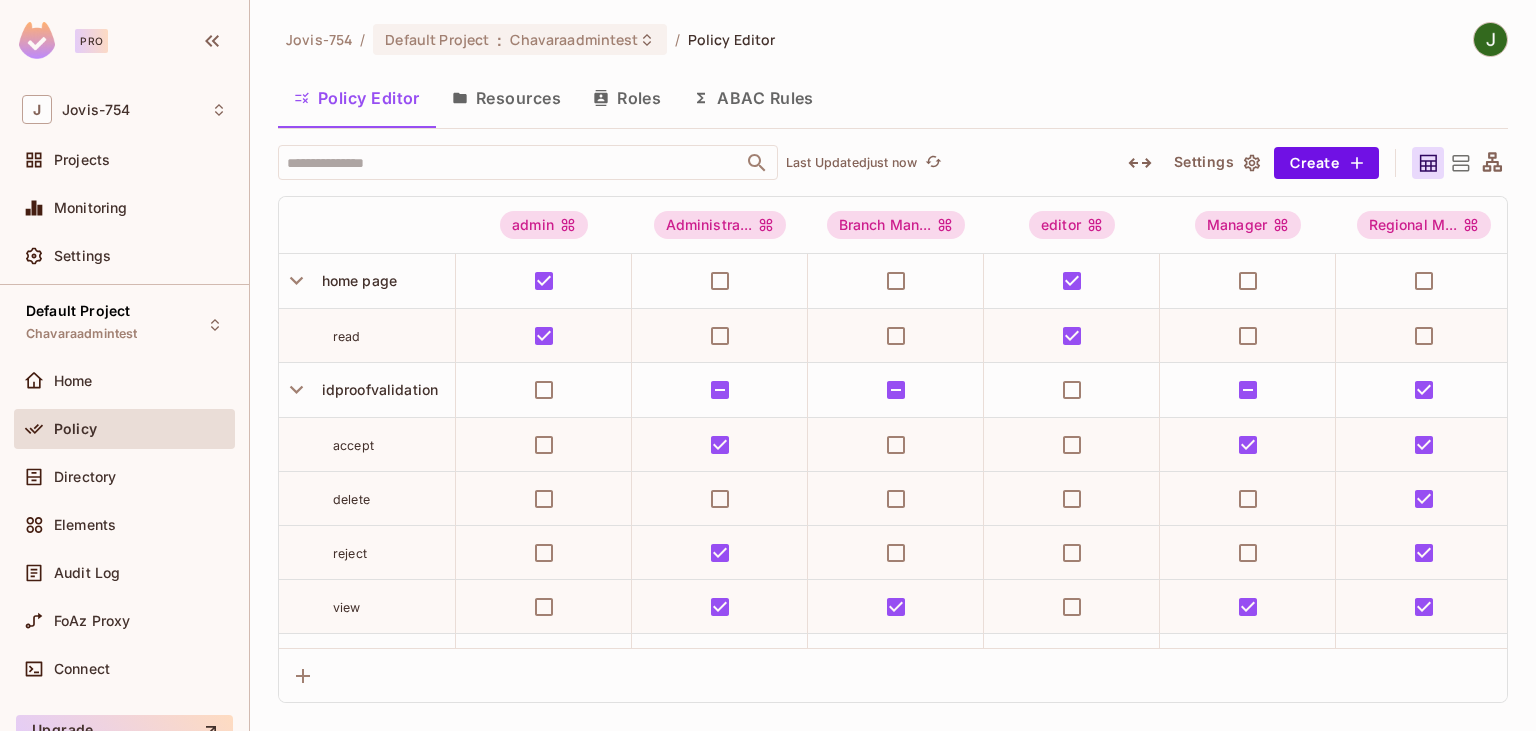 click on "Roles" at bounding box center (627, 98) 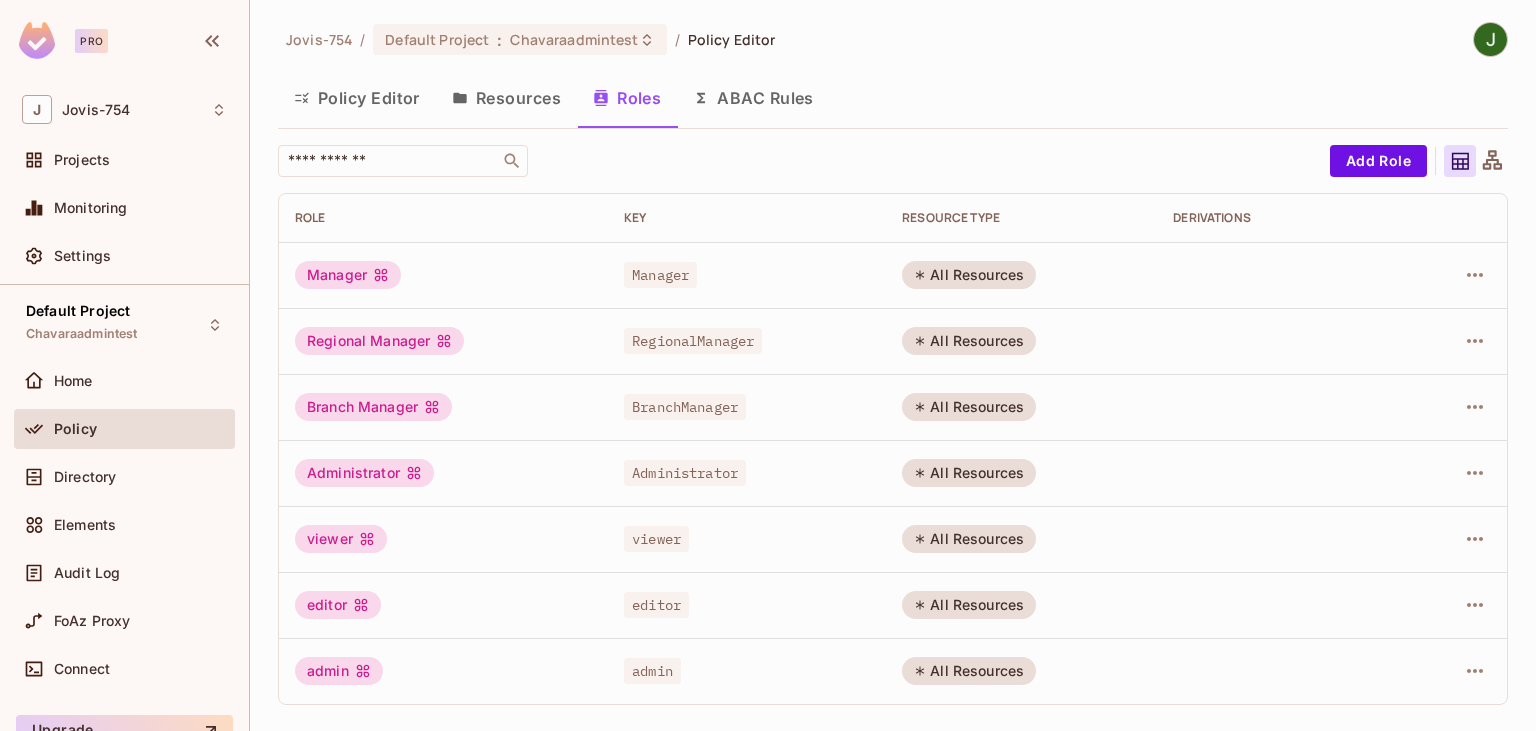 click on "Resources" at bounding box center [506, 98] 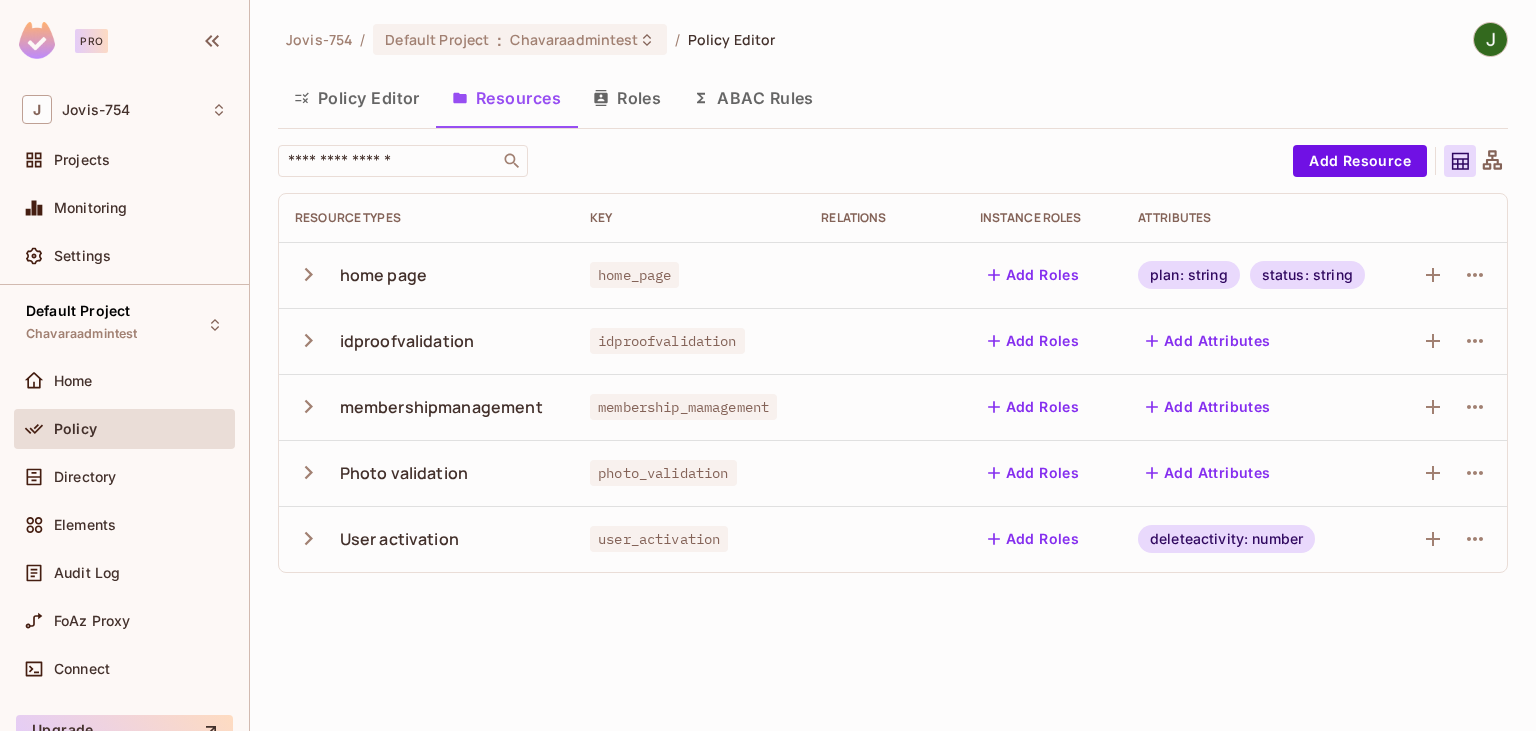 click on "Roles" at bounding box center [627, 98] 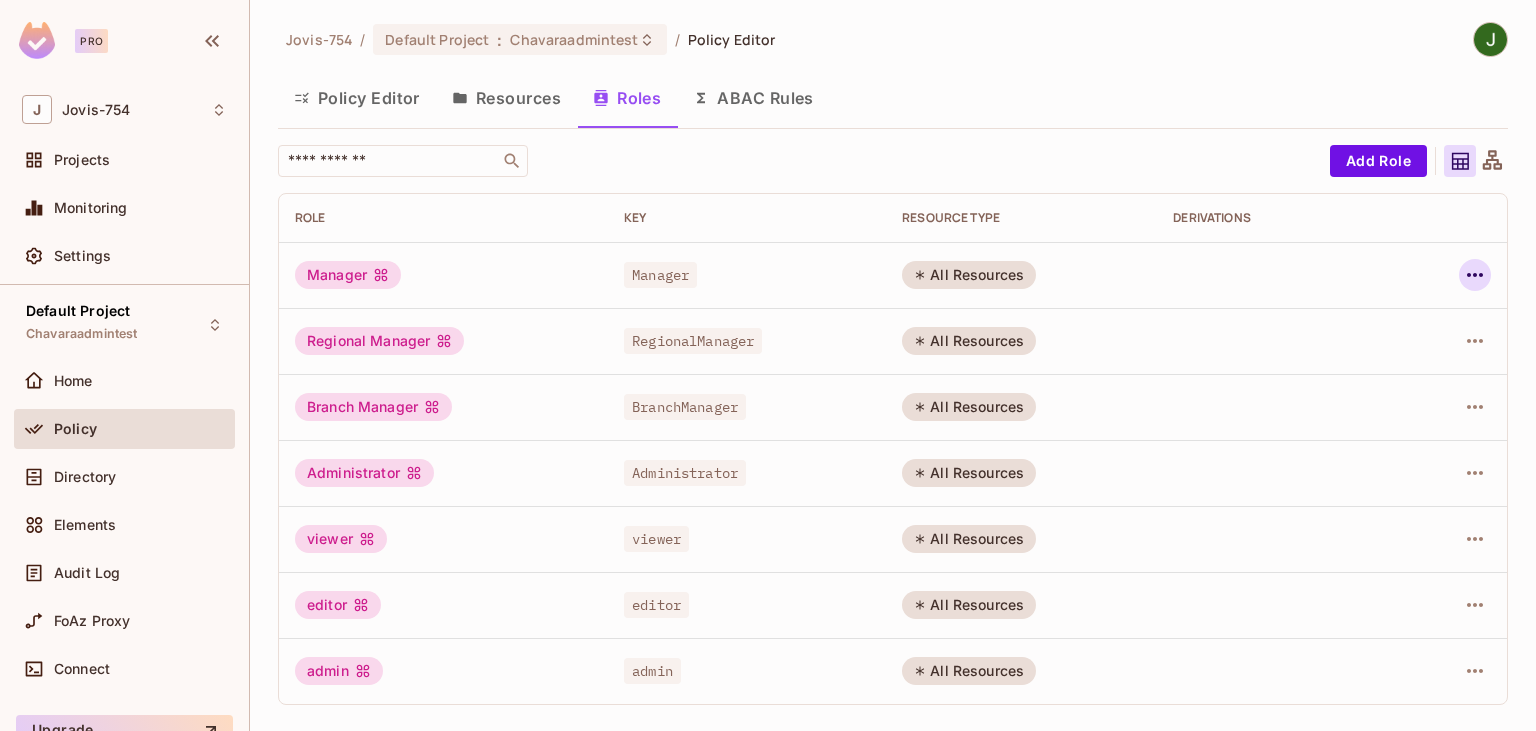 click at bounding box center [1475, 275] 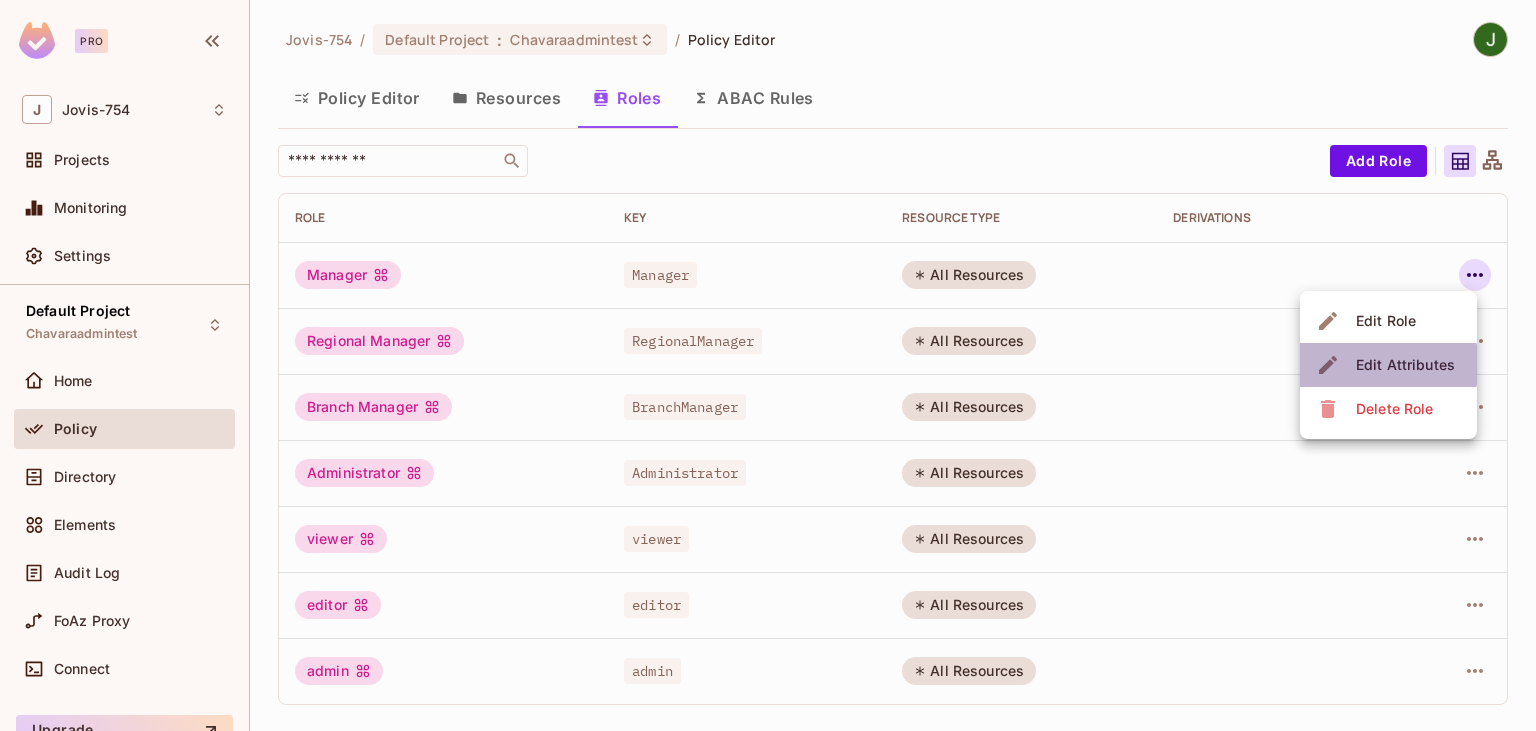 click on "Edit Attributes" at bounding box center (1405, 365) 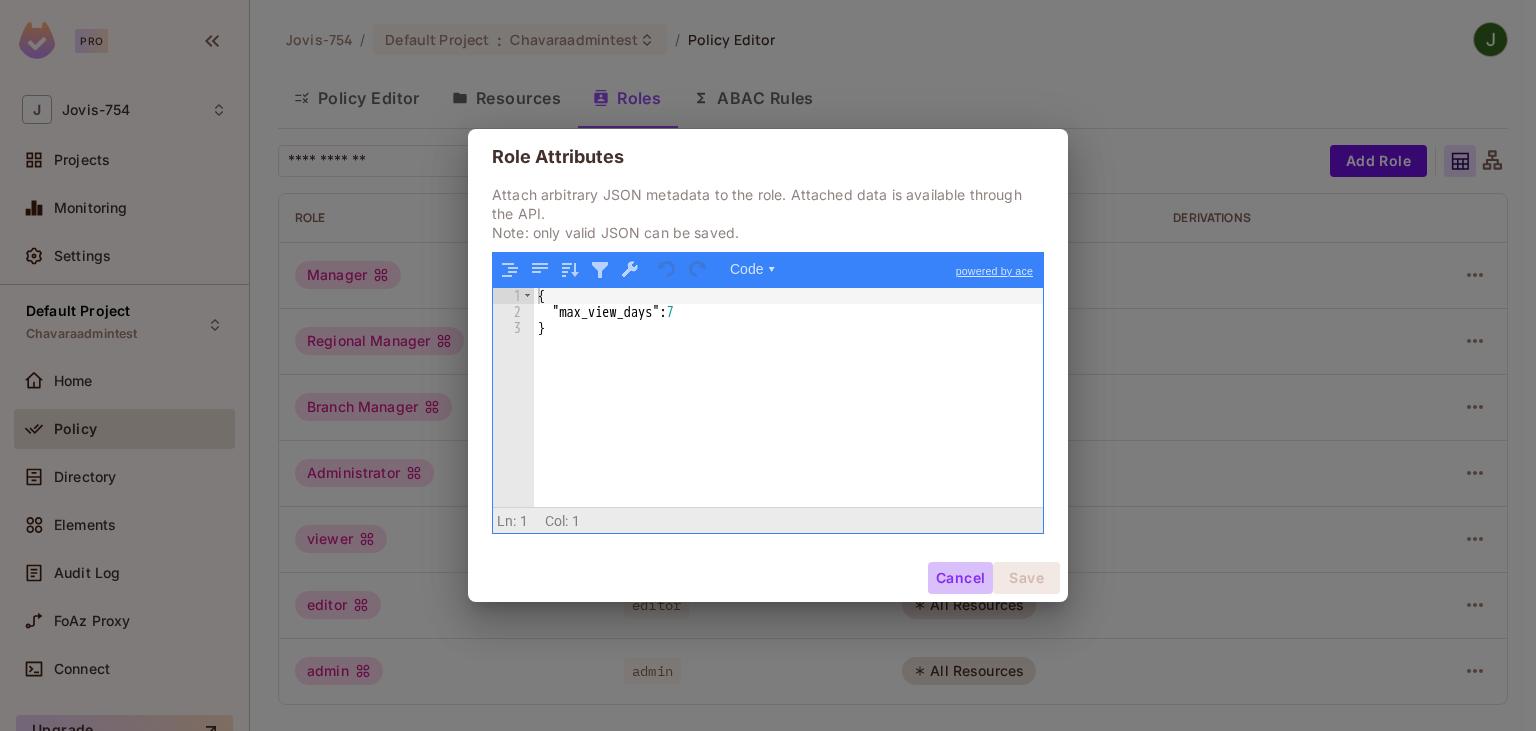 click on "Cancel" at bounding box center [960, 578] 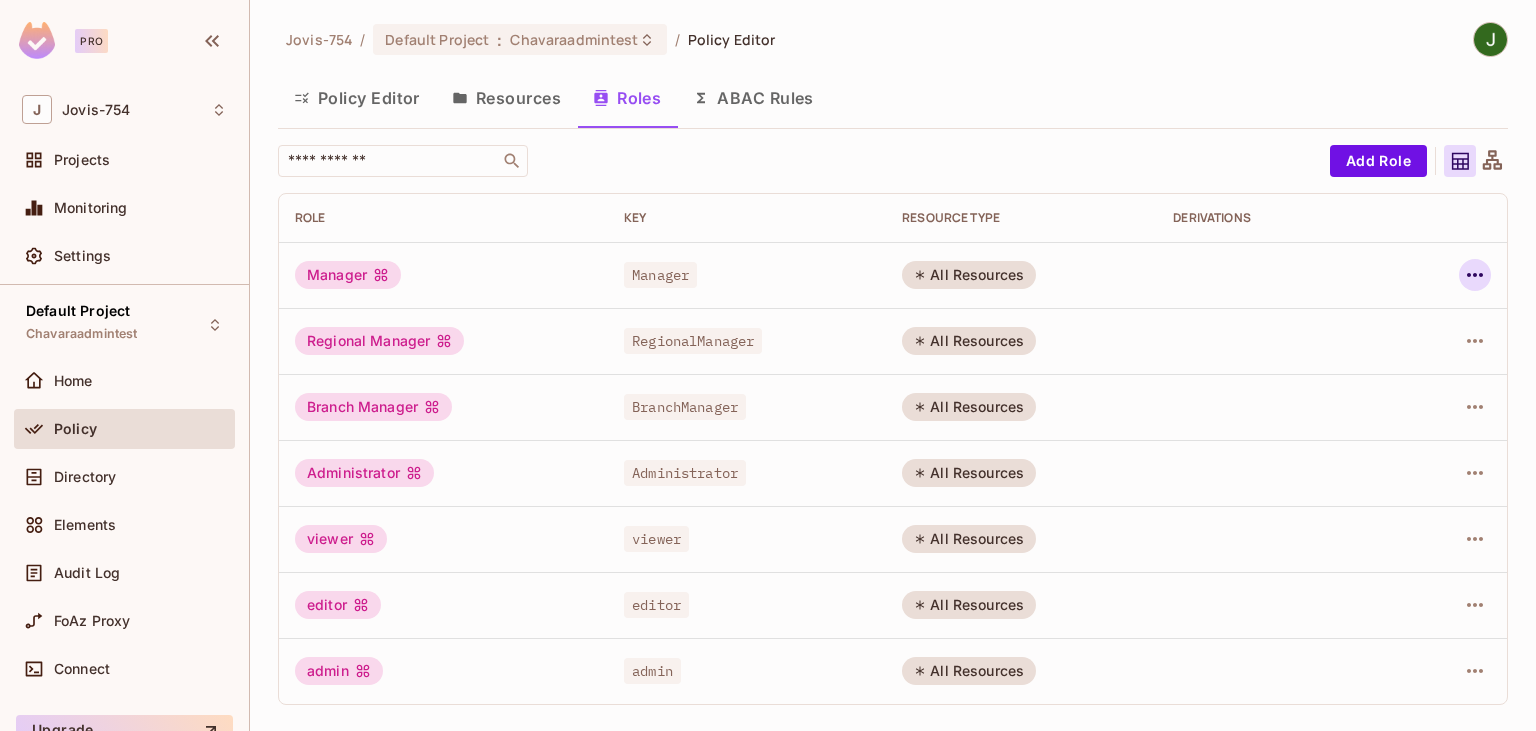 click at bounding box center (1475, 275) 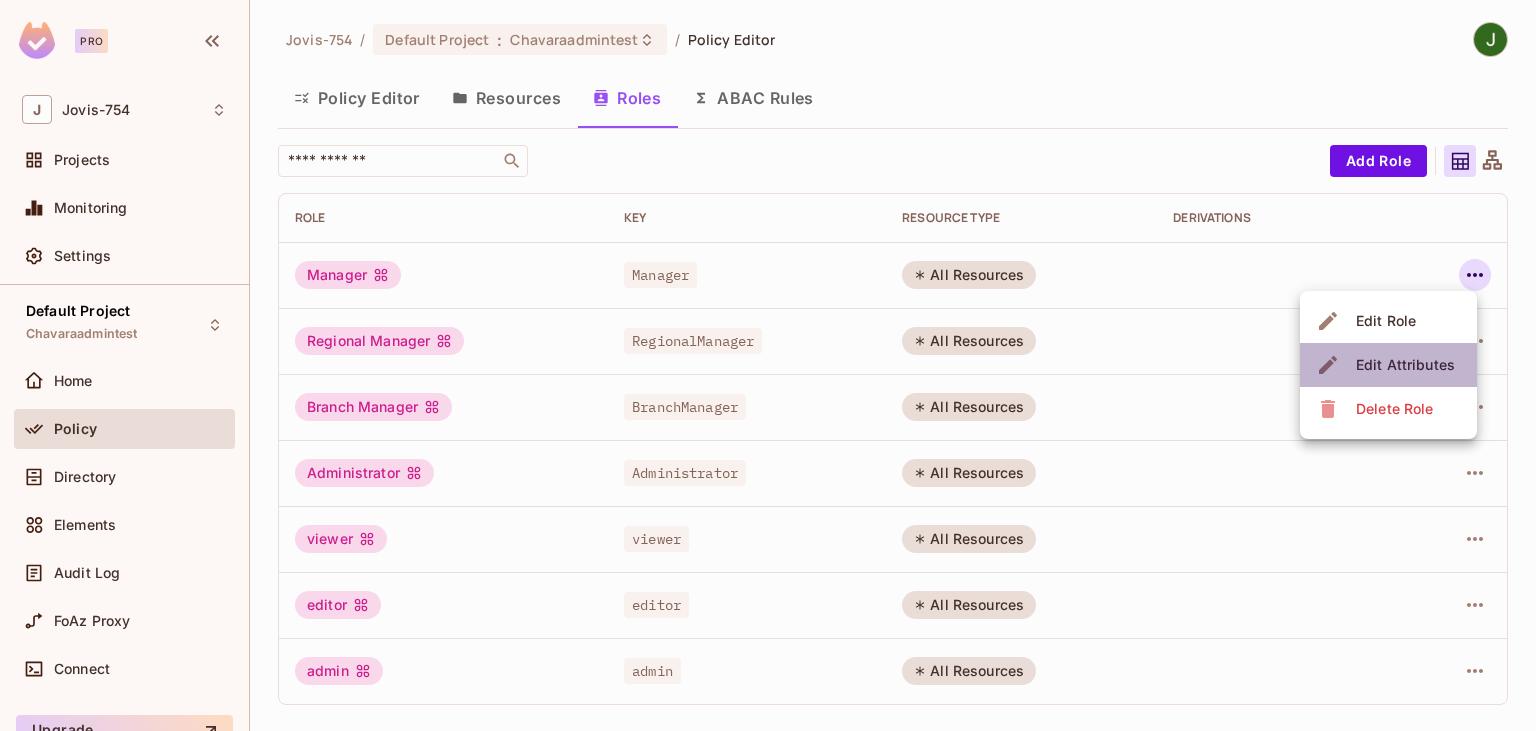 click on "Edit Attributes" at bounding box center [1405, 365] 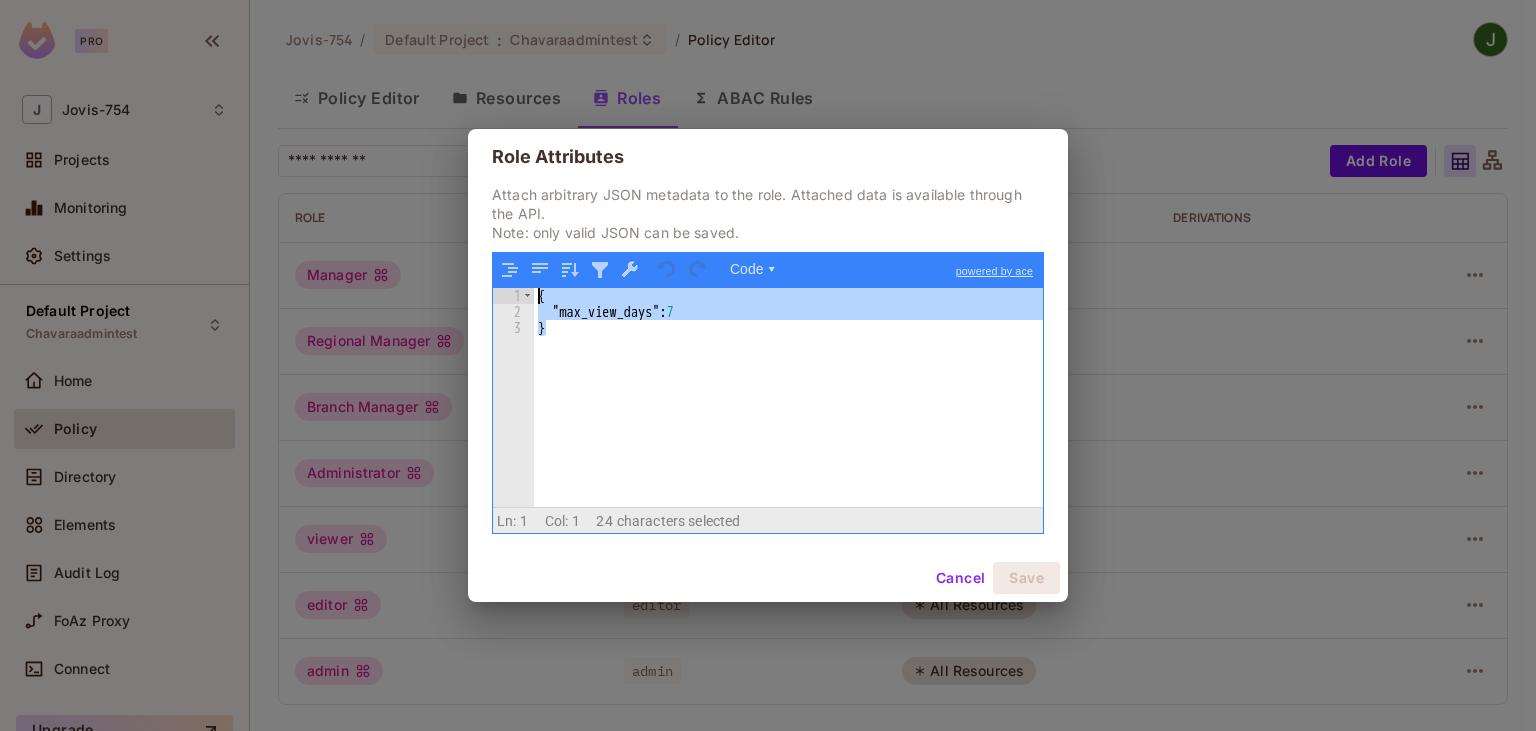 drag, startPoint x: 551, startPoint y: 340, endPoint x: 535, endPoint y: 295, distance: 47.759815 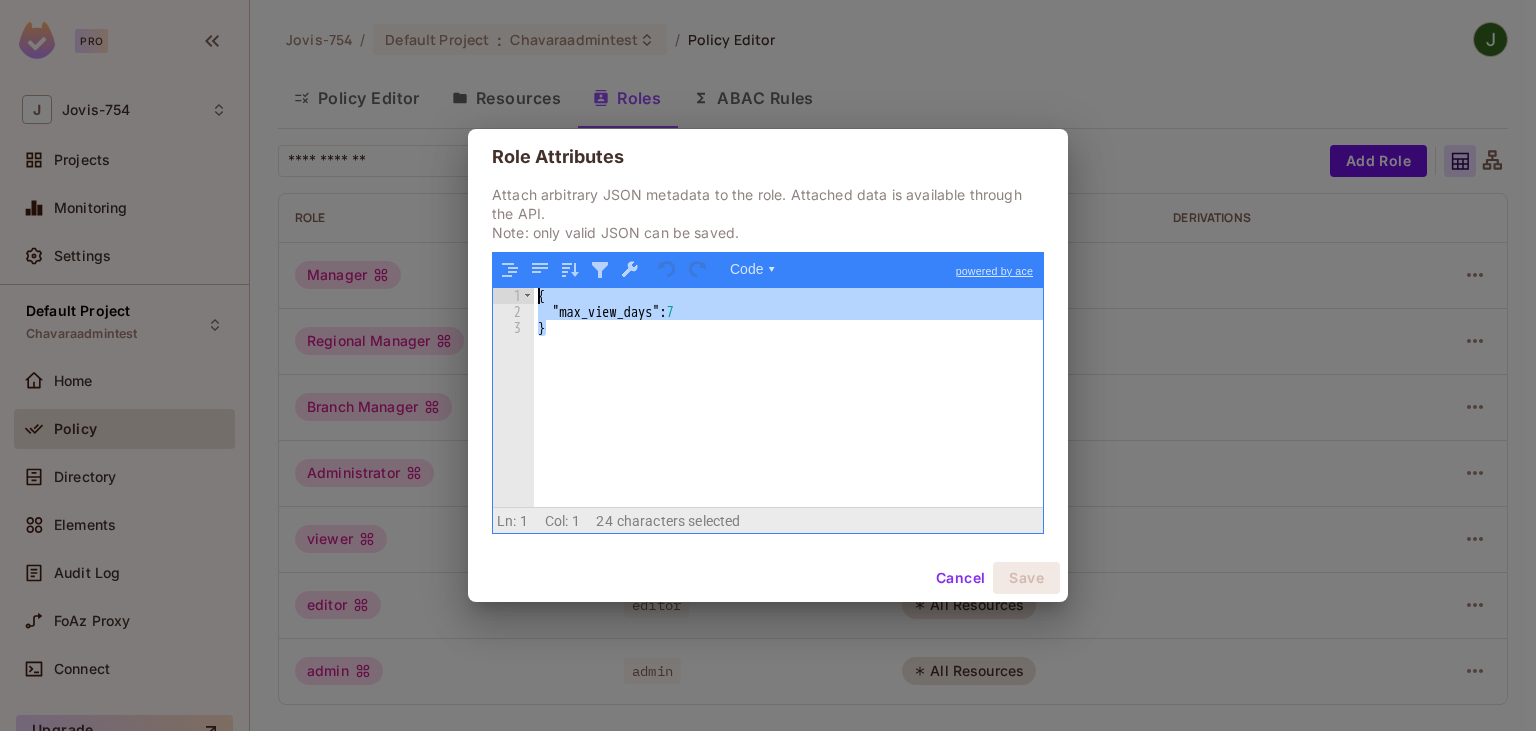 click on "{    "max_view_days" :  7 }" at bounding box center [788, 397] 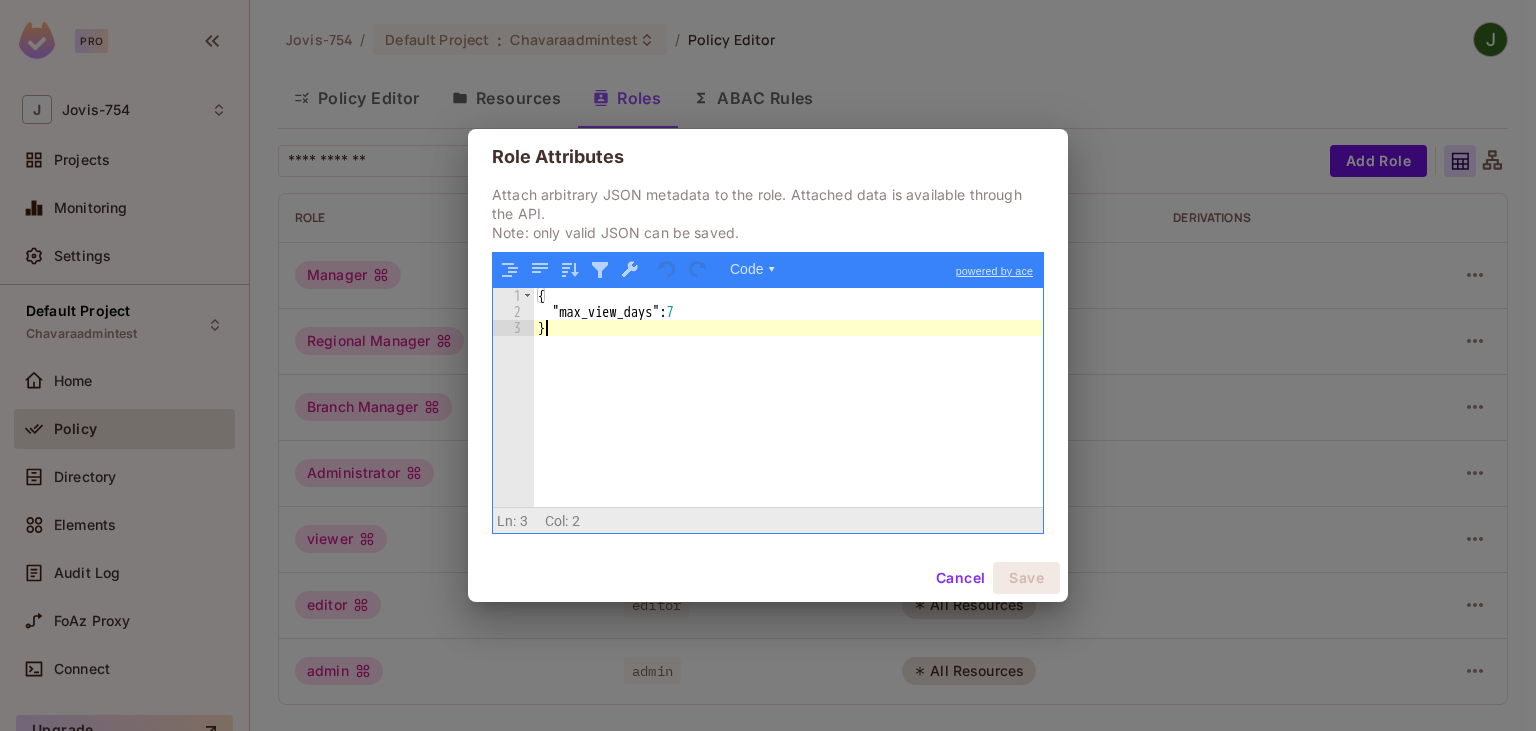 click on "{    "max_view_days" :  7 }" at bounding box center [788, 413] 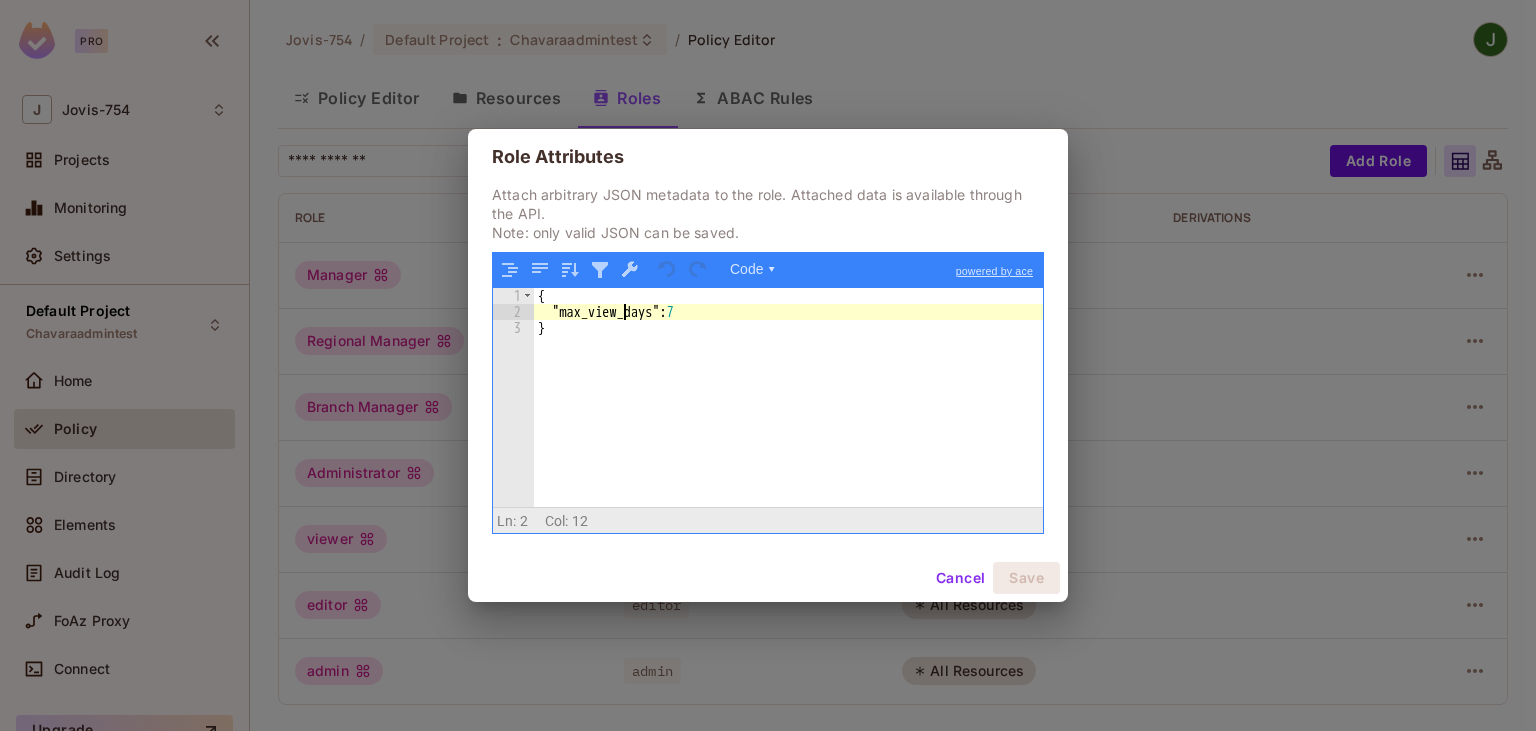 click on "{    "max_view_days" :  7 }" at bounding box center (788, 413) 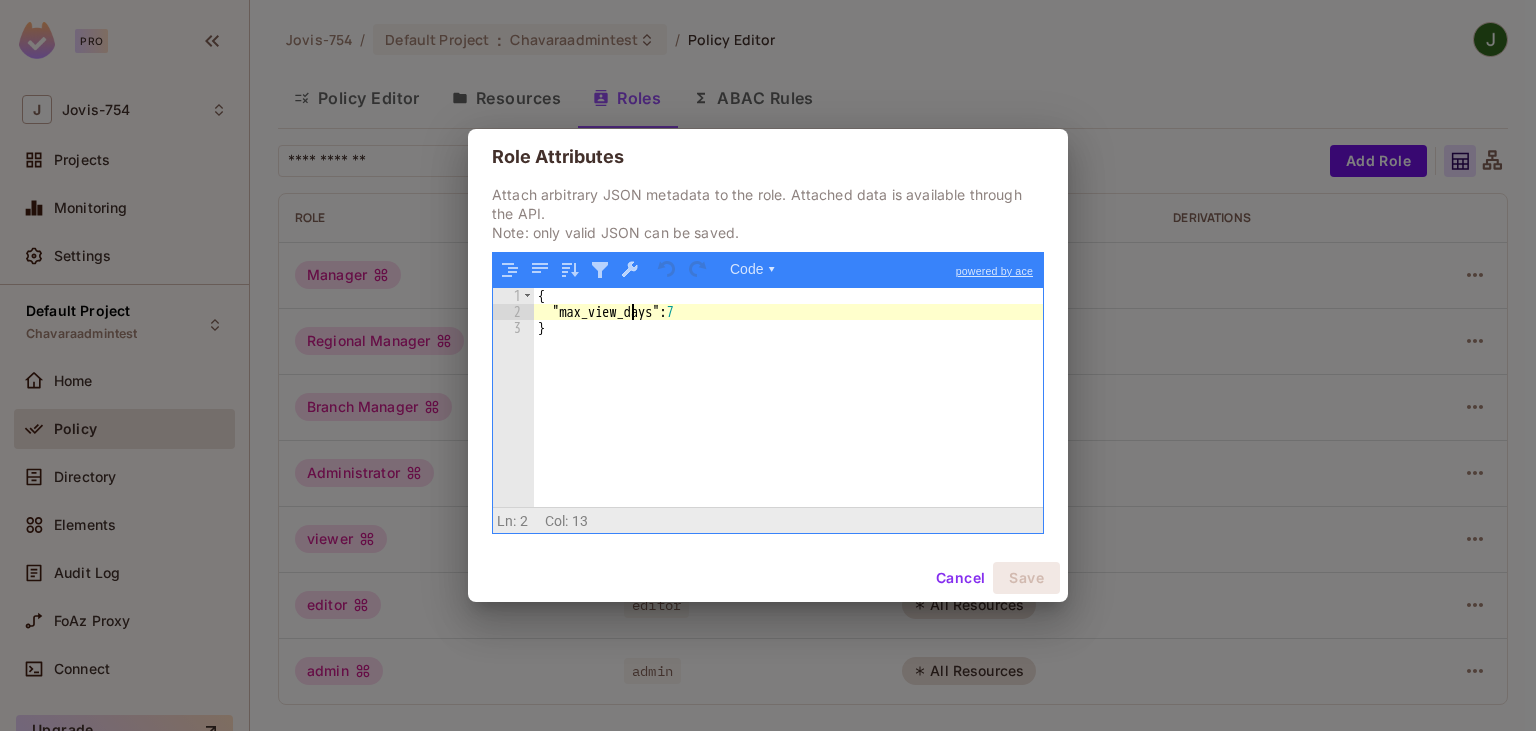click on "{    "max_view_days" :  7 }" at bounding box center [788, 413] 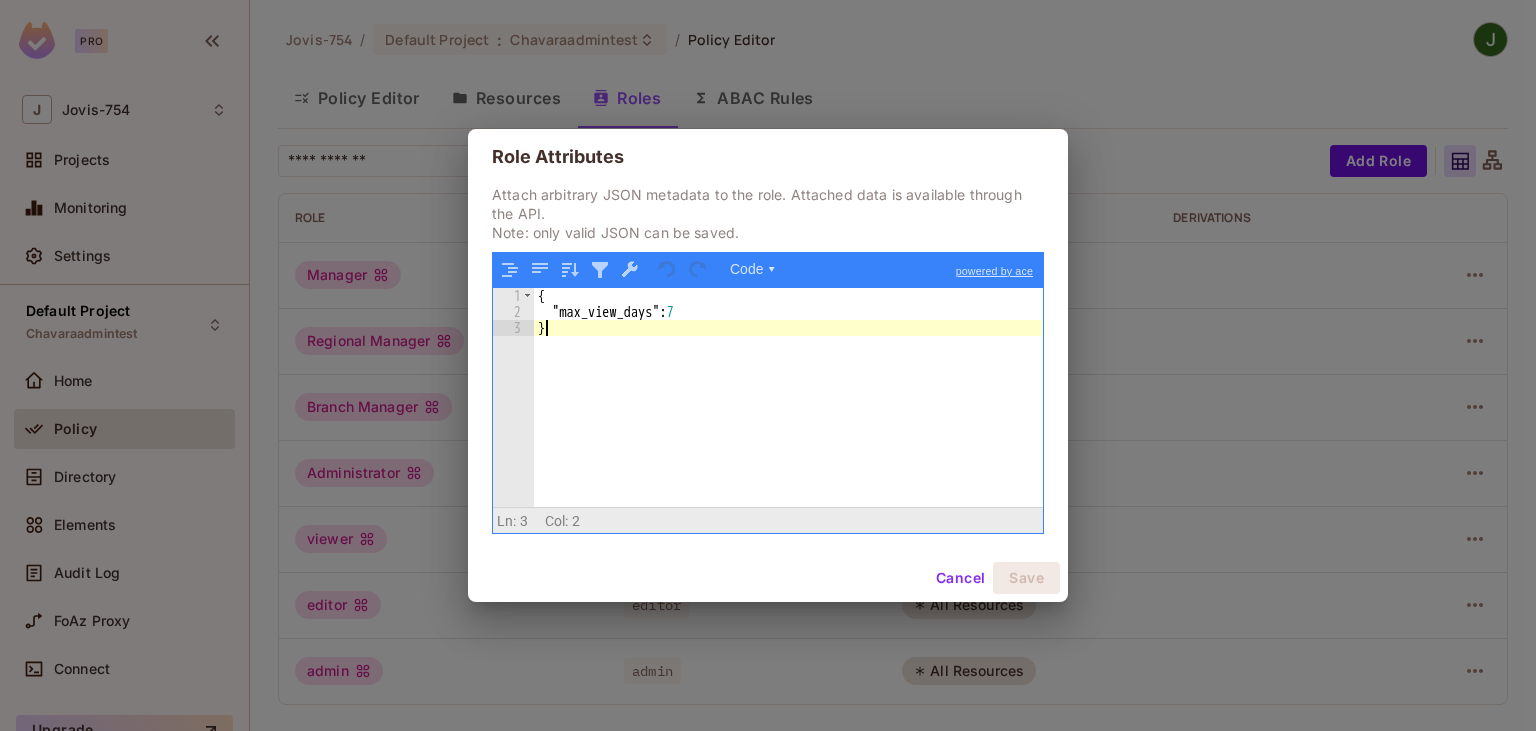 click on "{    "max_view_days" :  7 }" at bounding box center [788, 413] 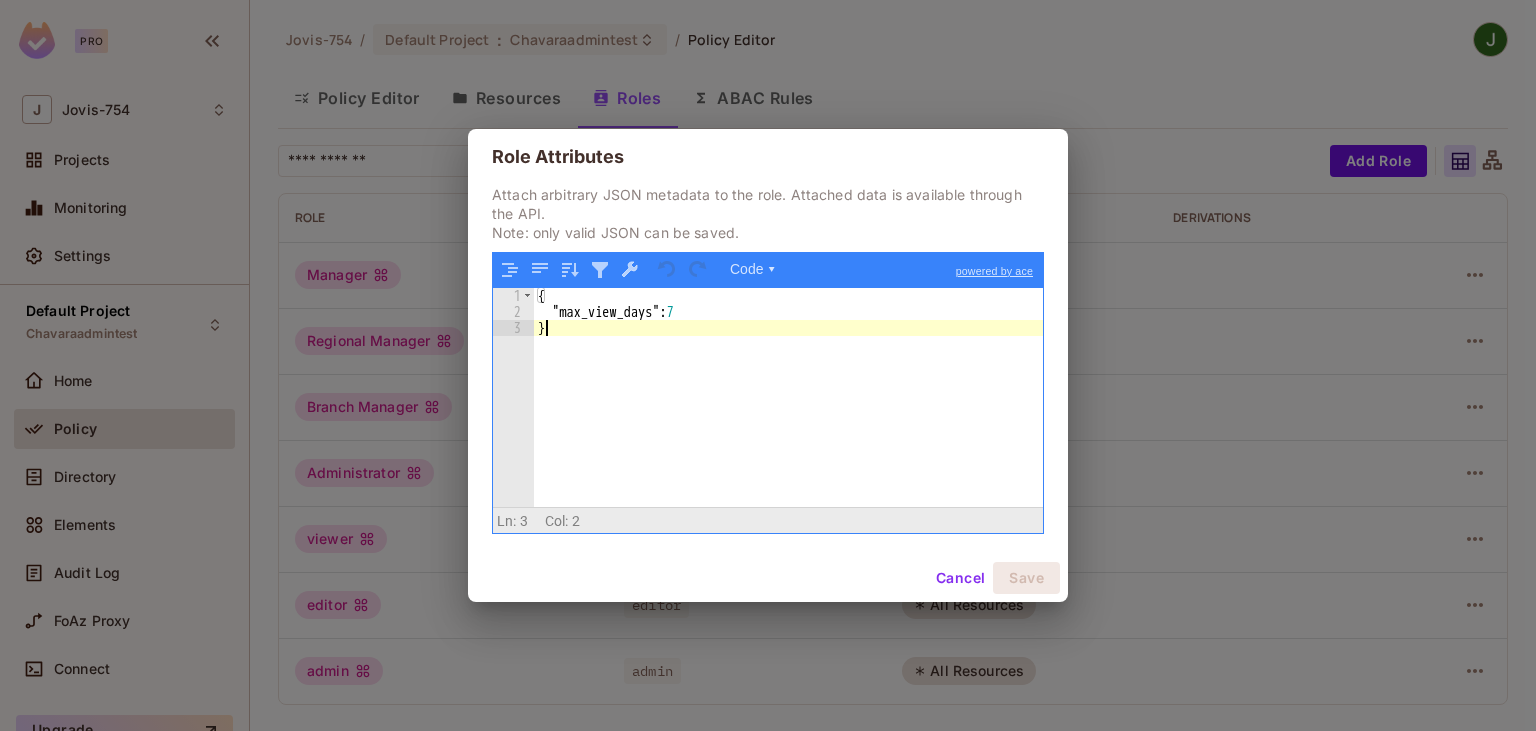 click on "{    "max_view_days" :  7 }" at bounding box center [788, 413] 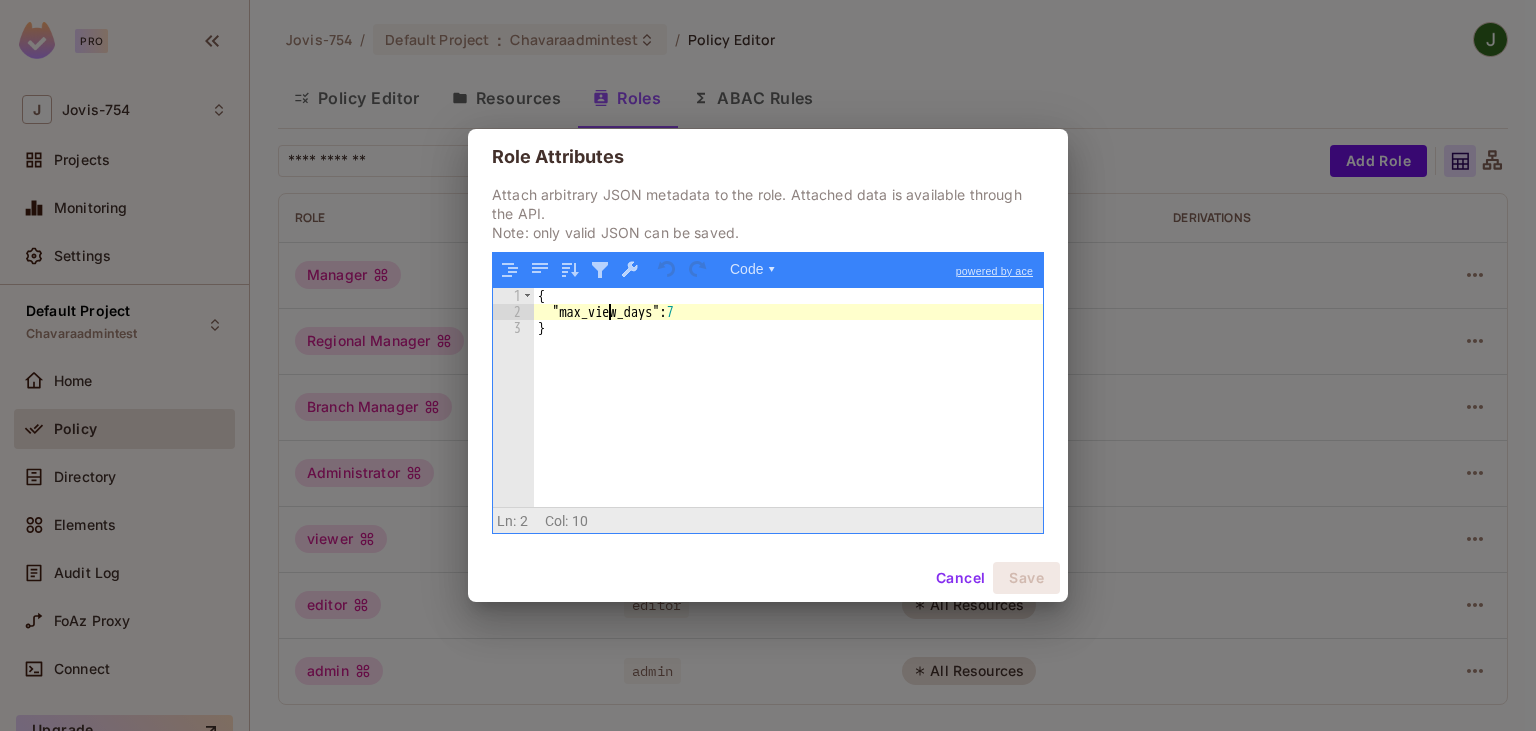 click on "{    "max_view_days" :  7 }" at bounding box center (788, 413) 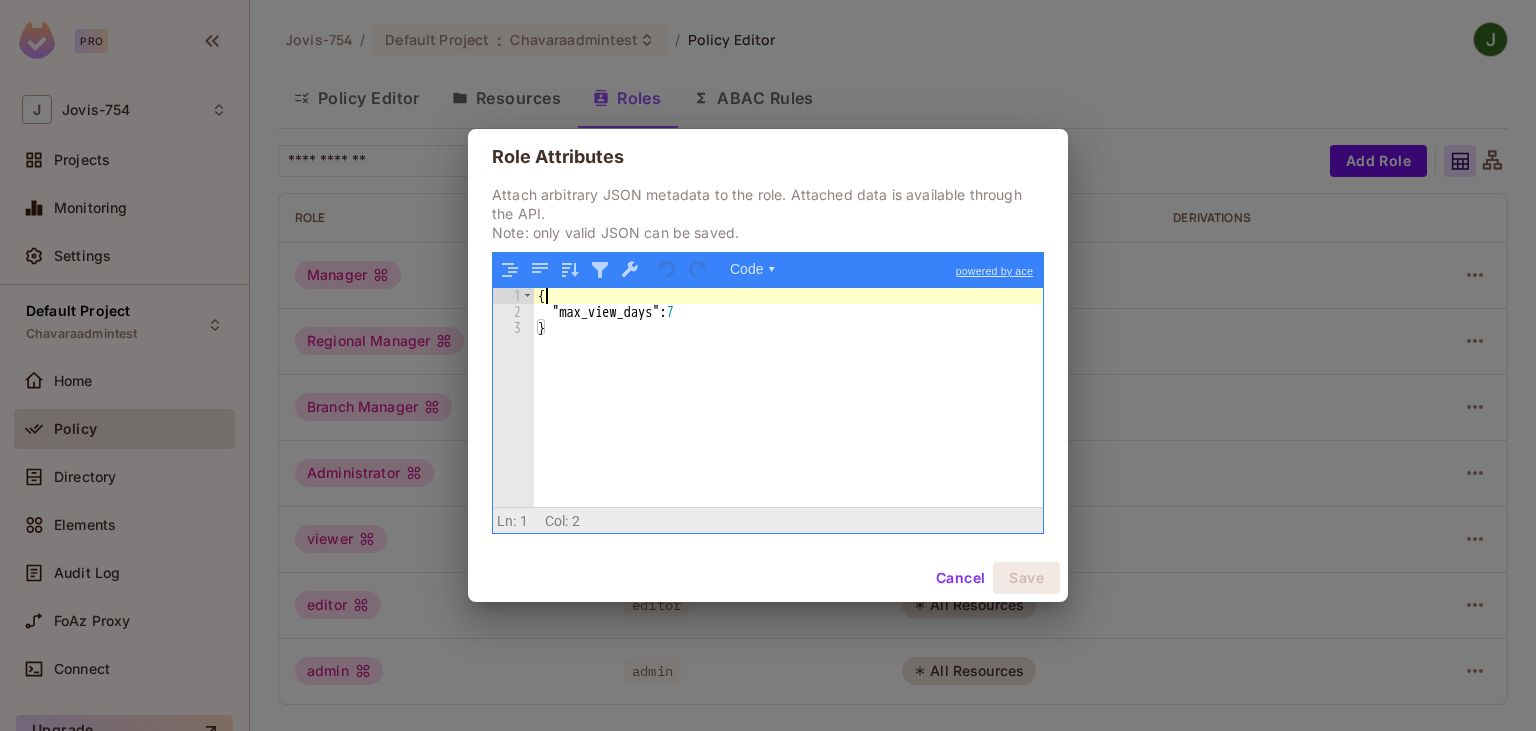 click on "{    "max_view_days" :  7 }" at bounding box center [788, 413] 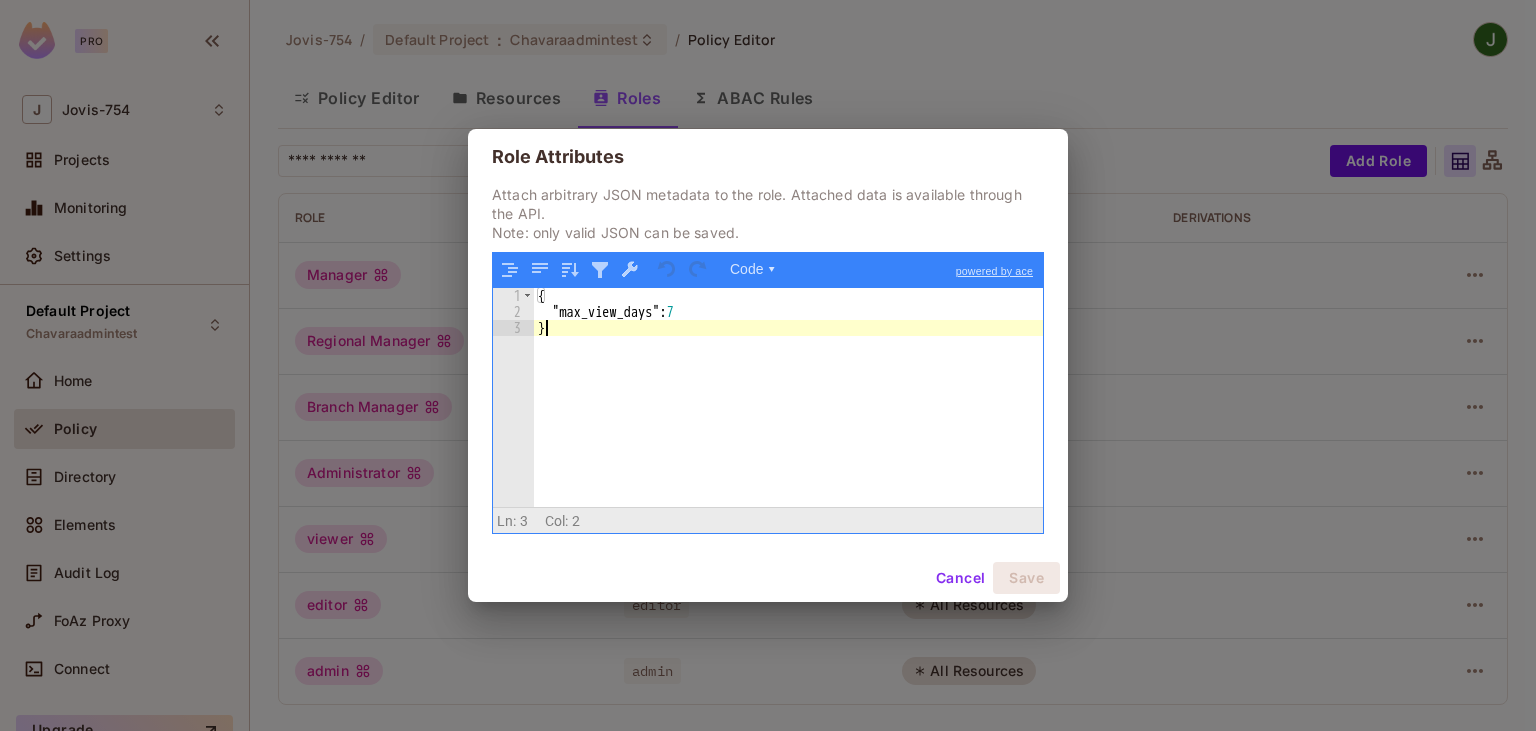 click on "{    "max_view_days" :  7 }" at bounding box center (788, 413) 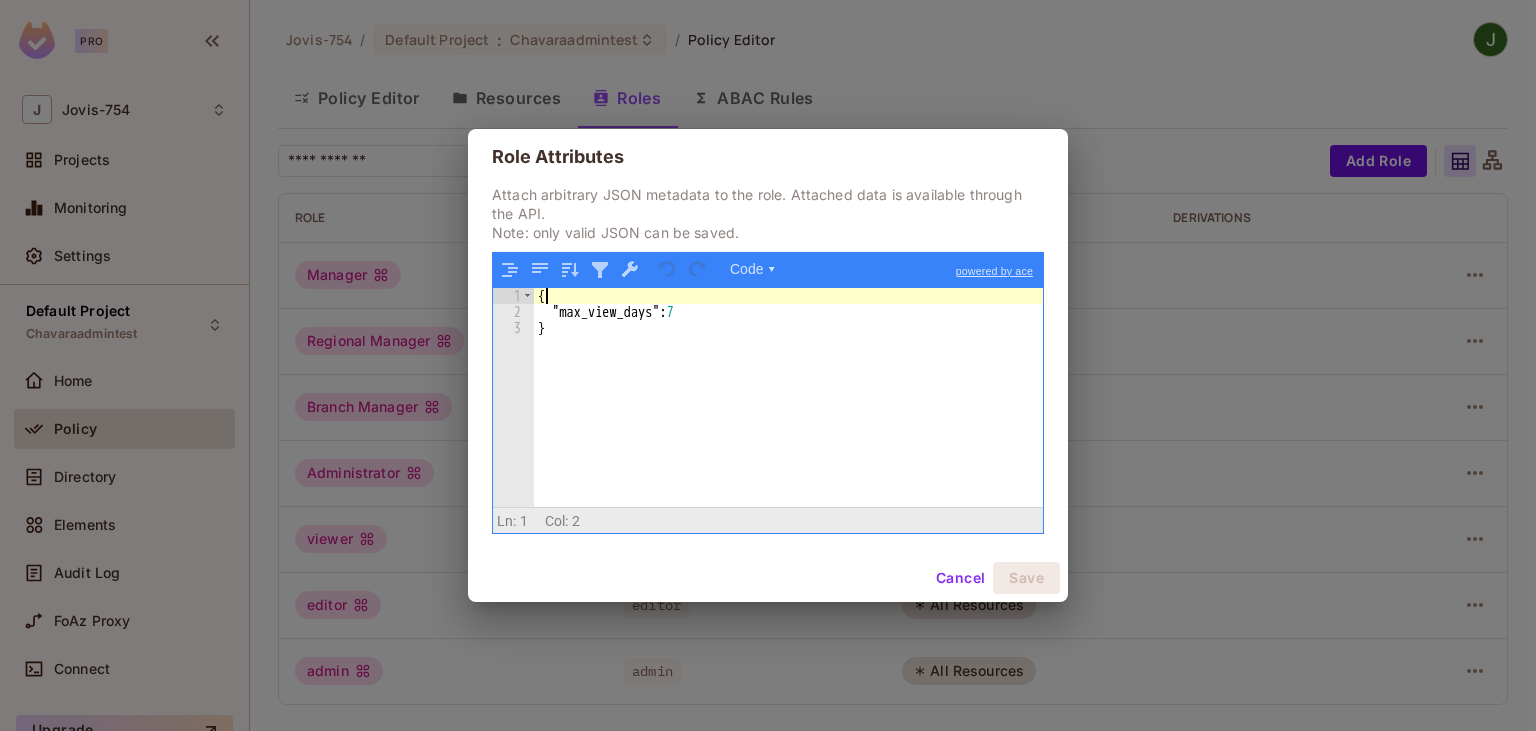 click on "{    "max_view_days" :  7 }" at bounding box center [788, 413] 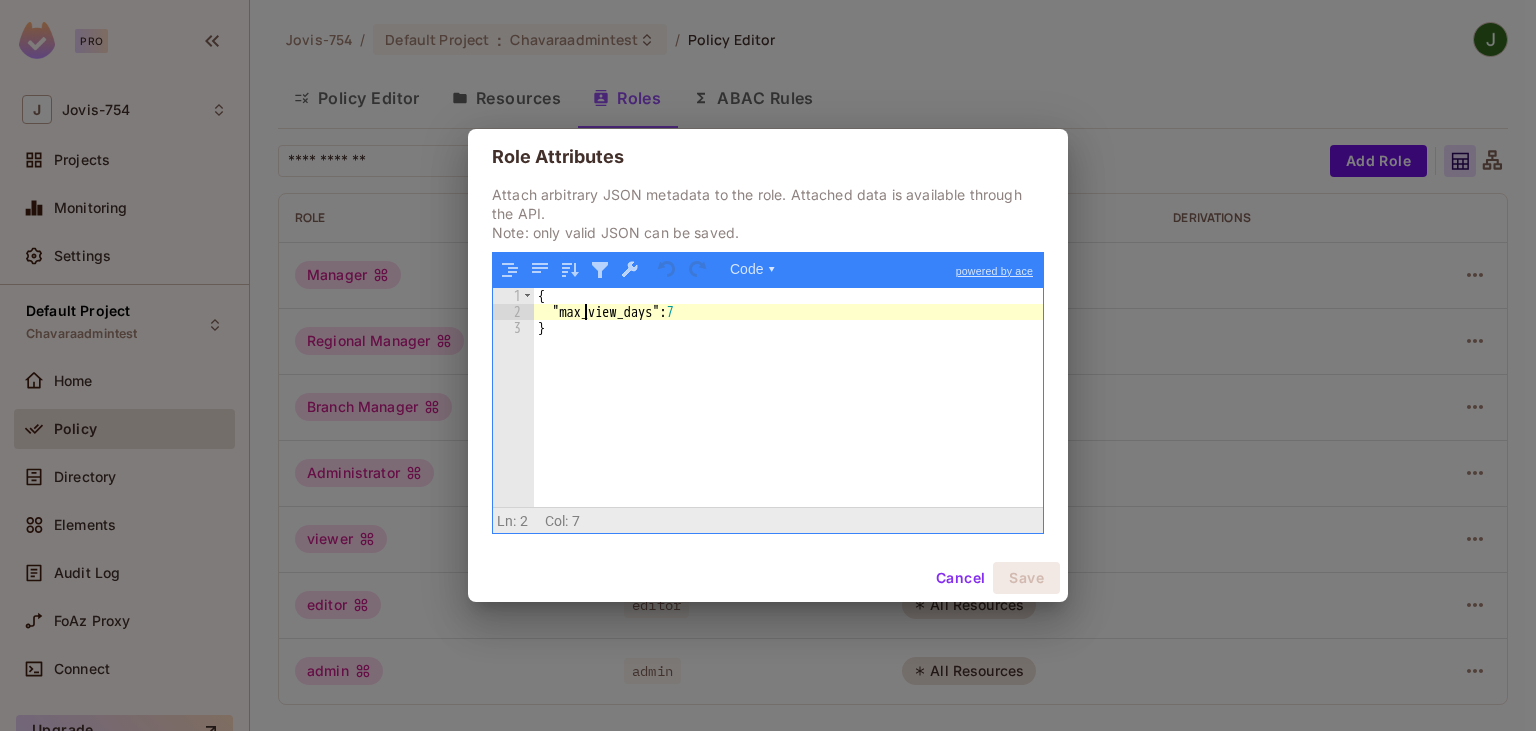 click on "{    "max_view_days" :  7 }" at bounding box center [788, 413] 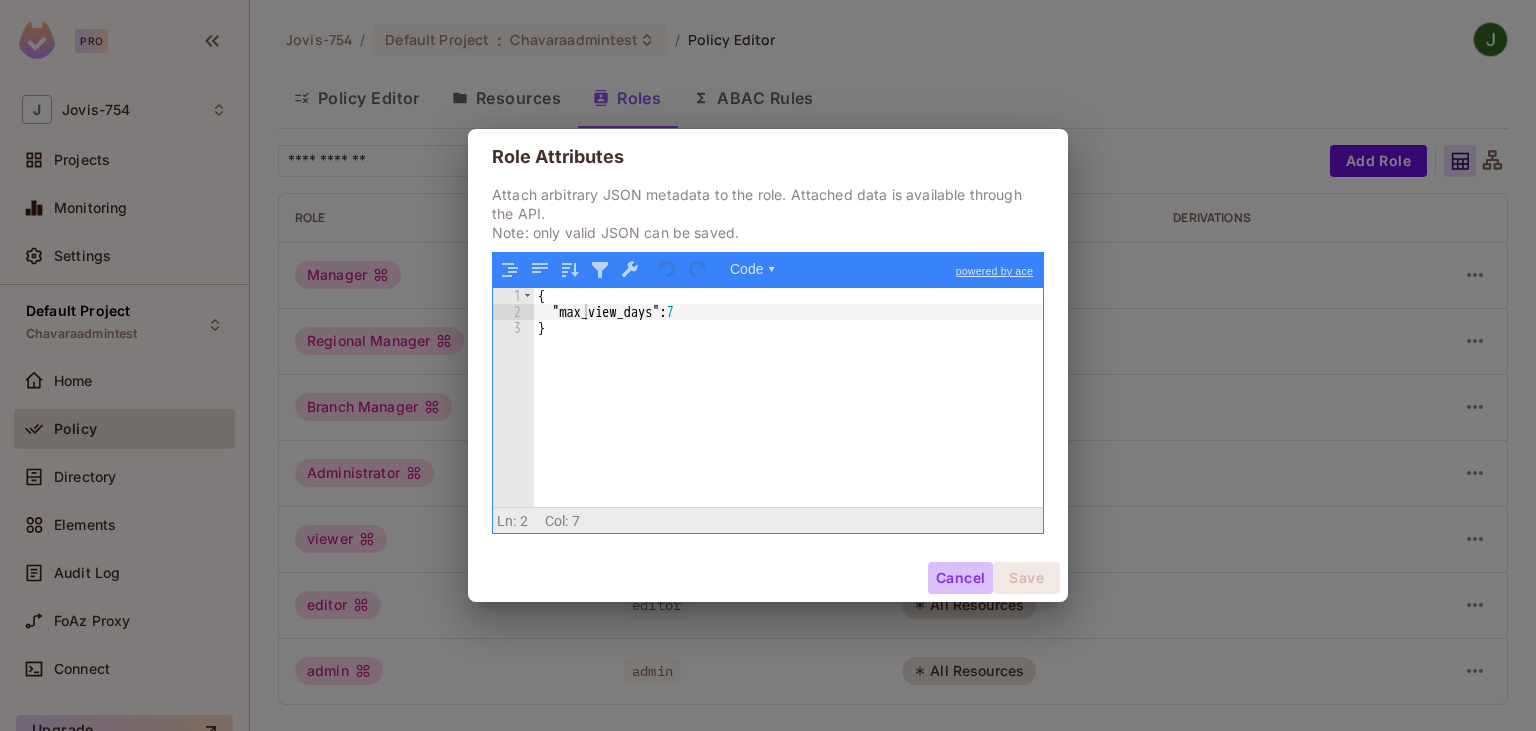 click on "Cancel" at bounding box center [960, 578] 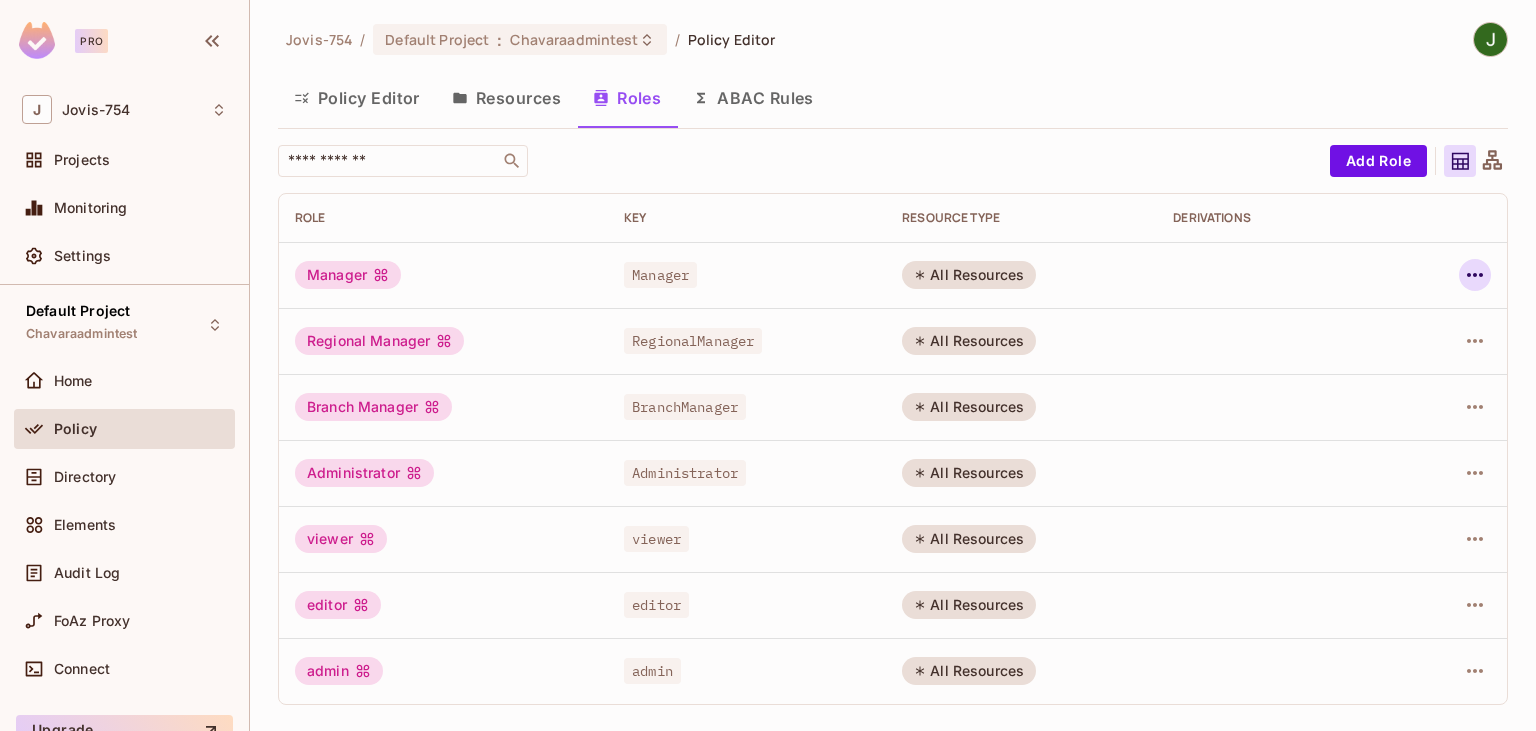 click 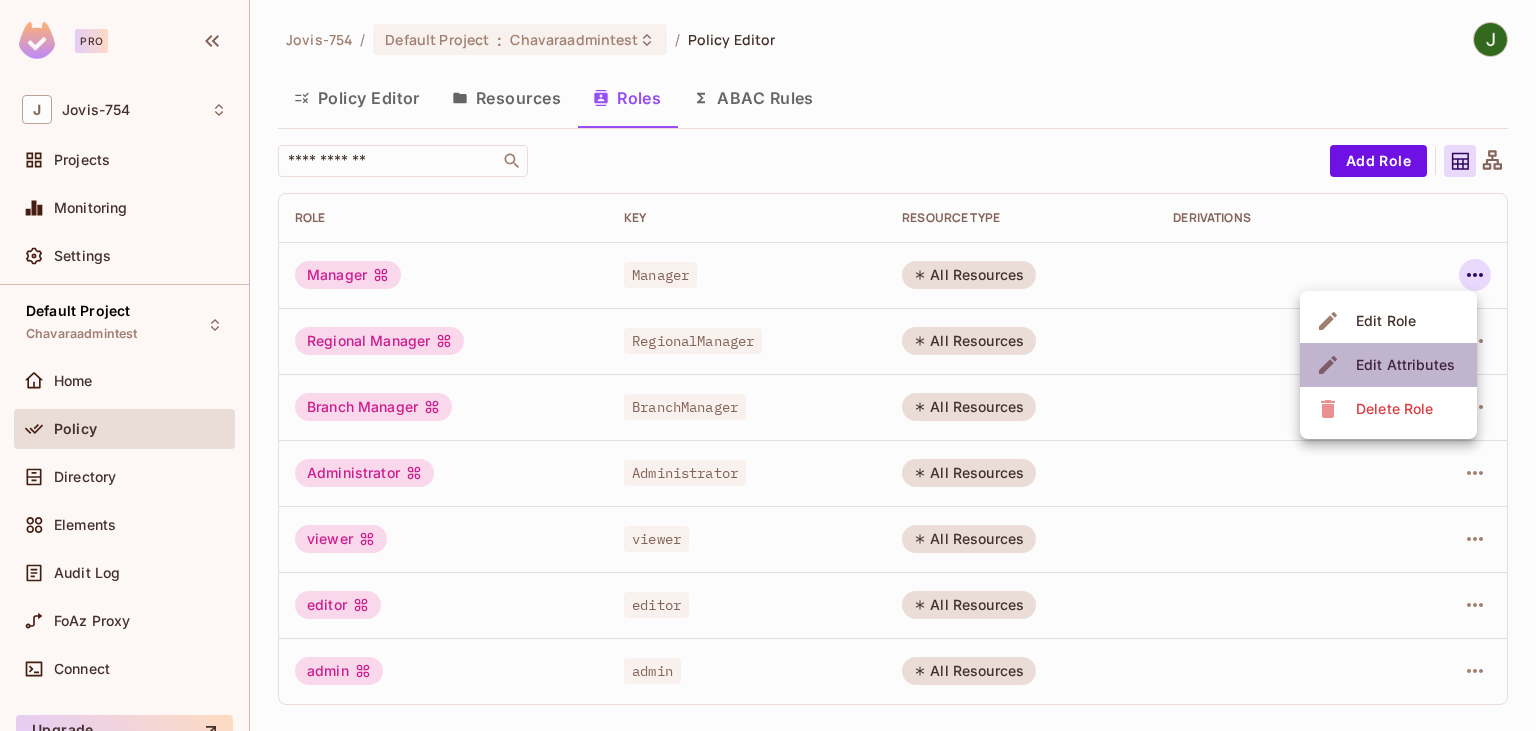 click on "Edit Attributes" at bounding box center (1405, 365) 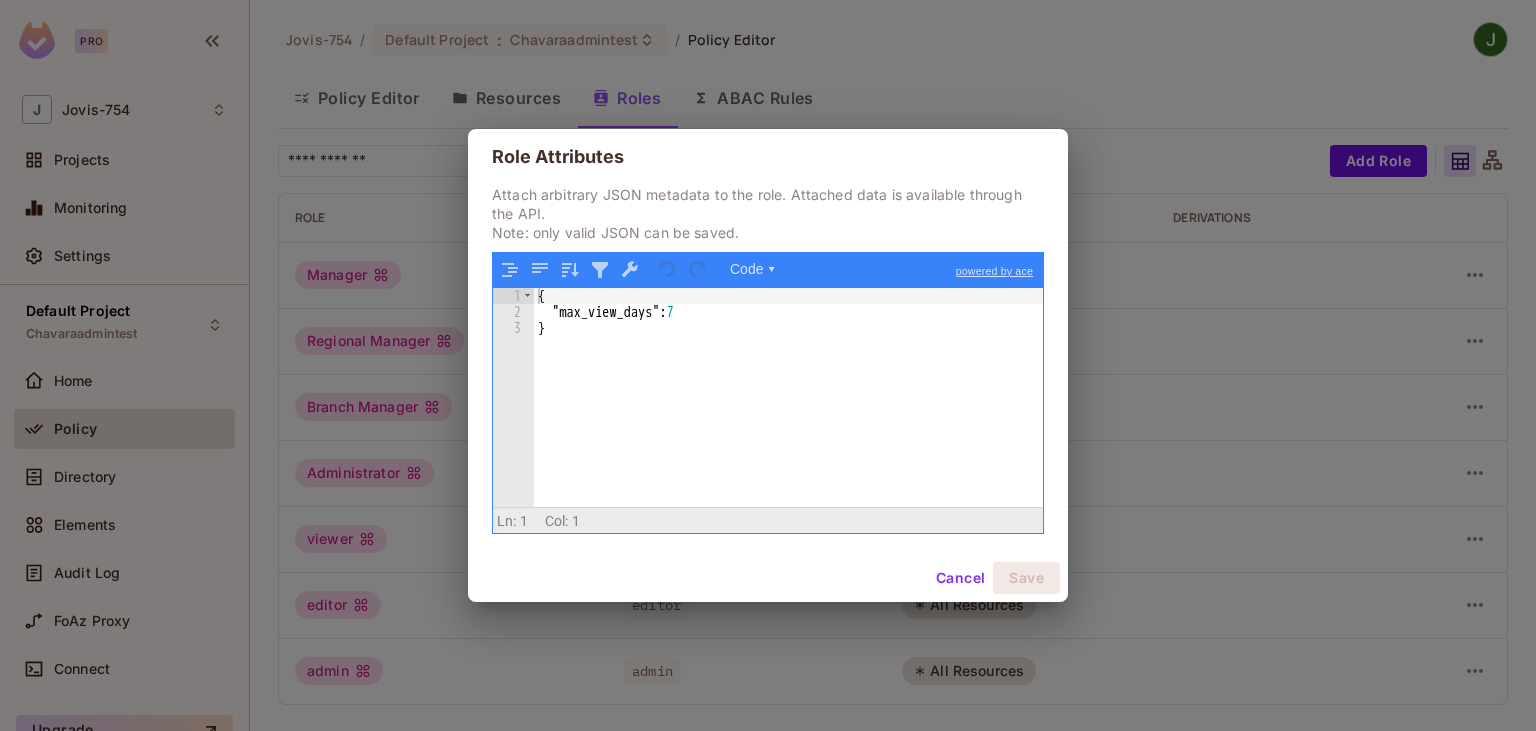 click on "Cancel" at bounding box center [960, 578] 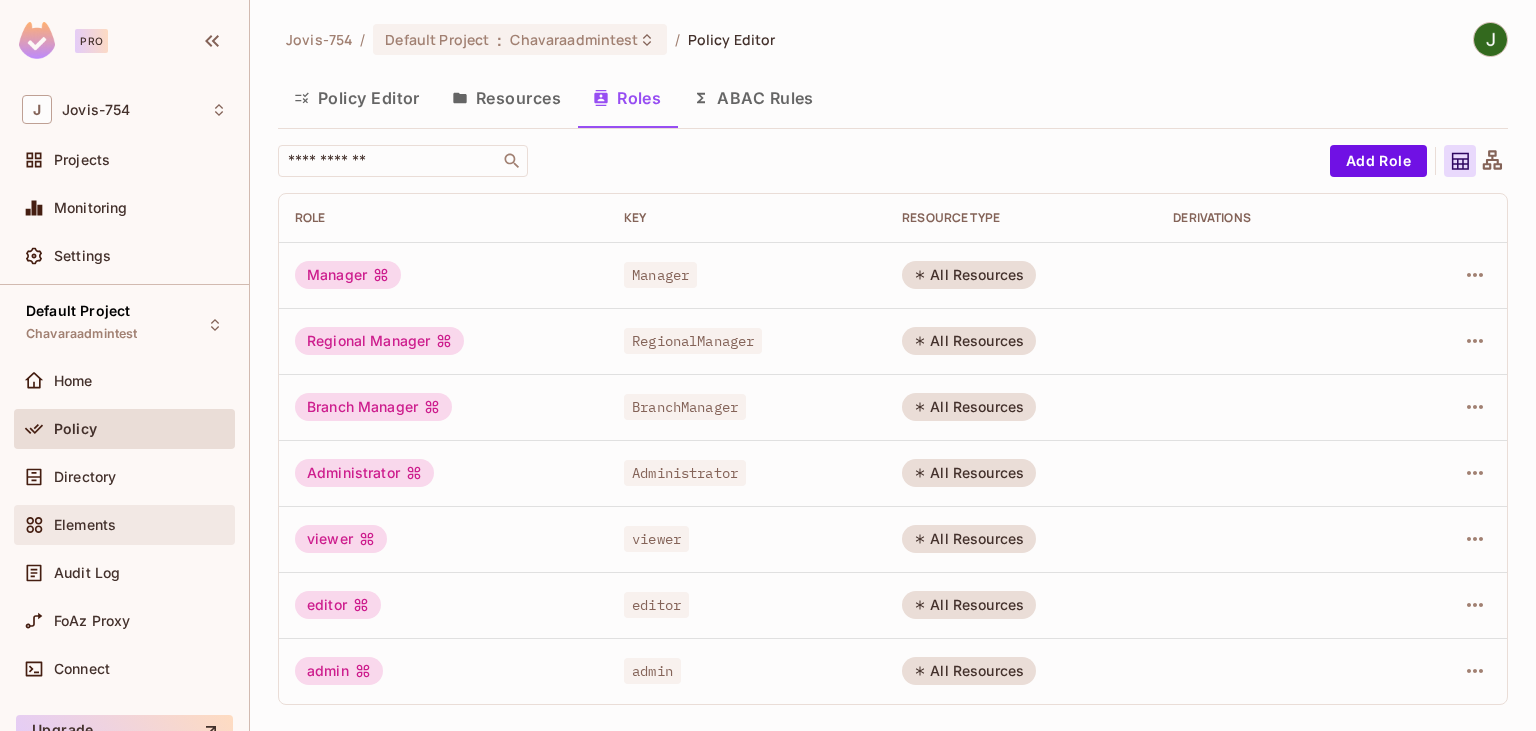 click on "Elements" at bounding box center (85, 525) 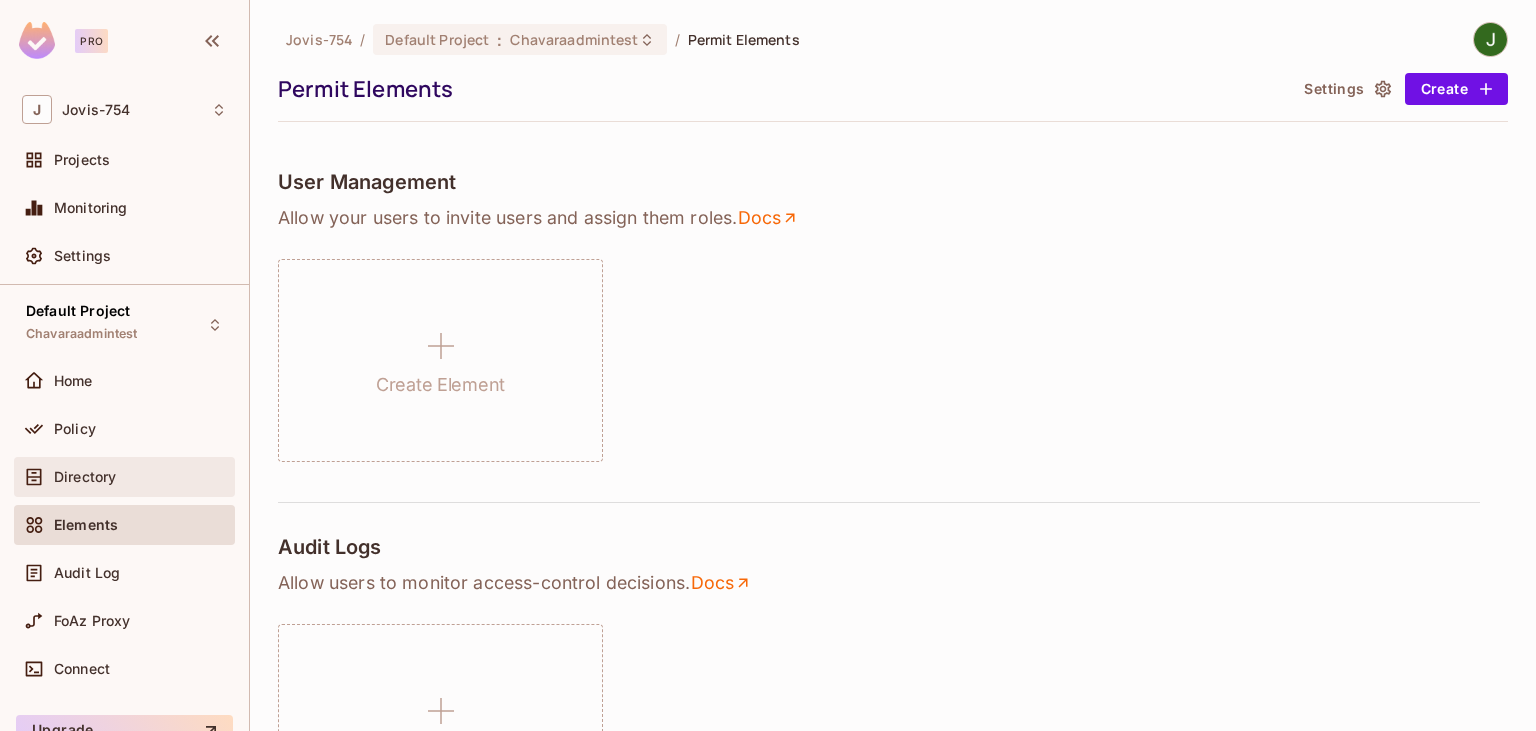 click on "Directory" at bounding box center [124, 477] 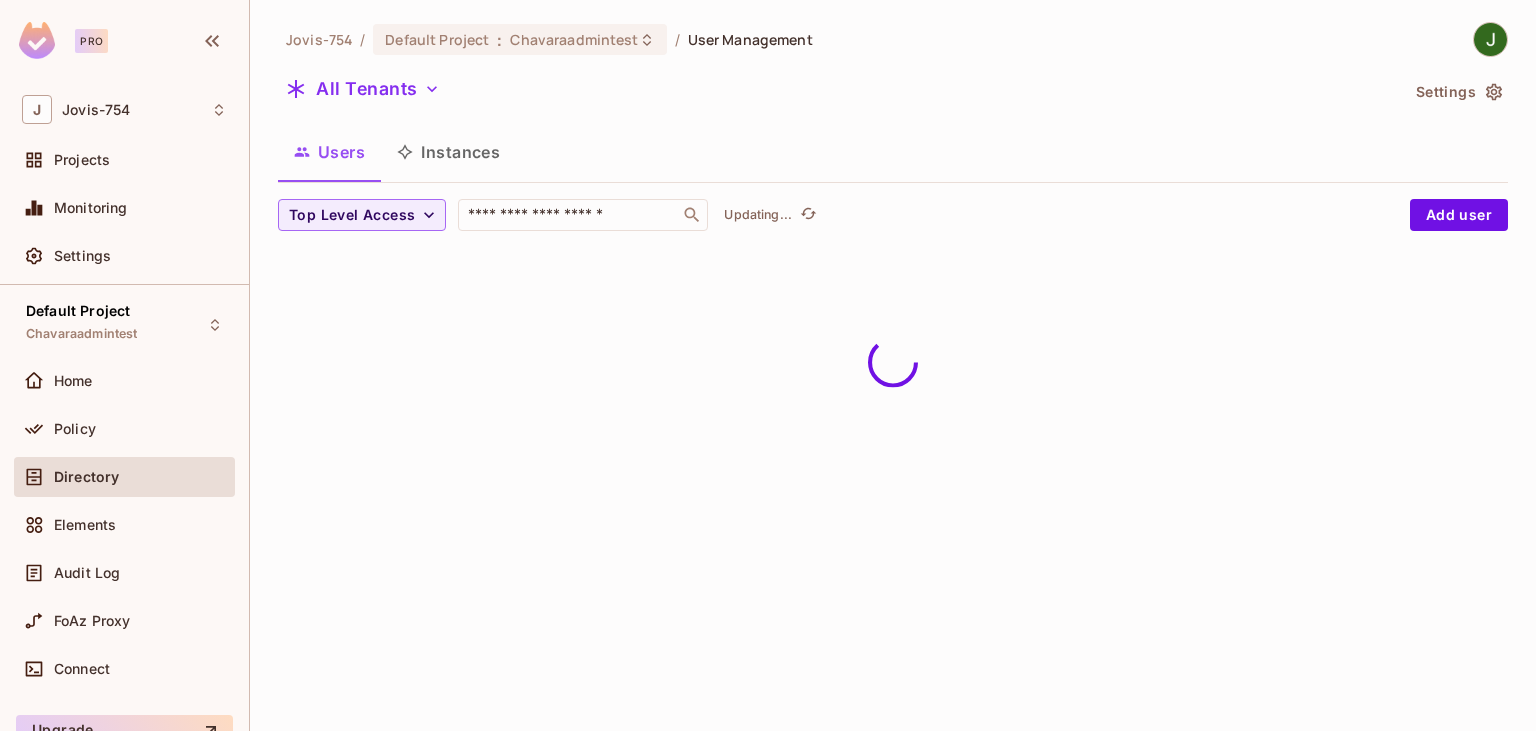 click on "Instances" at bounding box center [448, 152] 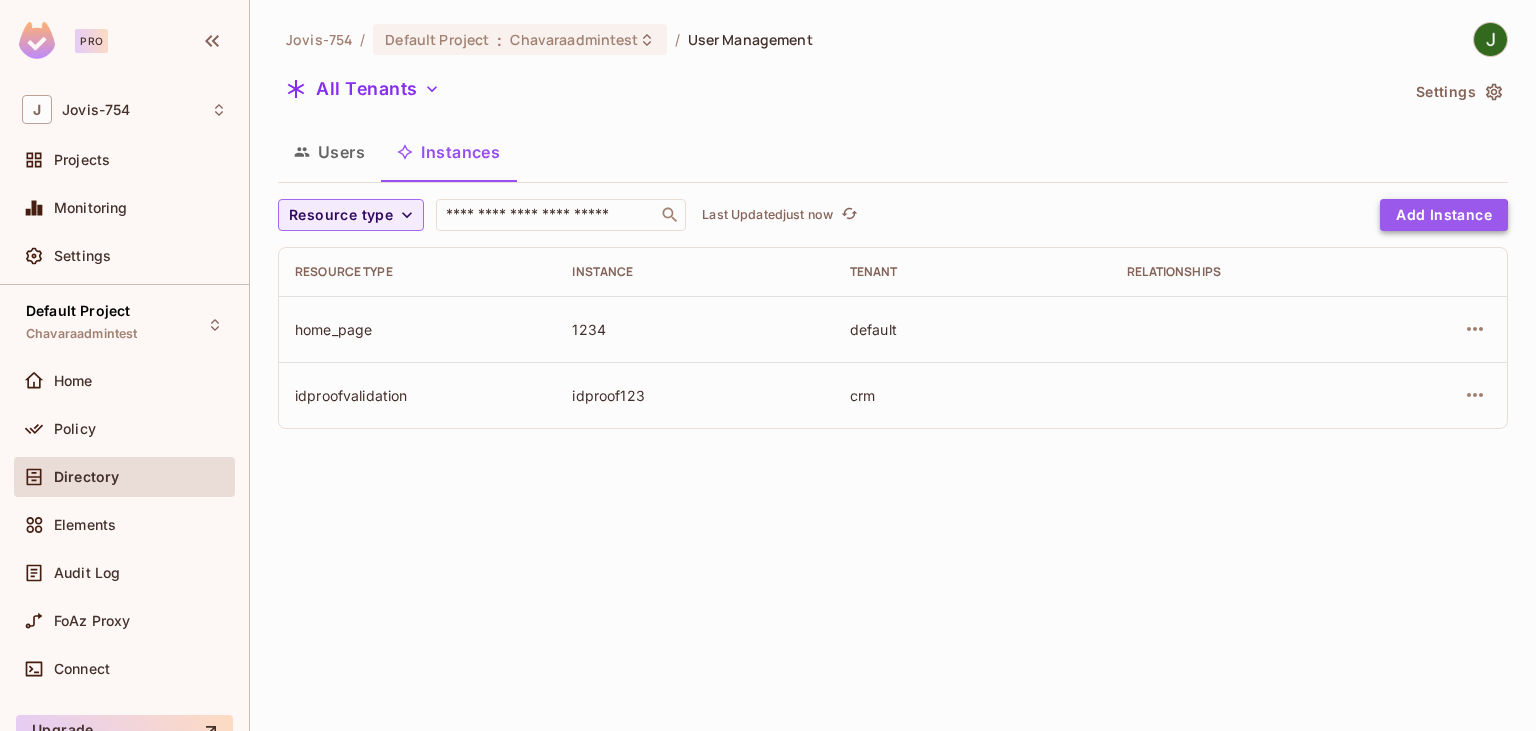 click on "Add Instance" at bounding box center [1444, 215] 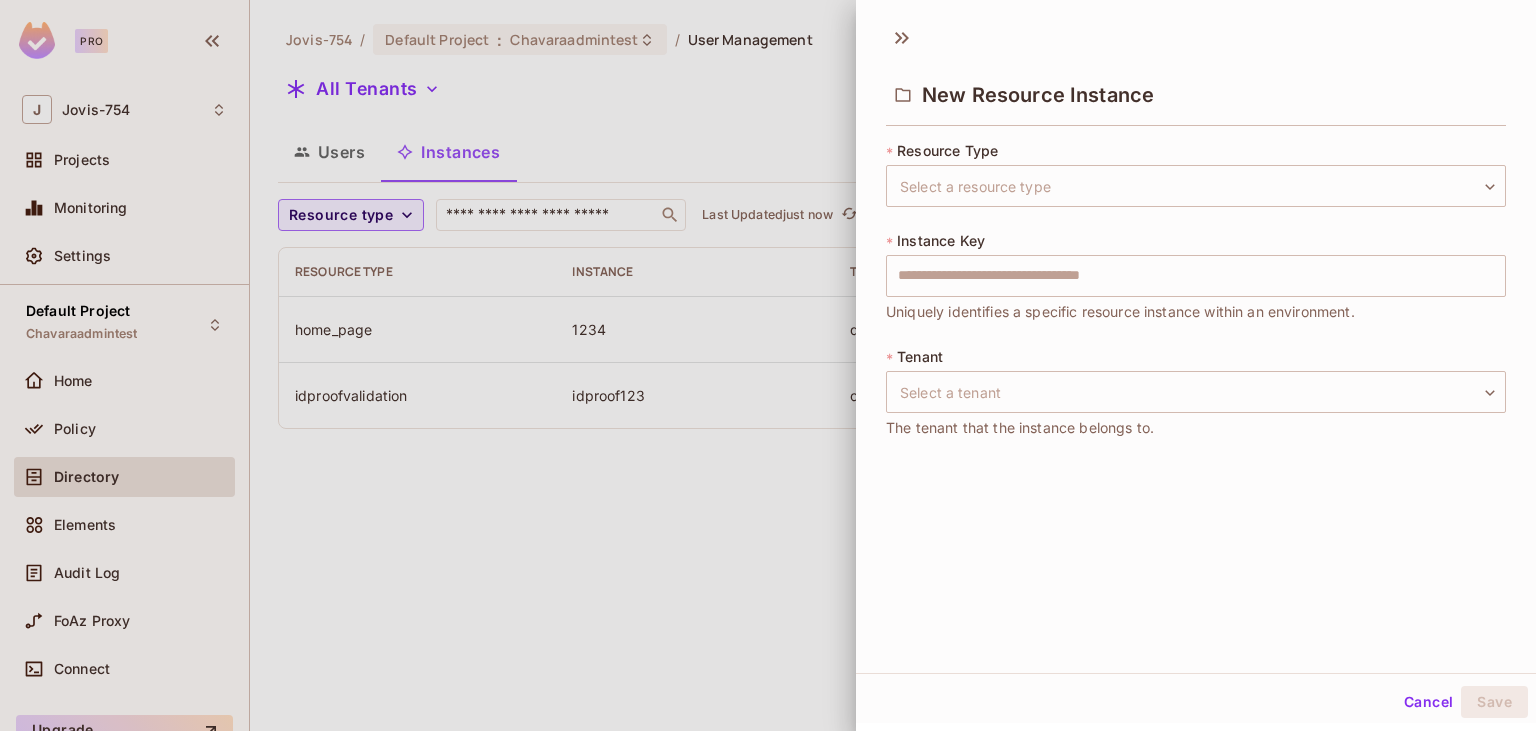 click at bounding box center (768, 365) 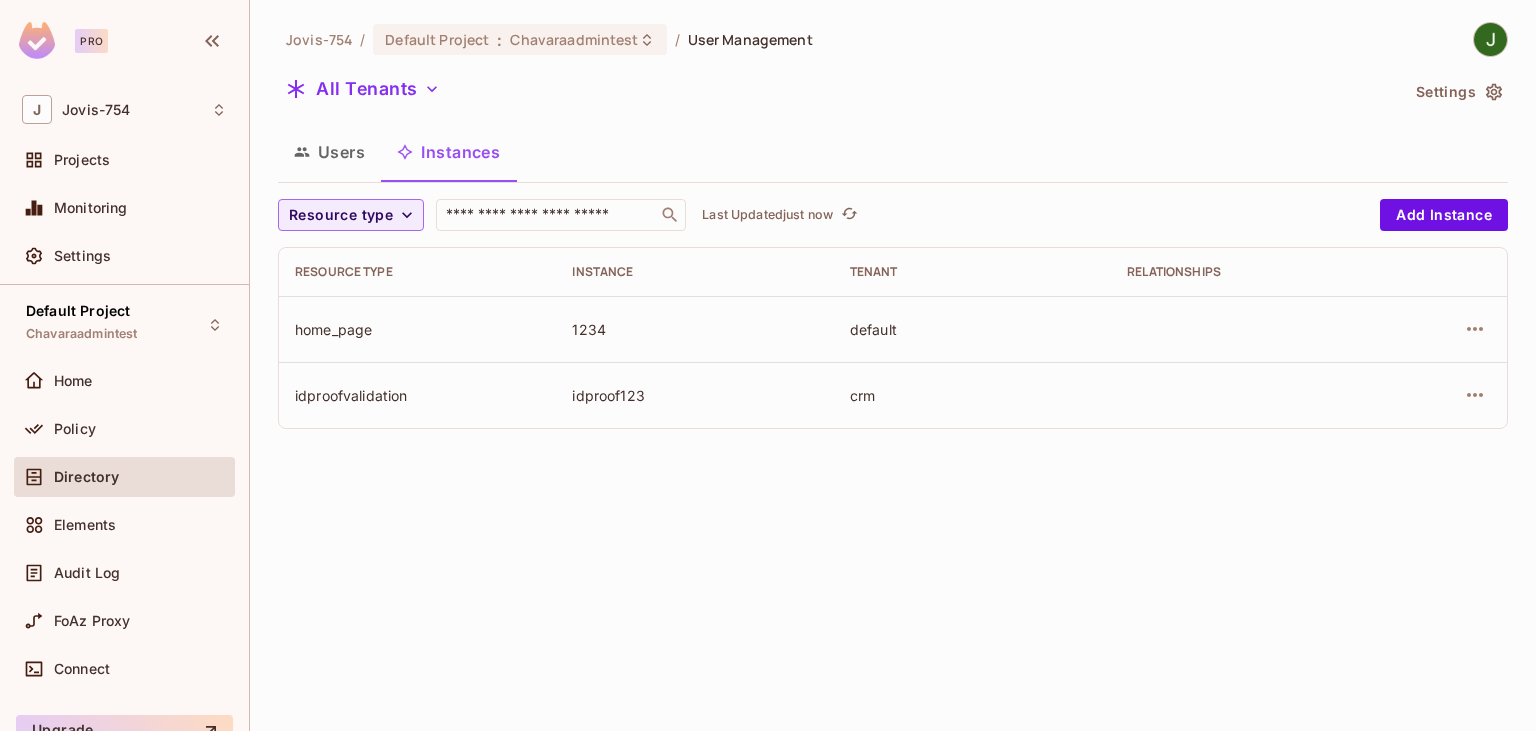 click on "idproof123" at bounding box center (694, 395) 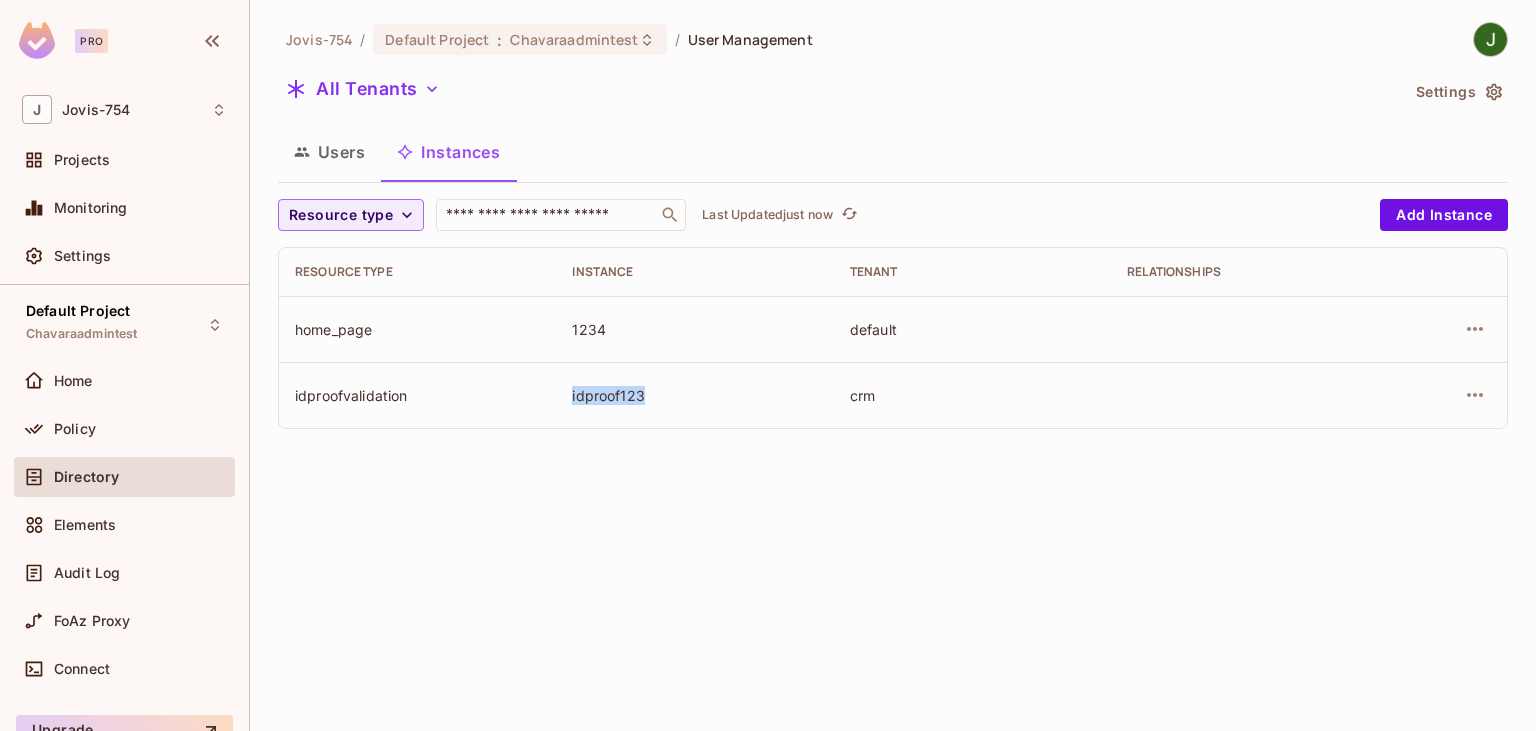 click on "idproof123" at bounding box center (694, 395) 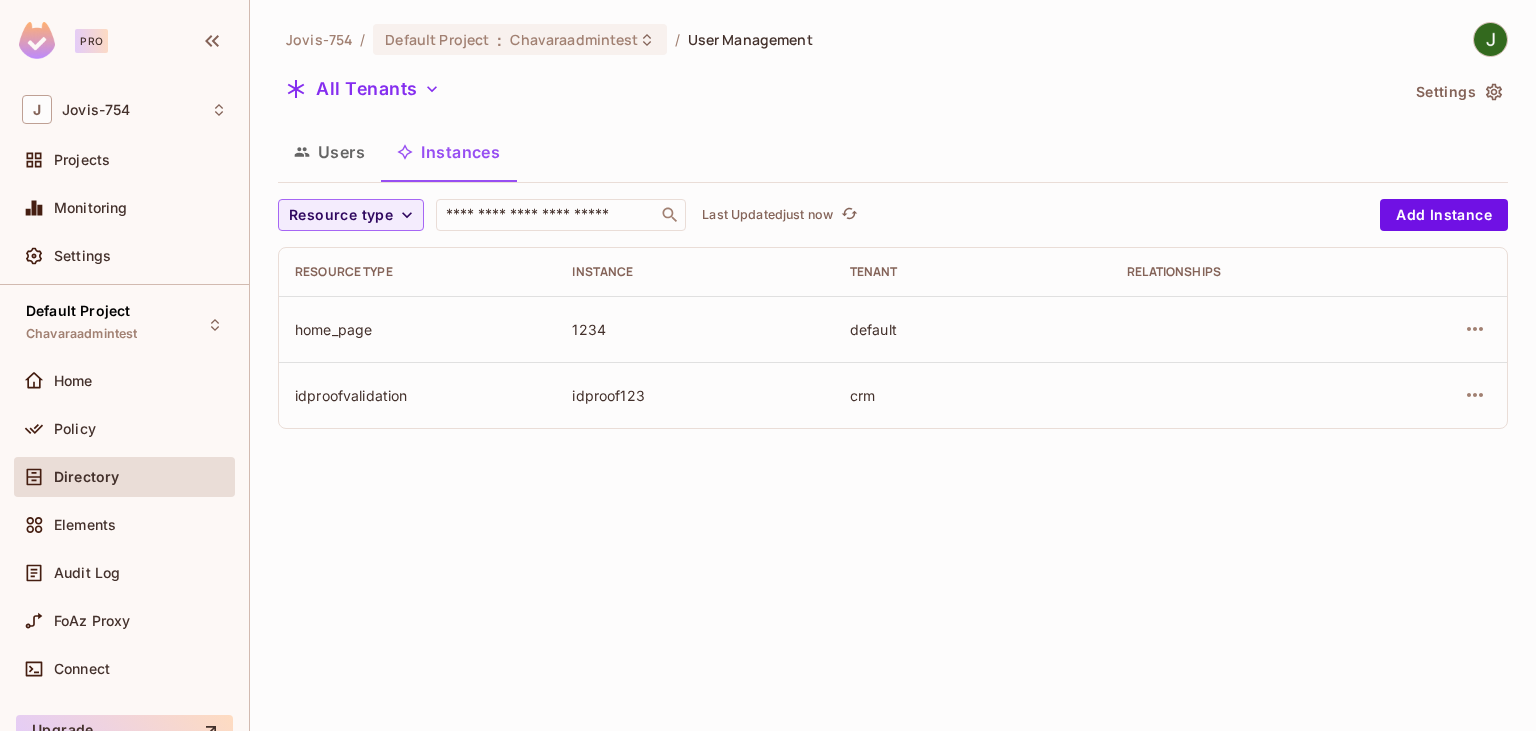 click on "idproof123" at bounding box center [694, 395] 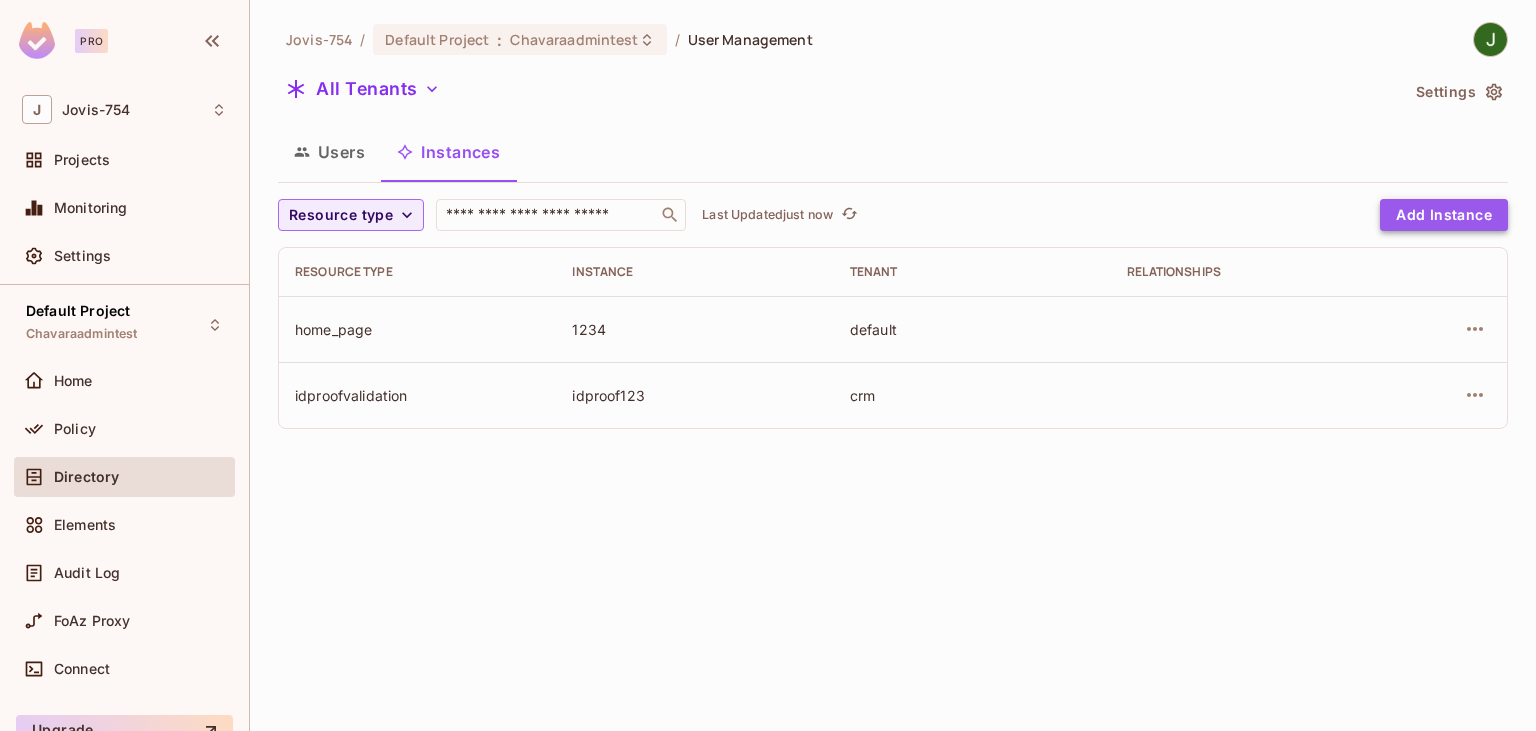 click on "Add Instance" at bounding box center (1444, 215) 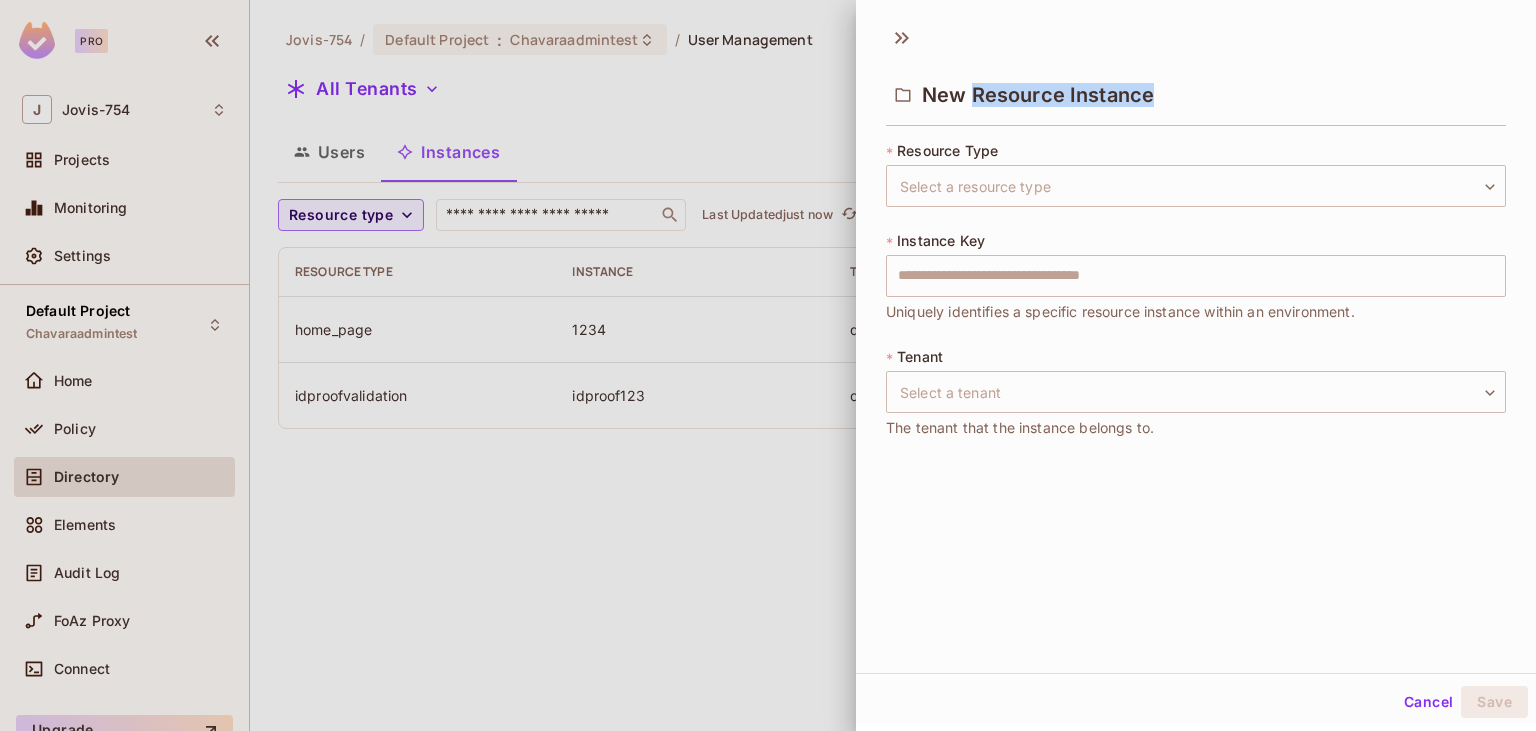 drag, startPoint x: 1114, startPoint y: 109, endPoint x: 971, endPoint y: 94, distance: 143.78456 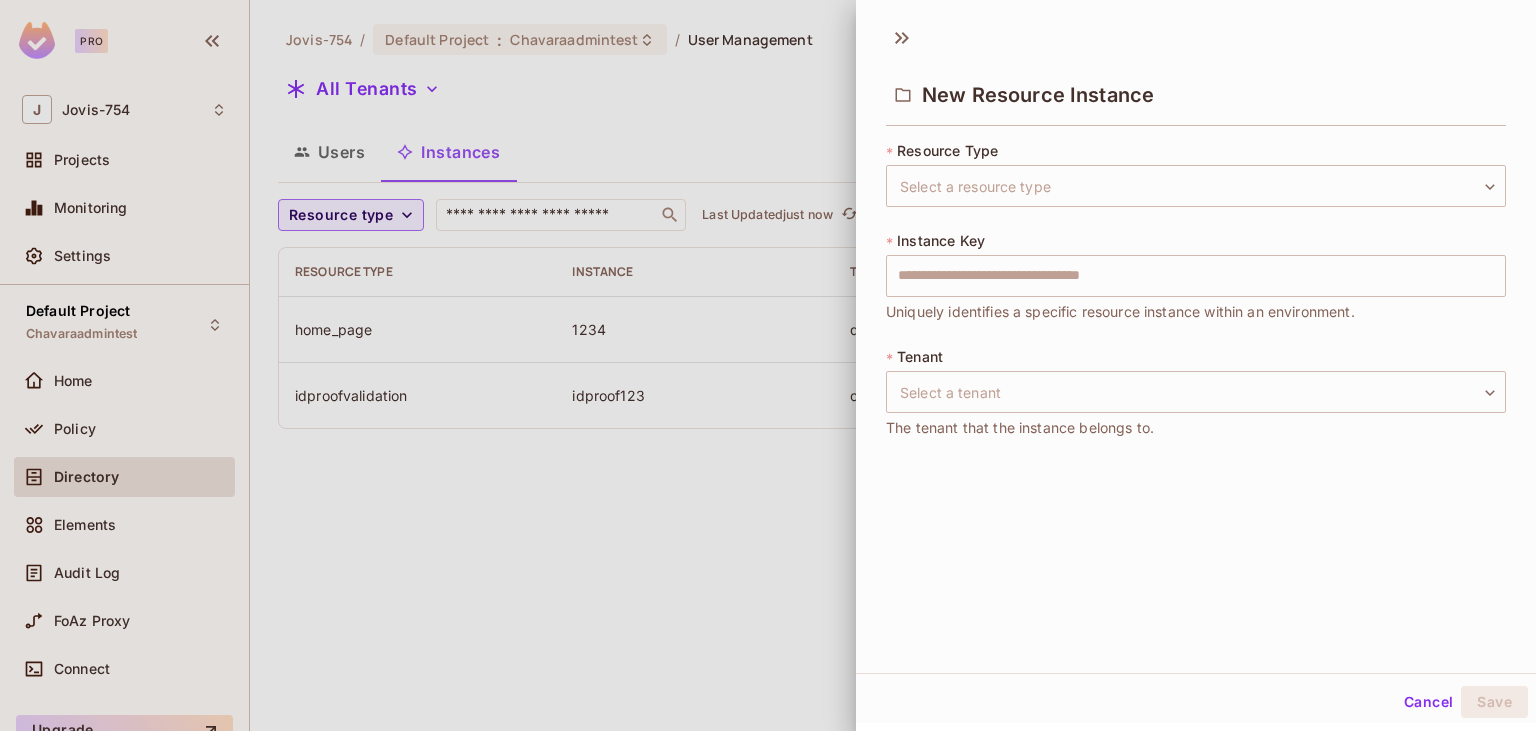 click at bounding box center [768, 365] 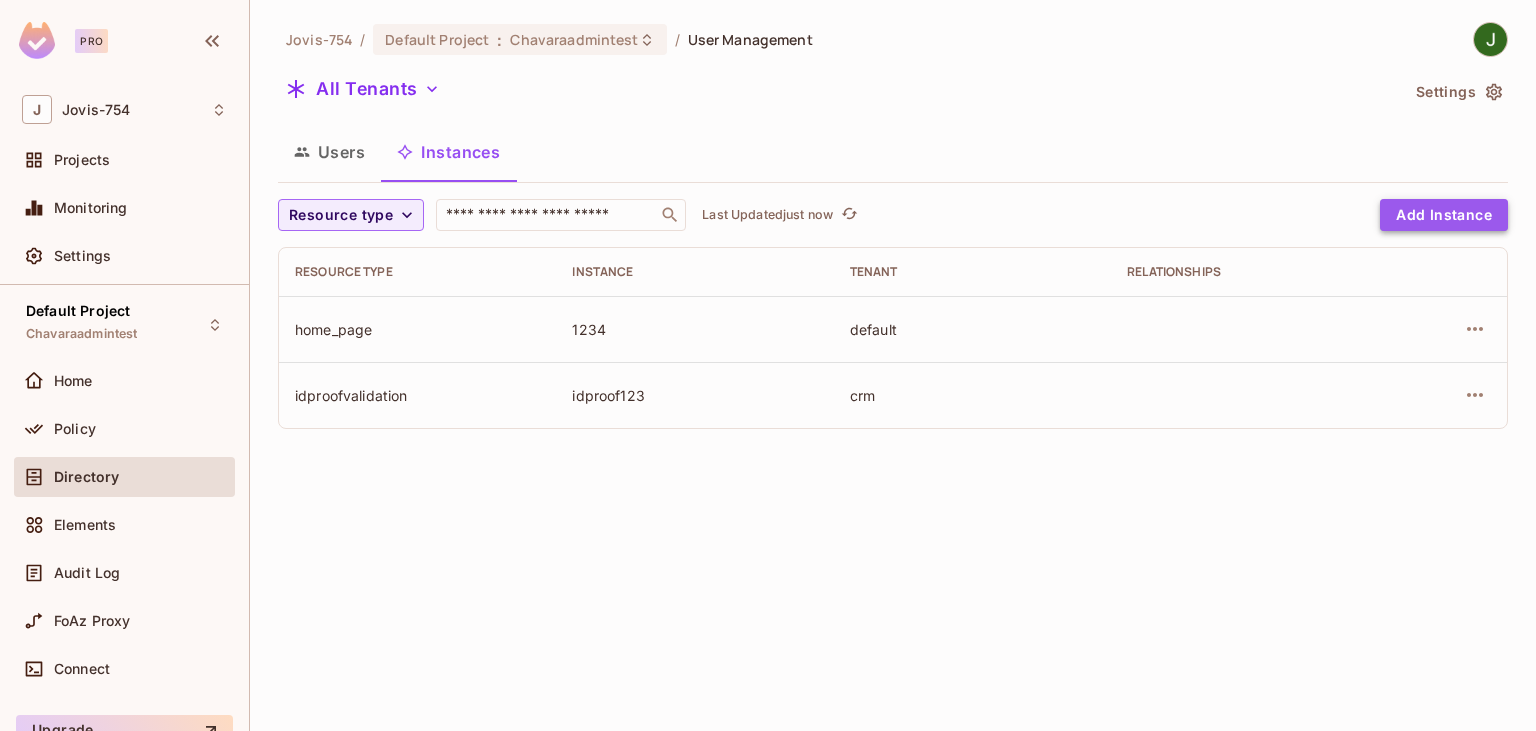 click on "Add Instance" at bounding box center (1444, 215) 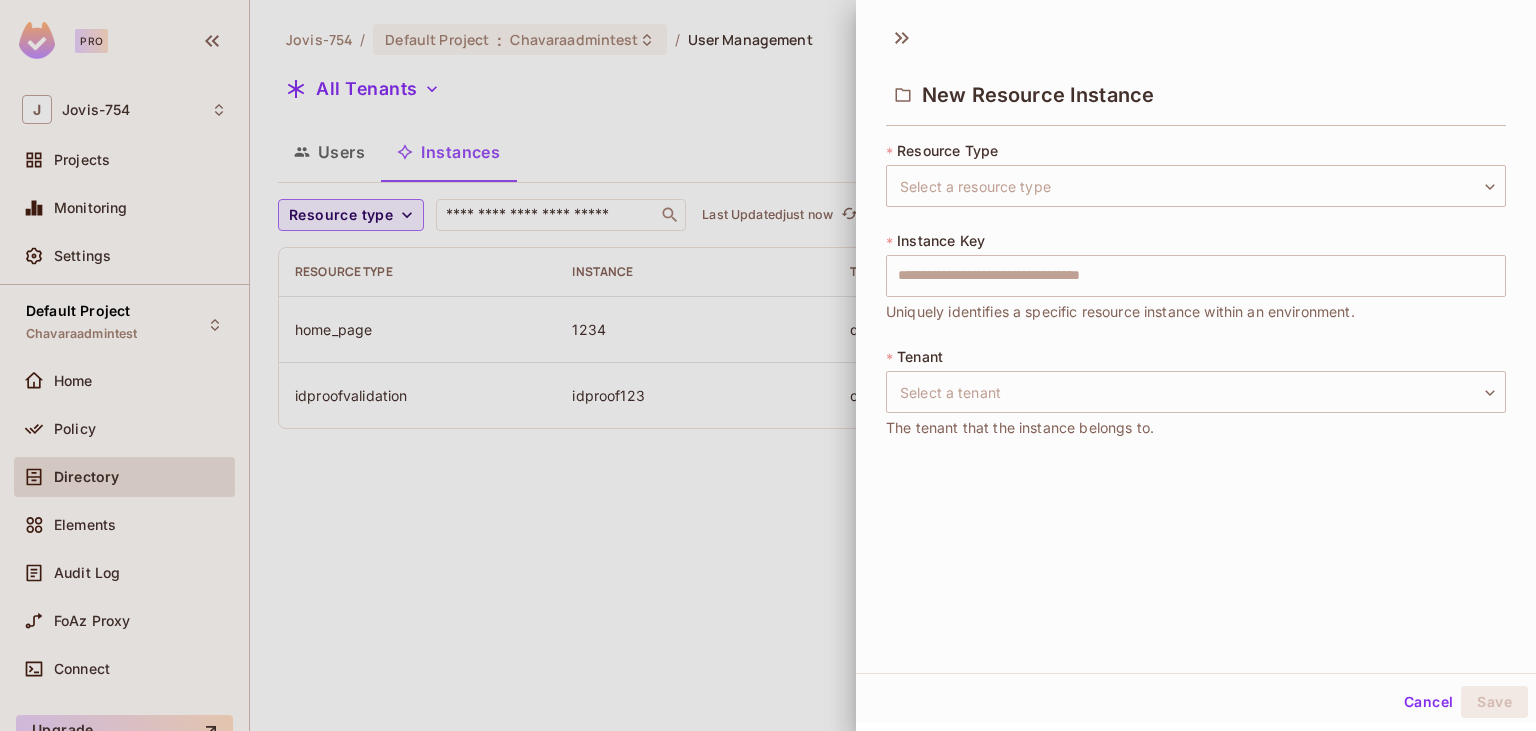 click at bounding box center [768, 365] 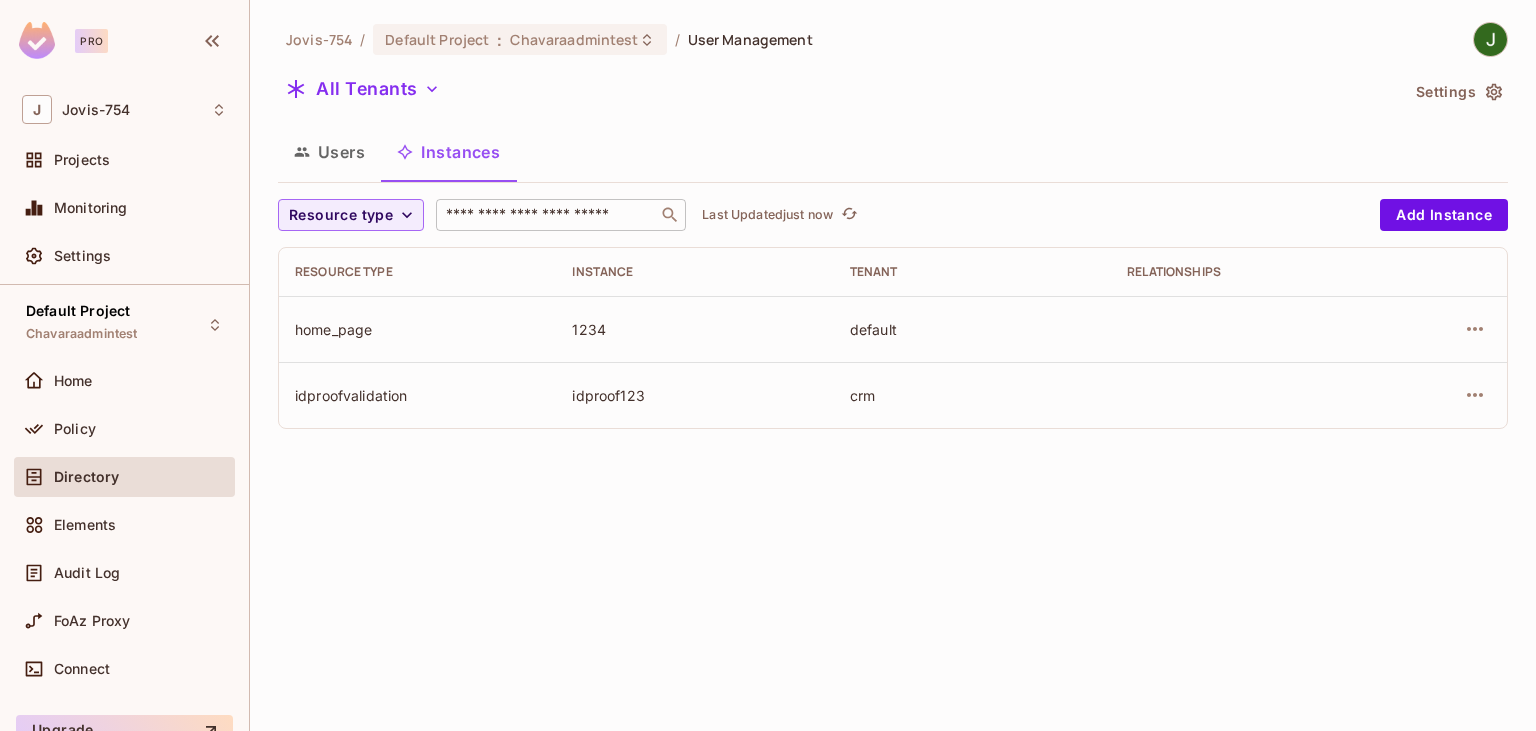click on "​" at bounding box center (561, 215) 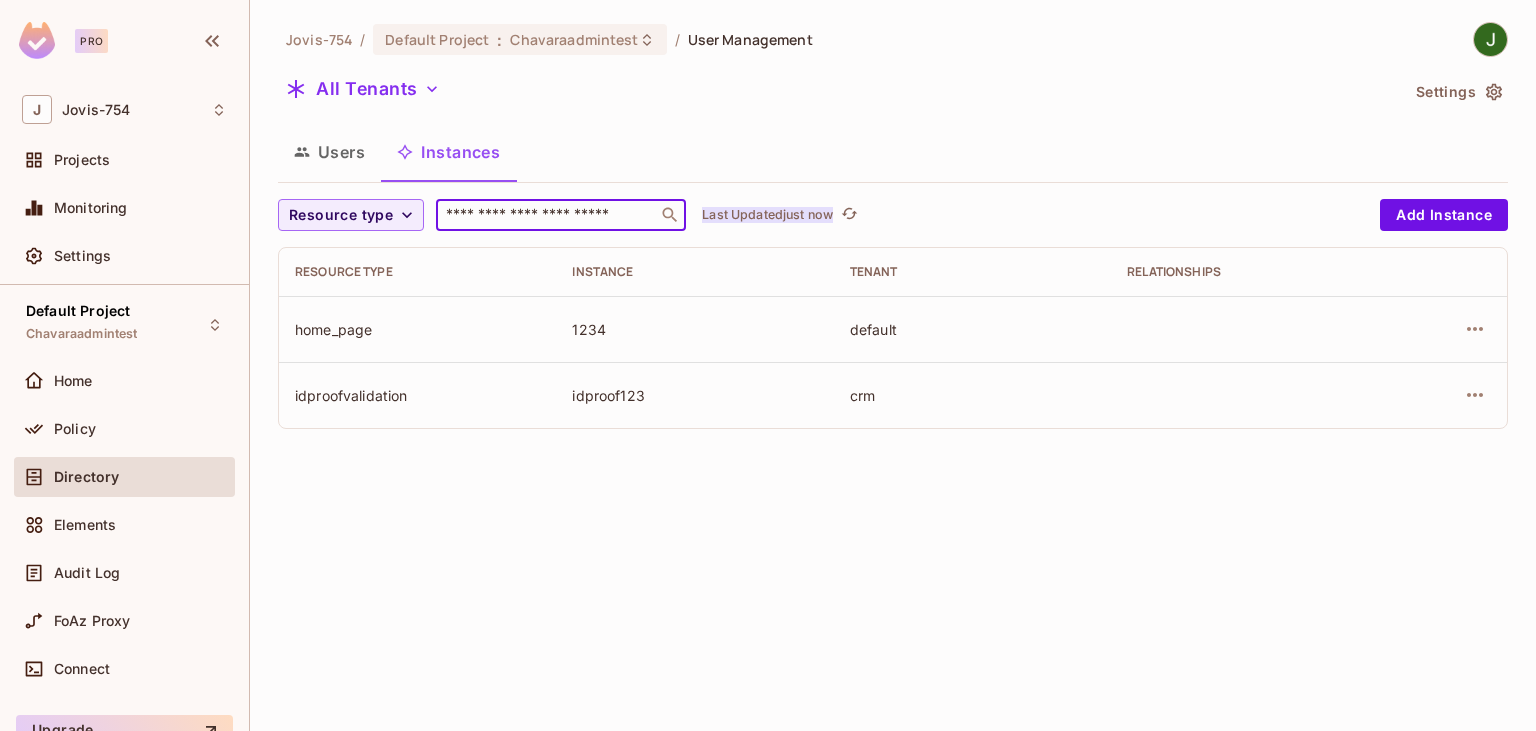 click on "Last Updated  just now" at bounding box center [767, 215] 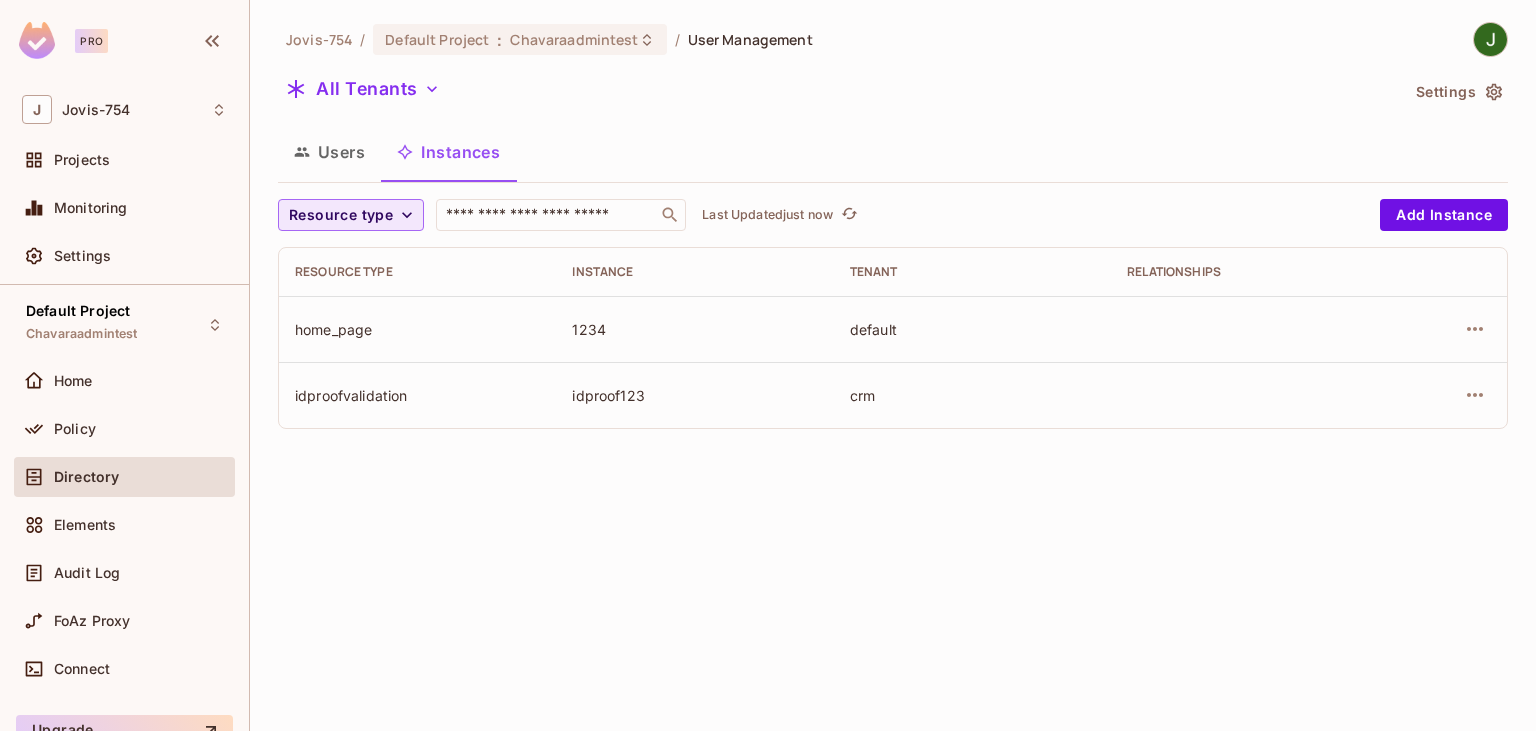 click on "Resource type" at bounding box center (341, 215) 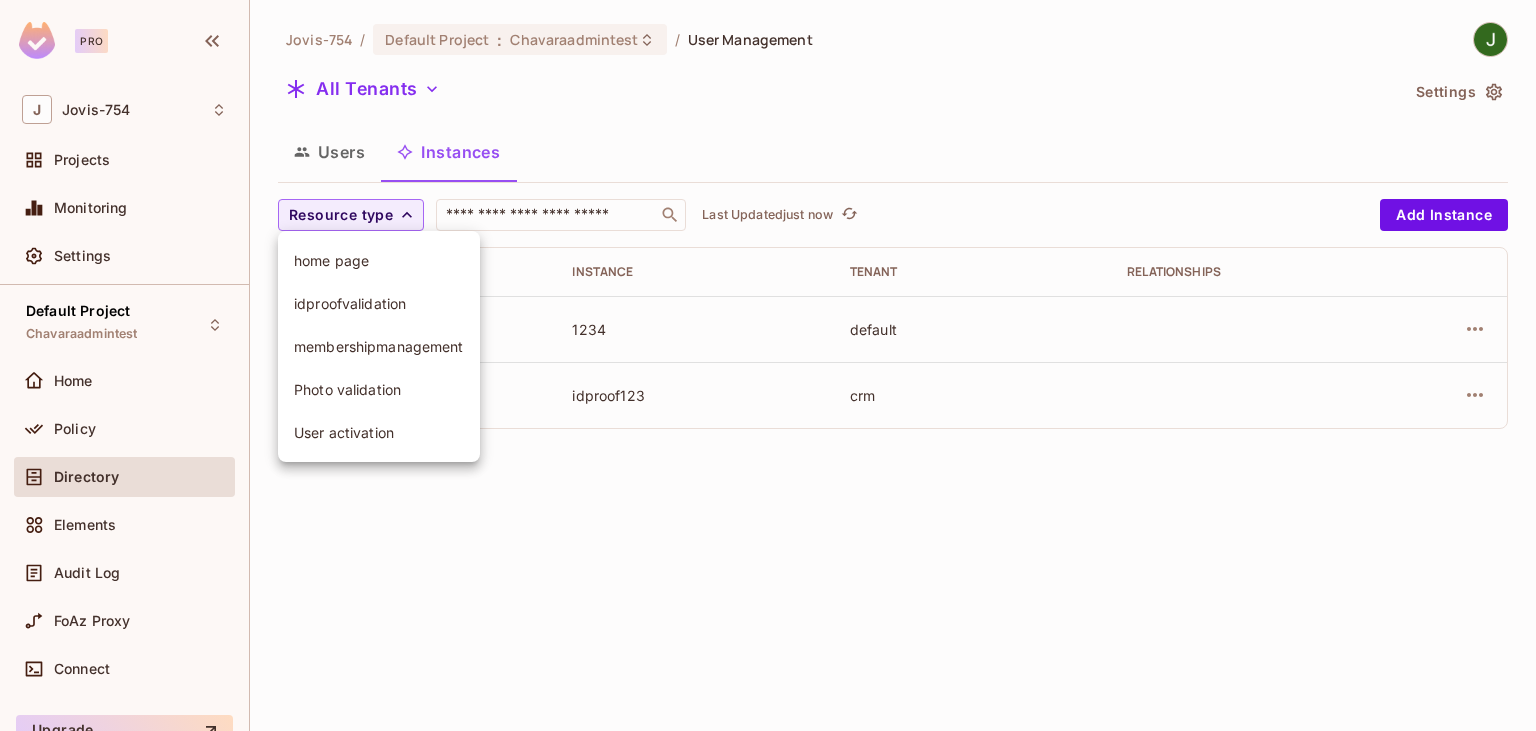 click at bounding box center [768, 365] 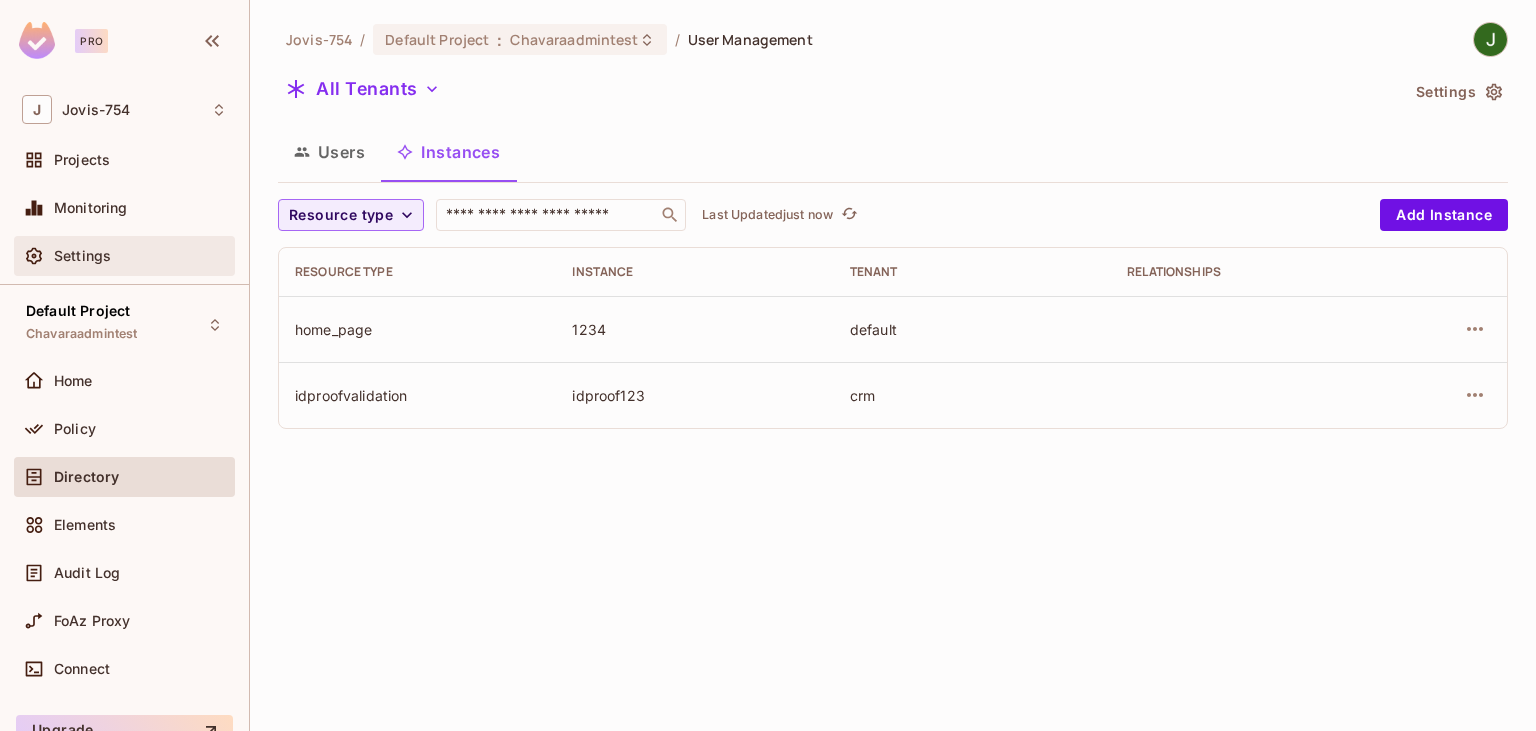 click on "Settings" at bounding box center [82, 256] 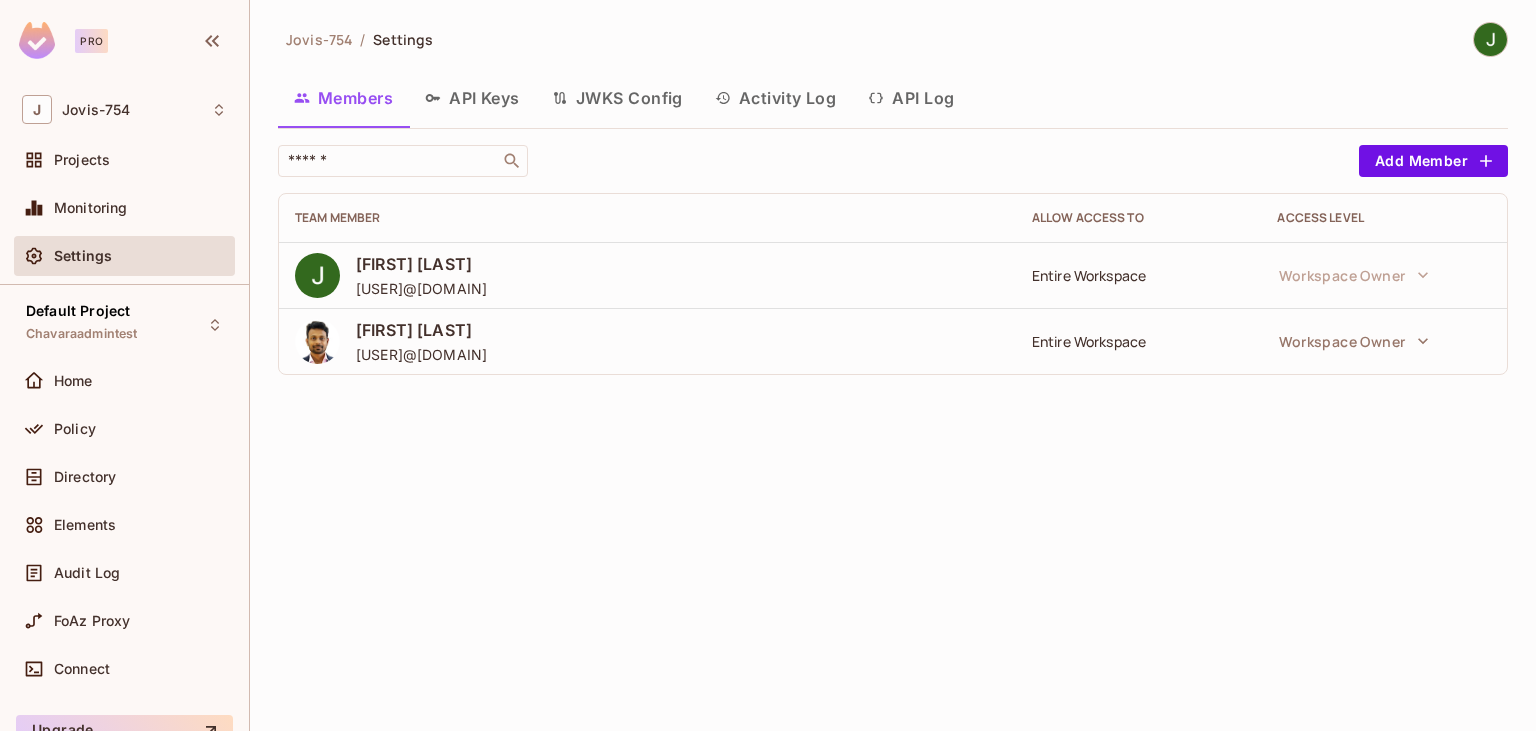 click on "API Keys" at bounding box center [472, 98] 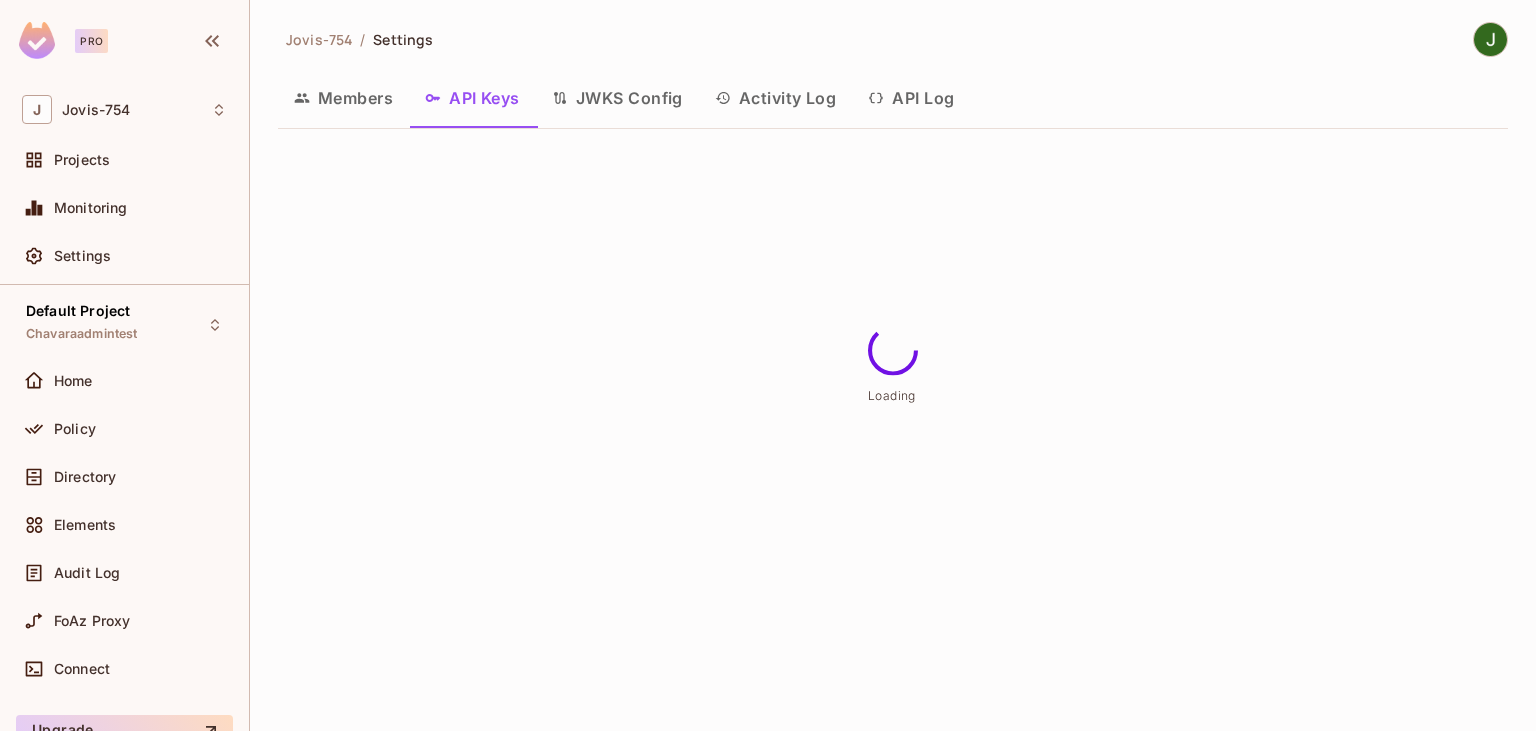 click on "JWKS Config" at bounding box center (617, 98) 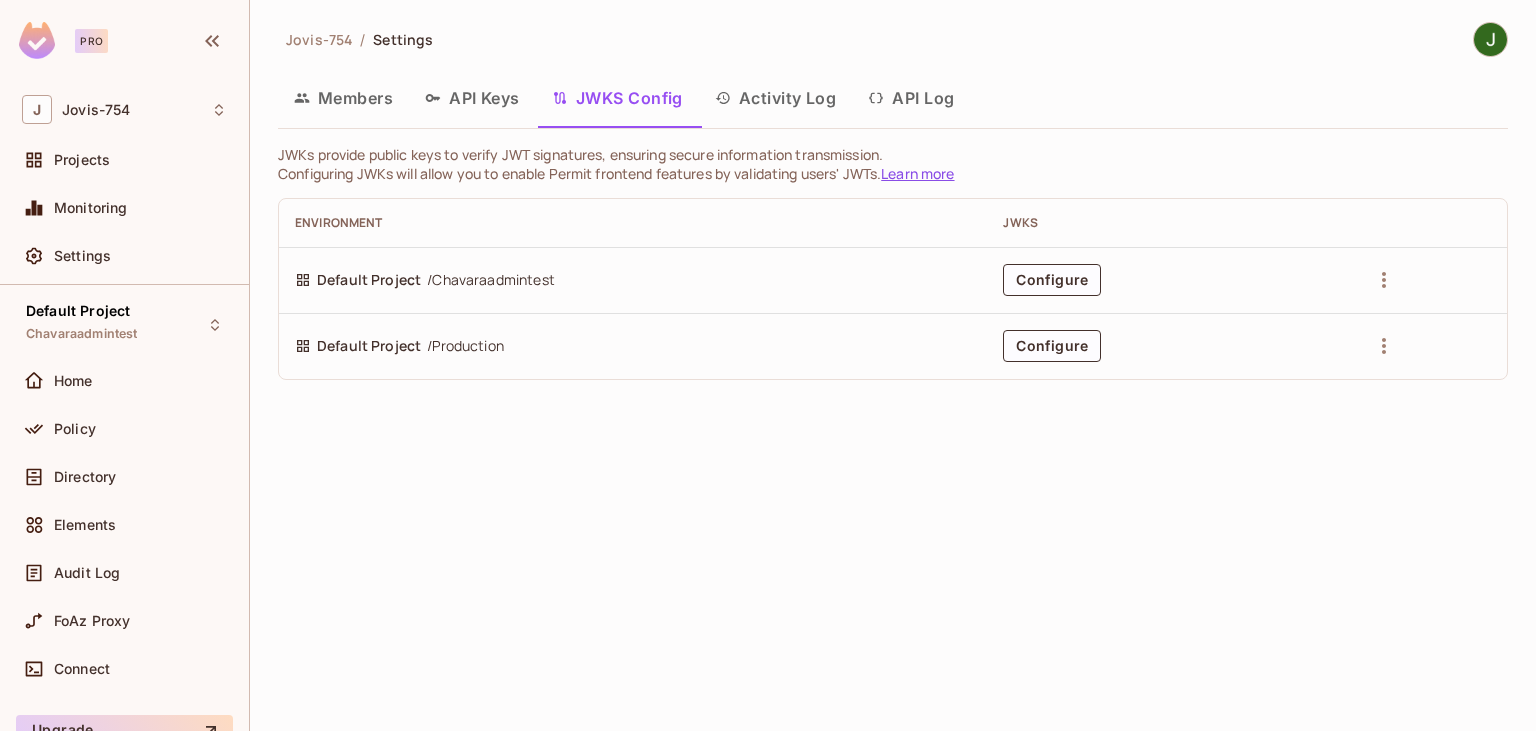 click on "Activity Log" at bounding box center [776, 98] 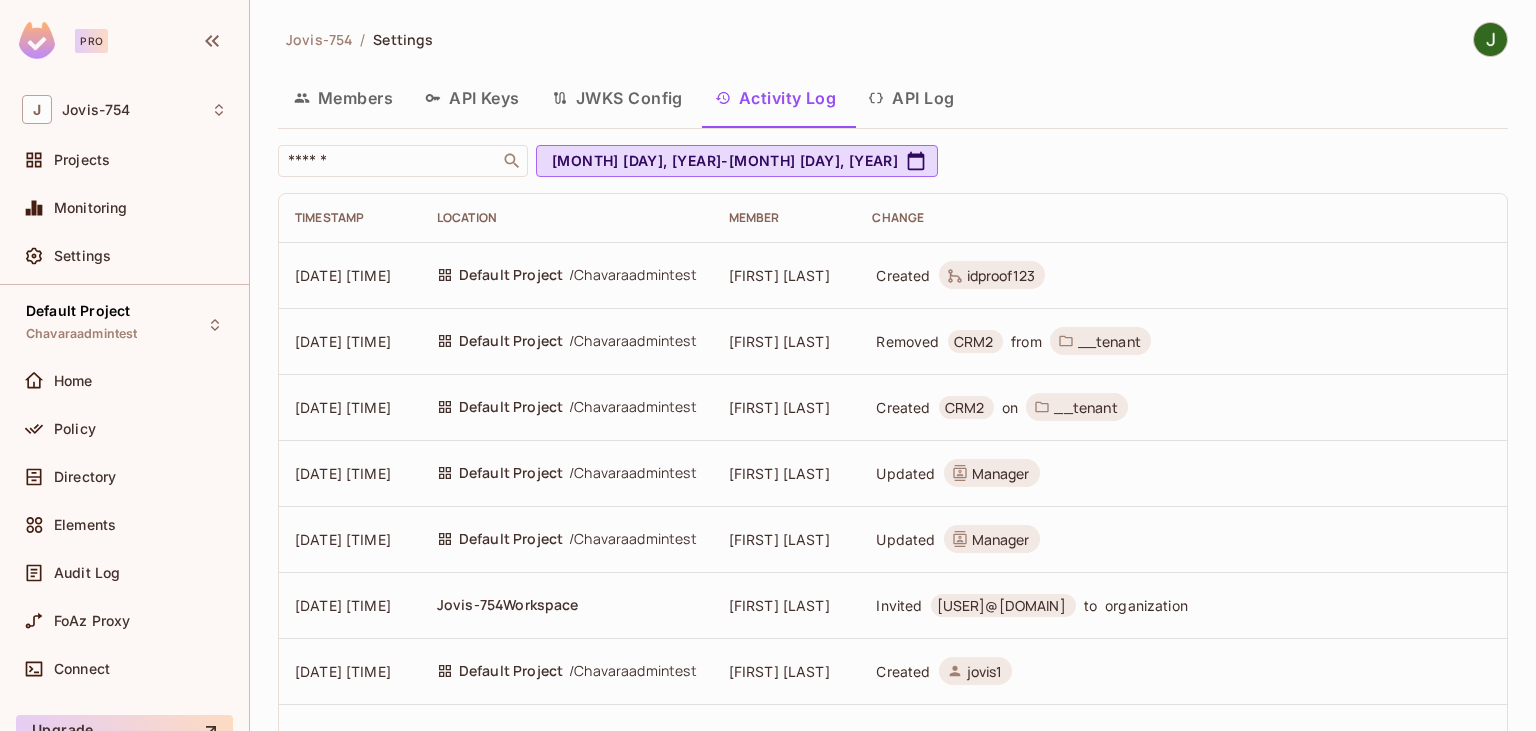 click on "API Log" at bounding box center (911, 98) 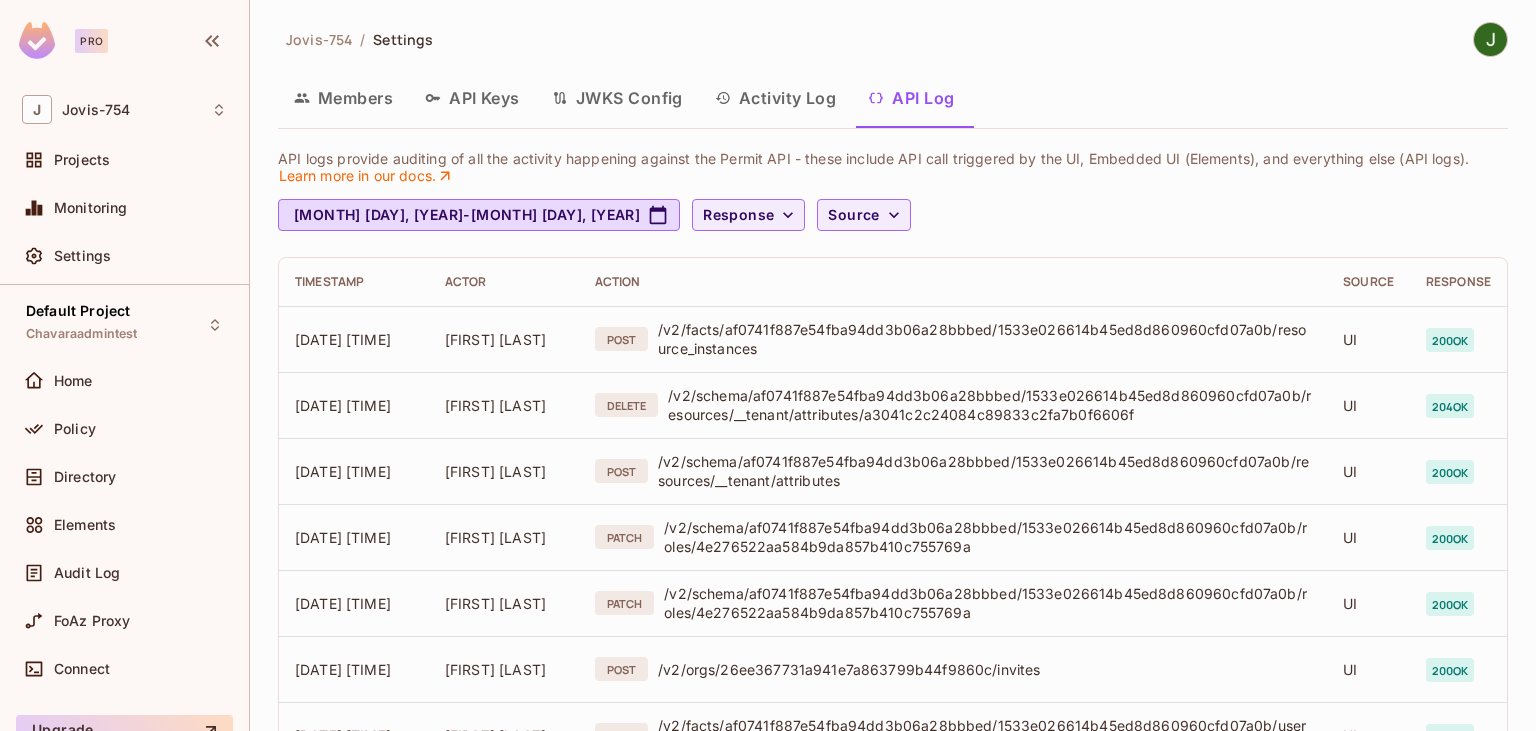 click on "Activity Log" at bounding box center [776, 98] 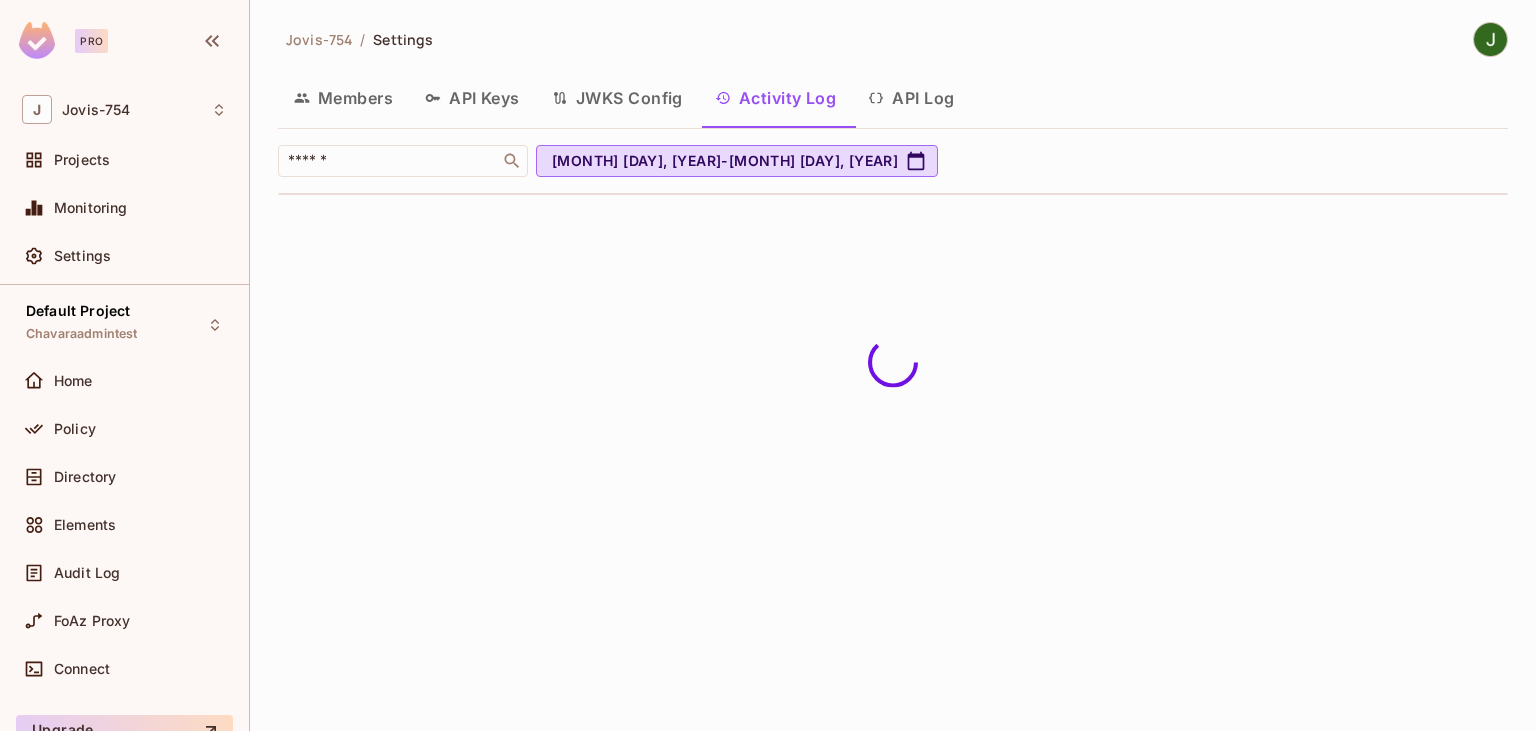 click 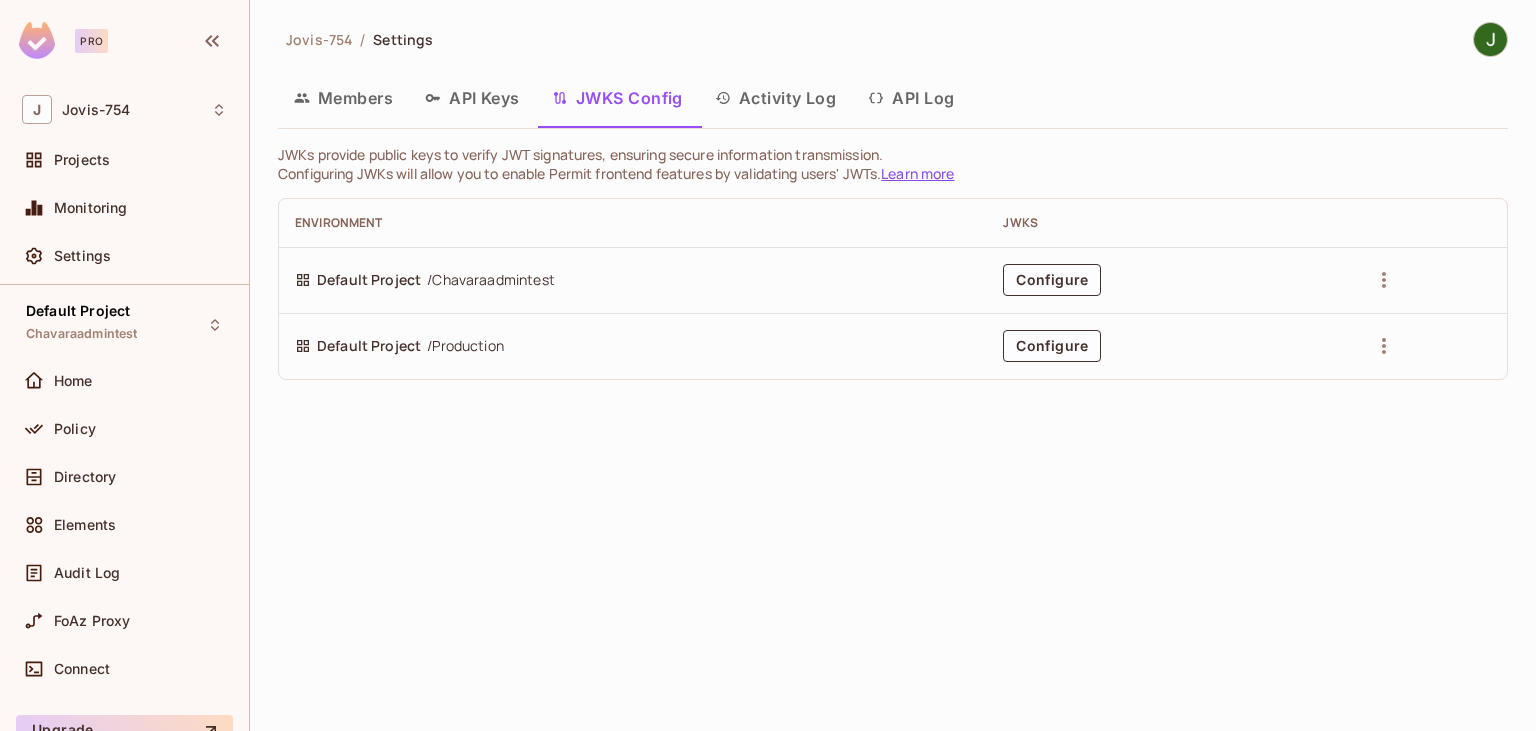 click on "API Keys" at bounding box center (472, 98) 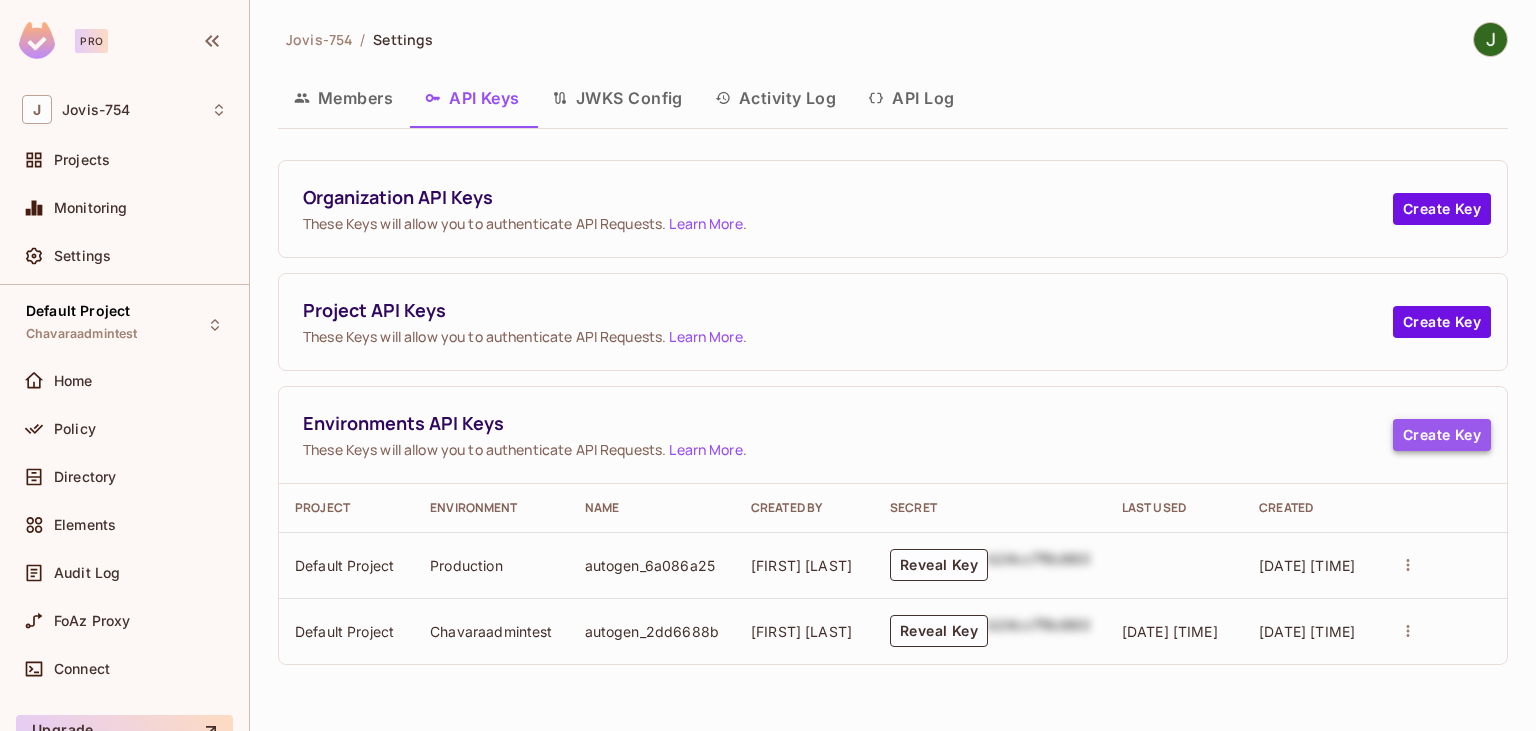 click on "Create Key" at bounding box center (1442, 435) 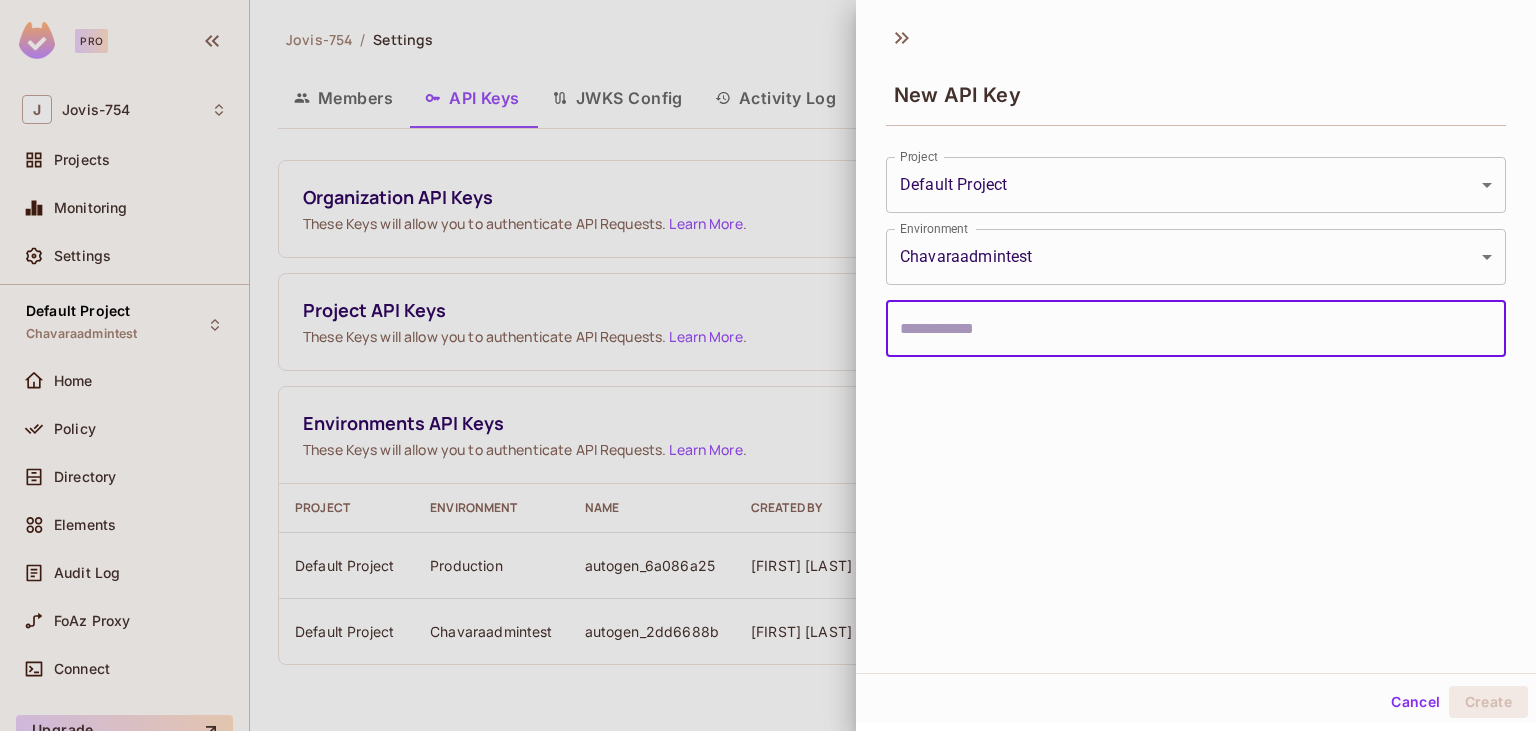 click at bounding box center (1196, 329) 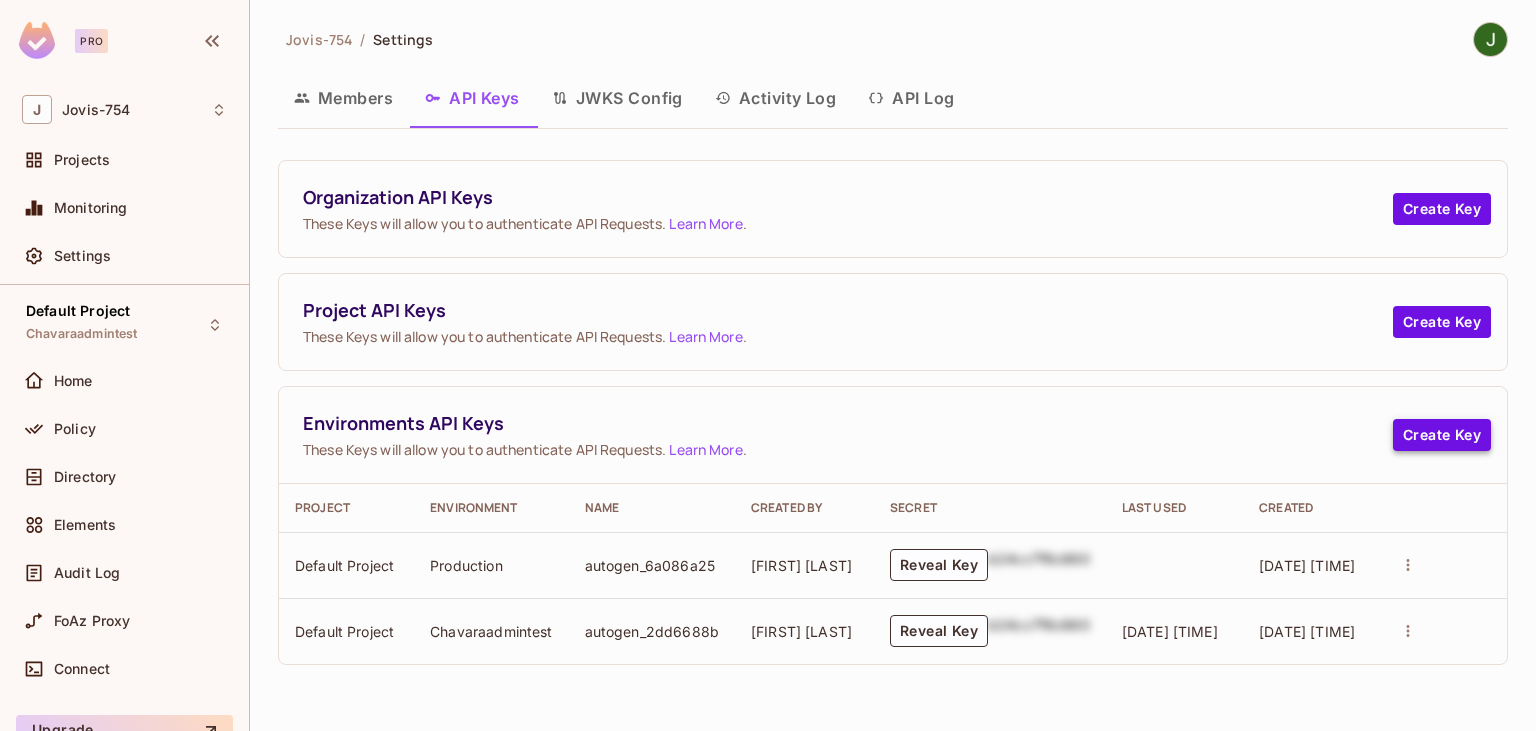 click on "Create Key" at bounding box center (1442, 435) 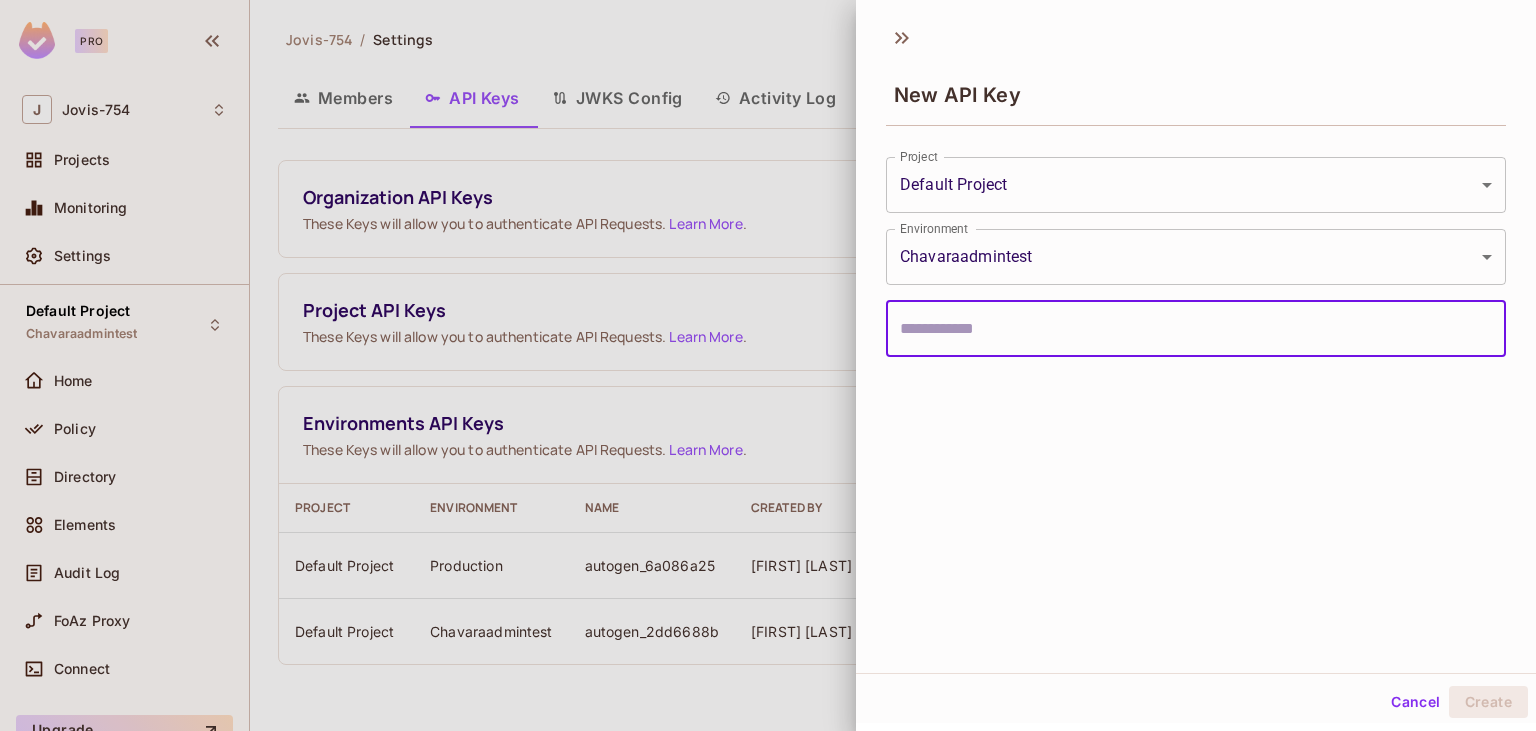 click at bounding box center (768, 365) 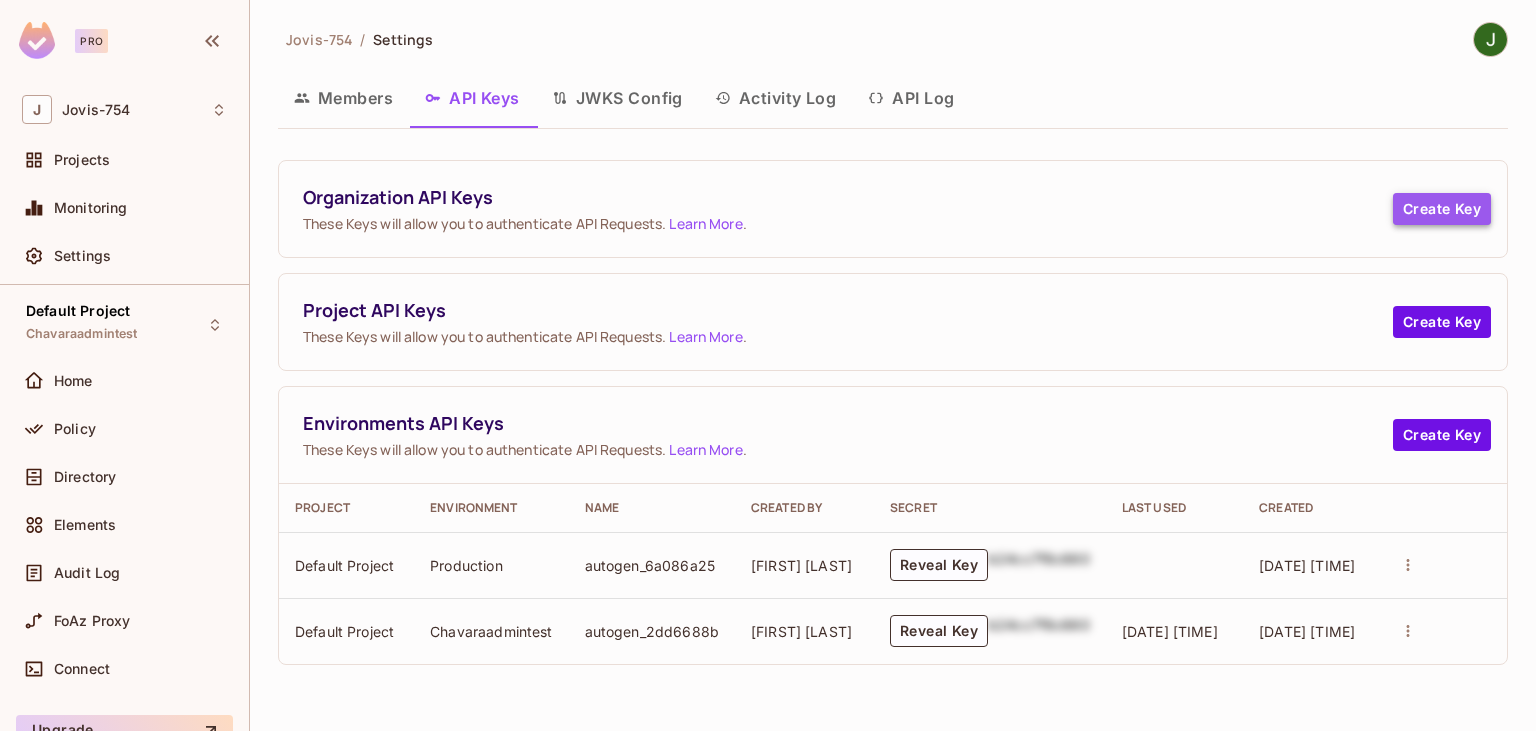 click on "Create Key" at bounding box center (1442, 209) 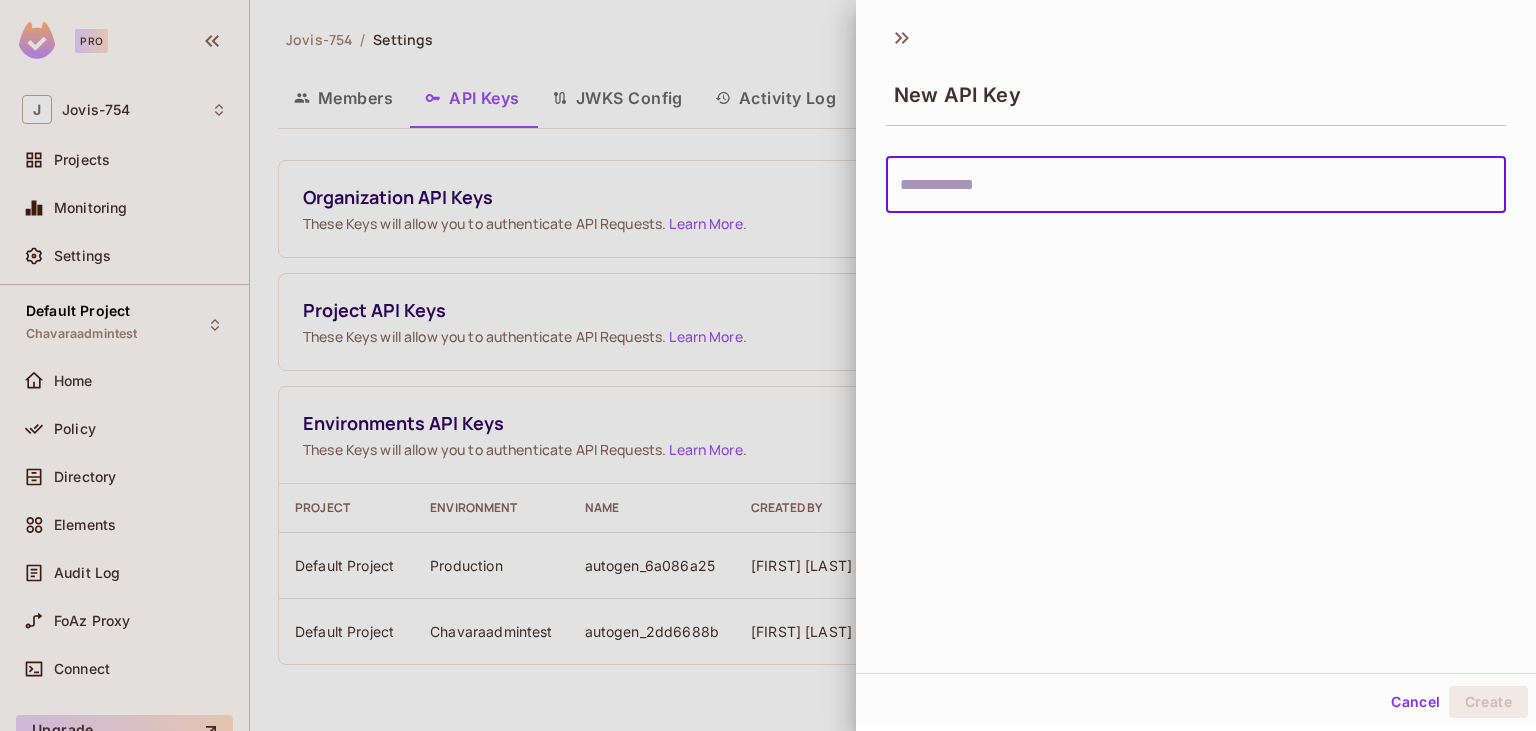 click at bounding box center [1196, 185] 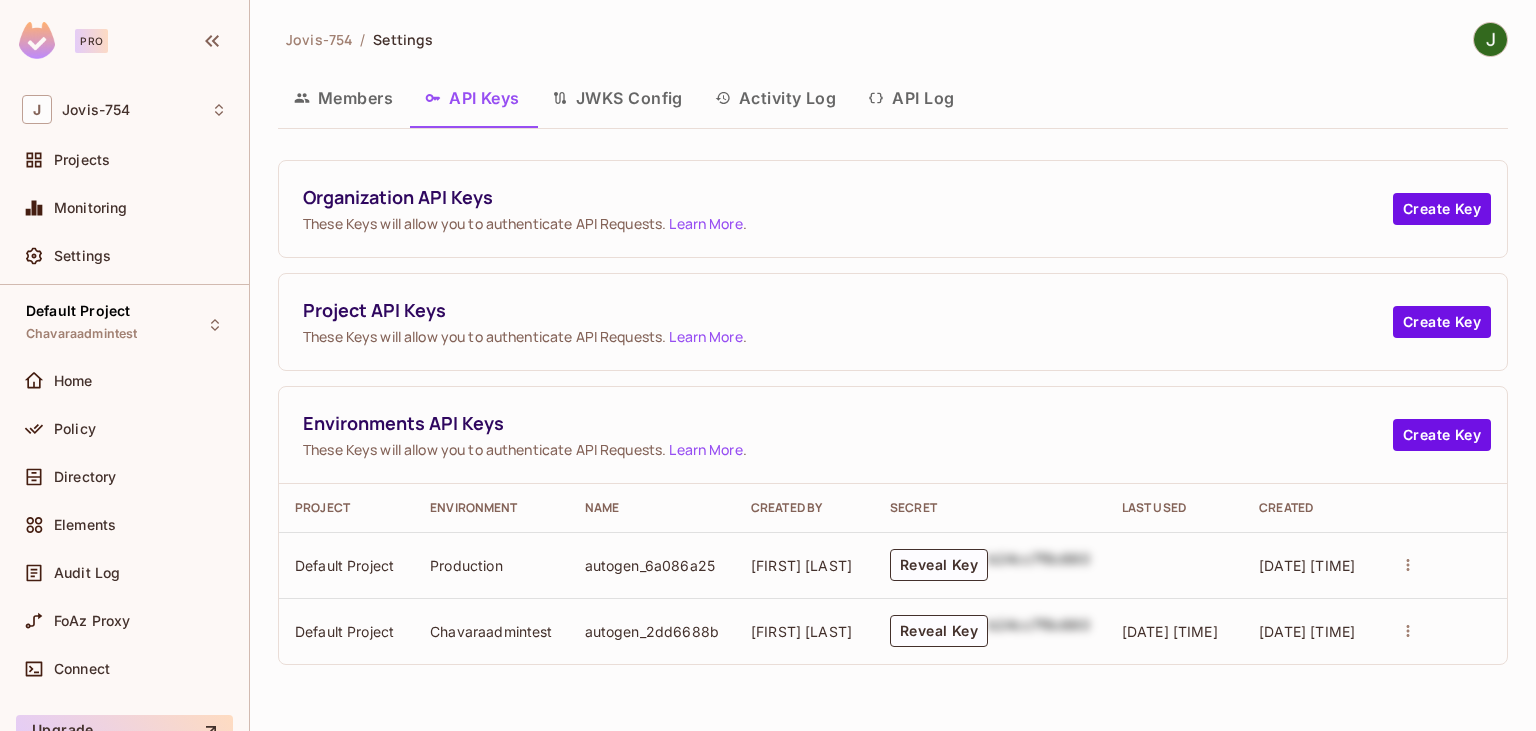 click on "Organization API Keys These Keys will allow you to authenticate API Requests.   Learn More . Create Key" at bounding box center [893, 209] 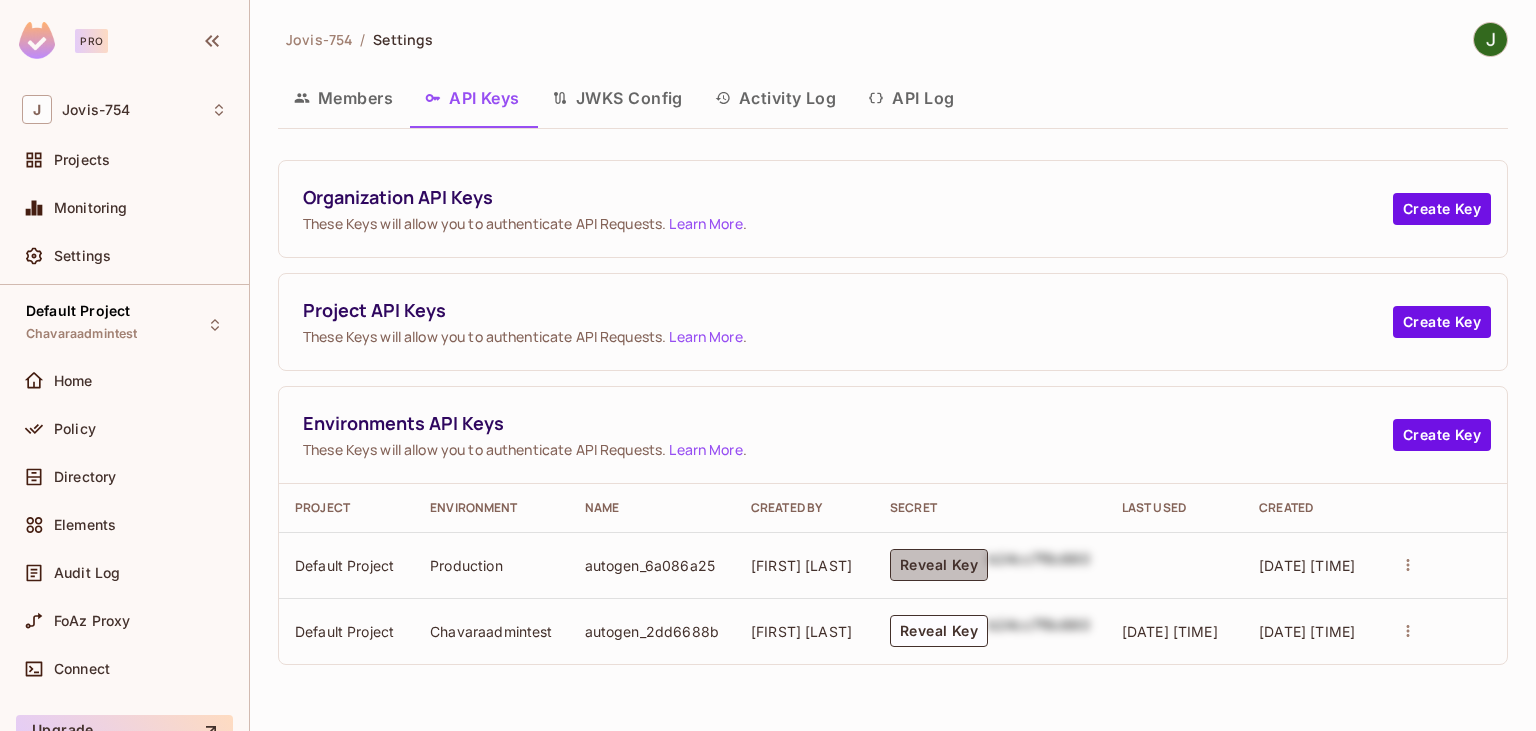 click on "Reveal Key" at bounding box center [939, 565] 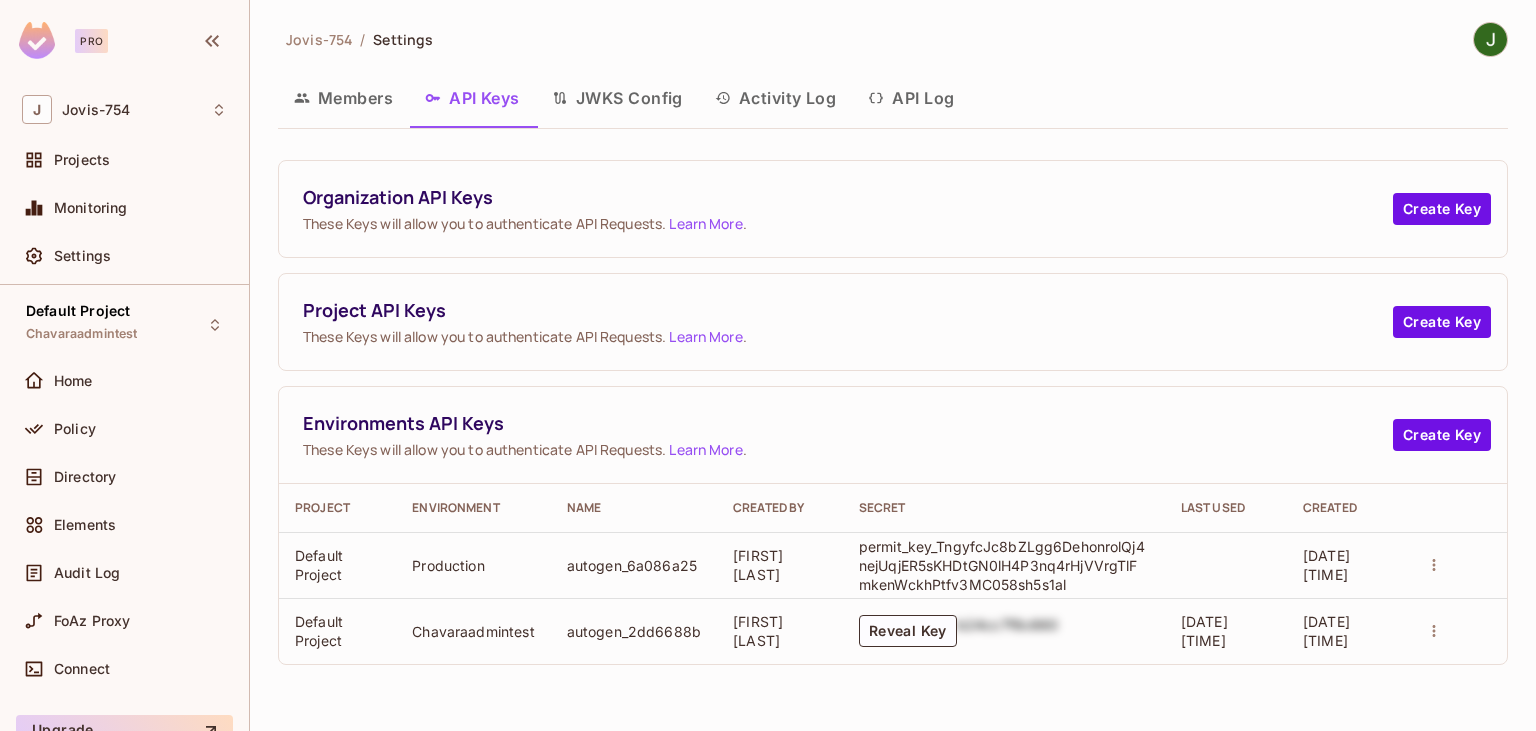 click on "permit_key_TngyfcJc8bZLgg6DehonrolQj4nejUqjER5sKHDtGN0lH4P3nq4rHjVVrgTlFmkenWckhPtfv3MC058sh5s1al" at bounding box center [1004, 565] 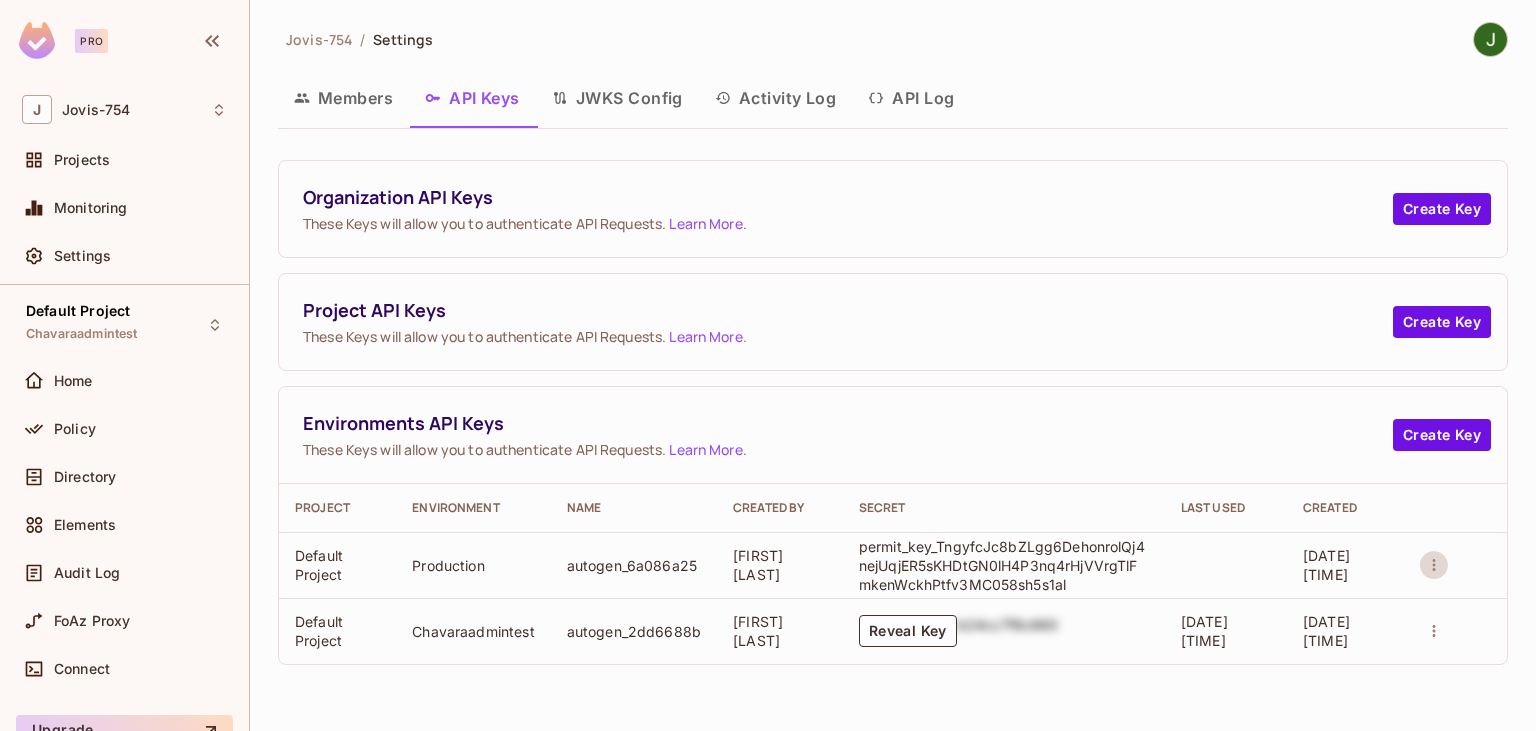 click at bounding box center [1434, 565] 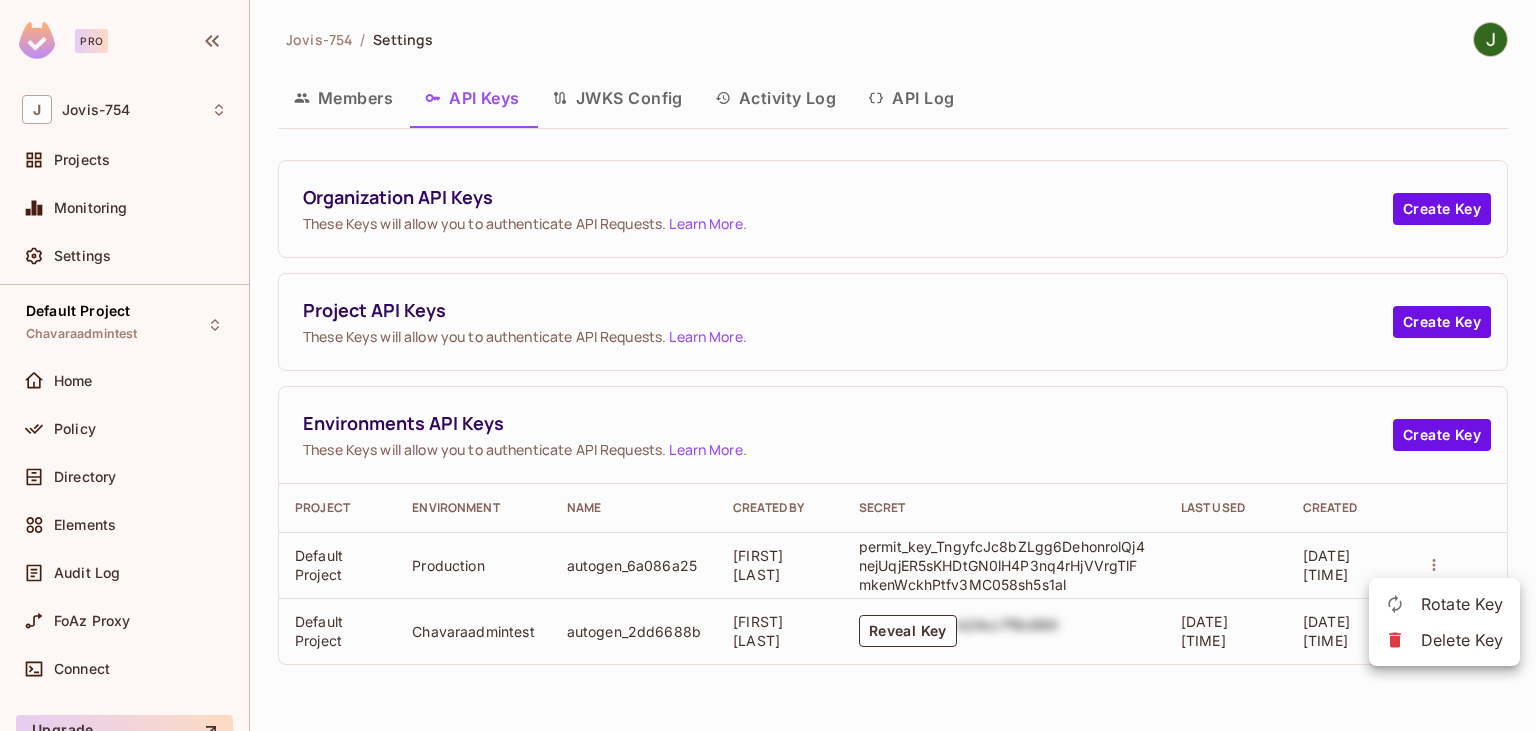 click at bounding box center (768, 365) 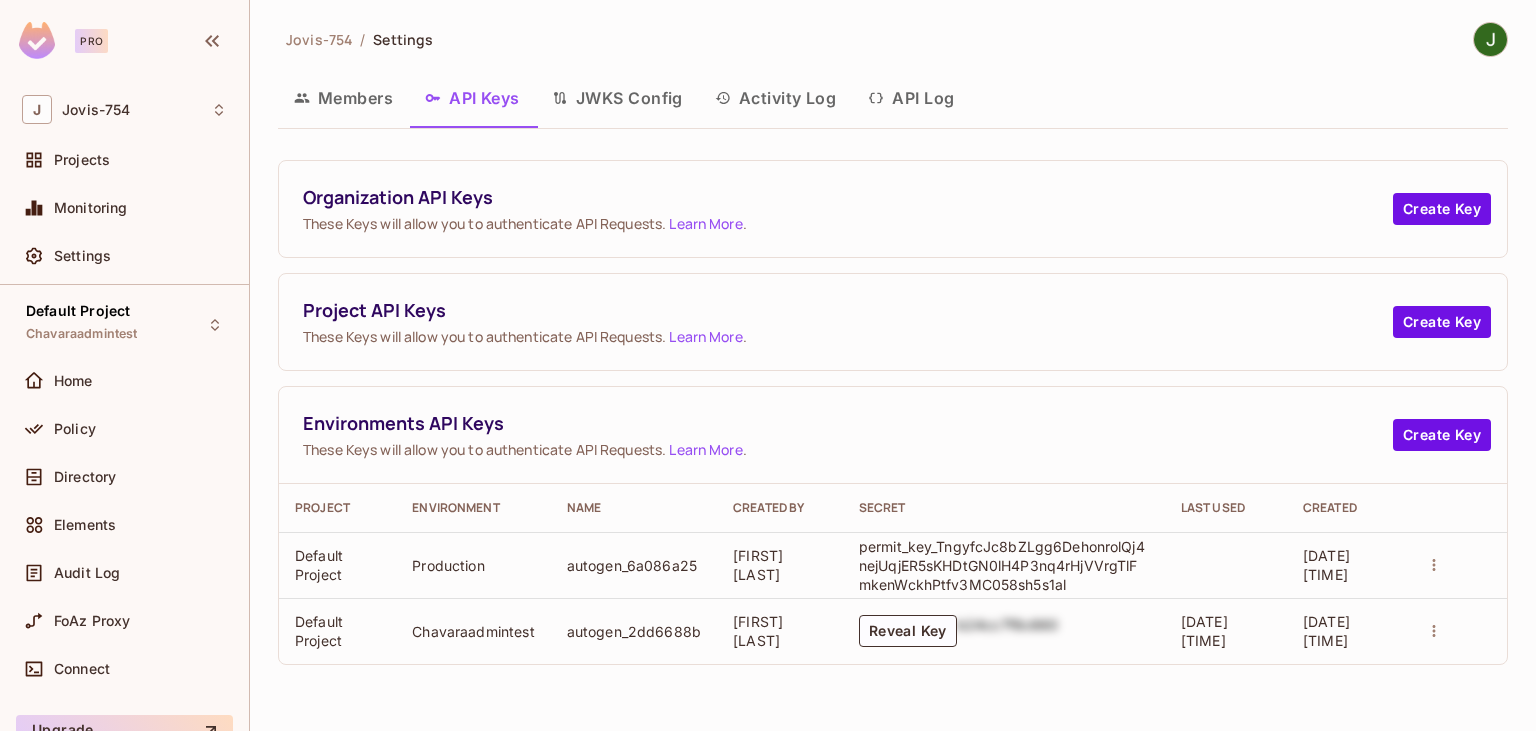 click on "Environments API Keys These Keys will allow you to authenticate API Requests.   Learn More . Create Key" at bounding box center [893, 435] 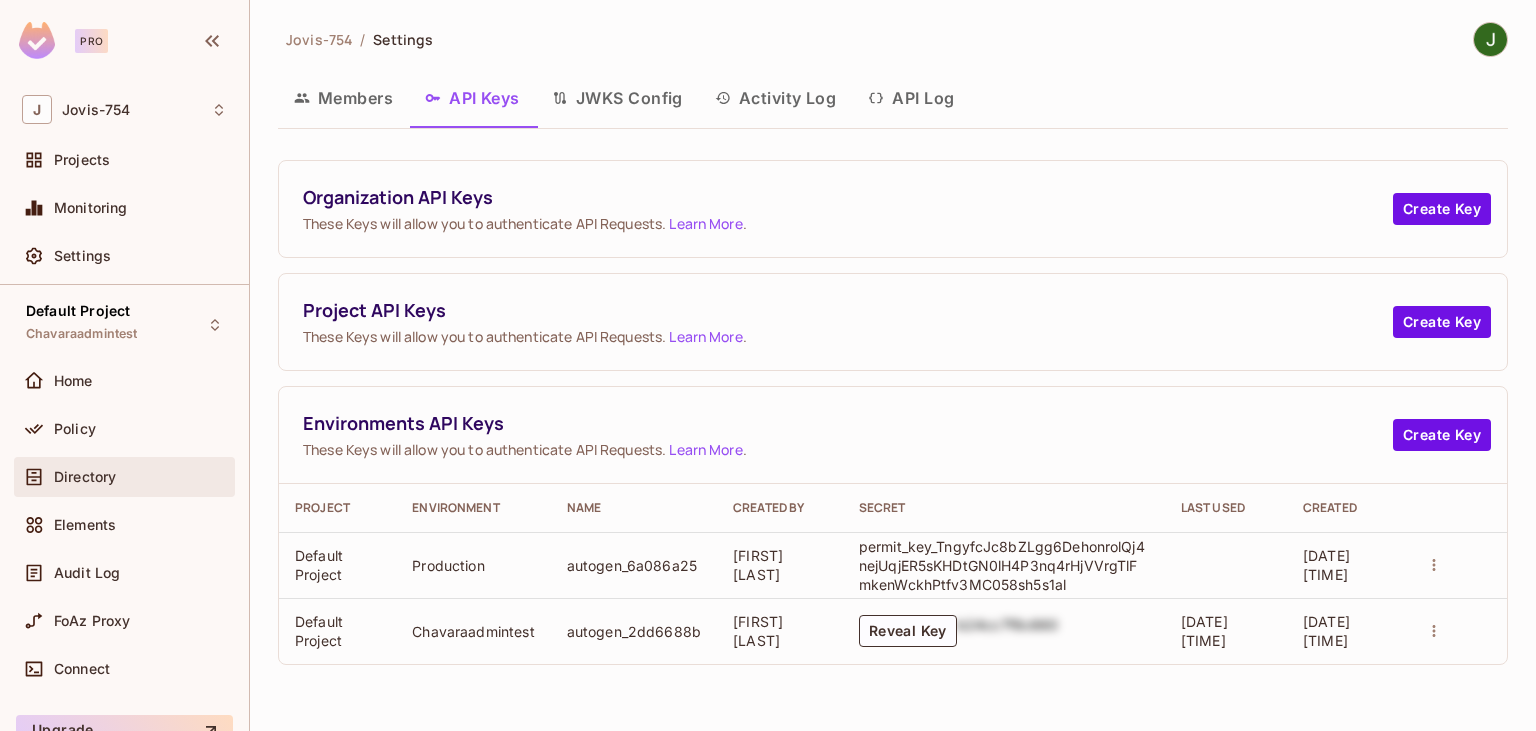 click on "Directory" at bounding box center (140, 477) 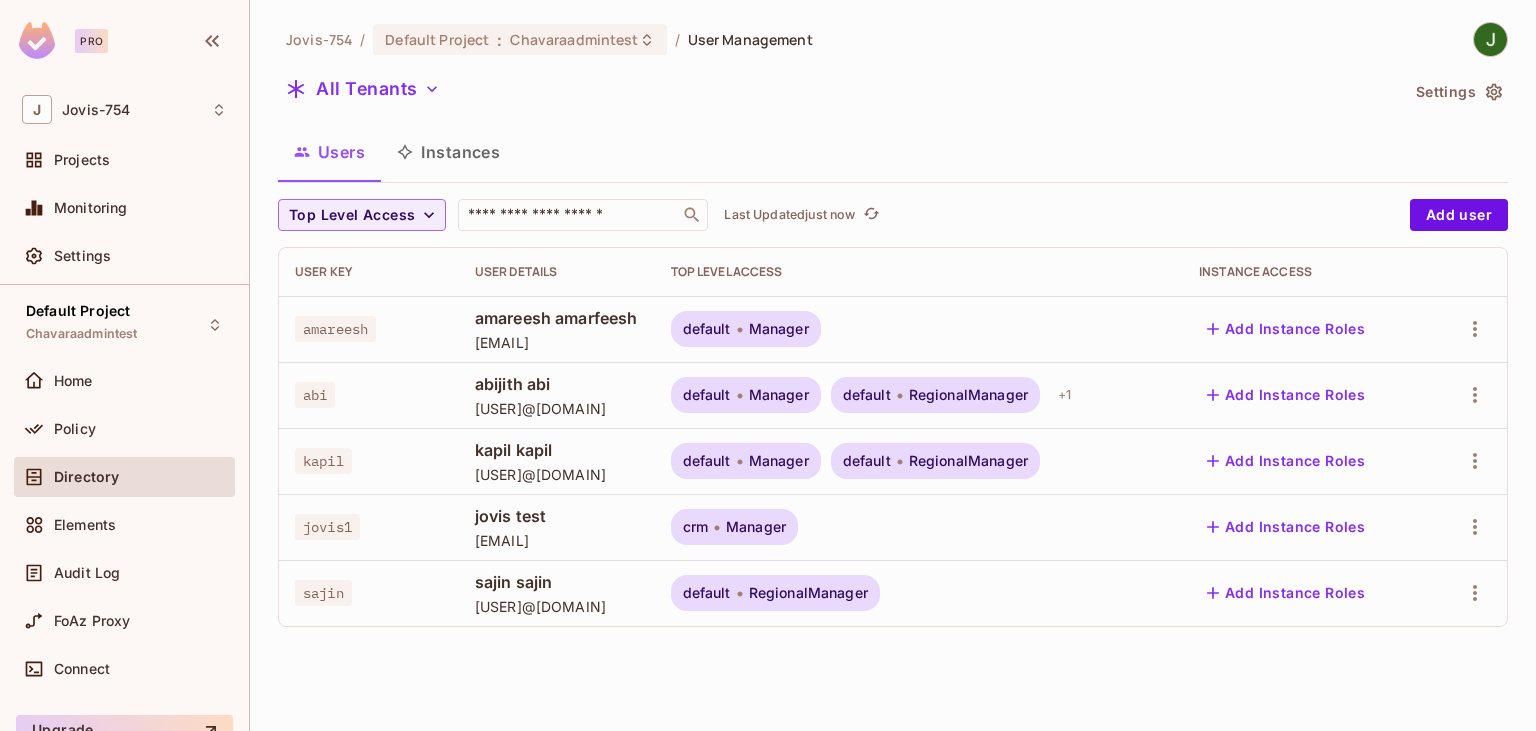click on "Instances" at bounding box center [448, 152] 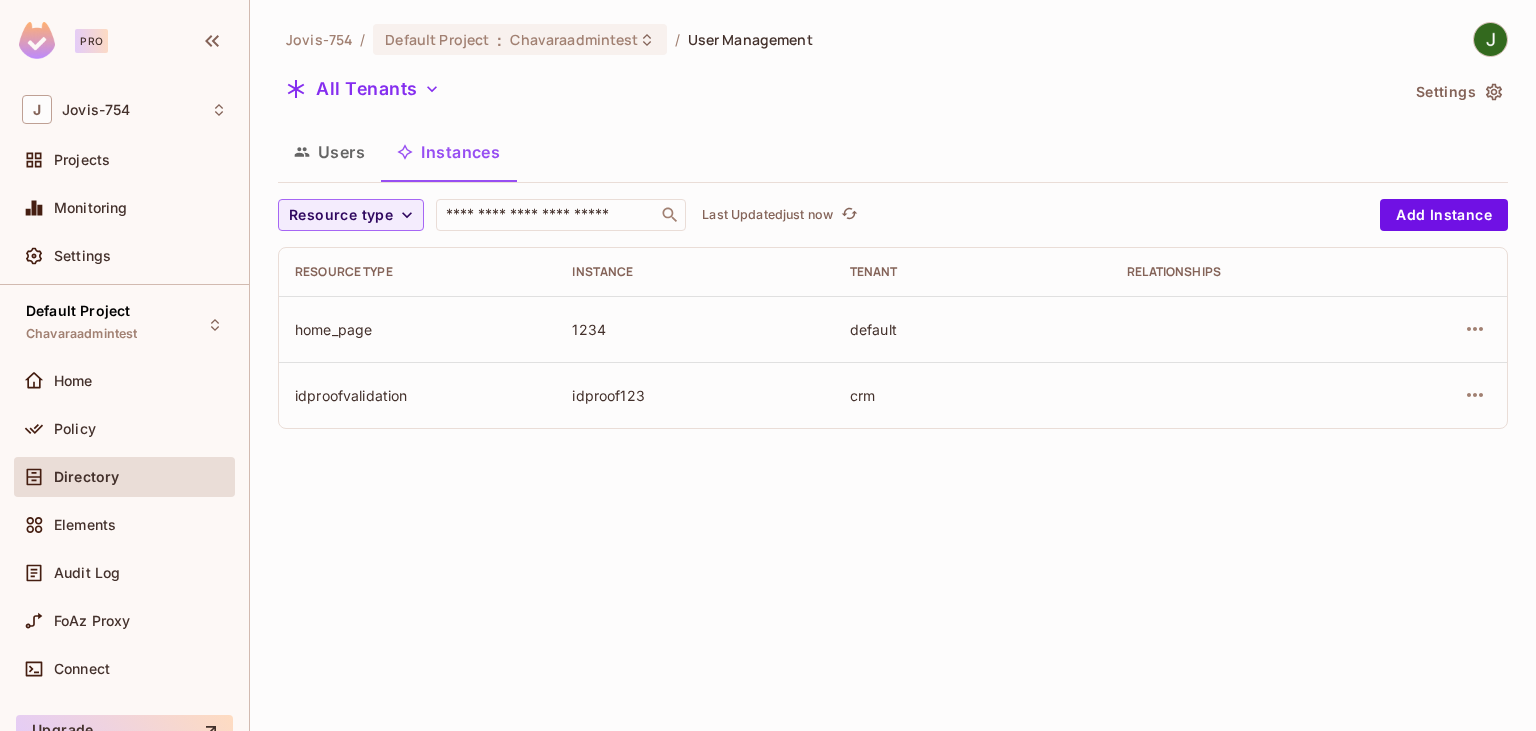 click on "Settings" at bounding box center (1458, 92) 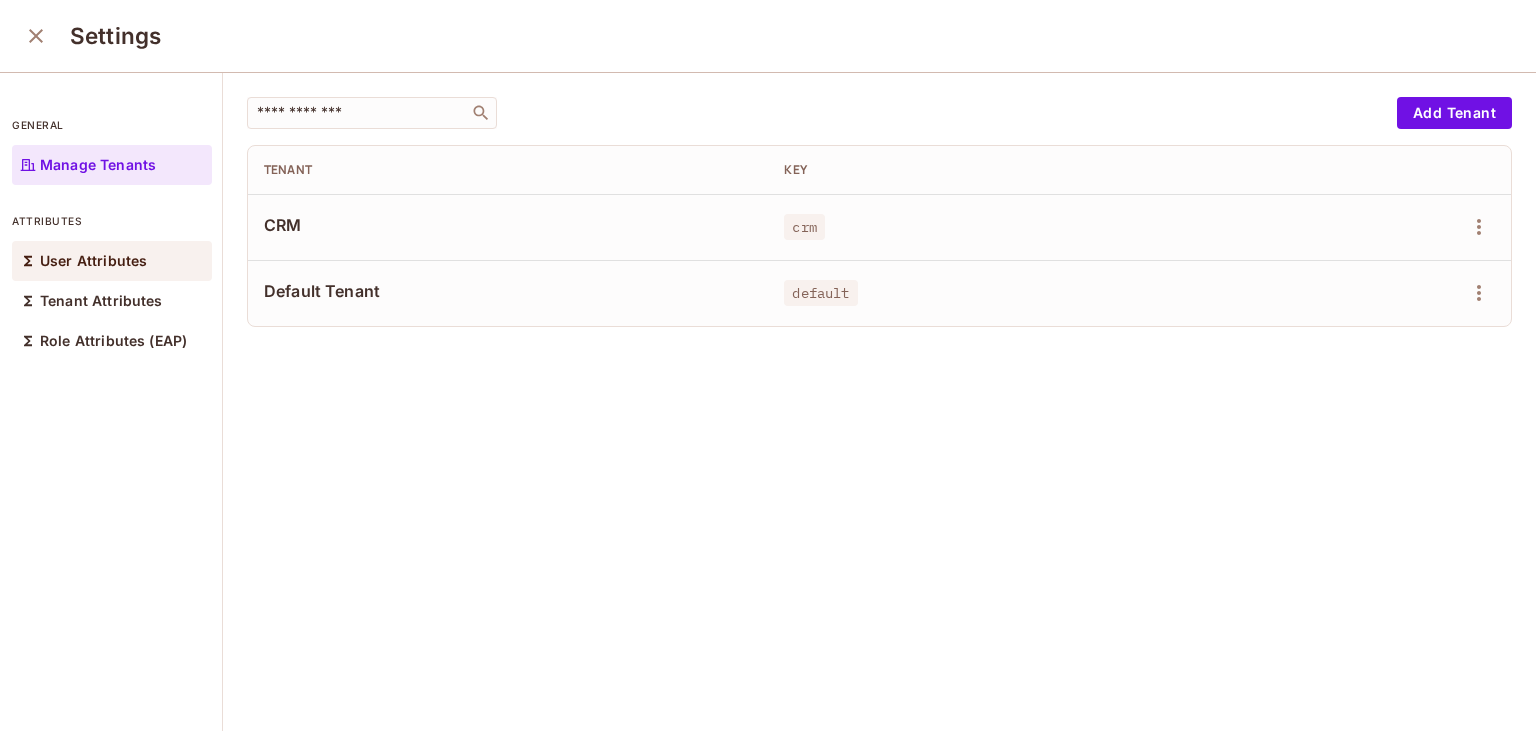 click on "User Attributes" at bounding box center (112, 261) 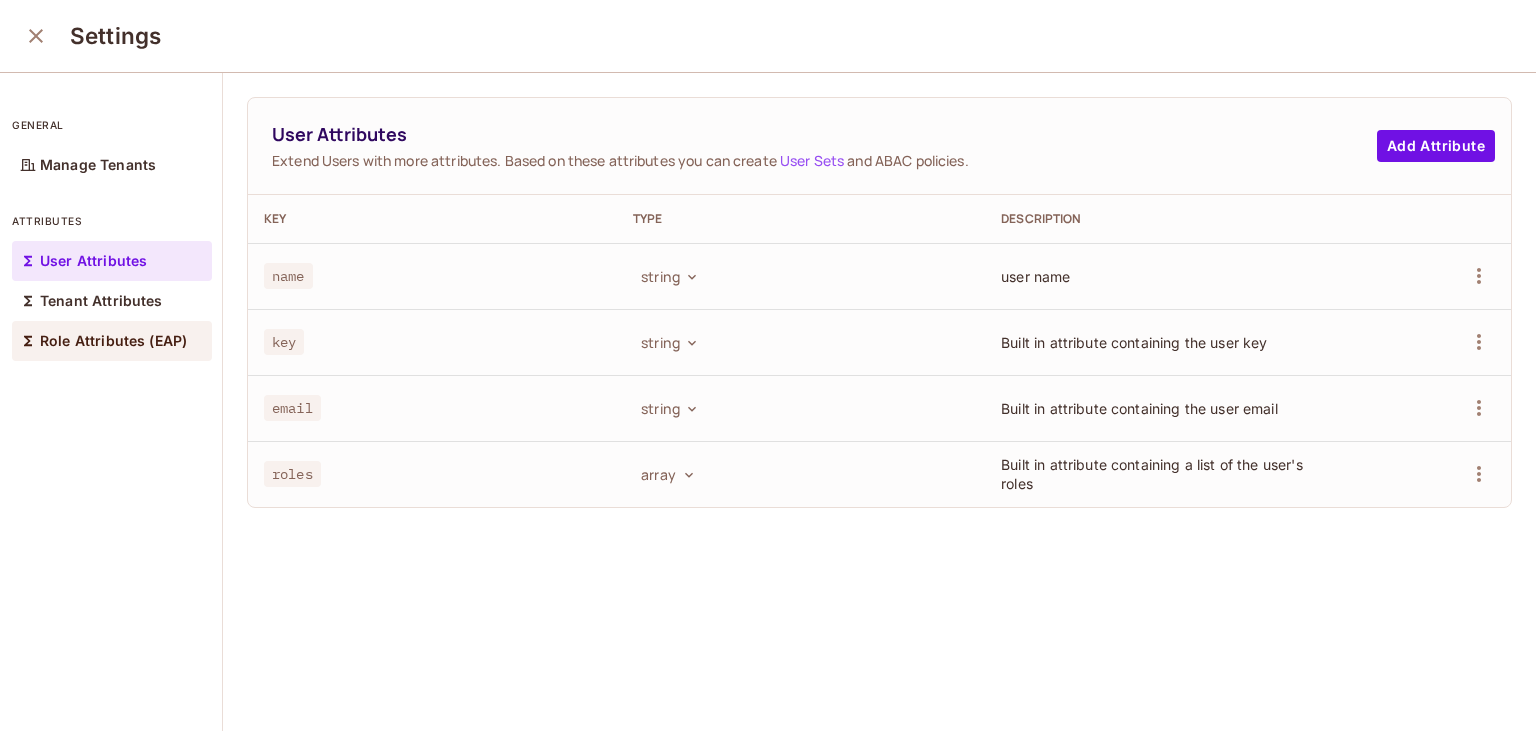 click on "Role Attributes (EAP)" at bounding box center (113, 341) 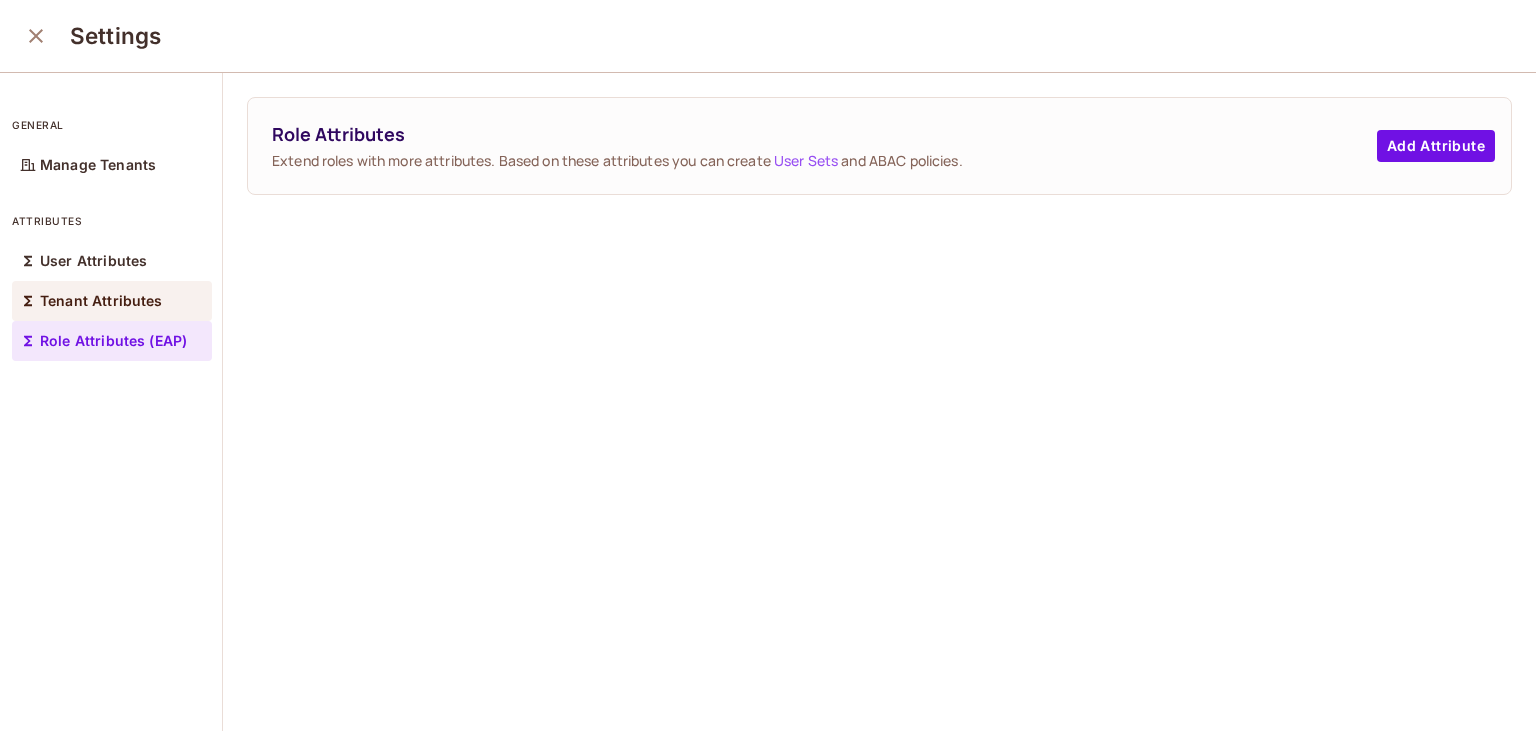 click on "Tenant Attributes" at bounding box center (101, 301) 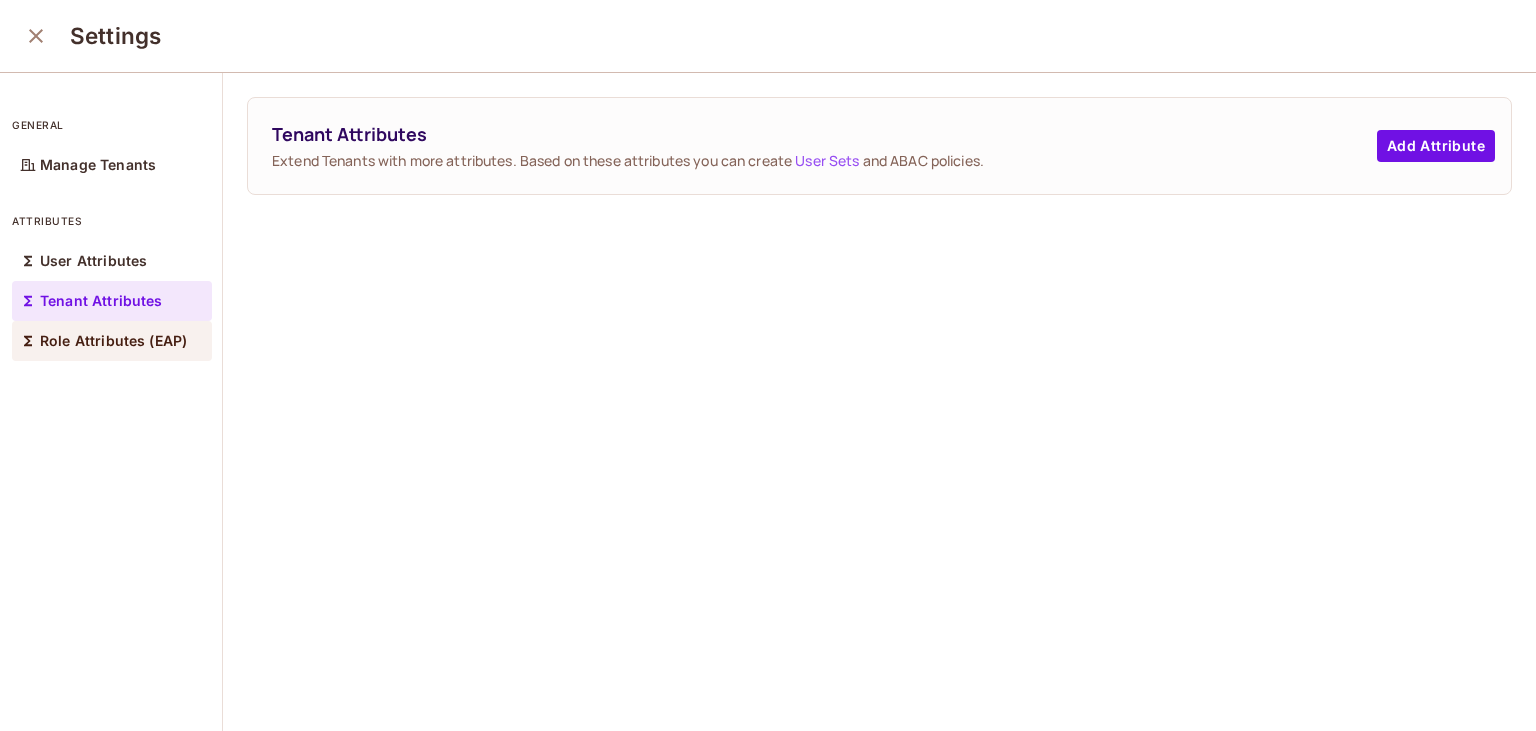 click on "Role Attributes (EAP)" at bounding box center (112, 341) 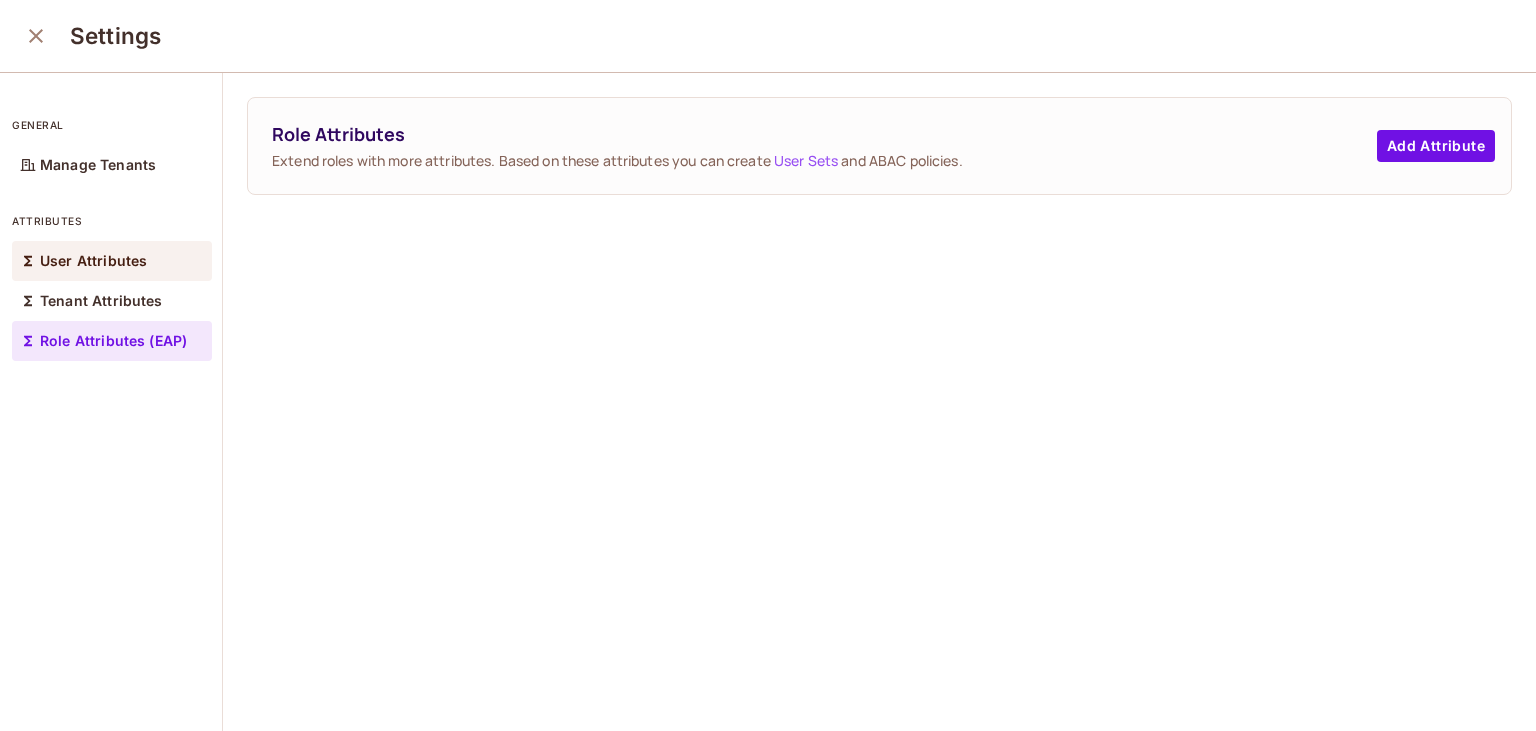click on "User Attributes" at bounding box center (112, 261) 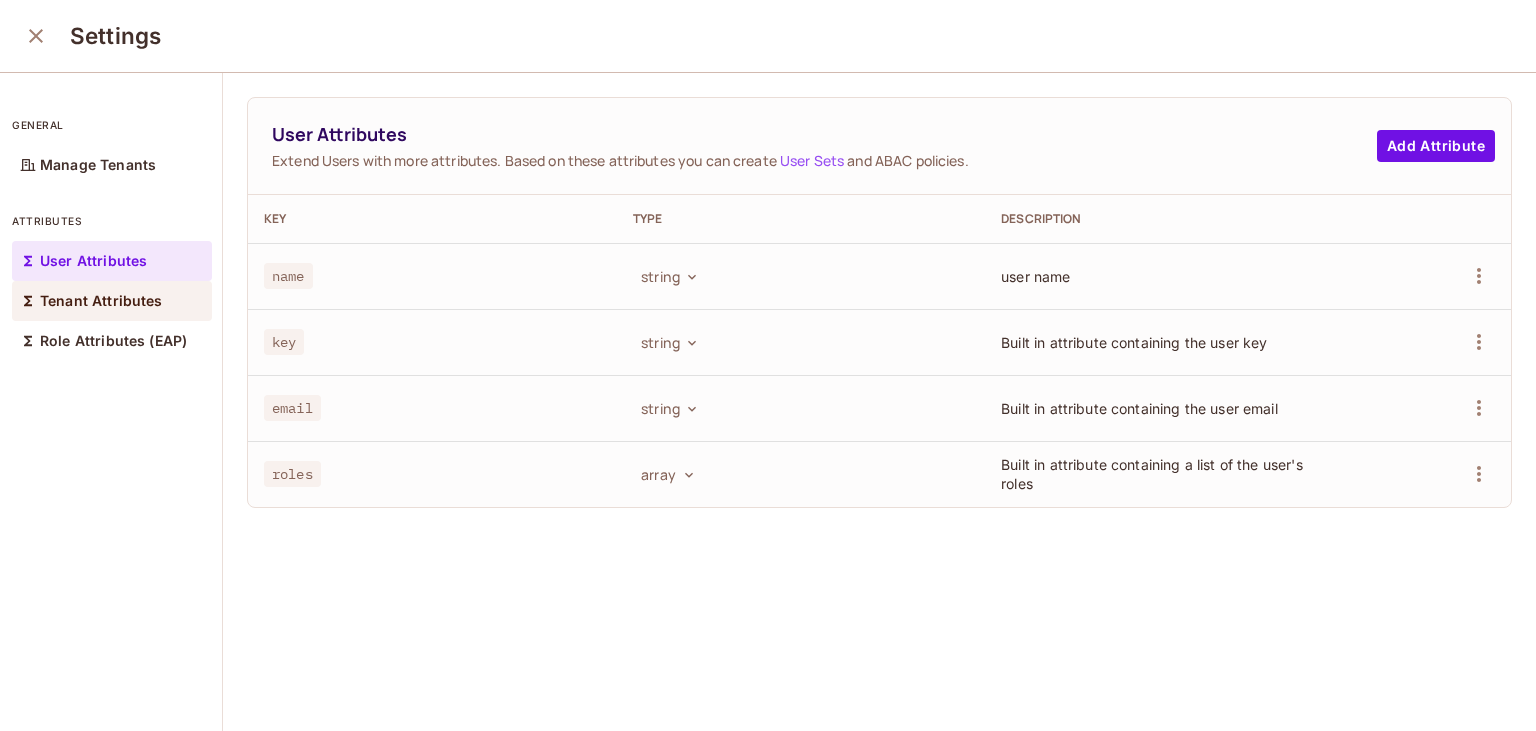 click on "Tenant Attributes" at bounding box center [101, 301] 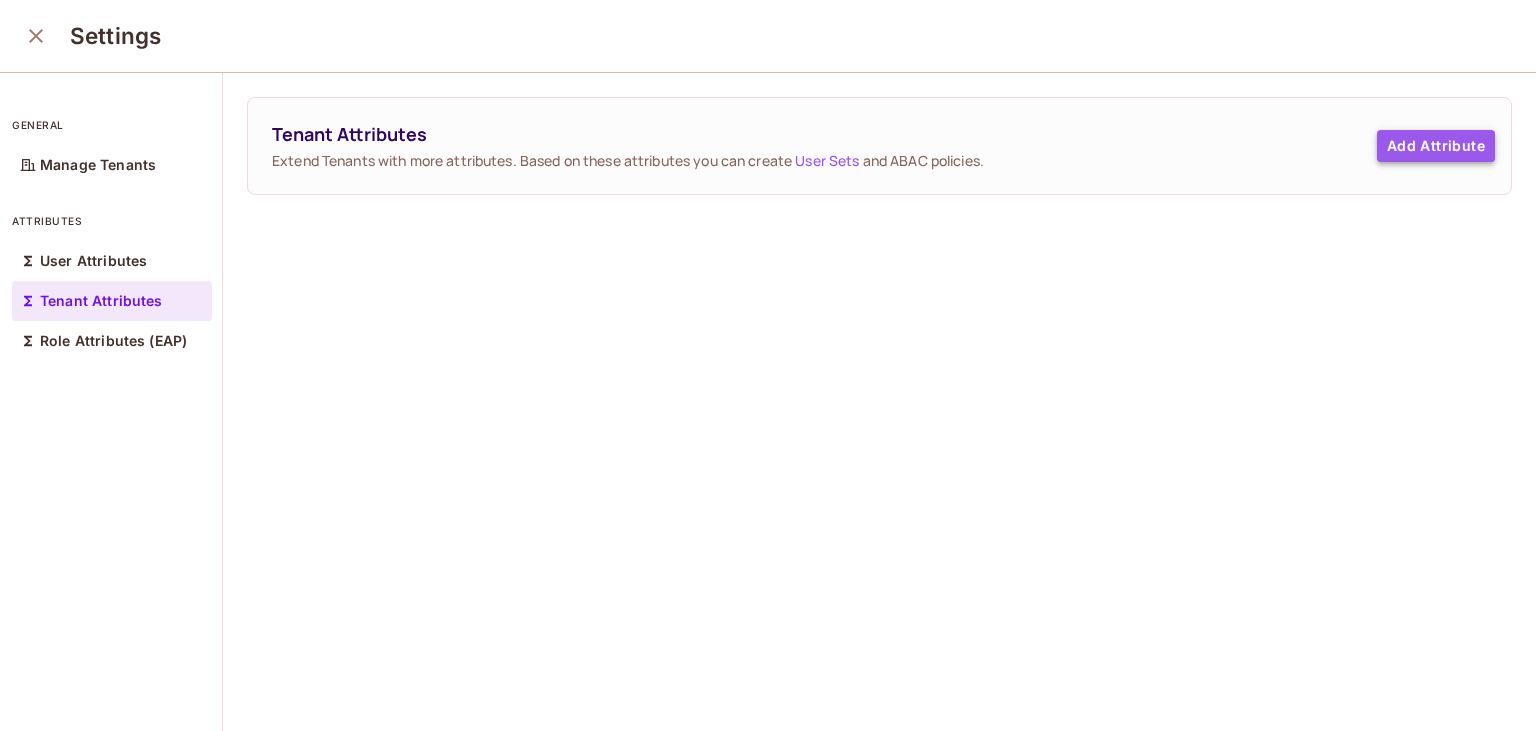 click on "Add Attribute" at bounding box center [1436, 146] 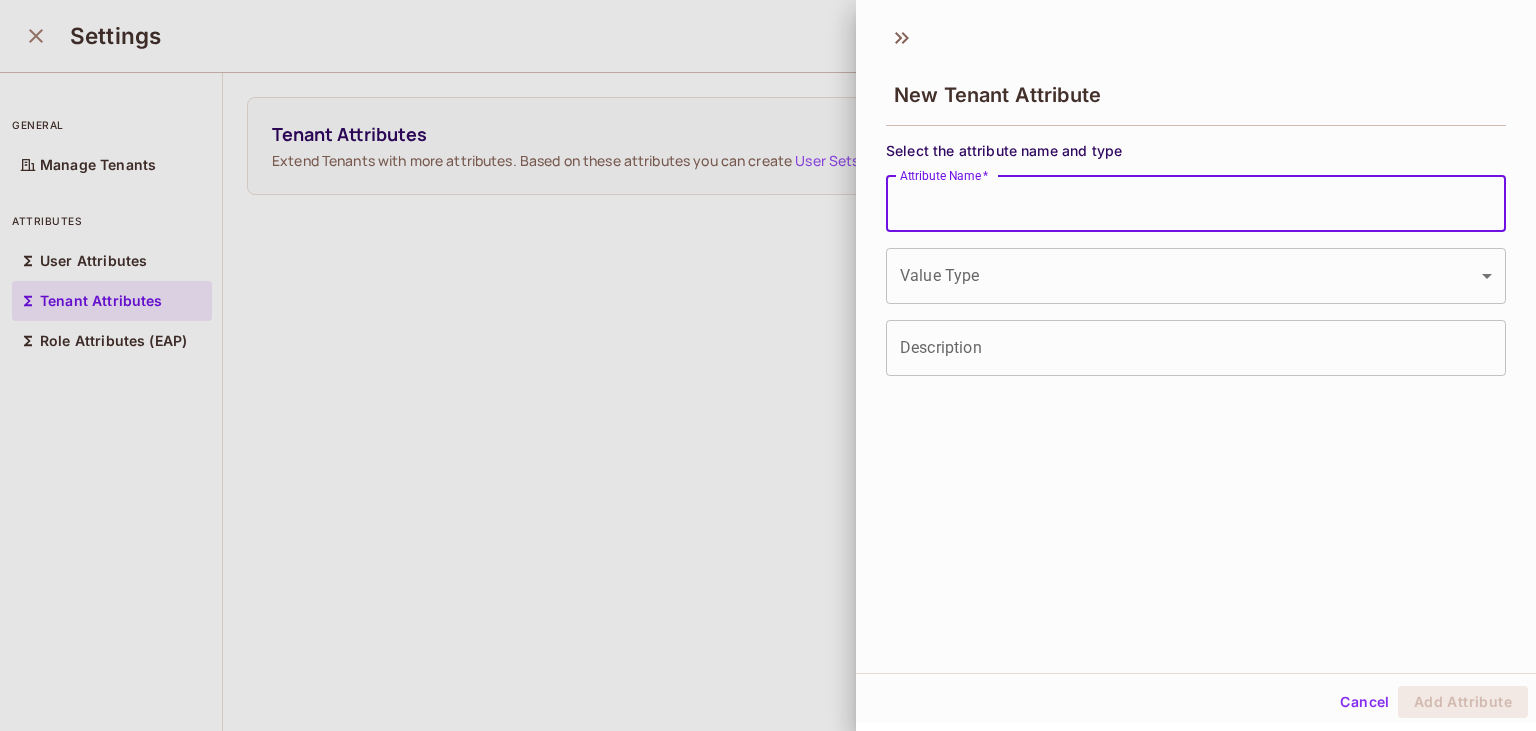 click on "Attribute Name   *" at bounding box center [1196, 204] 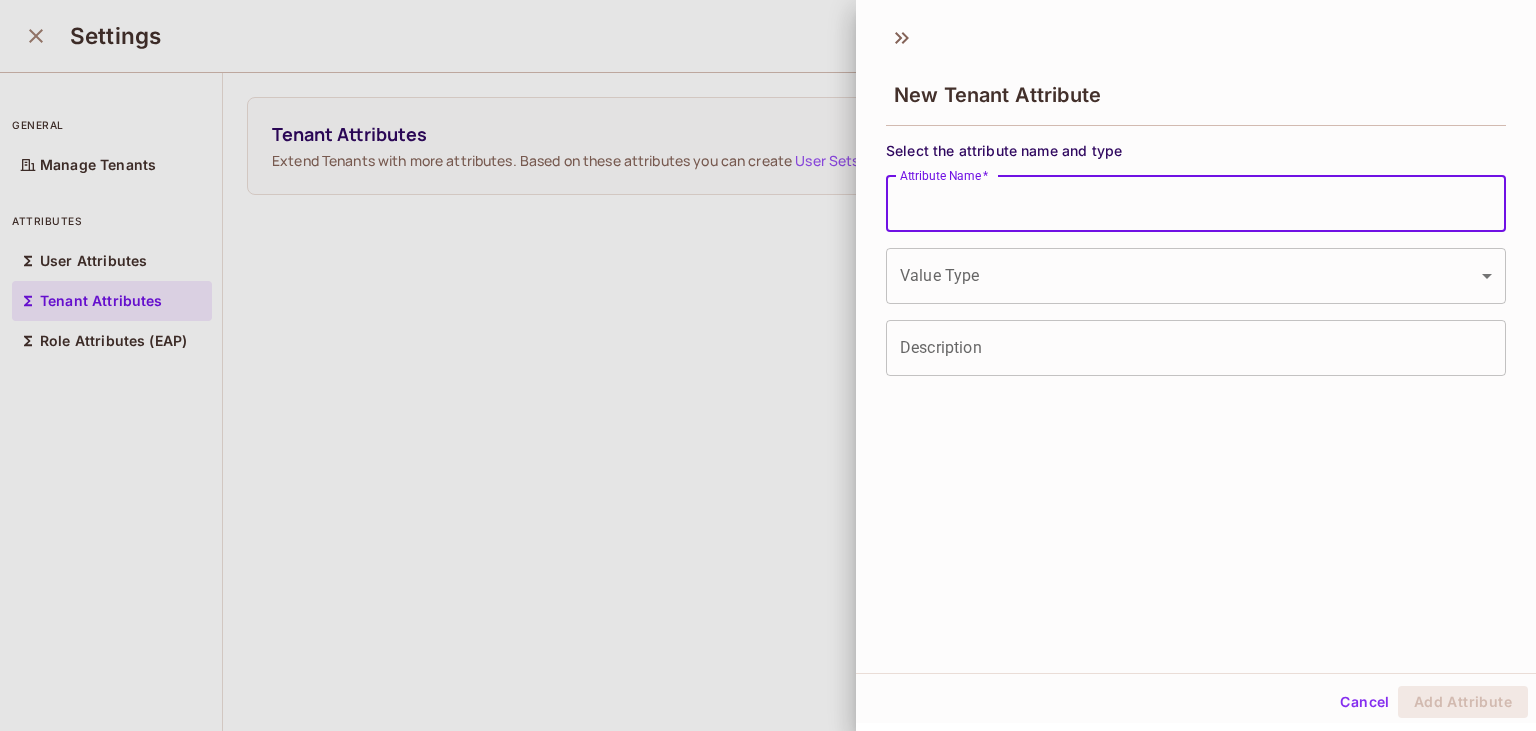 click on "Attribute Name   *" at bounding box center (1196, 204) 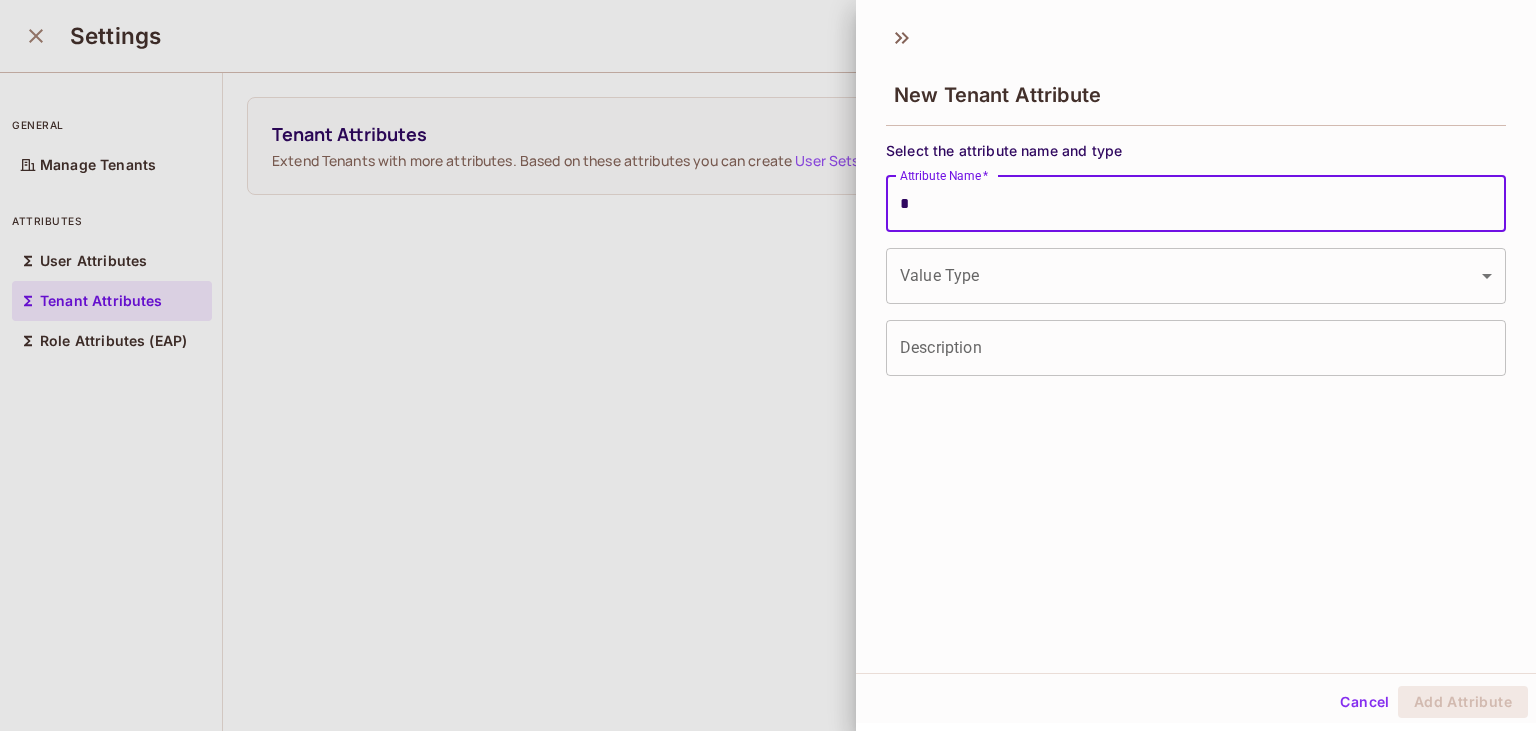 type on "*" 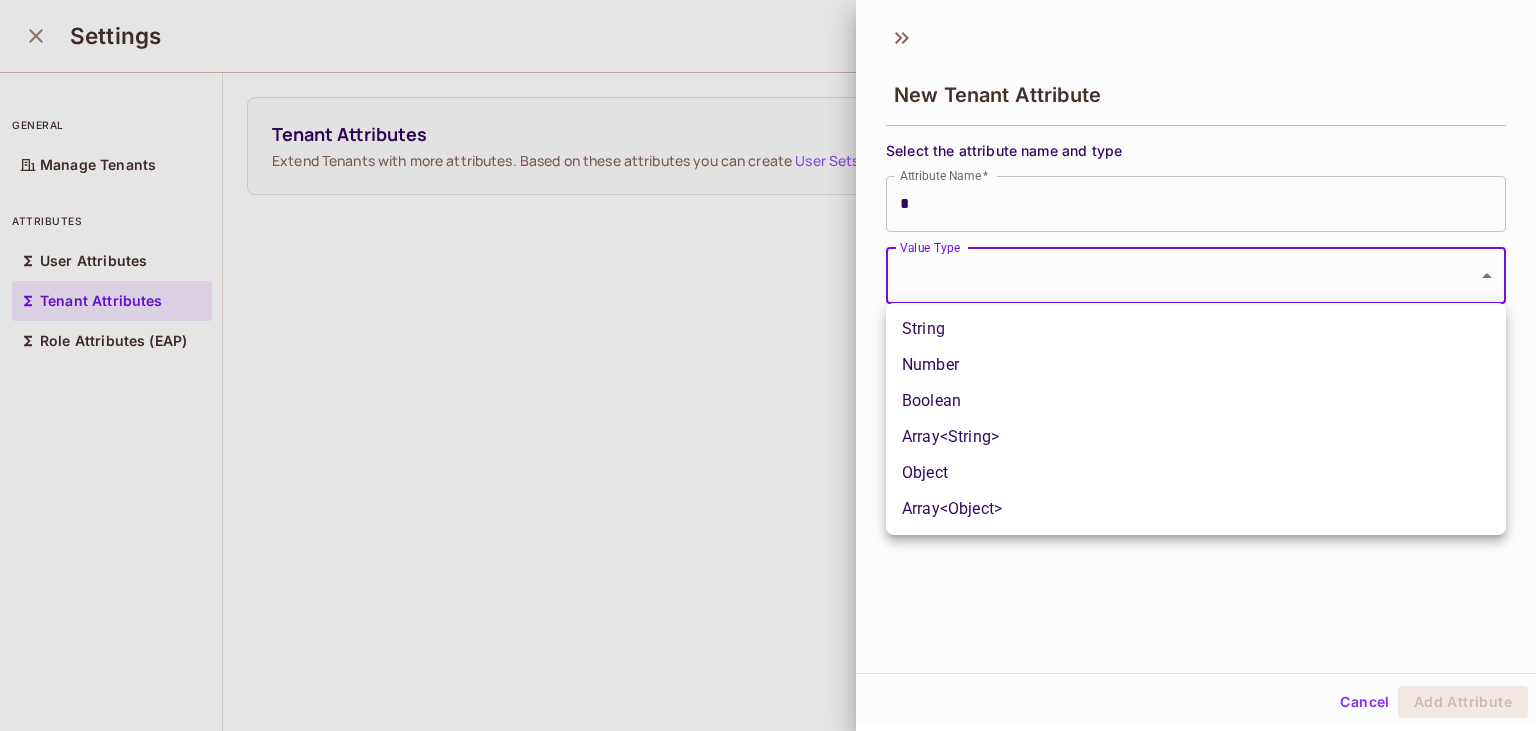 click on "String" at bounding box center (1196, 329) 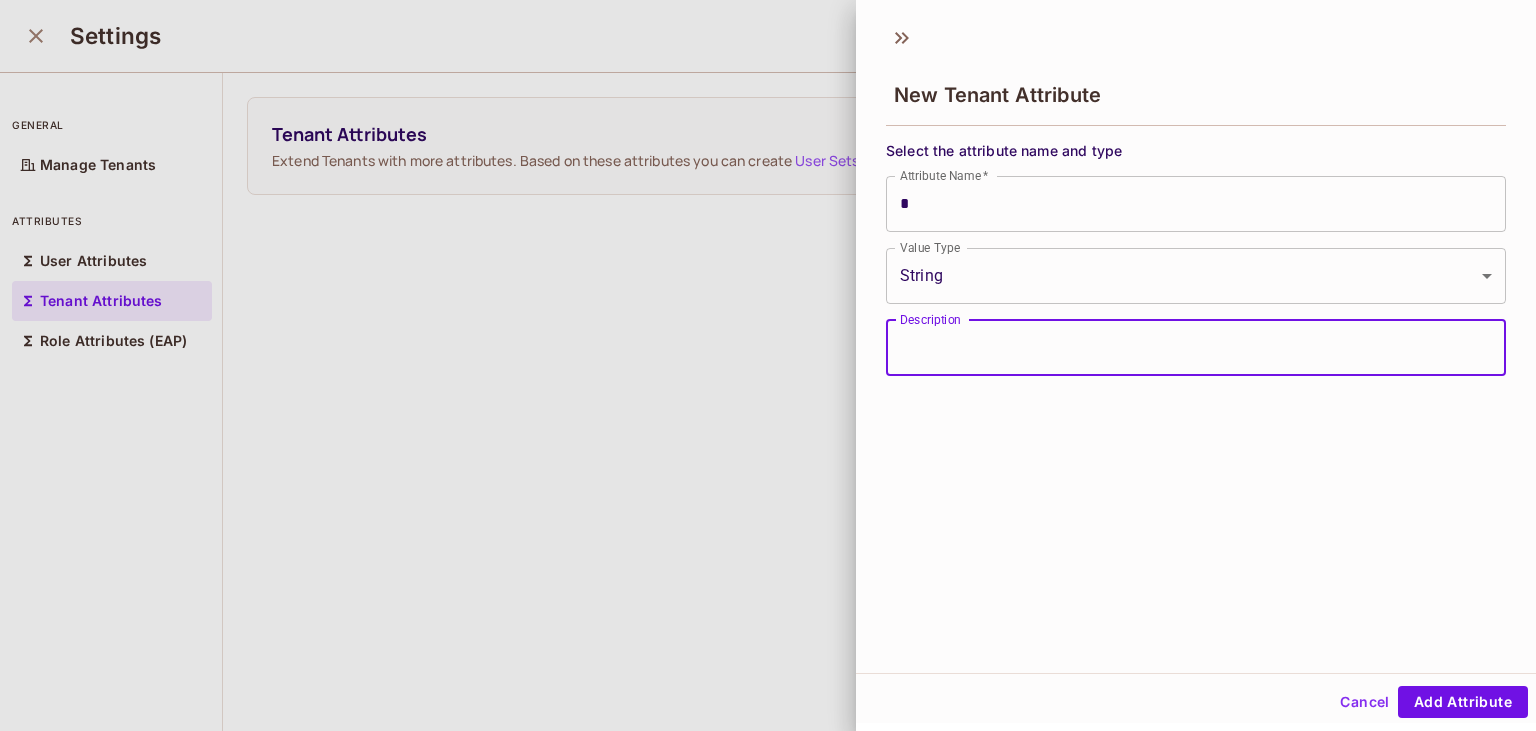 click on "Description" at bounding box center (1196, 348) 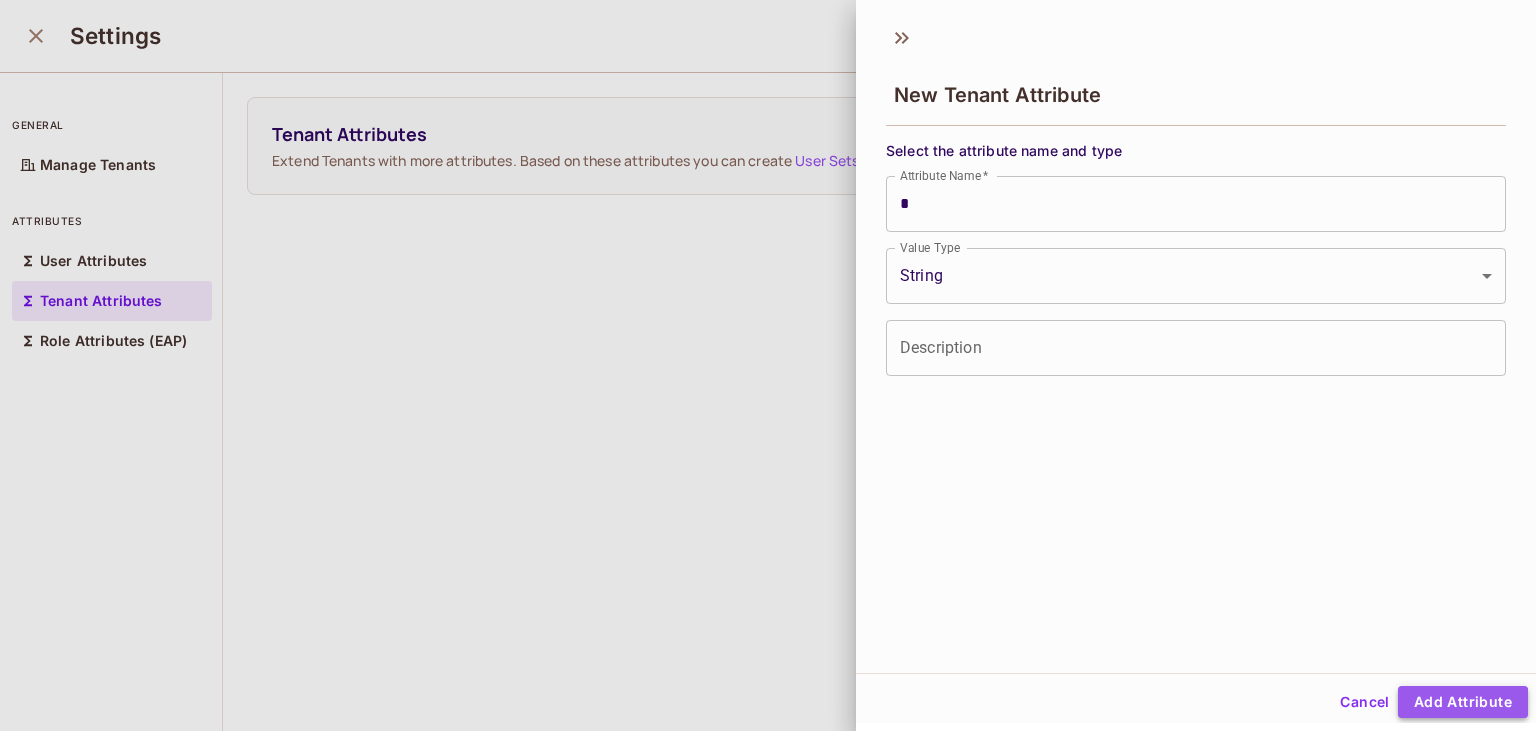click on "Add Attribute" at bounding box center (1463, 702) 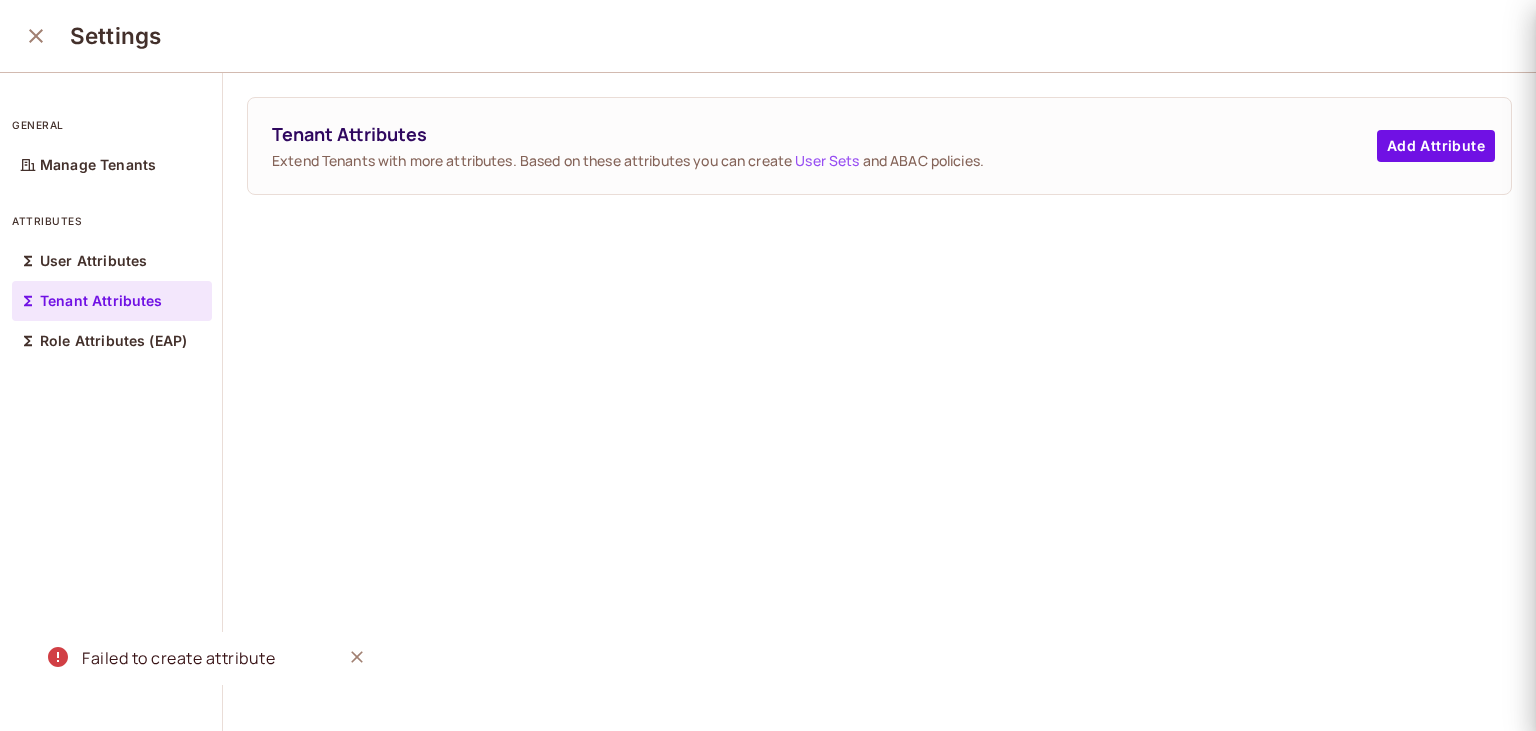 type 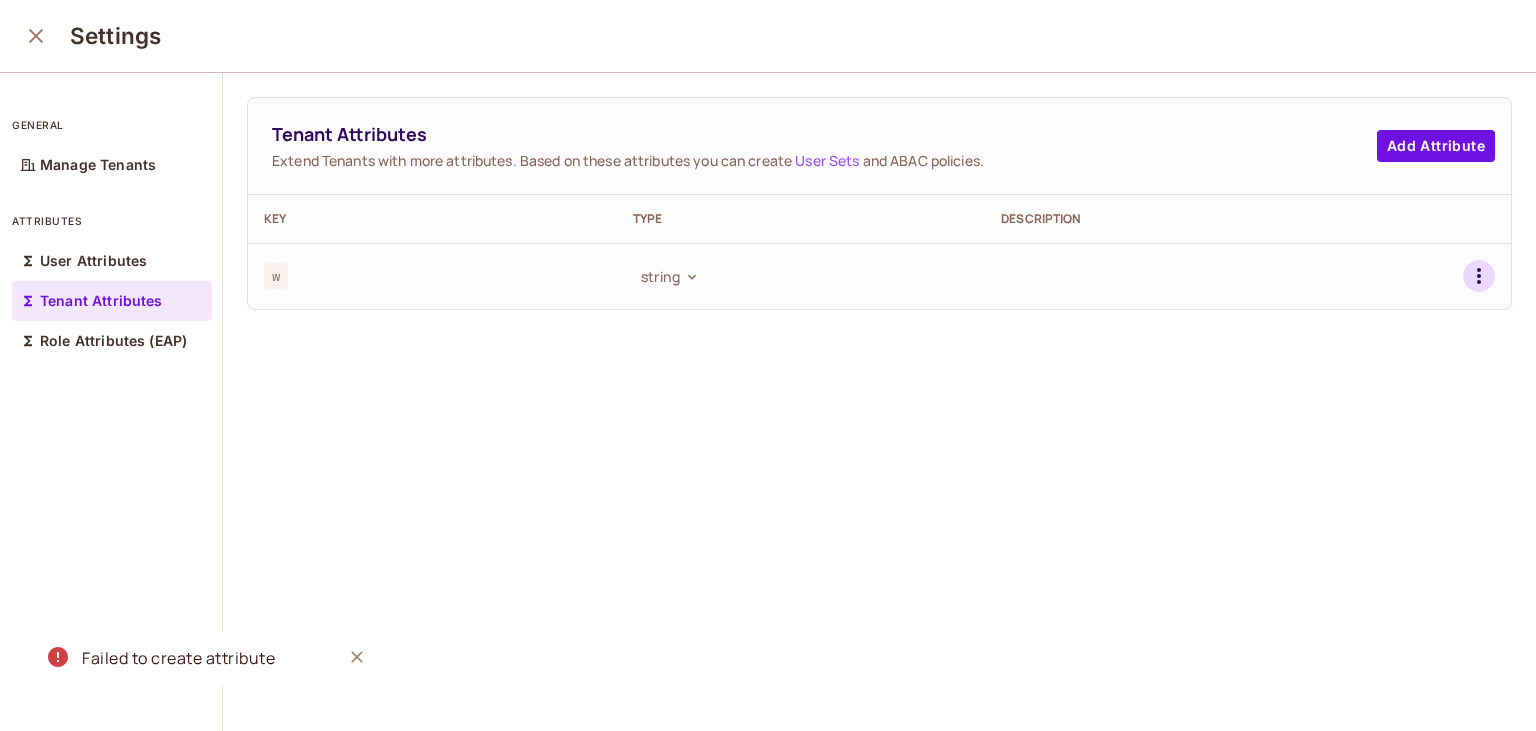click 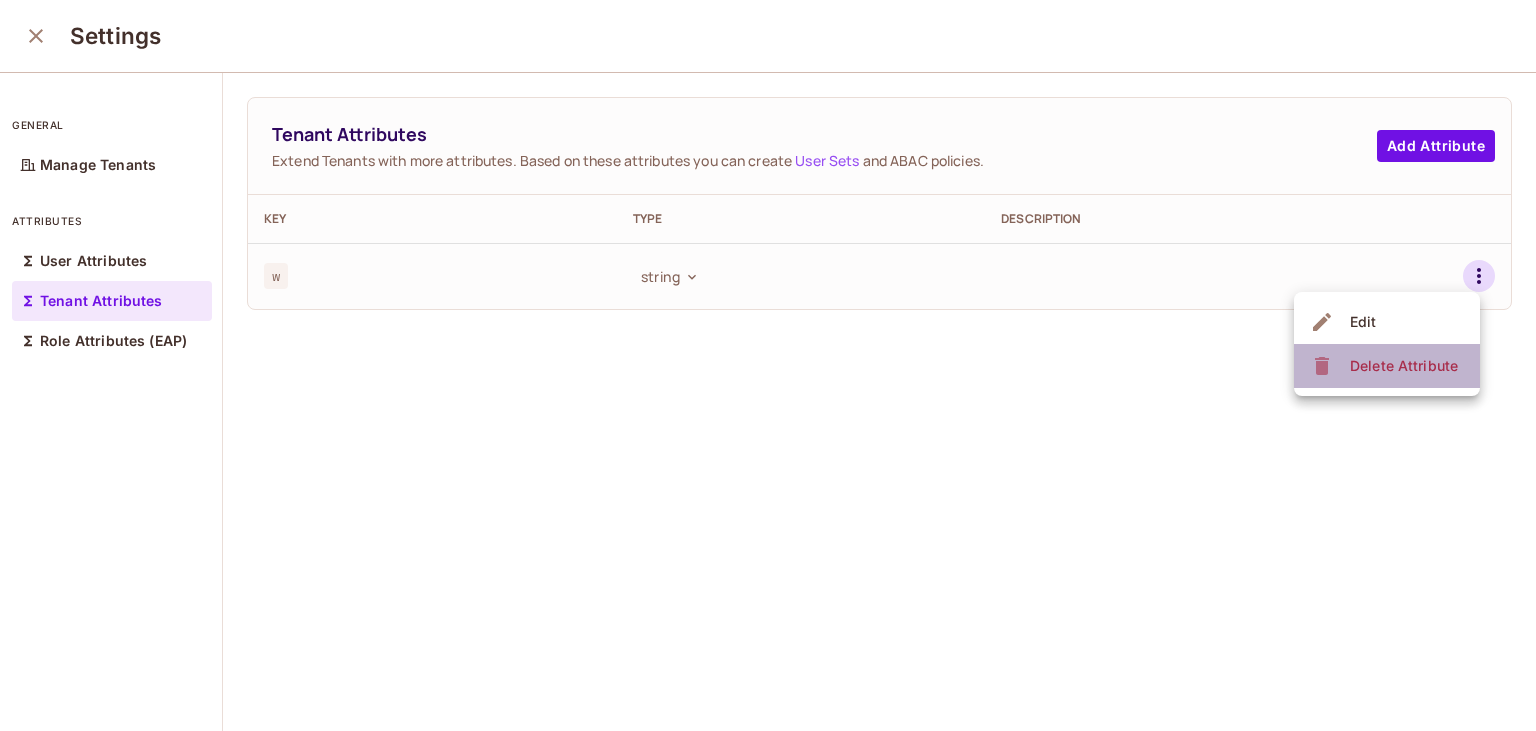 click on "Delete Attribute" at bounding box center (1404, 366) 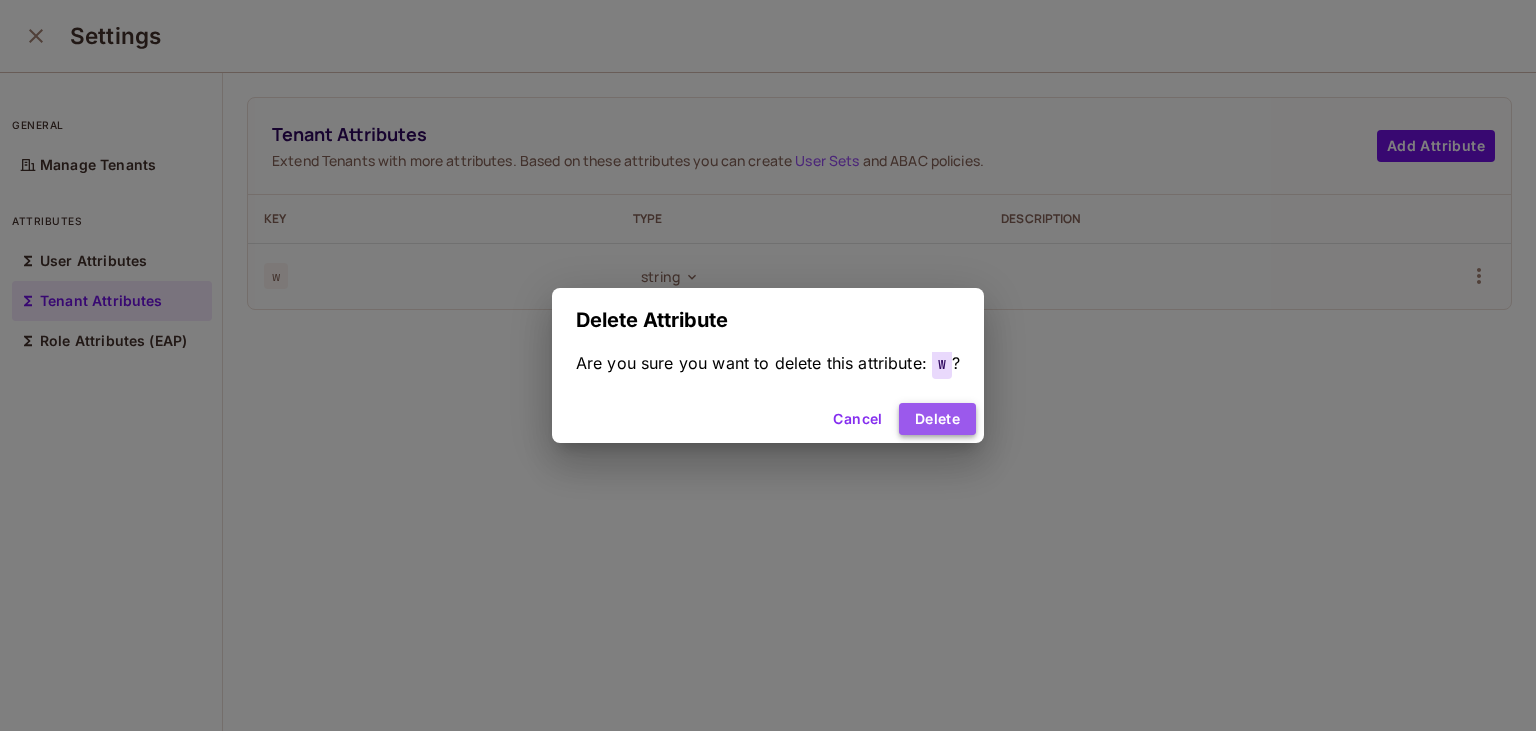 click on "Delete" at bounding box center [937, 419] 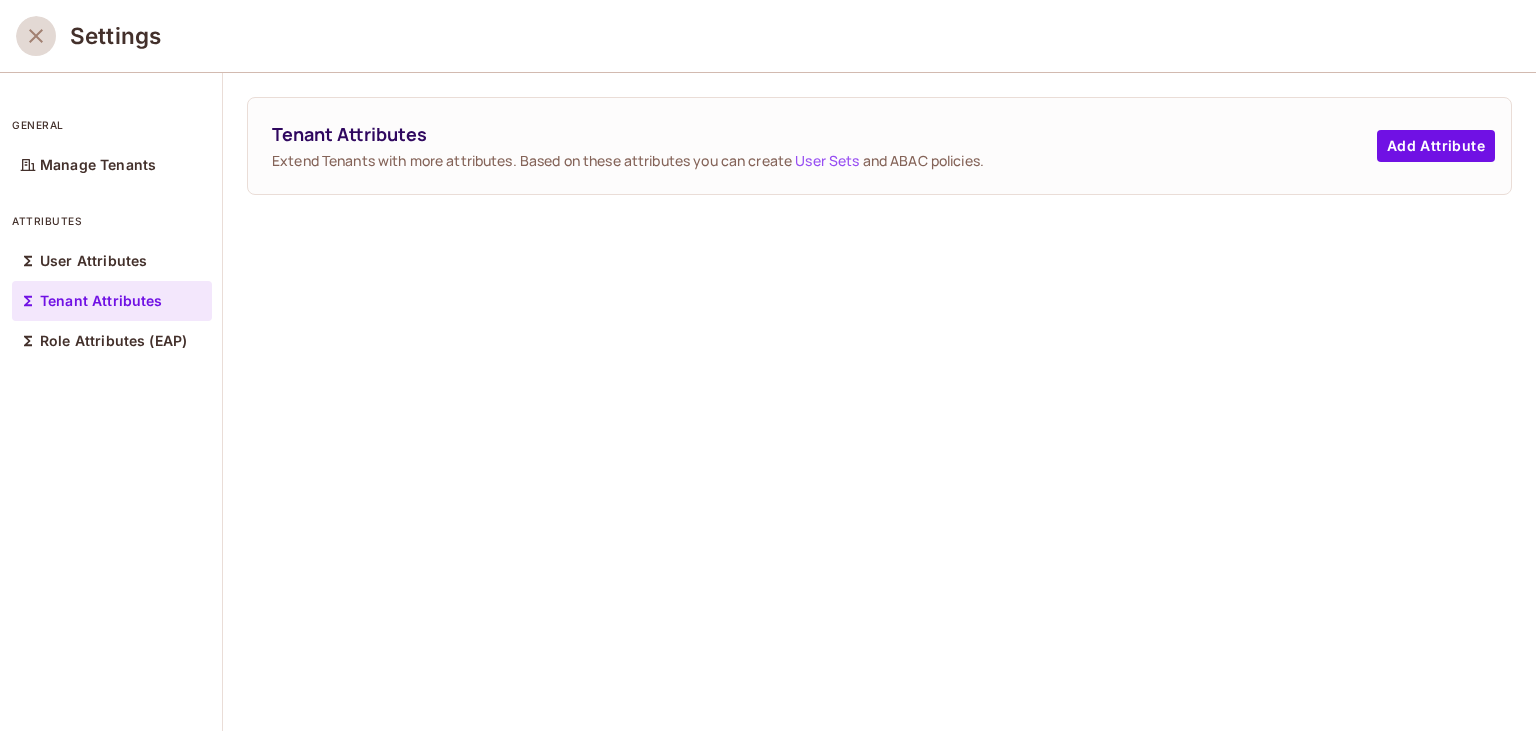 click 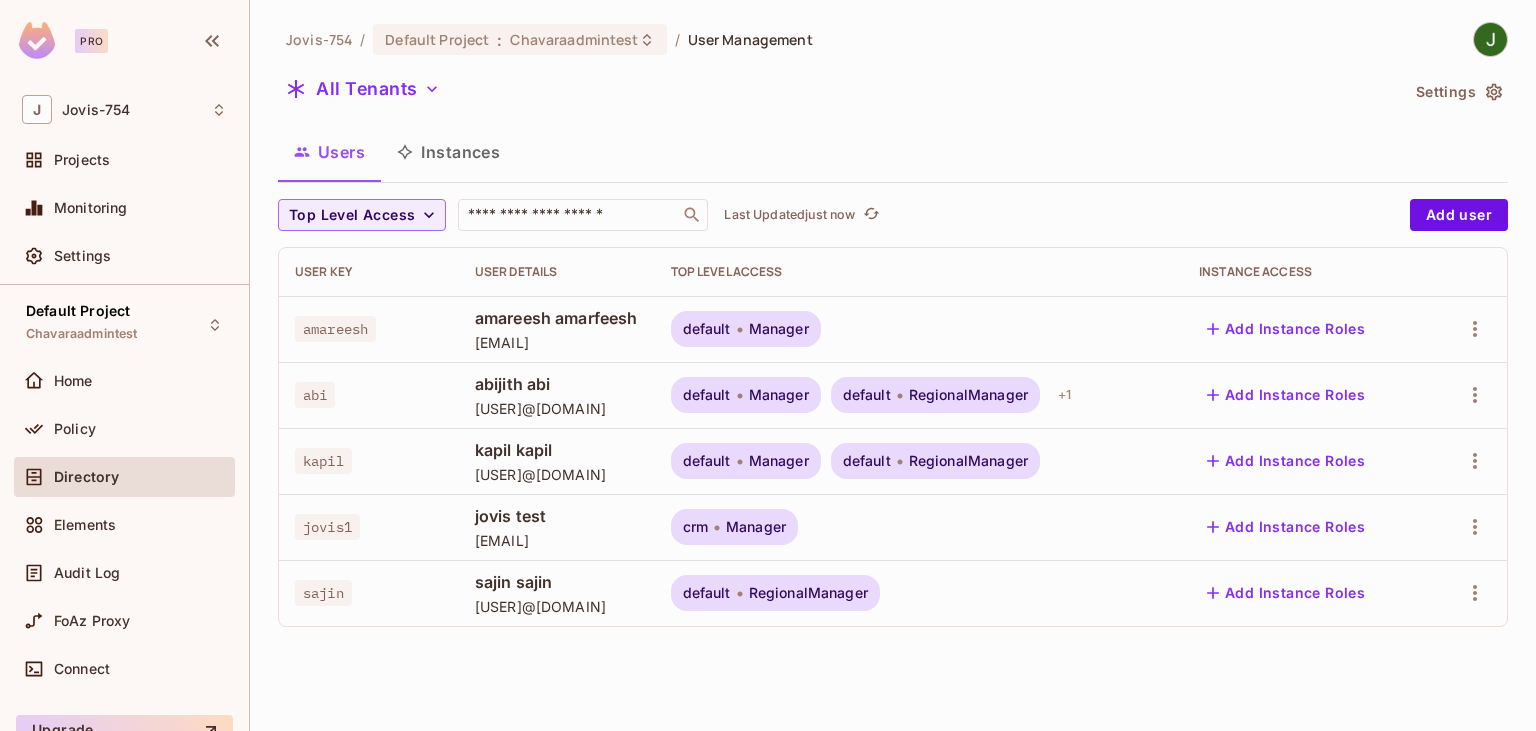 click on "Instances" at bounding box center [448, 152] 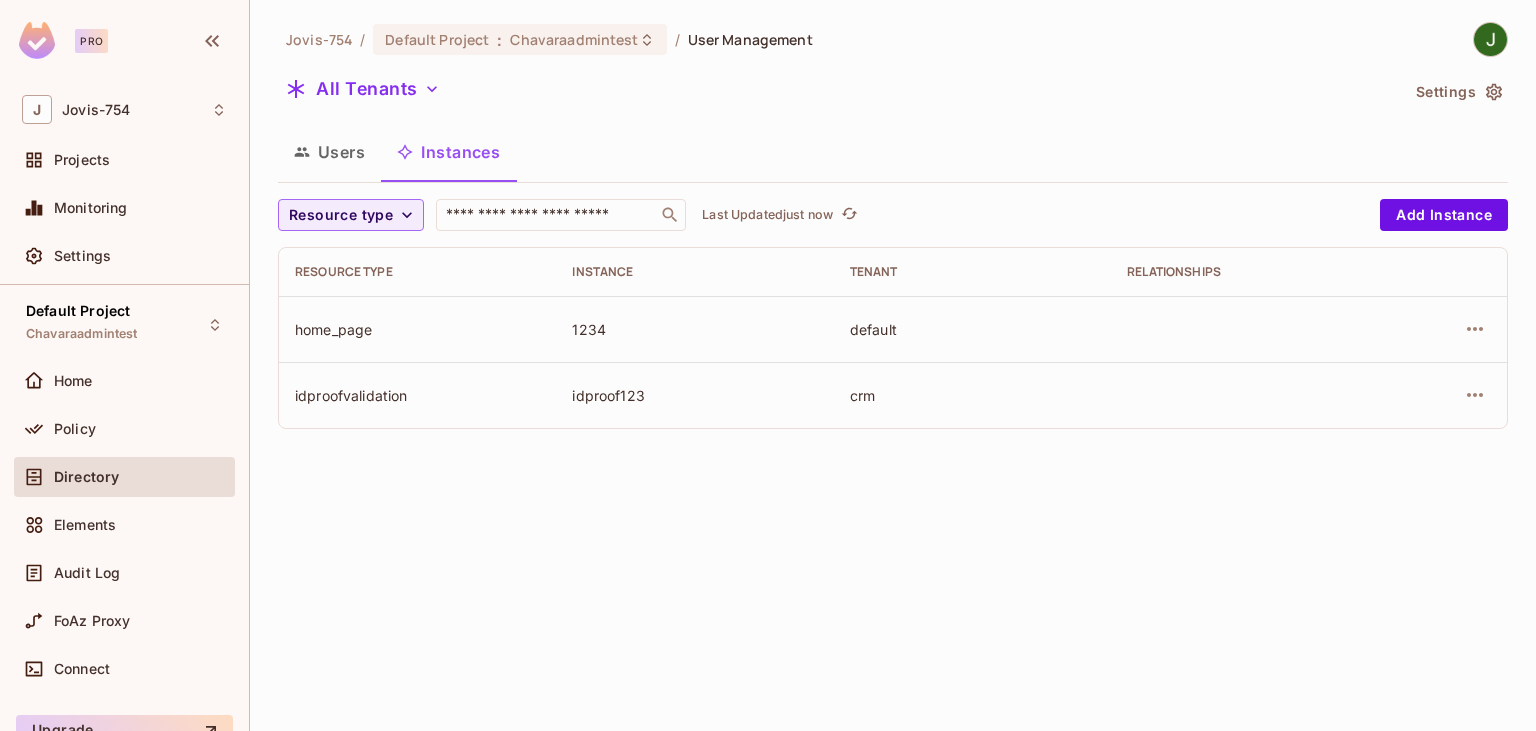 click on "idproof123" at bounding box center [694, 395] 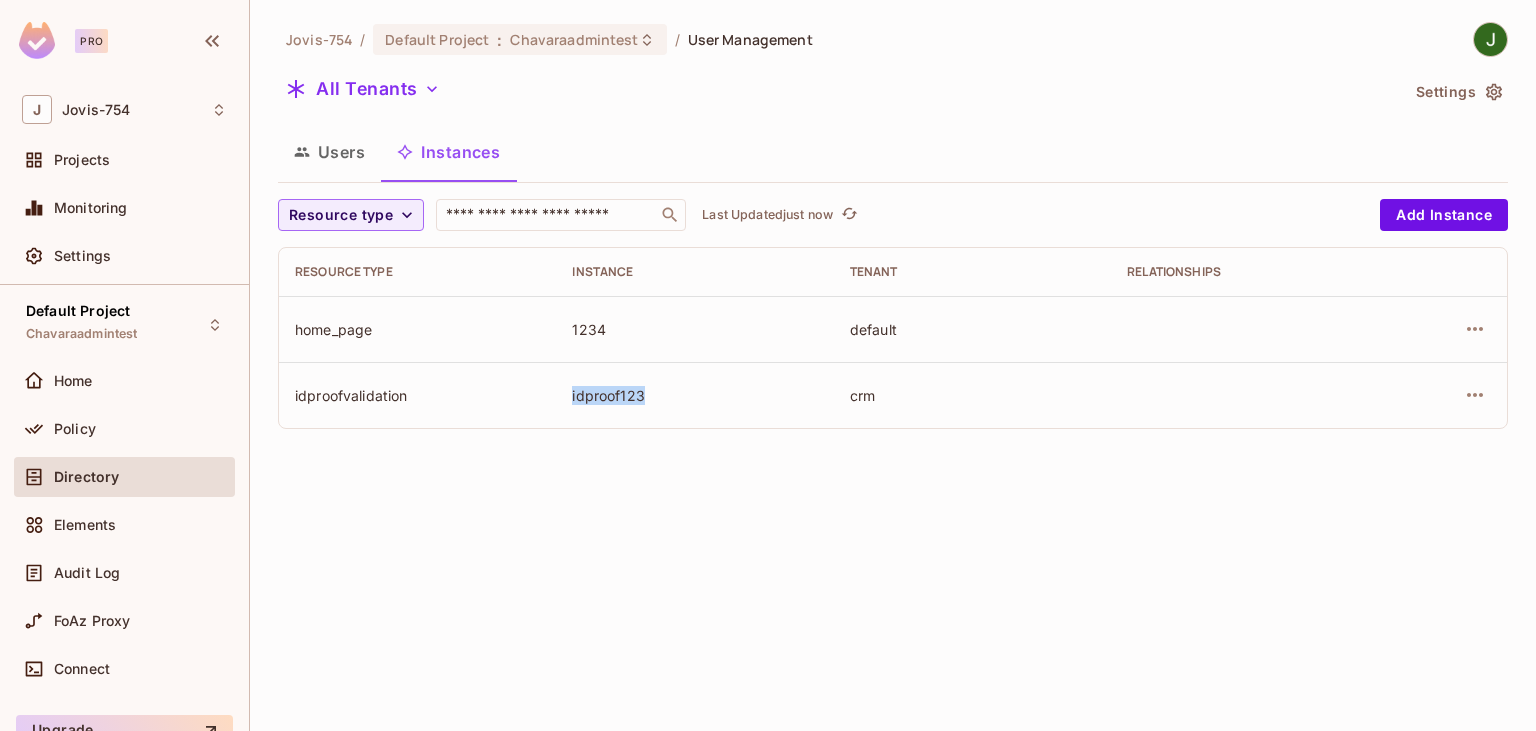 click on "idproof123" at bounding box center [694, 395] 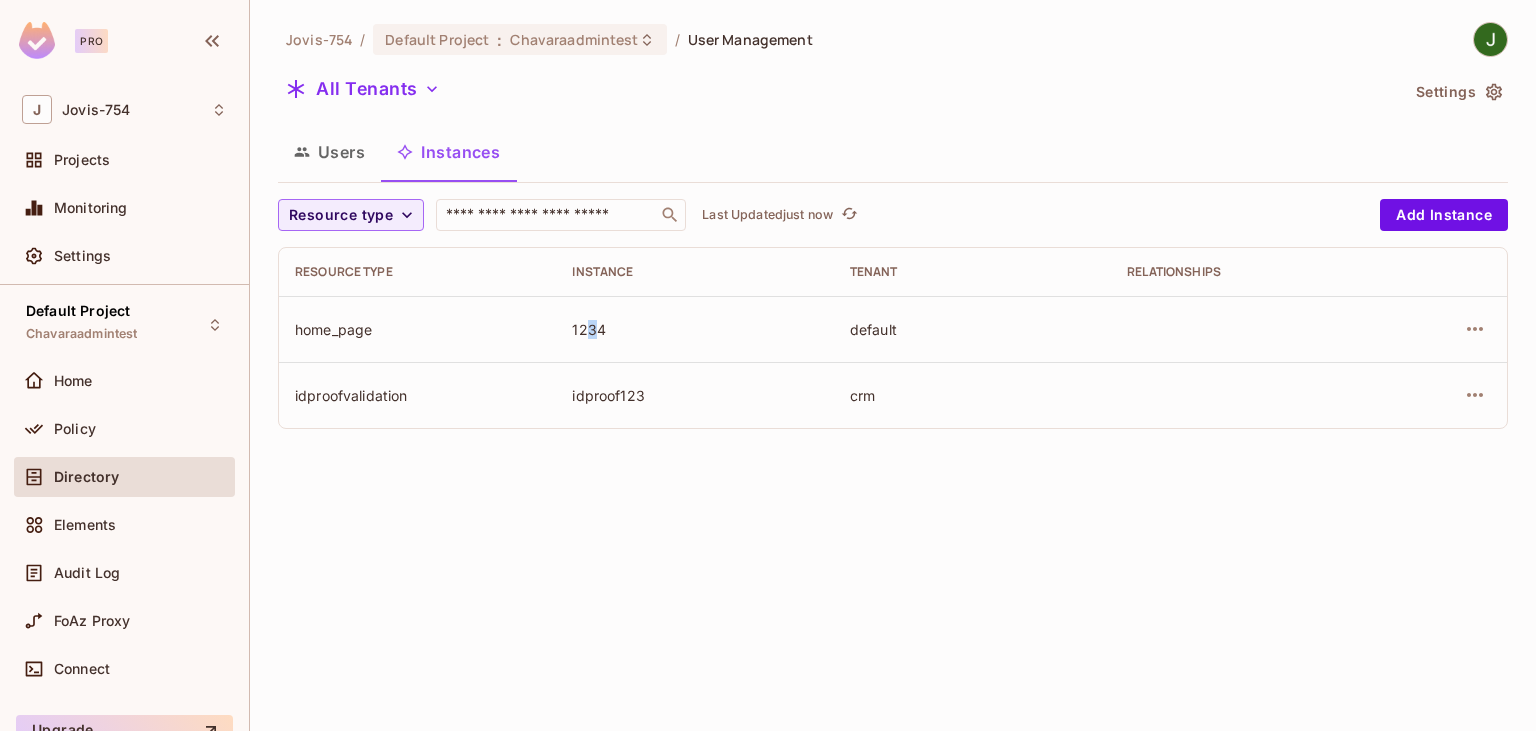click on "1234" at bounding box center (694, 329) 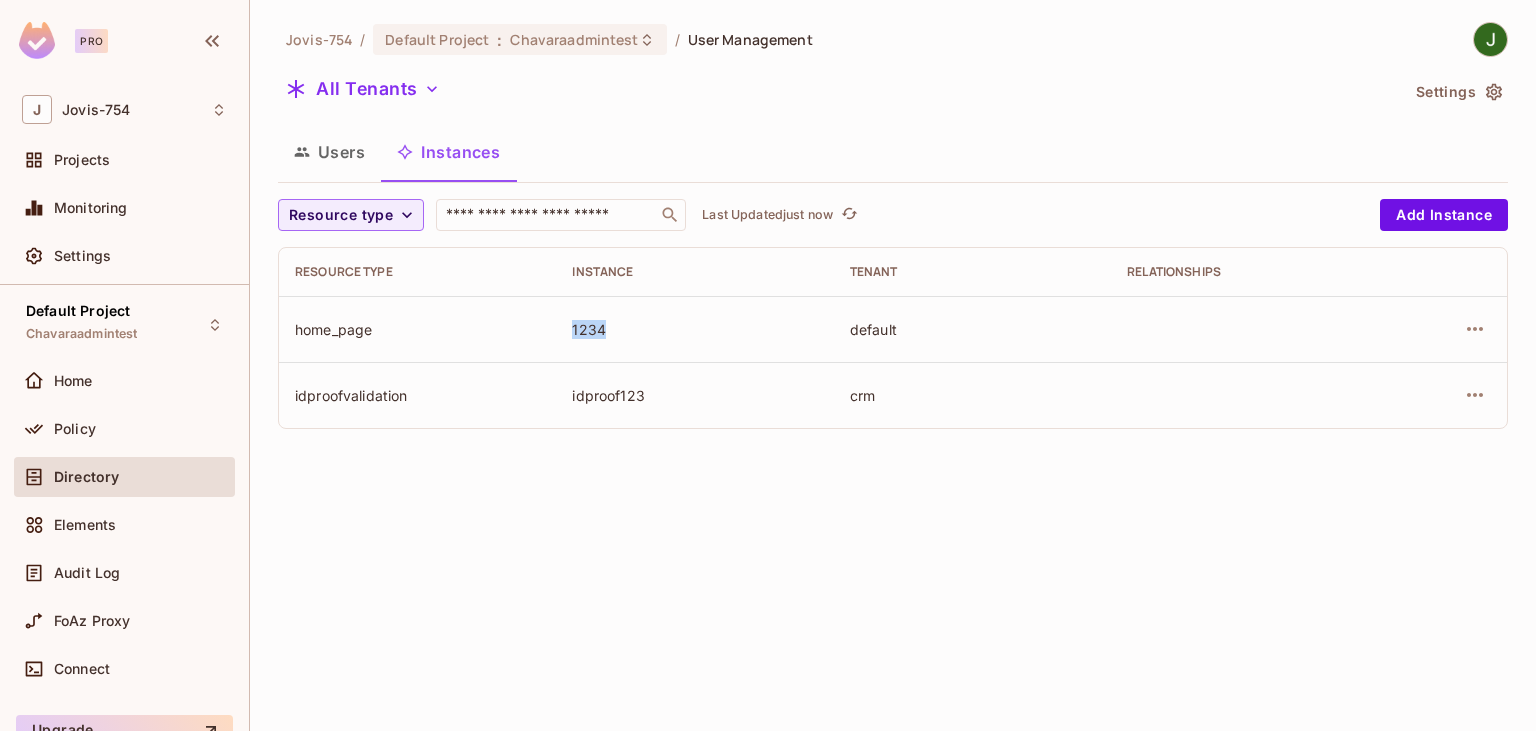 click on "1234" at bounding box center [694, 329] 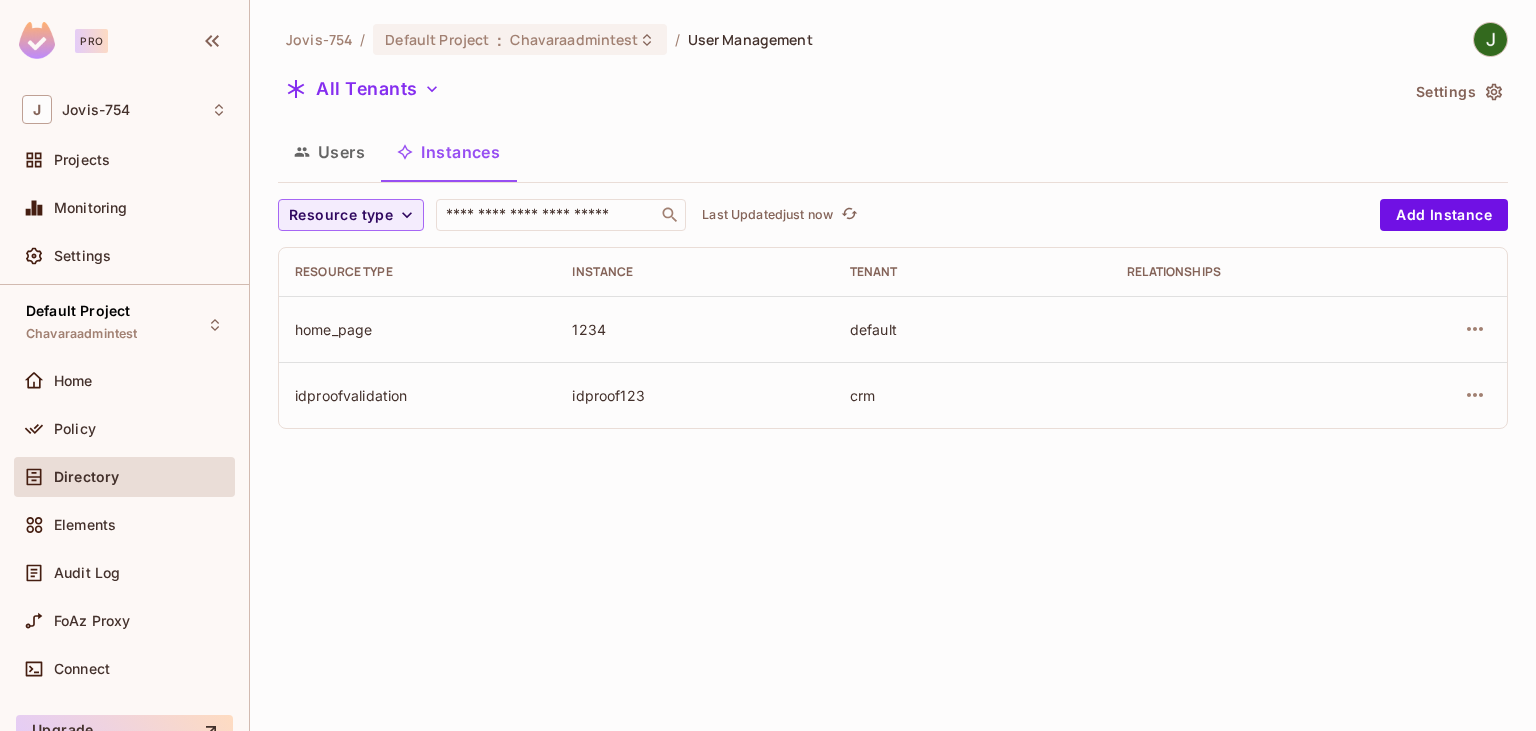click on "idproof123" at bounding box center [694, 395] 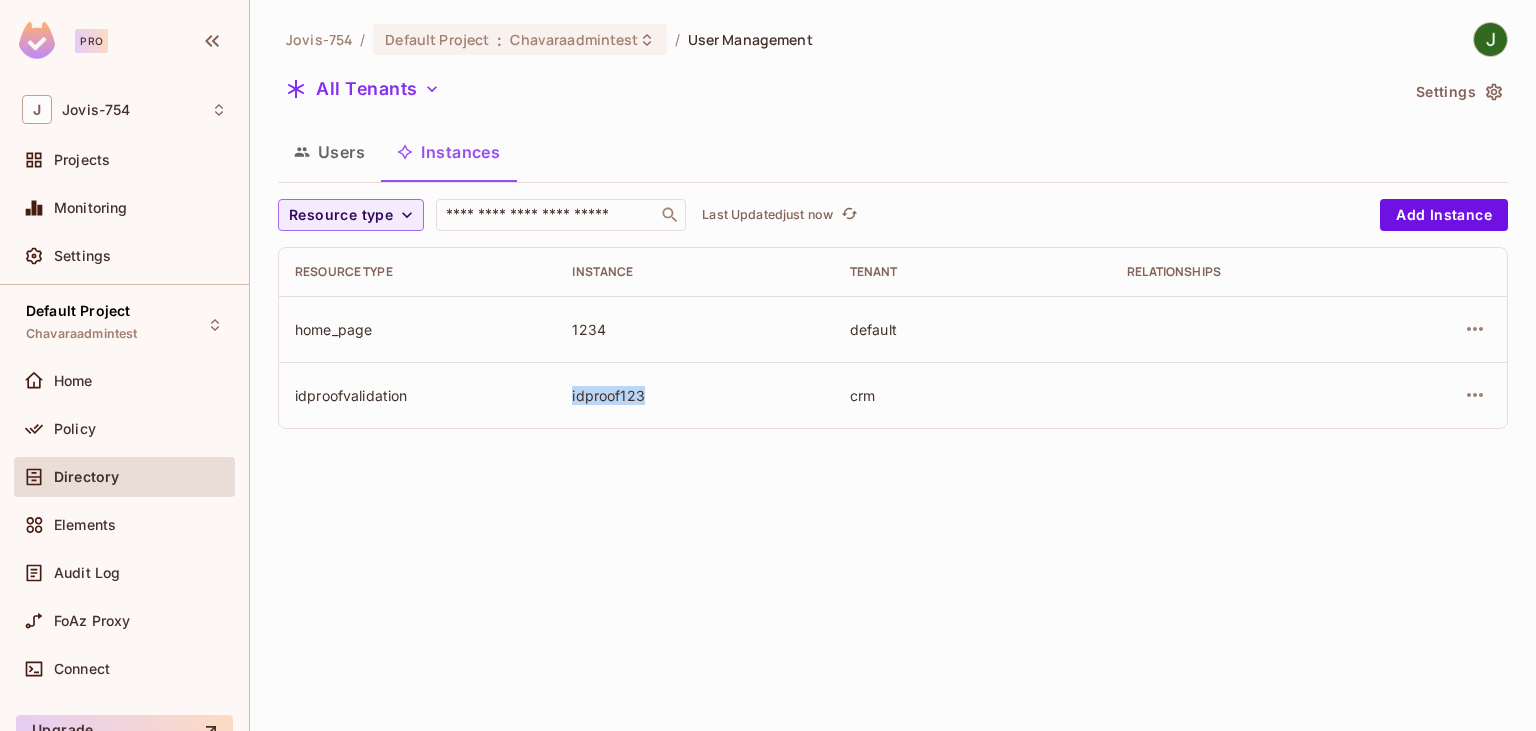 click on "idproof123" at bounding box center [694, 395] 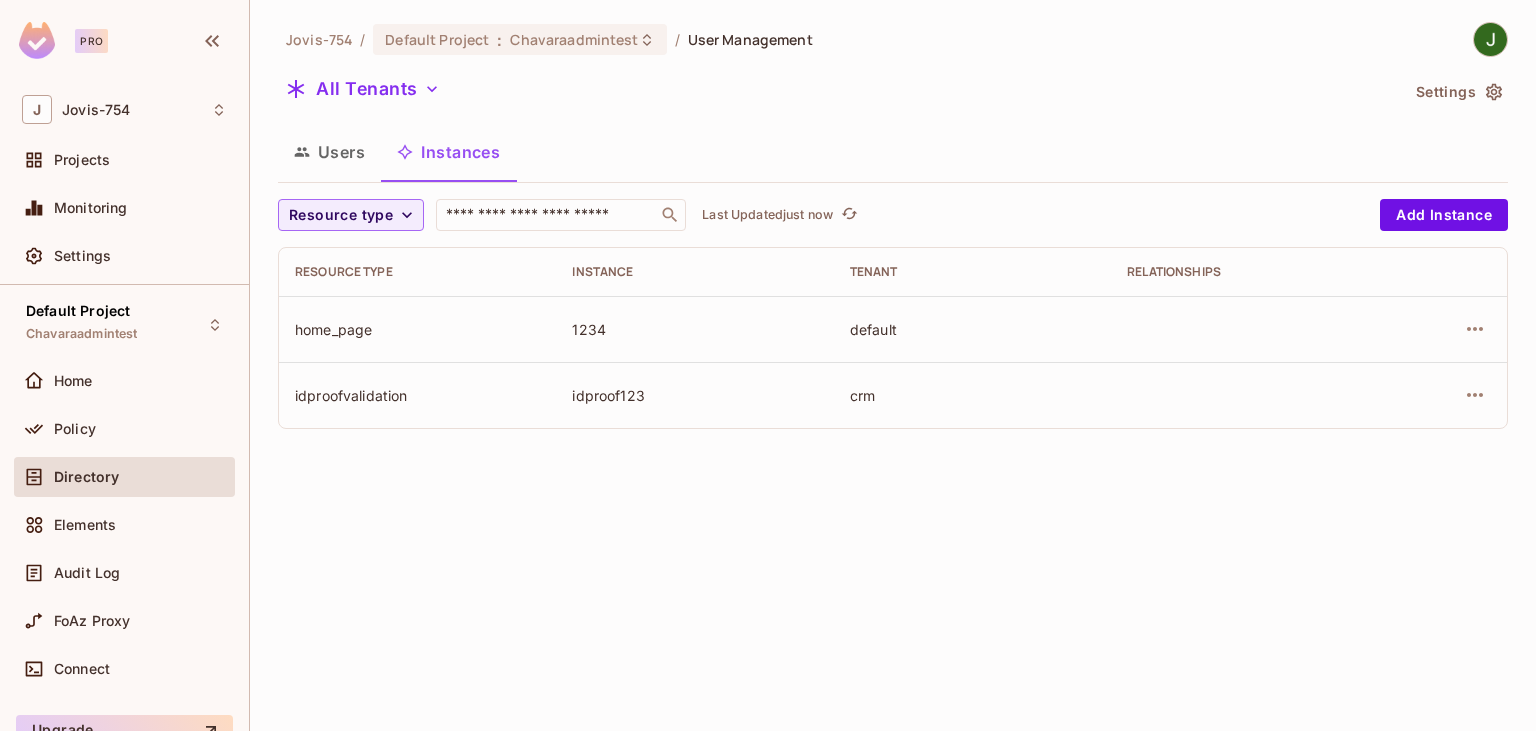 click on "1234" at bounding box center [694, 329] 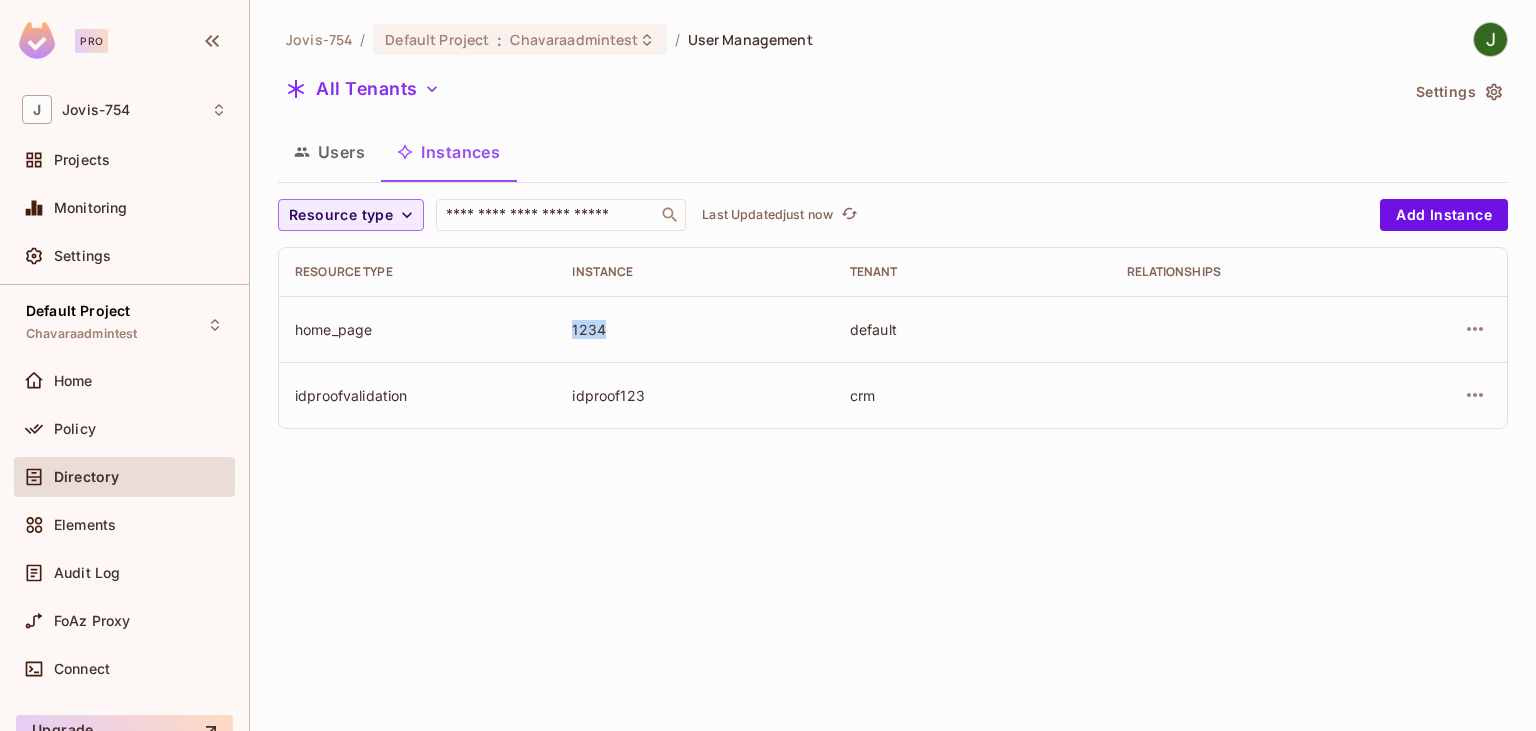 click on "1234" at bounding box center (694, 329) 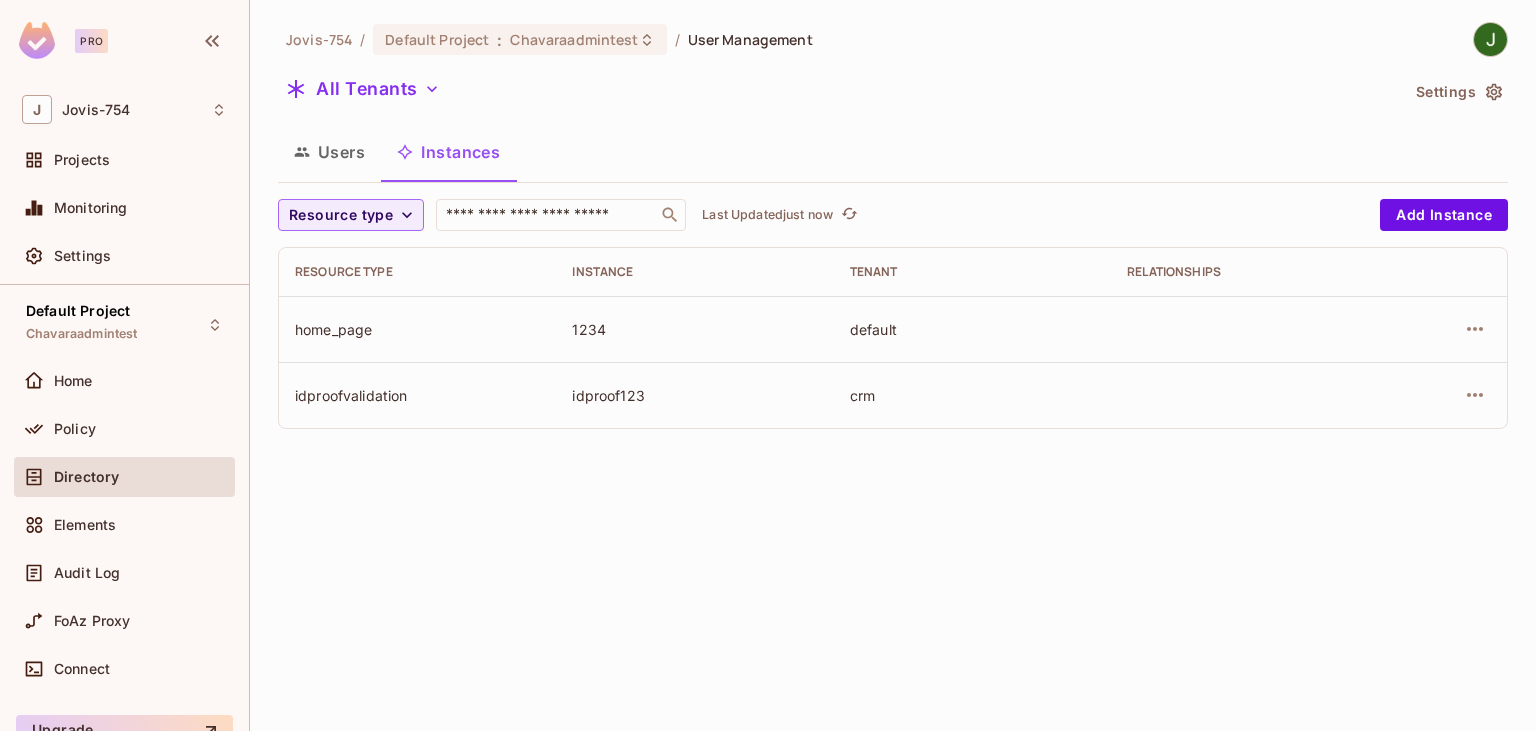 click on "idproof123" at bounding box center (694, 395) 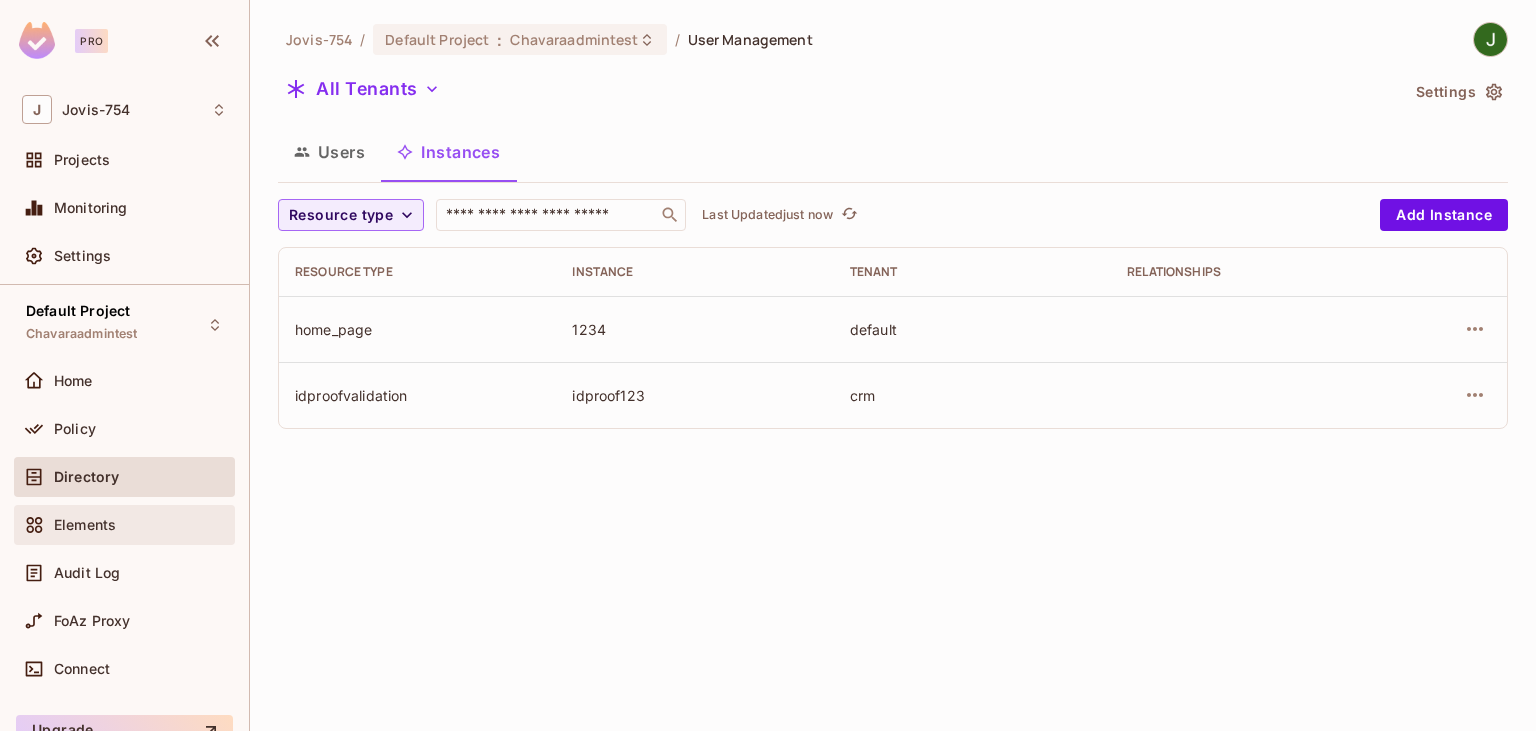 click on "Elements" at bounding box center [85, 525] 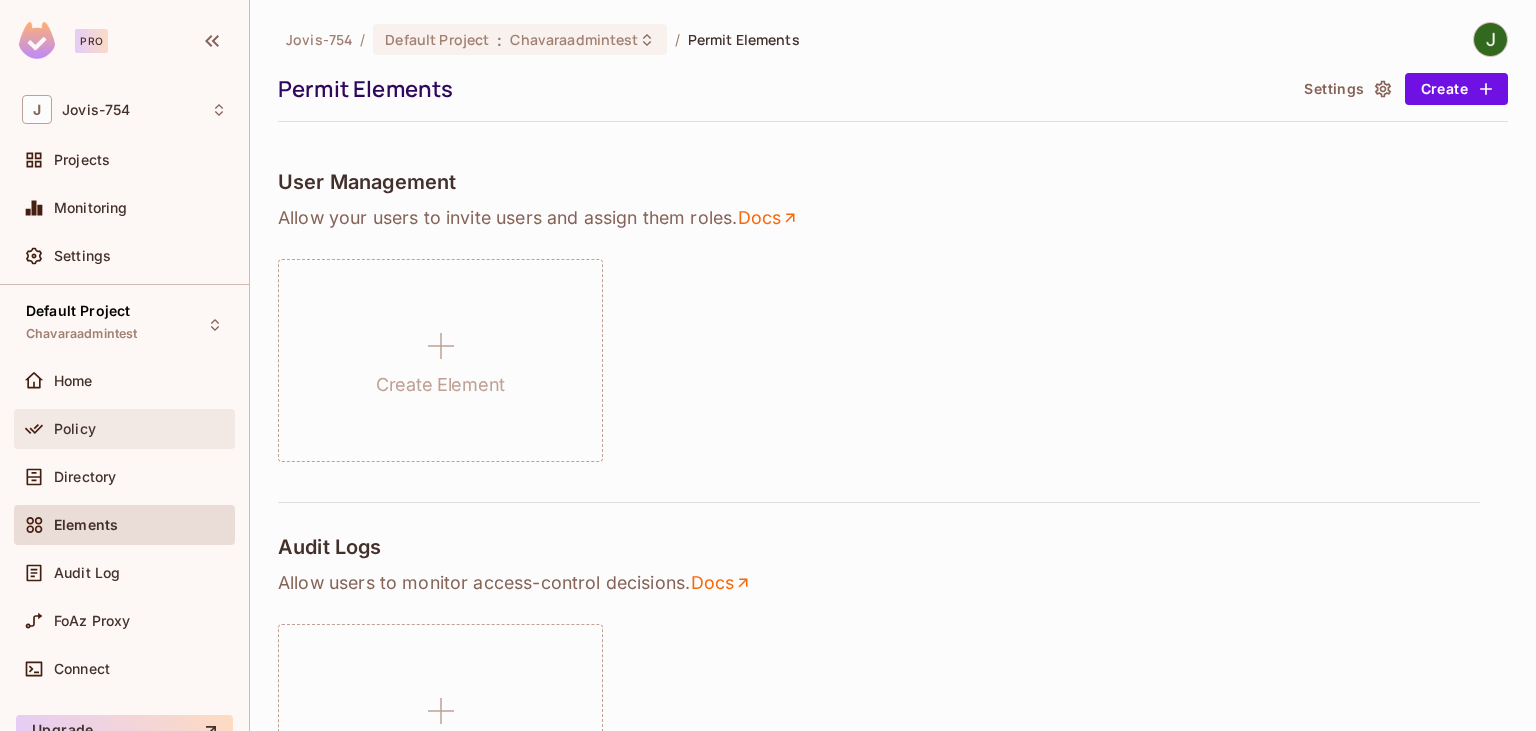 click on "Policy" at bounding box center (140, 429) 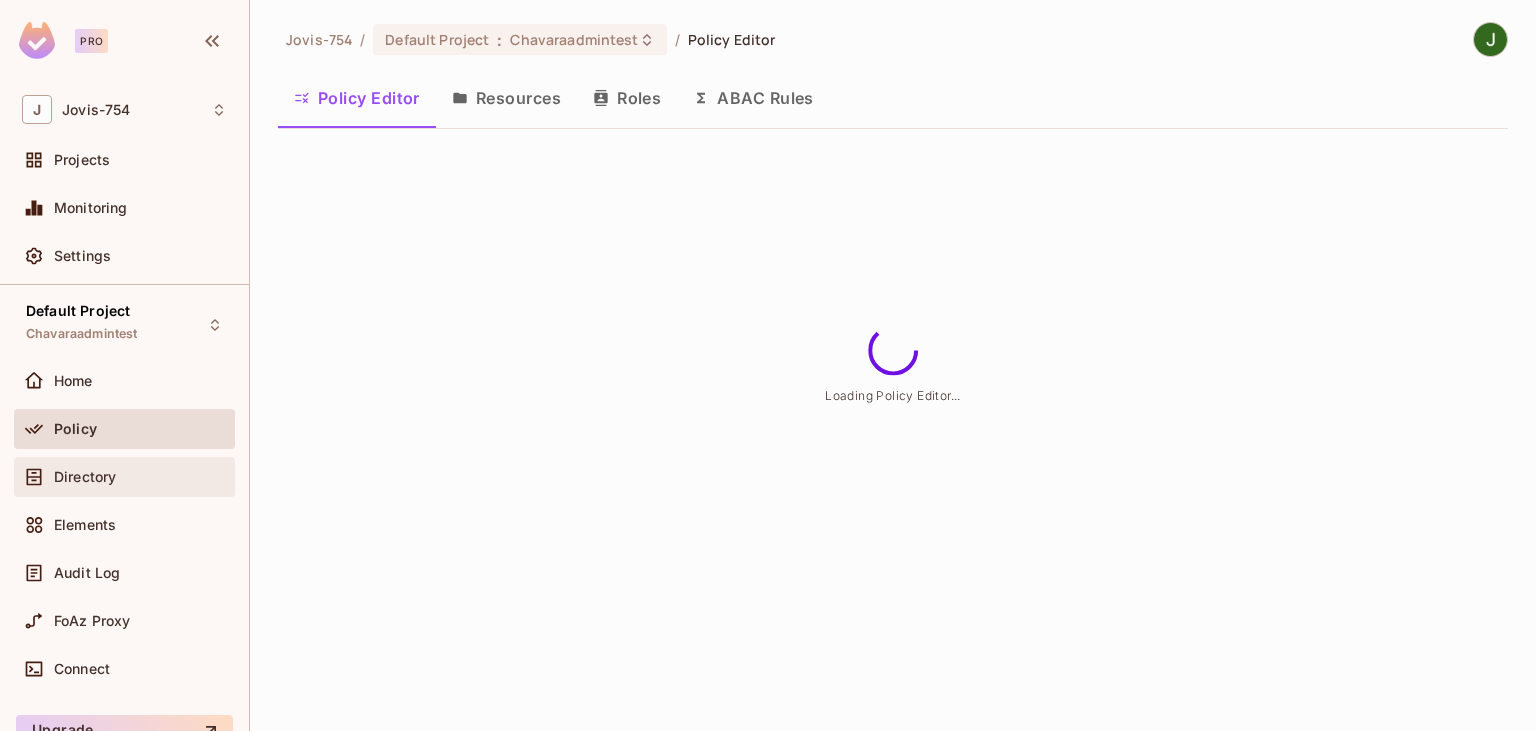 click on "Directory" at bounding box center (124, 477) 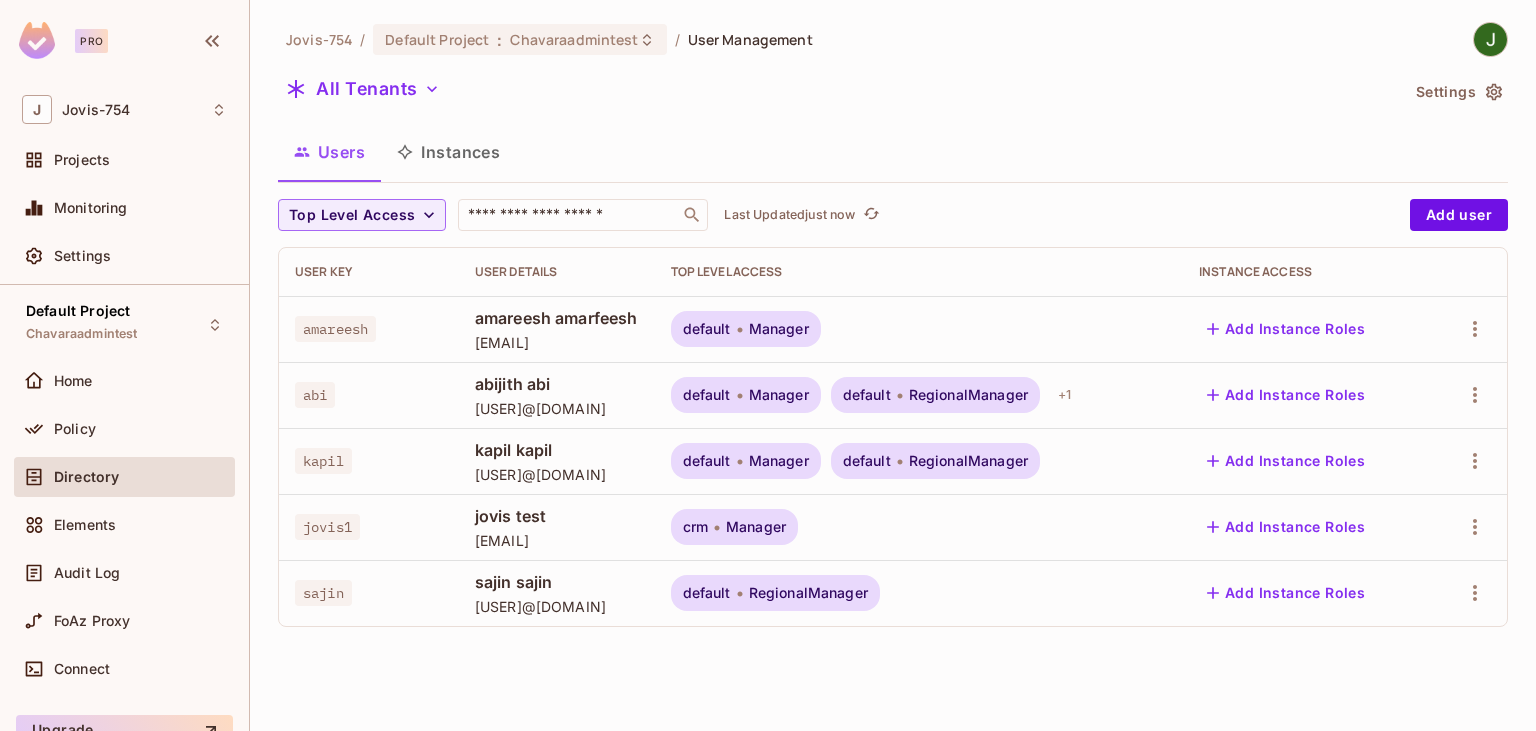 click on "All Tenants" at bounding box center (838, 92) 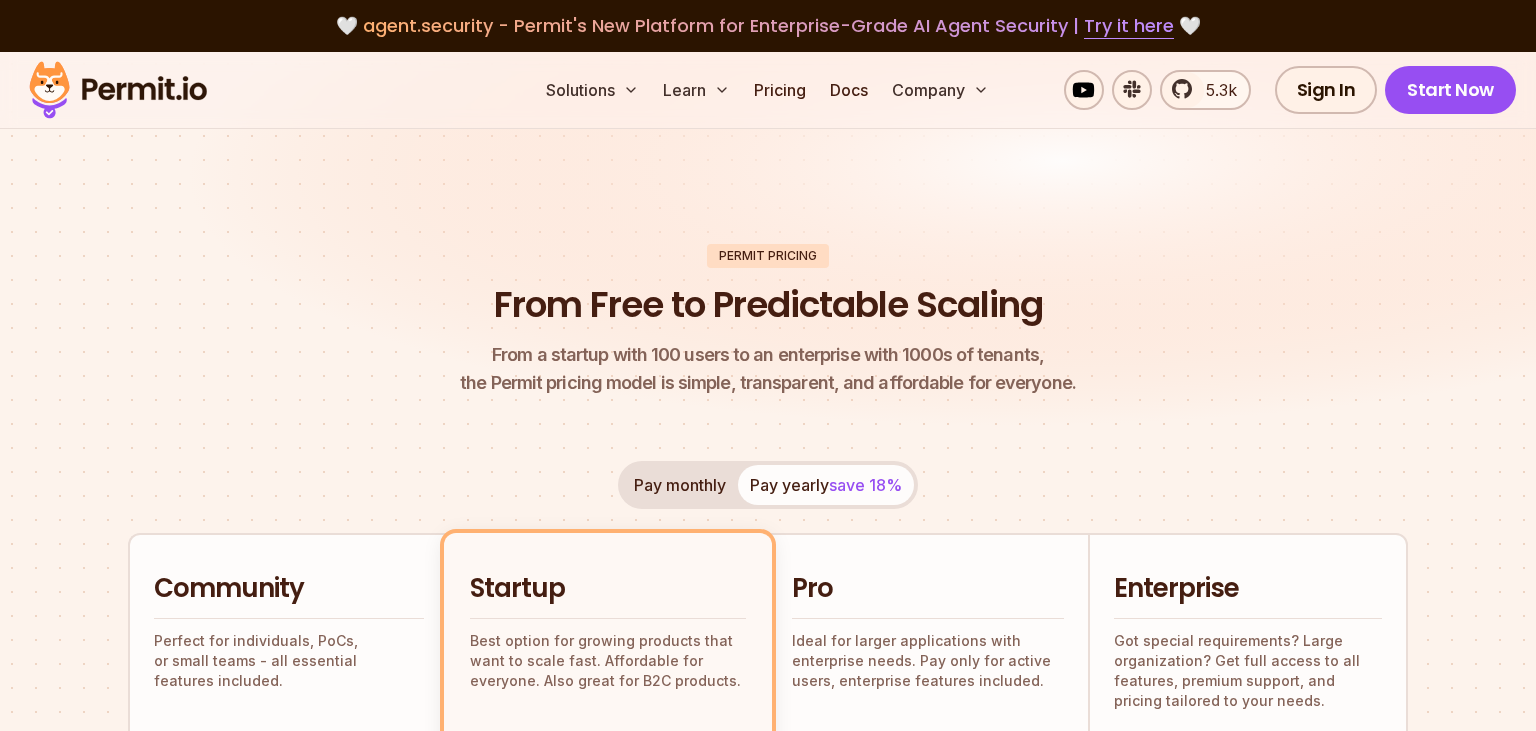 scroll, scrollTop: 528, scrollLeft: 0, axis: vertical 